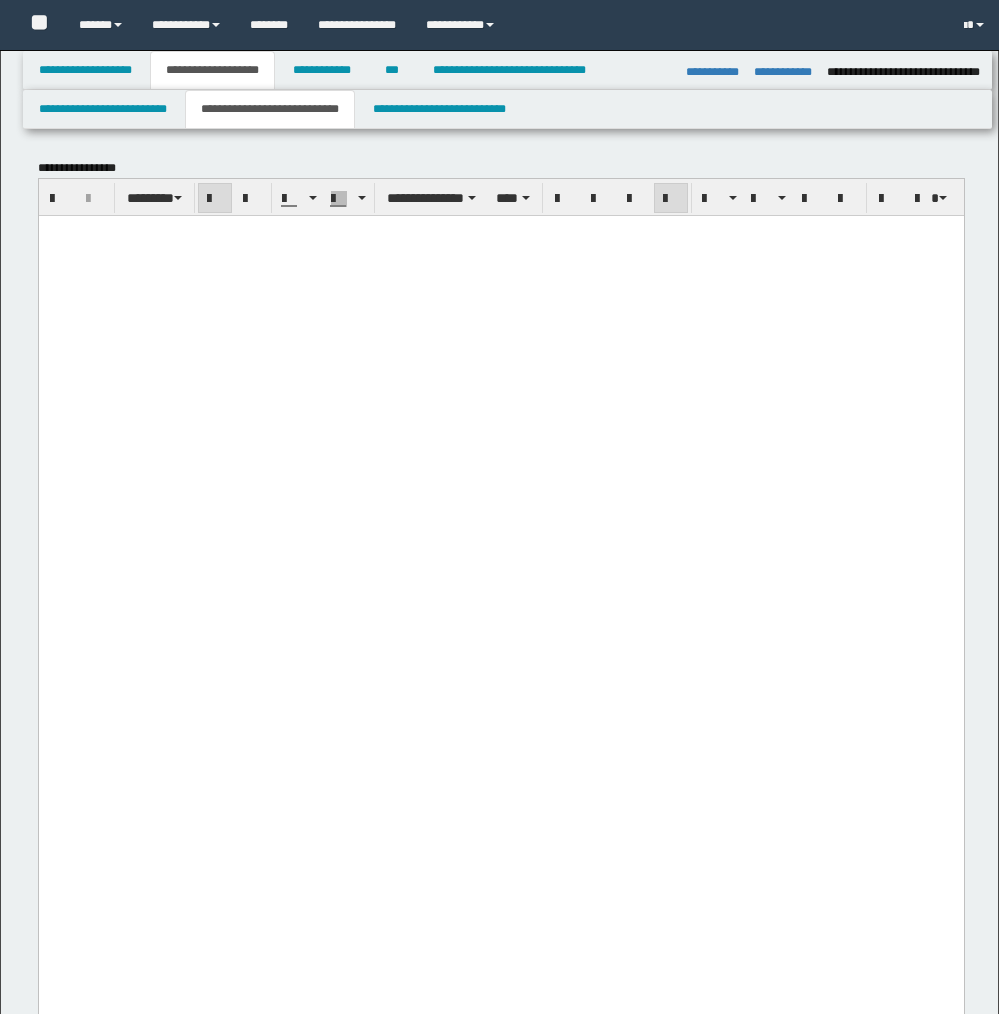 select on "*" 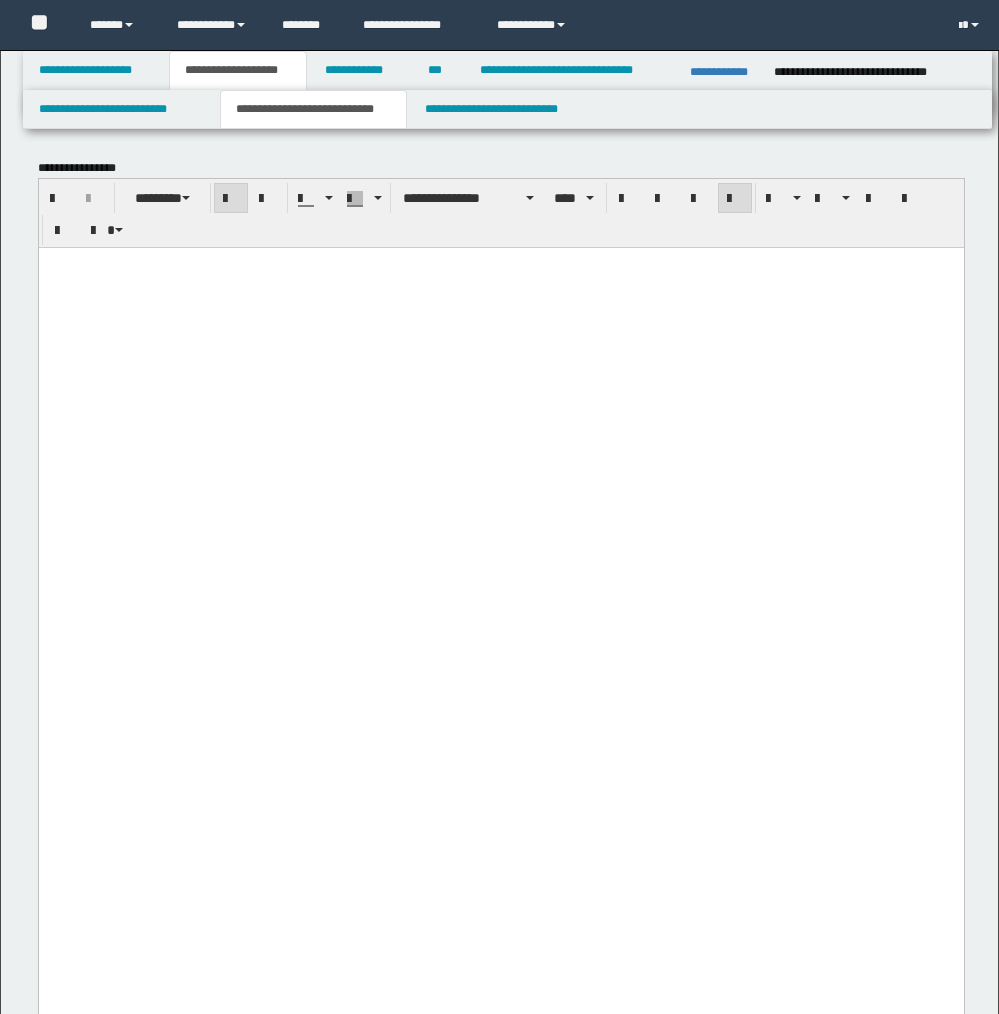 scroll, scrollTop: 9833, scrollLeft: 0, axis: vertical 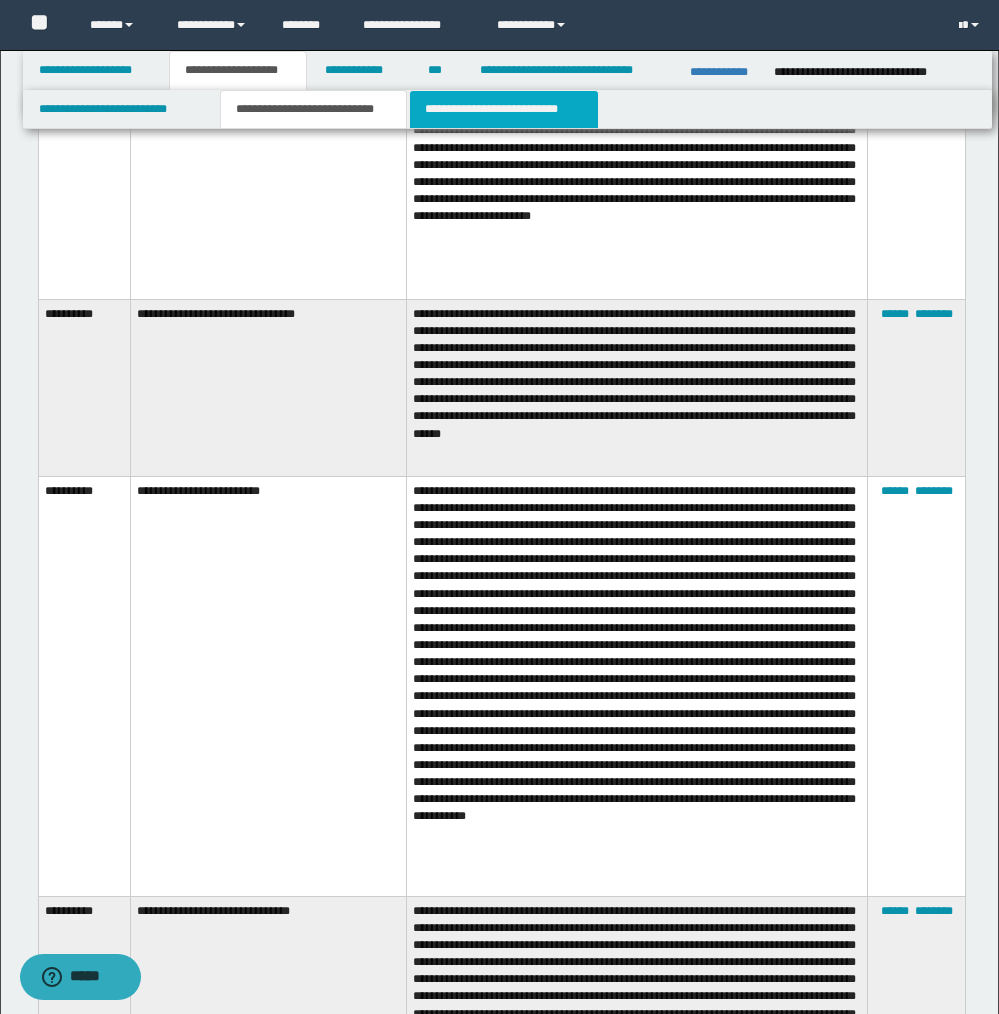 click on "**********" at bounding box center [504, 109] 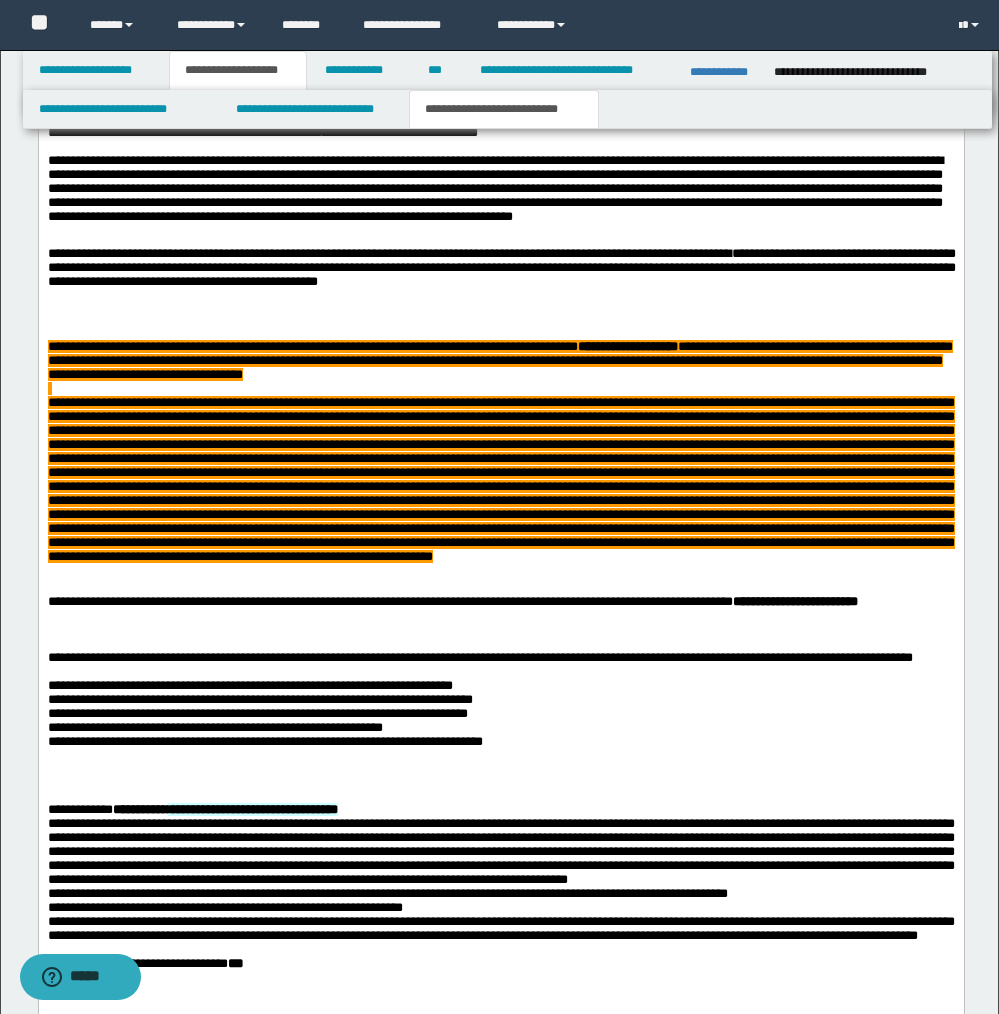 scroll, scrollTop: 1692, scrollLeft: 0, axis: vertical 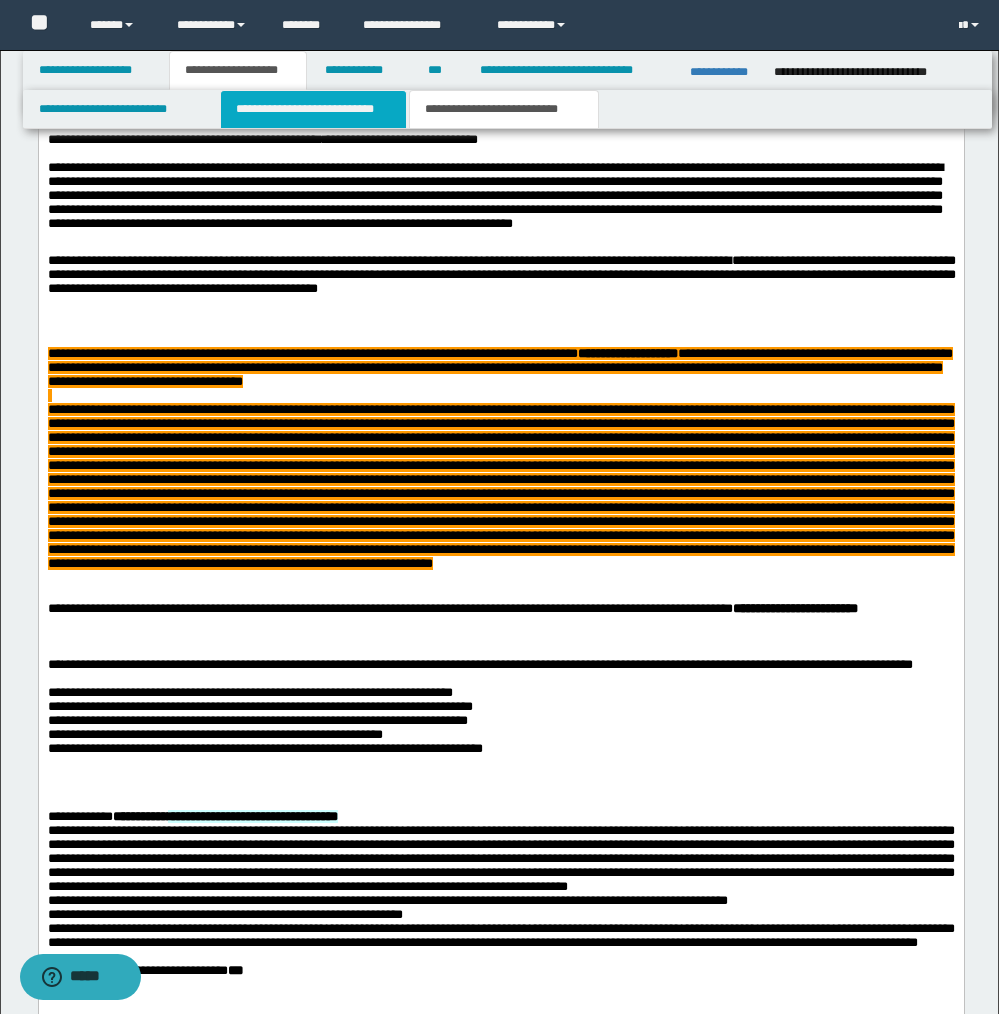 click on "**********" at bounding box center (314, 109) 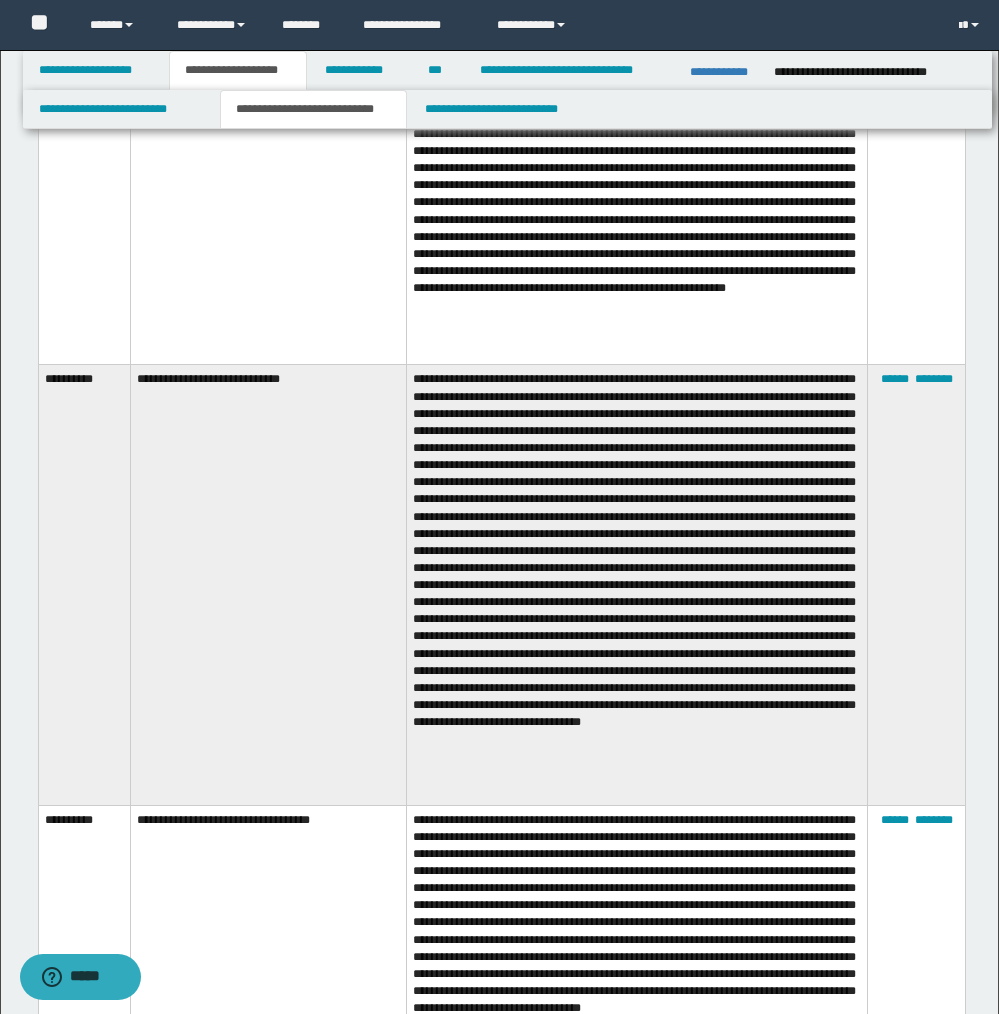 scroll, scrollTop: 6338, scrollLeft: 0, axis: vertical 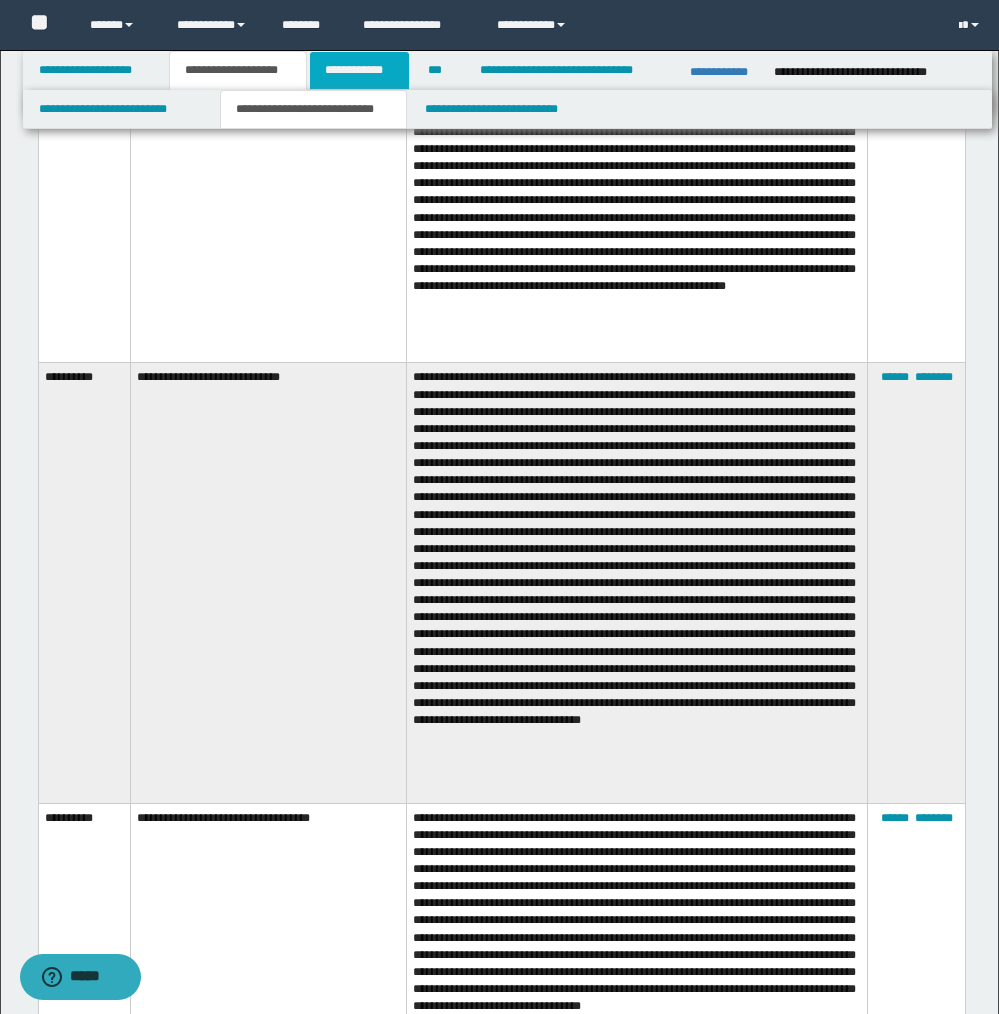 click on "**********" at bounding box center [359, 70] 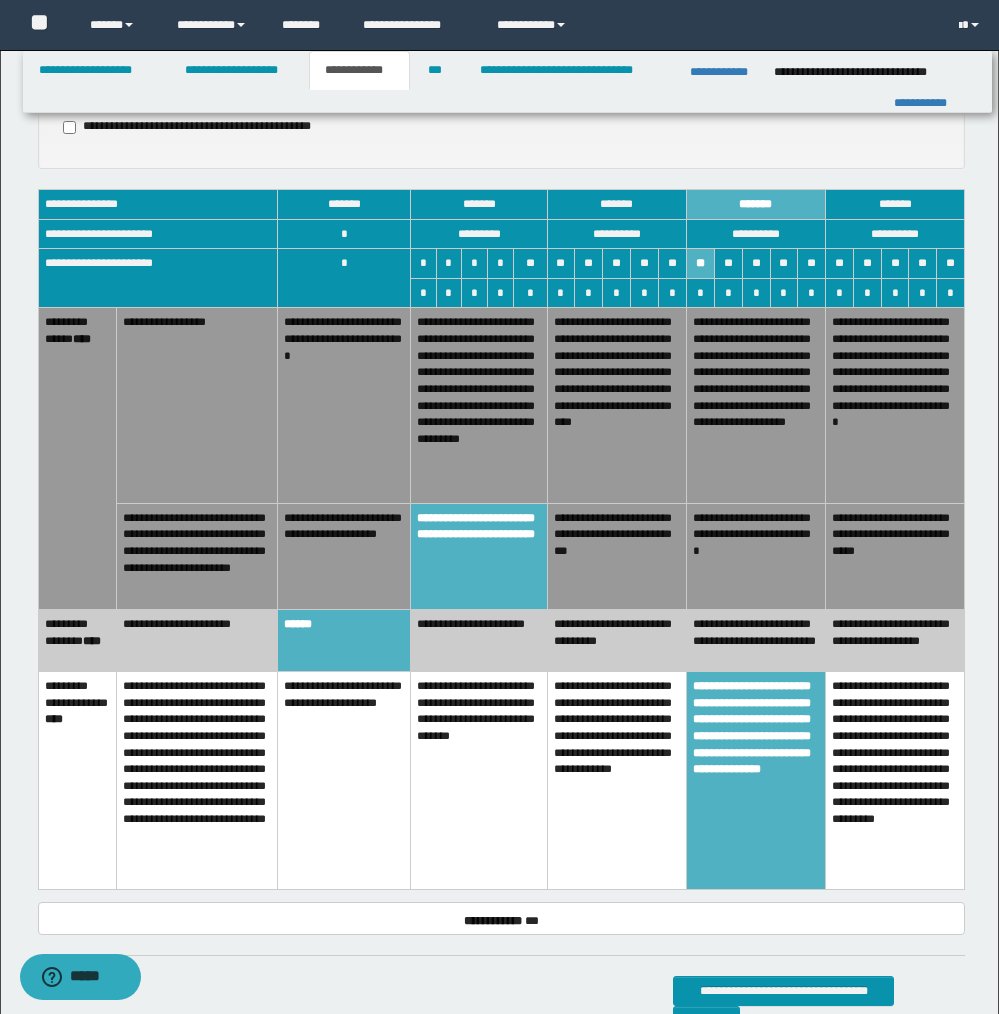 scroll, scrollTop: 1071, scrollLeft: 0, axis: vertical 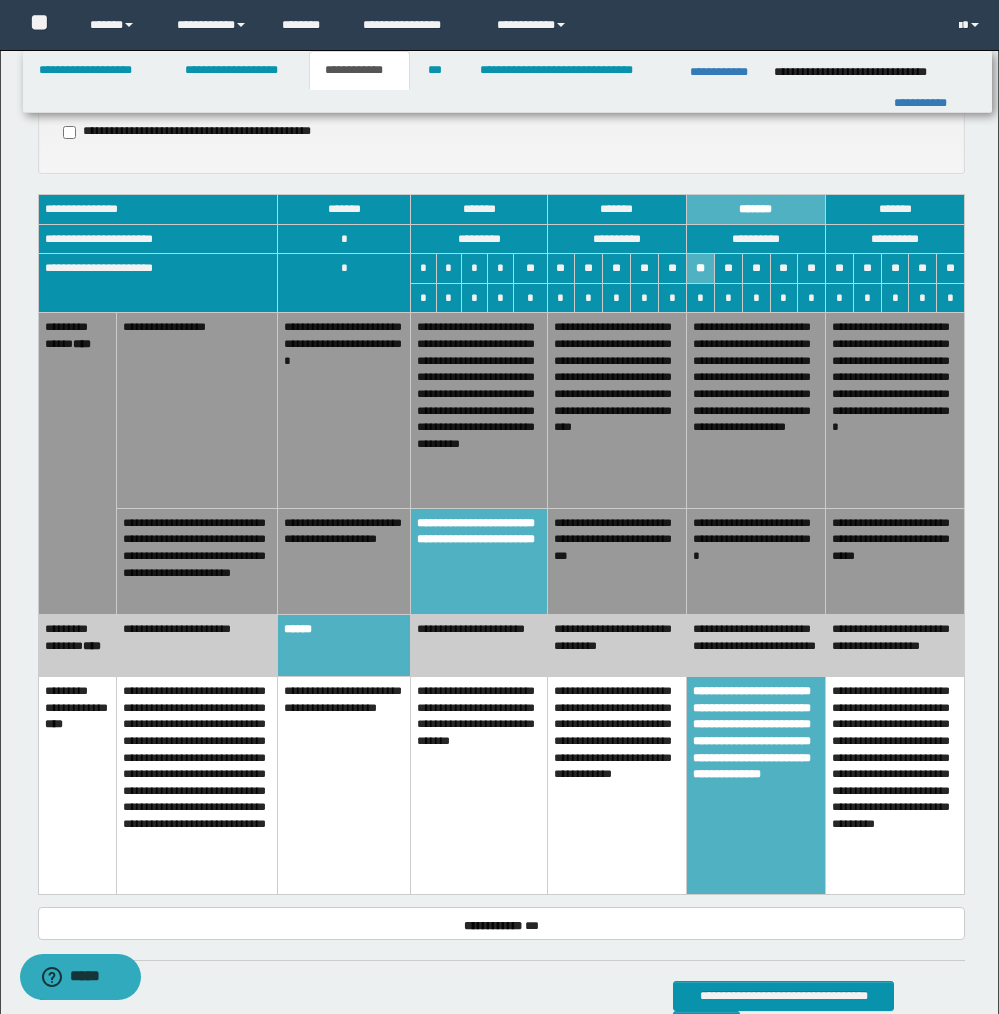 click on "**********" at bounding box center [616, 561] 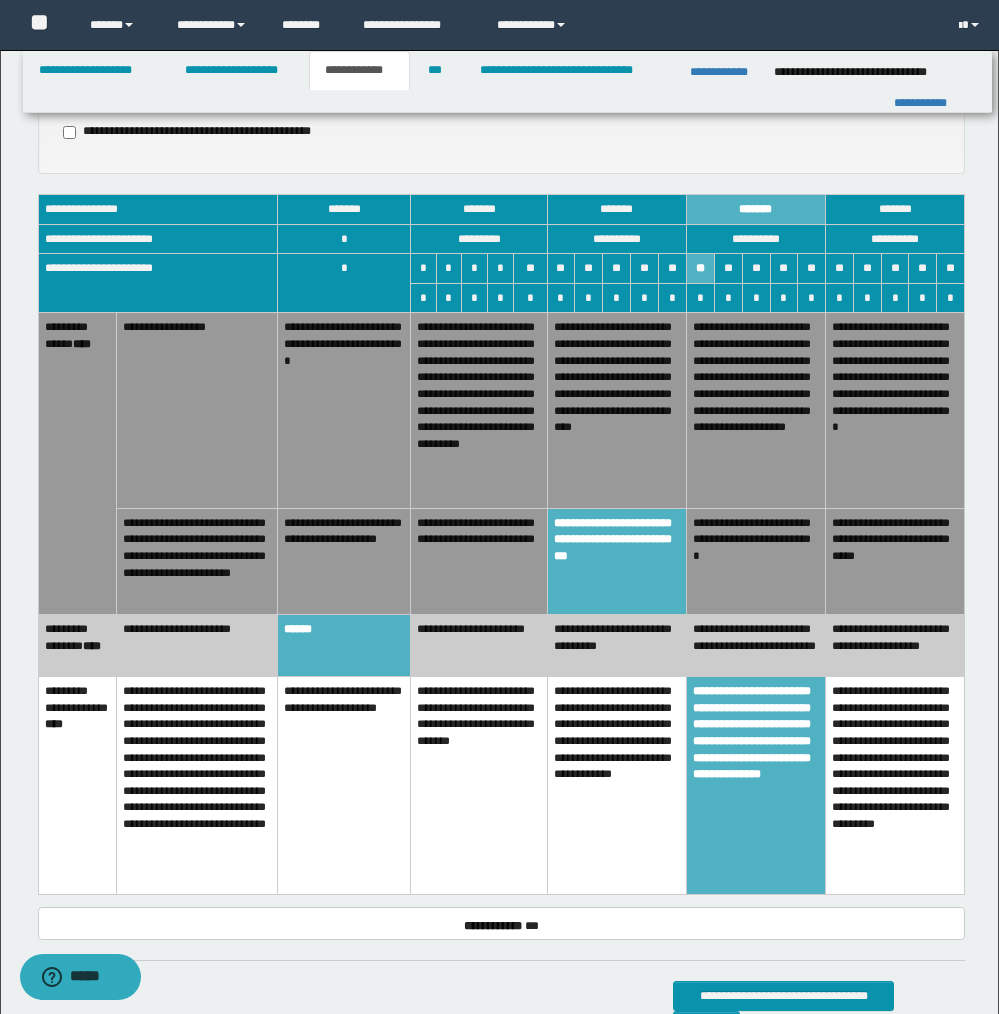 click on "**********" at bounding box center [756, 561] 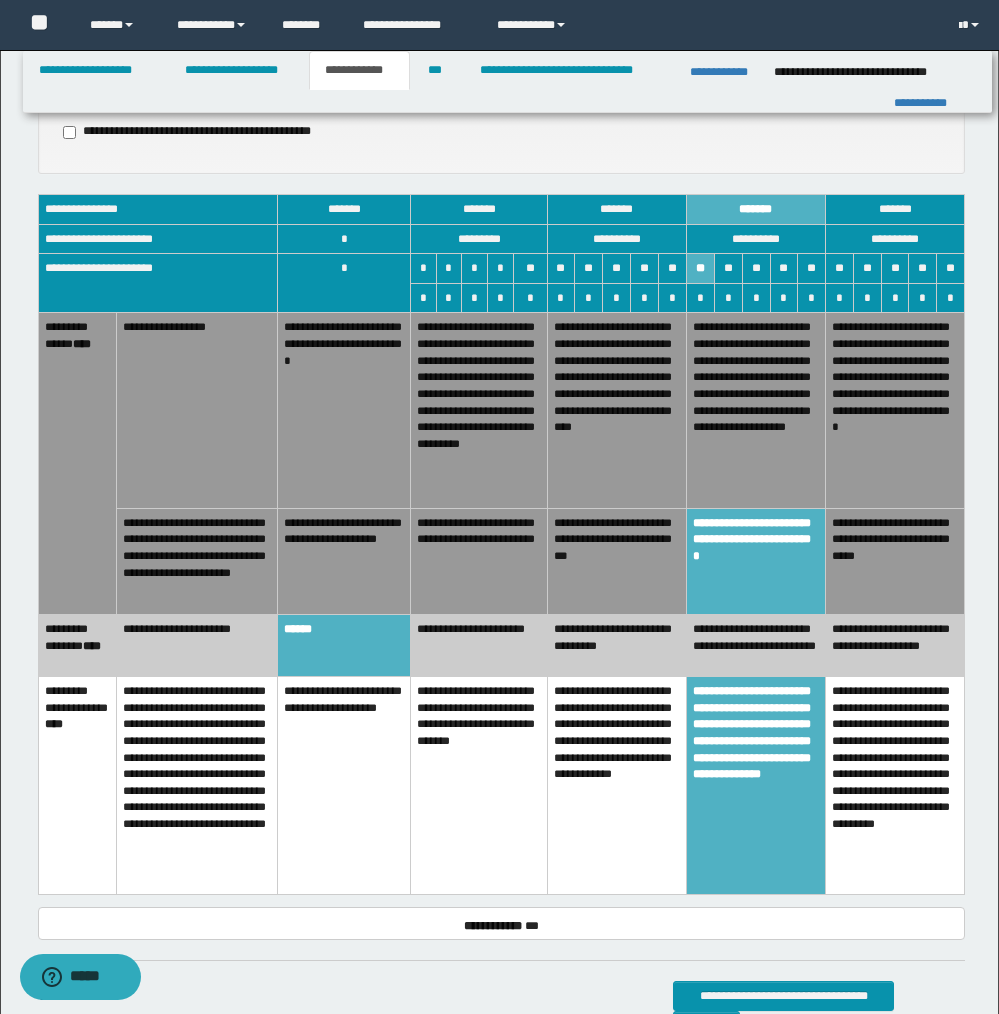 click on "**********" at bounding box center [479, 646] 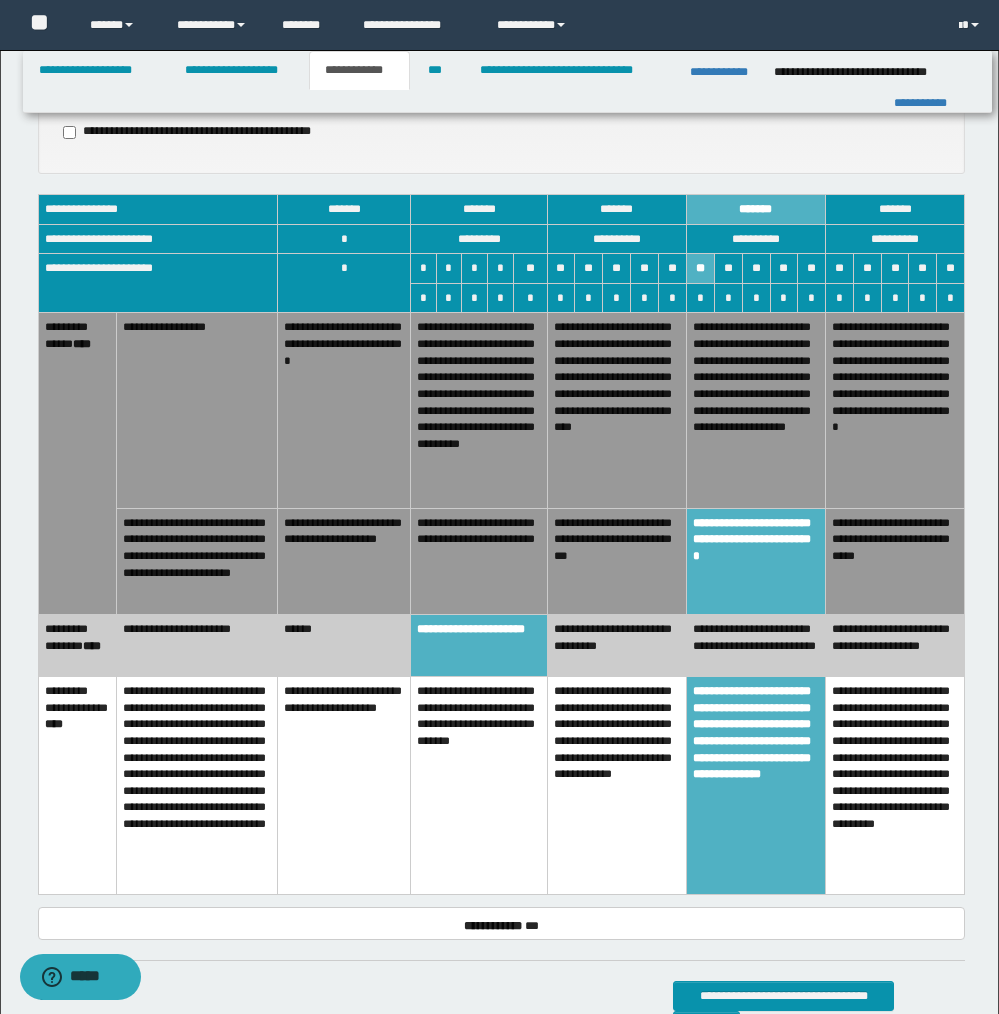 click on "**********" at bounding box center (616, 646) 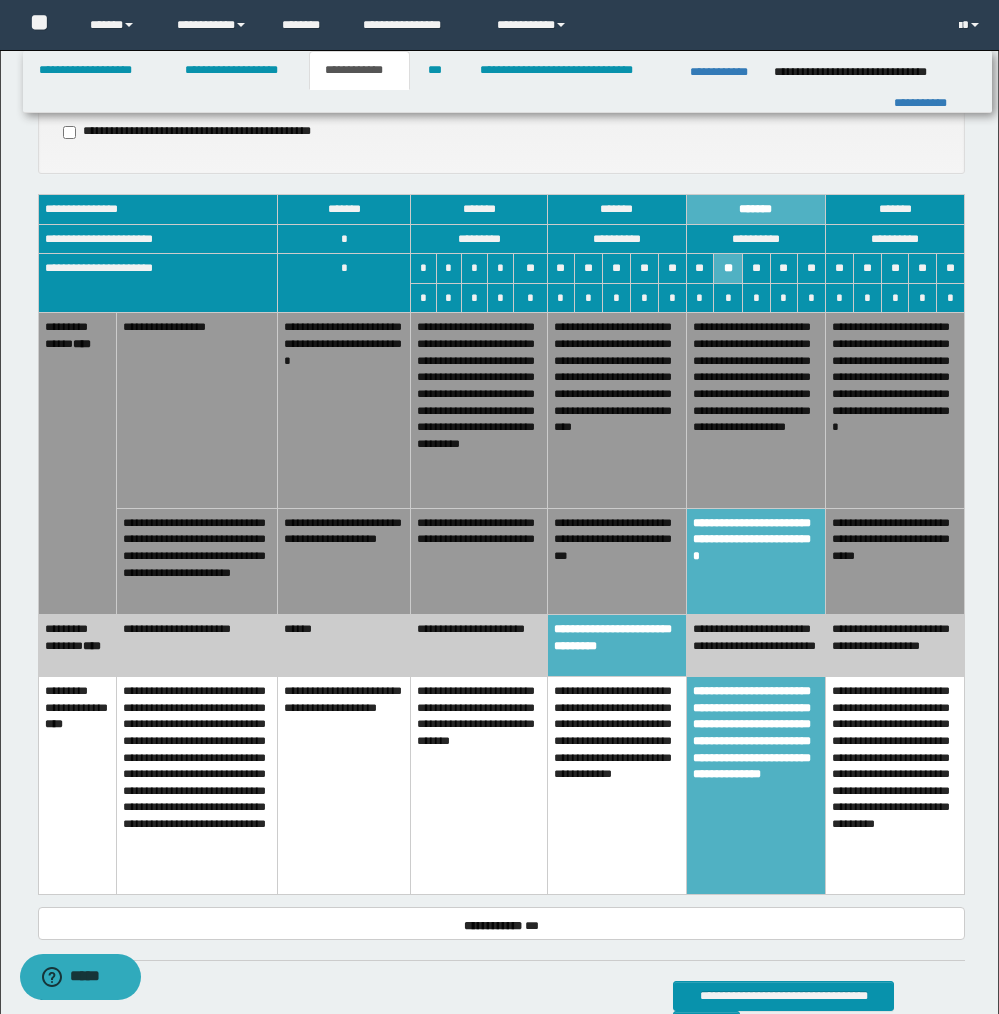 click on "**********" at bounding box center [479, 646] 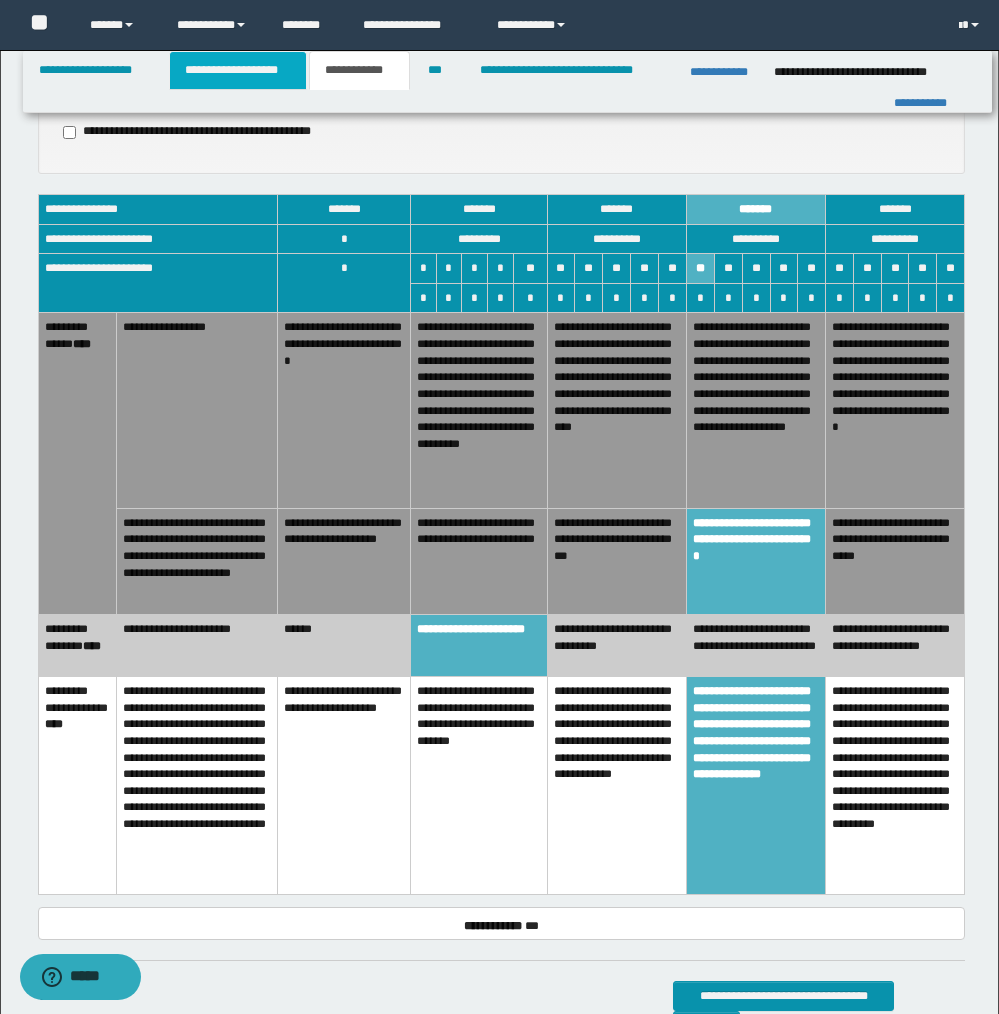 click on "**********" at bounding box center [238, 70] 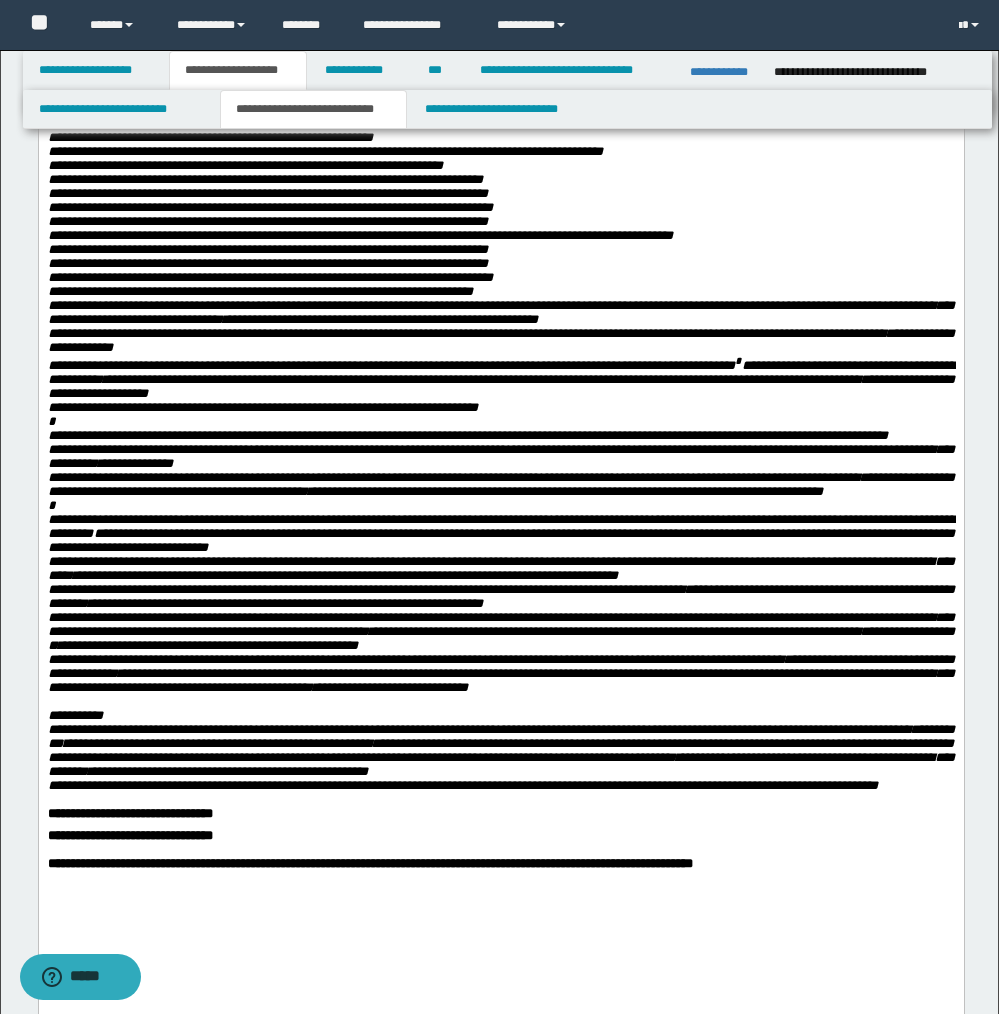 scroll, scrollTop: 1102, scrollLeft: 0, axis: vertical 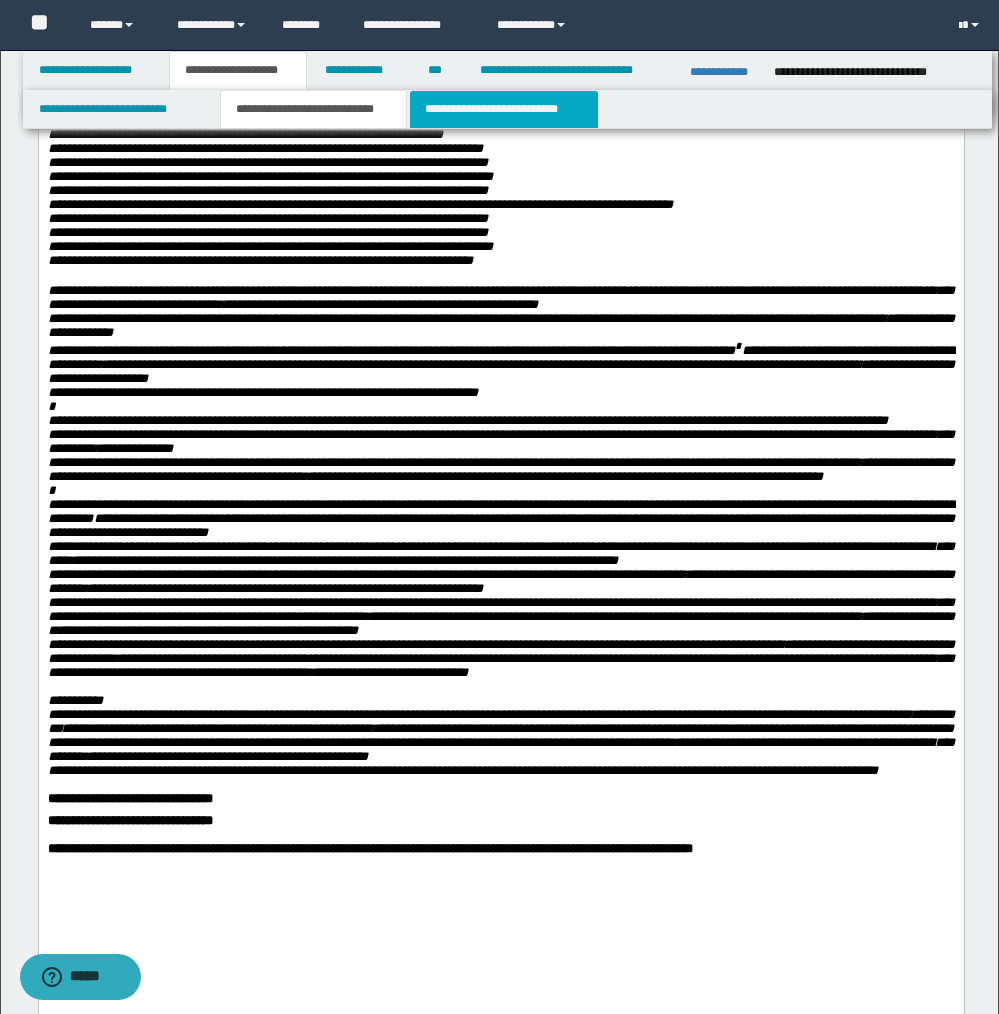 click on "**********" at bounding box center [504, 109] 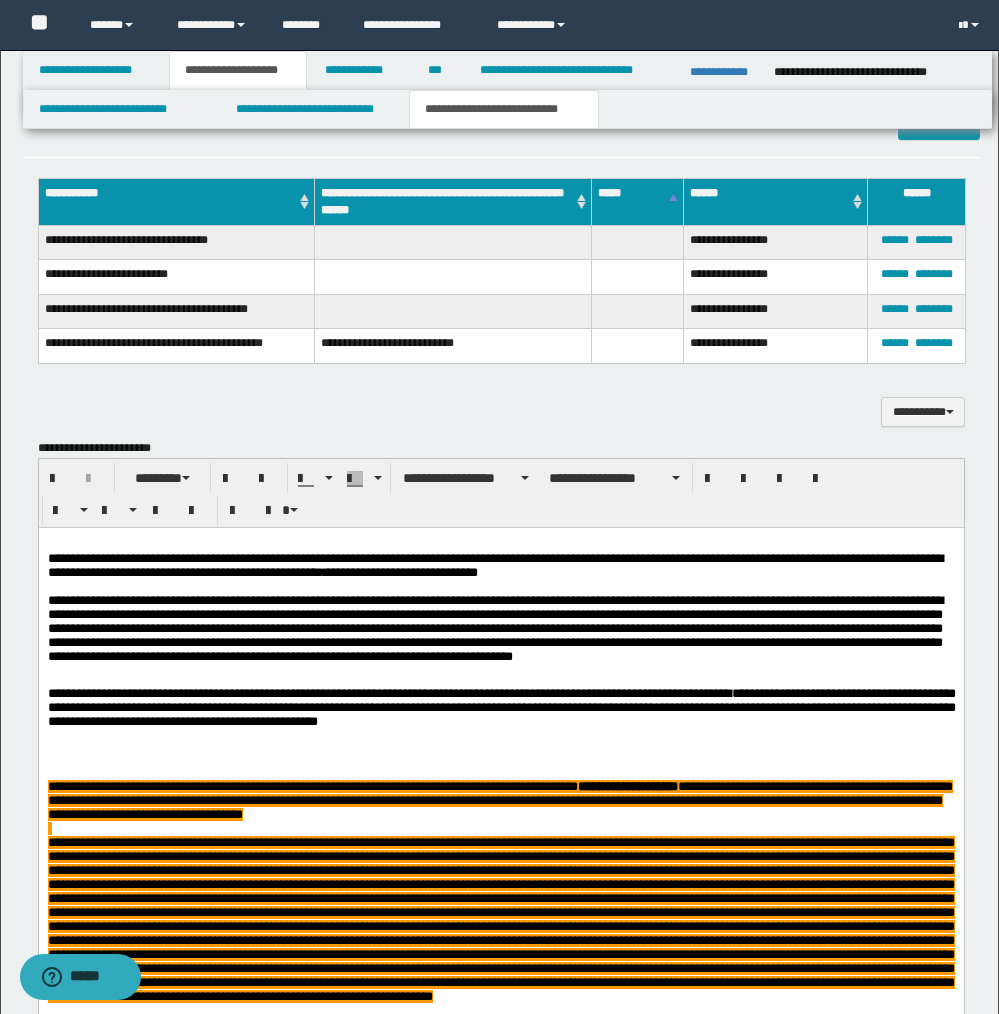 scroll, scrollTop: 1403, scrollLeft: 0, axis: vertical 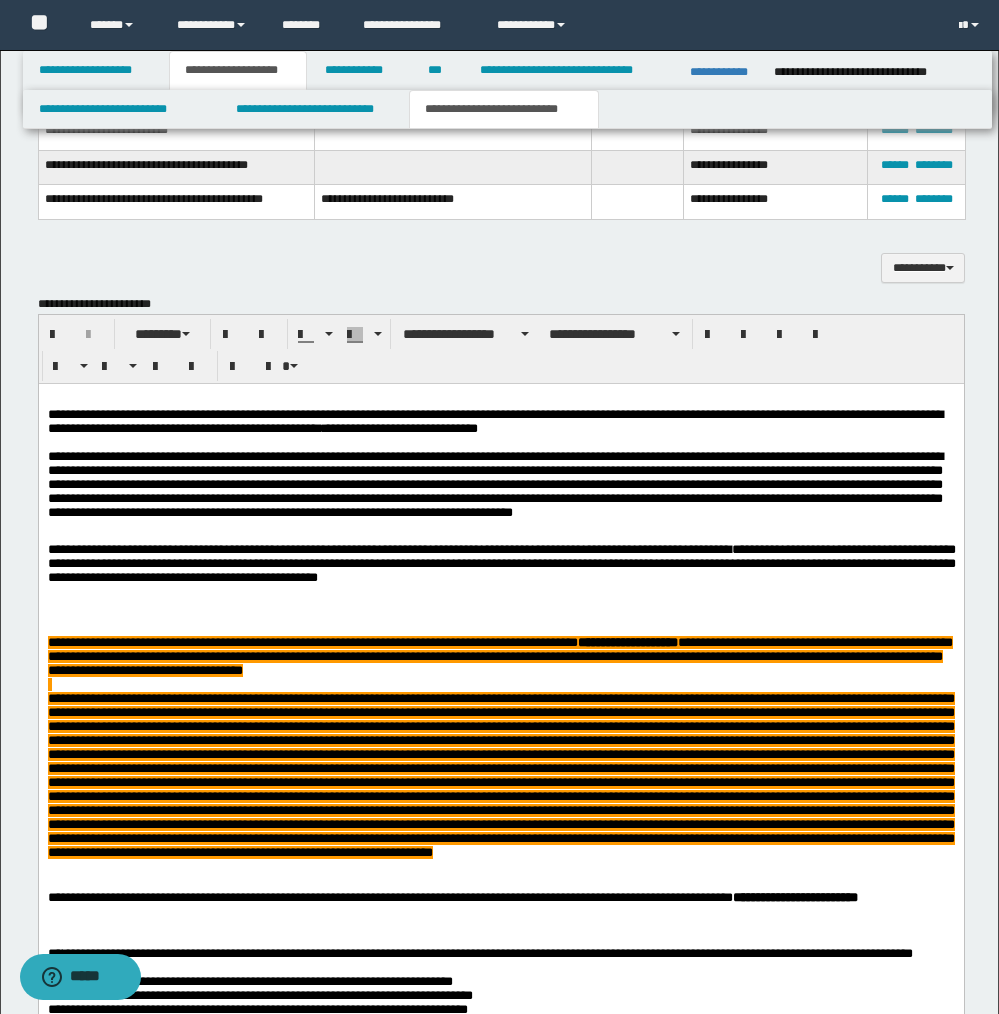 click at bounding box center [501, 613] 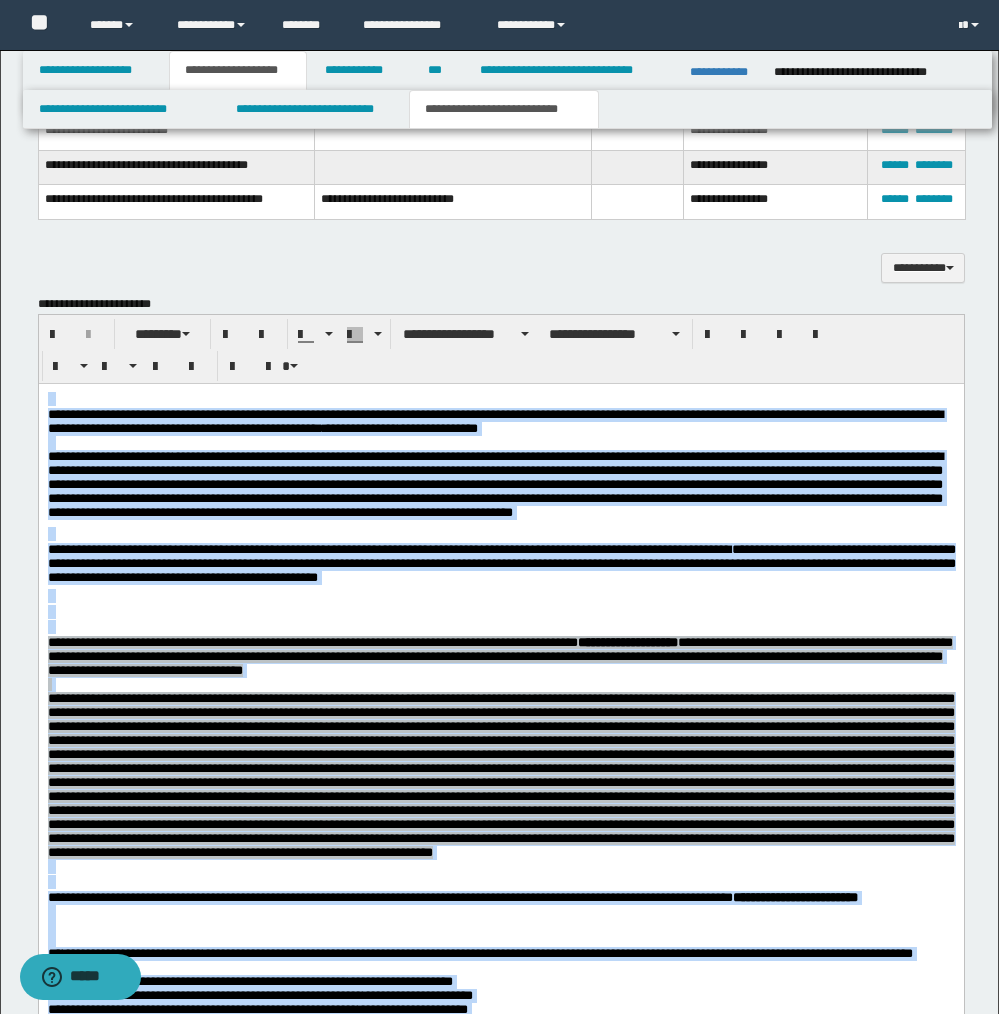 paste 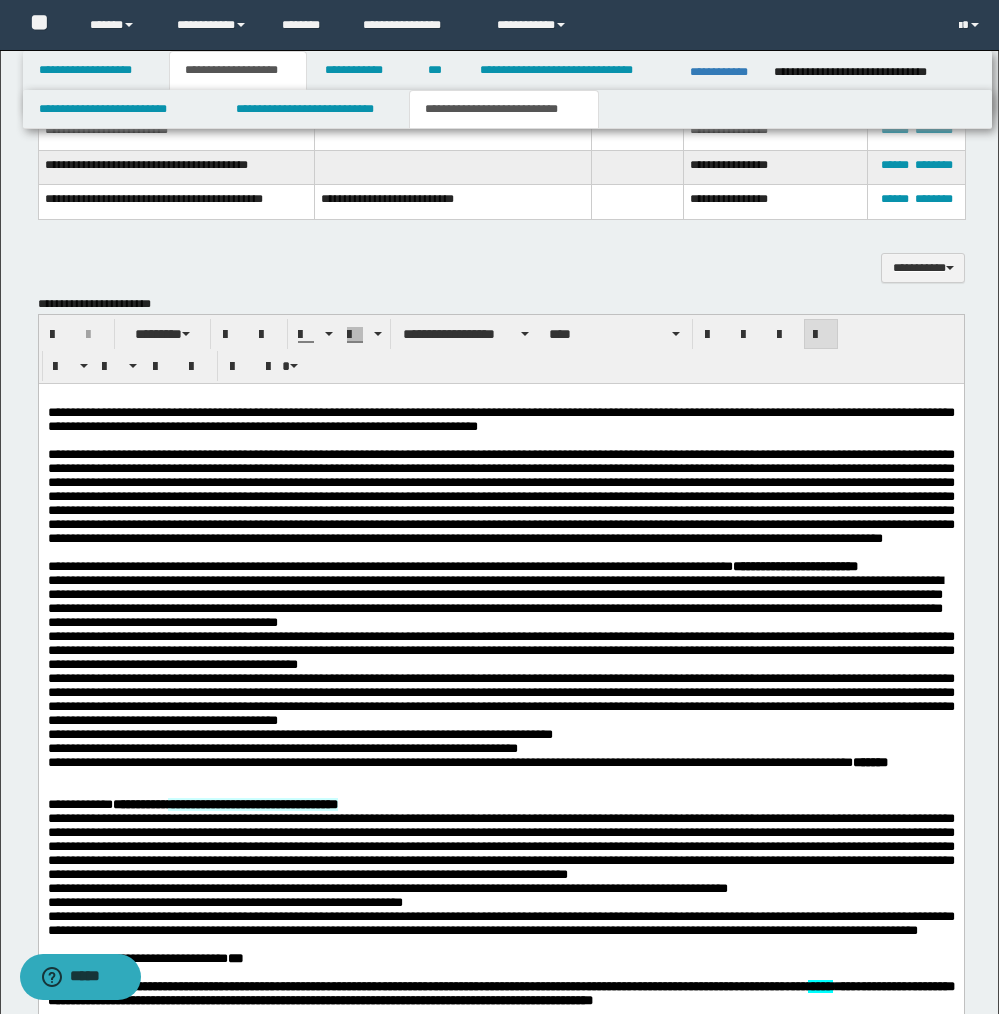 type 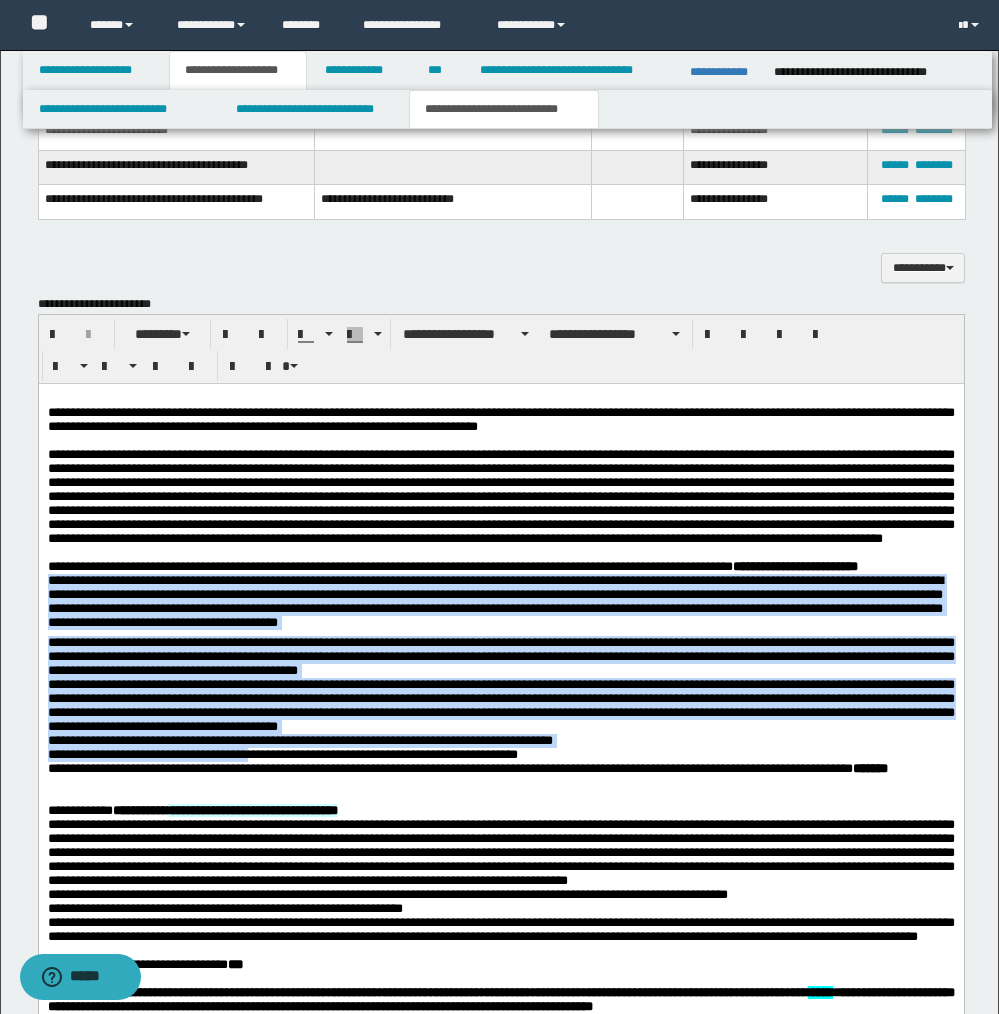 drag, startPoint x: 49, startPoint y: 619, endPoint x: 259, endPoint y: 798, distance: 275.93658 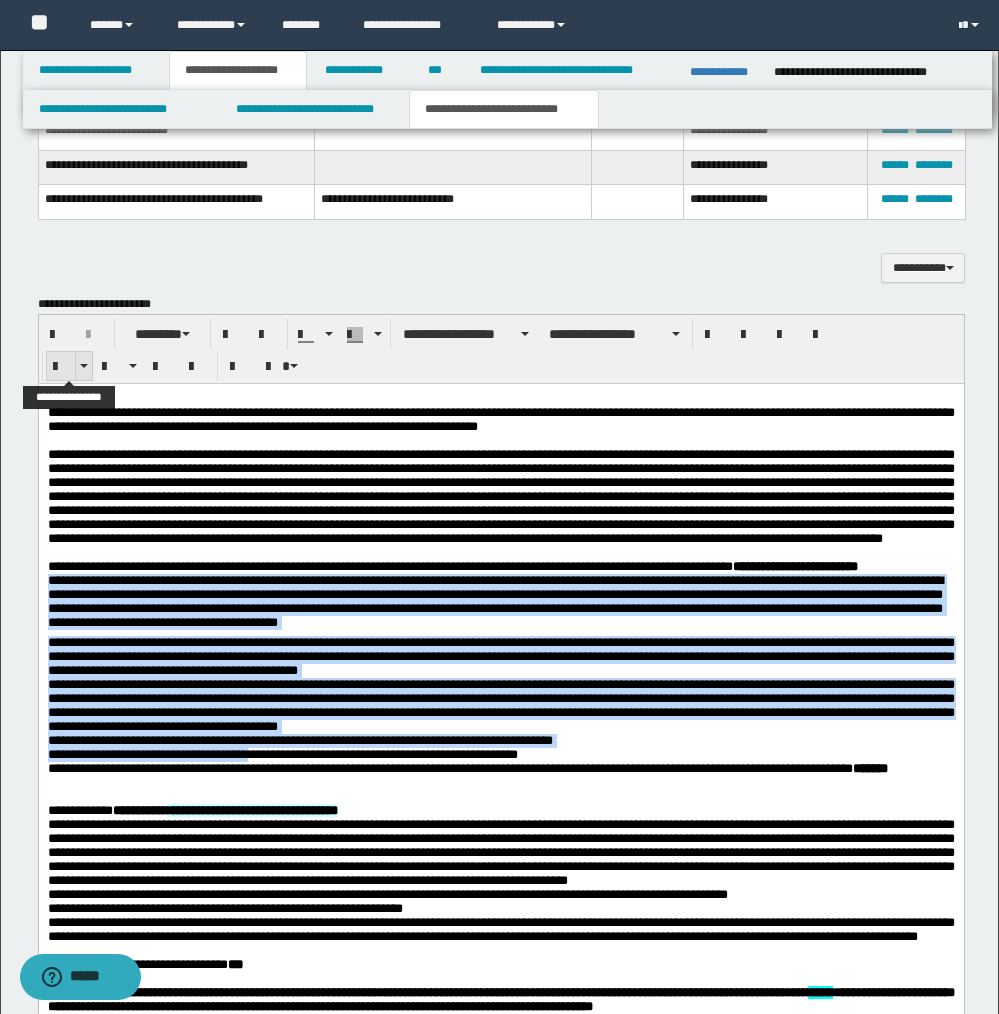 click at bounding box center (61, 367) 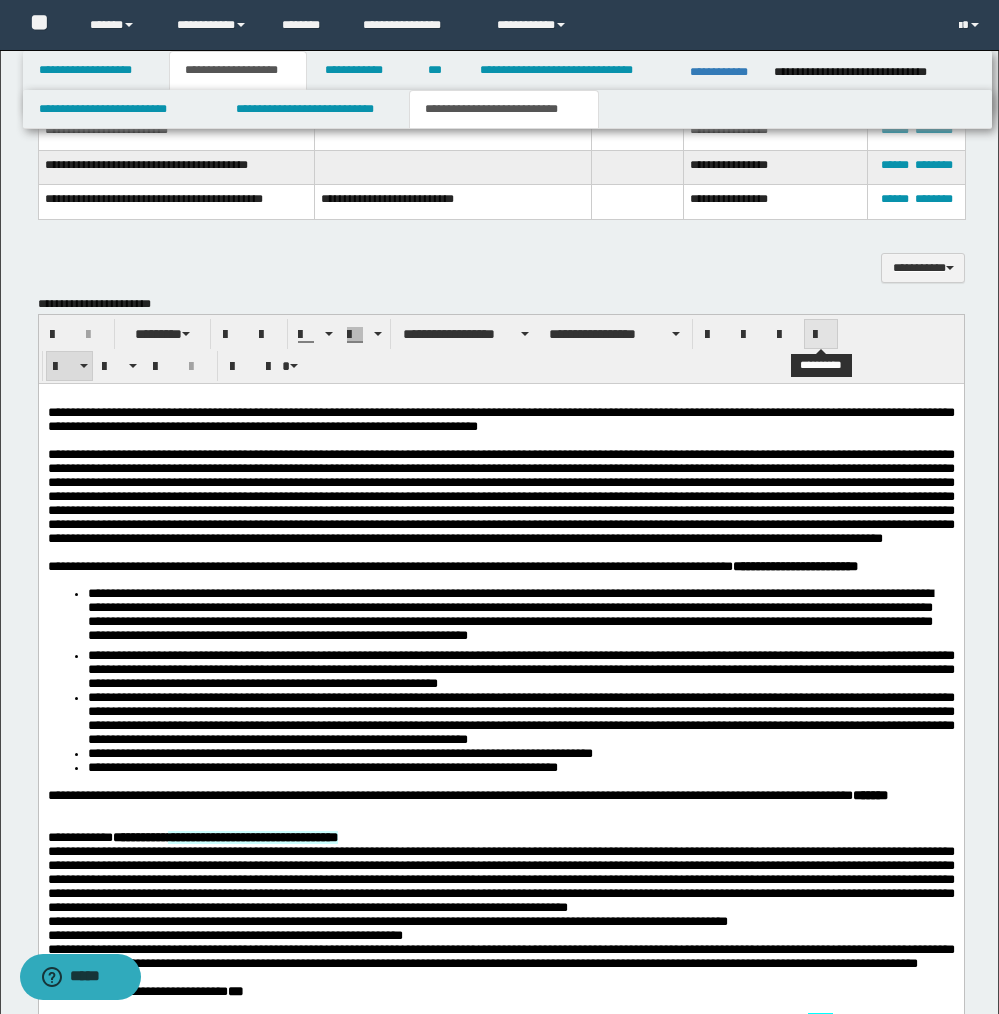 click at bounding box center [821, 335] 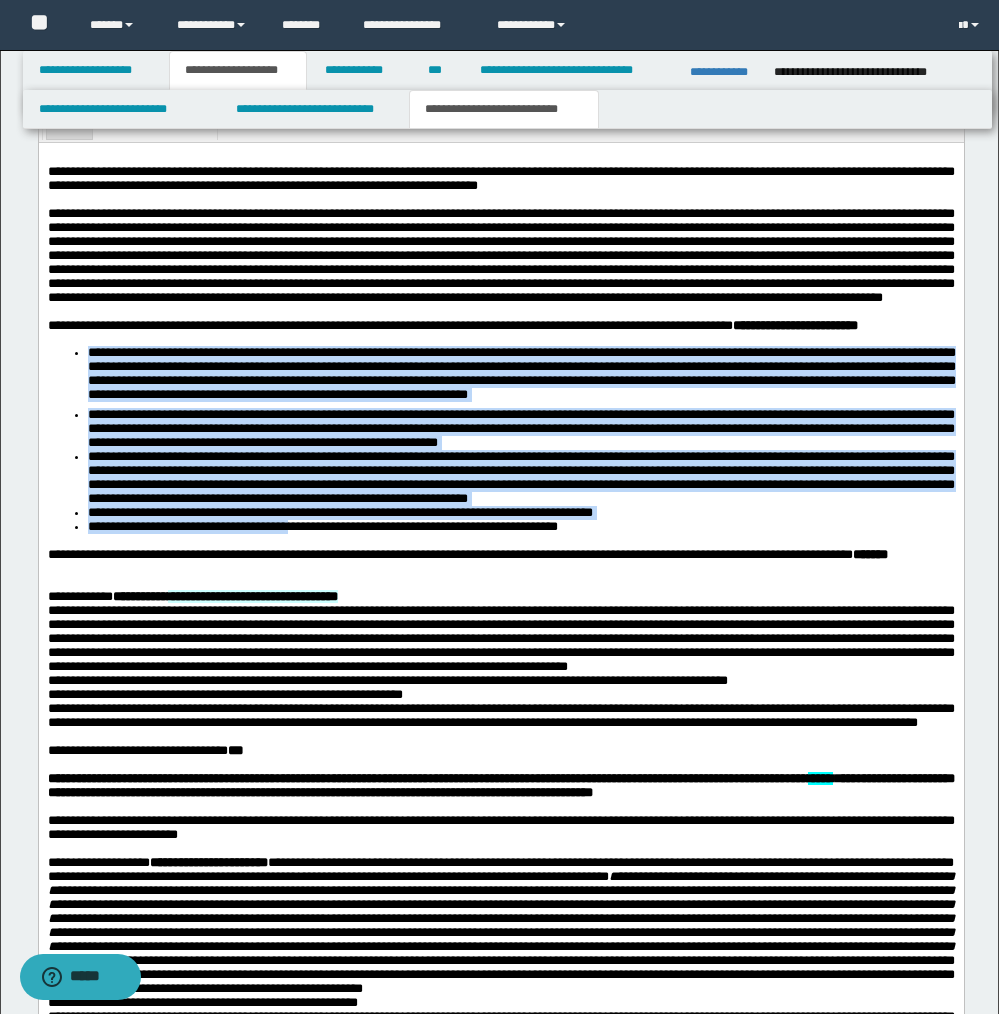scroll, scrollTop: 1645, scrollLeft: 0, axis: vertical 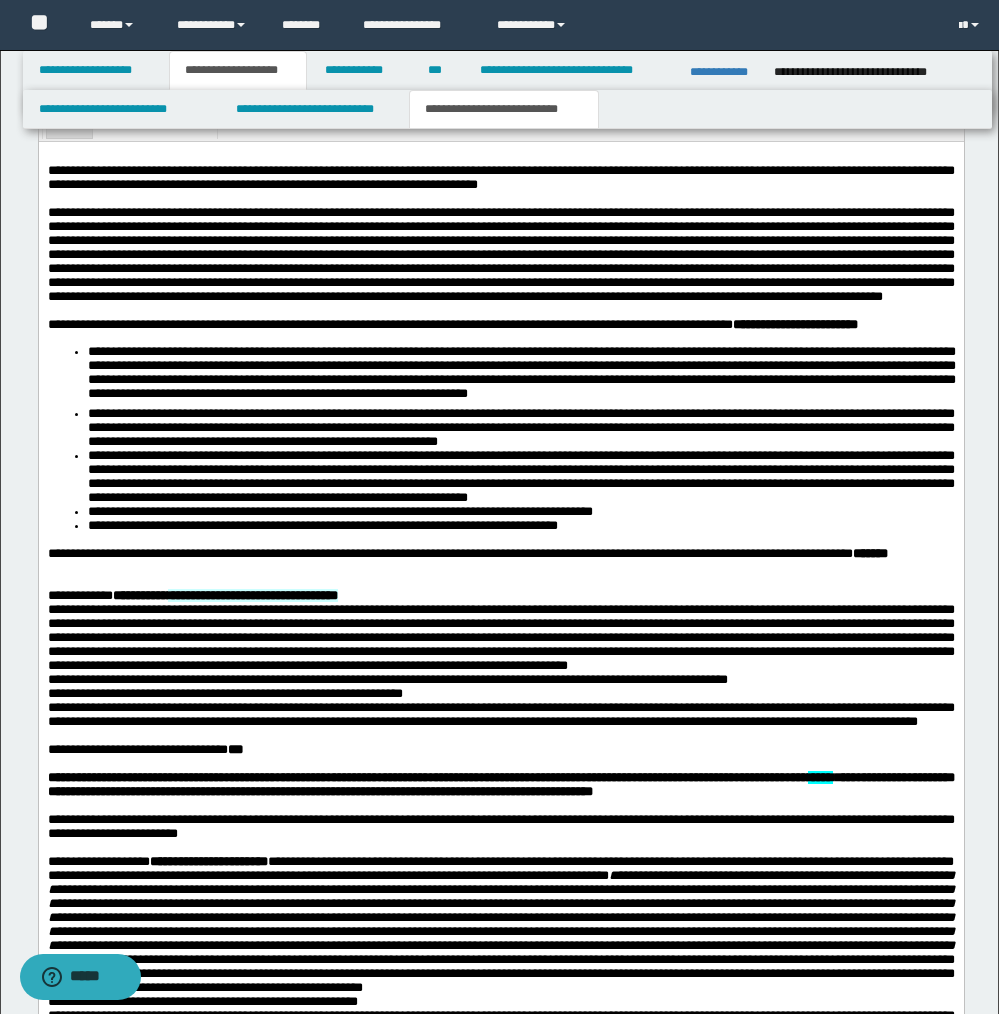 click on "**********" at bounding box center [322, 525] 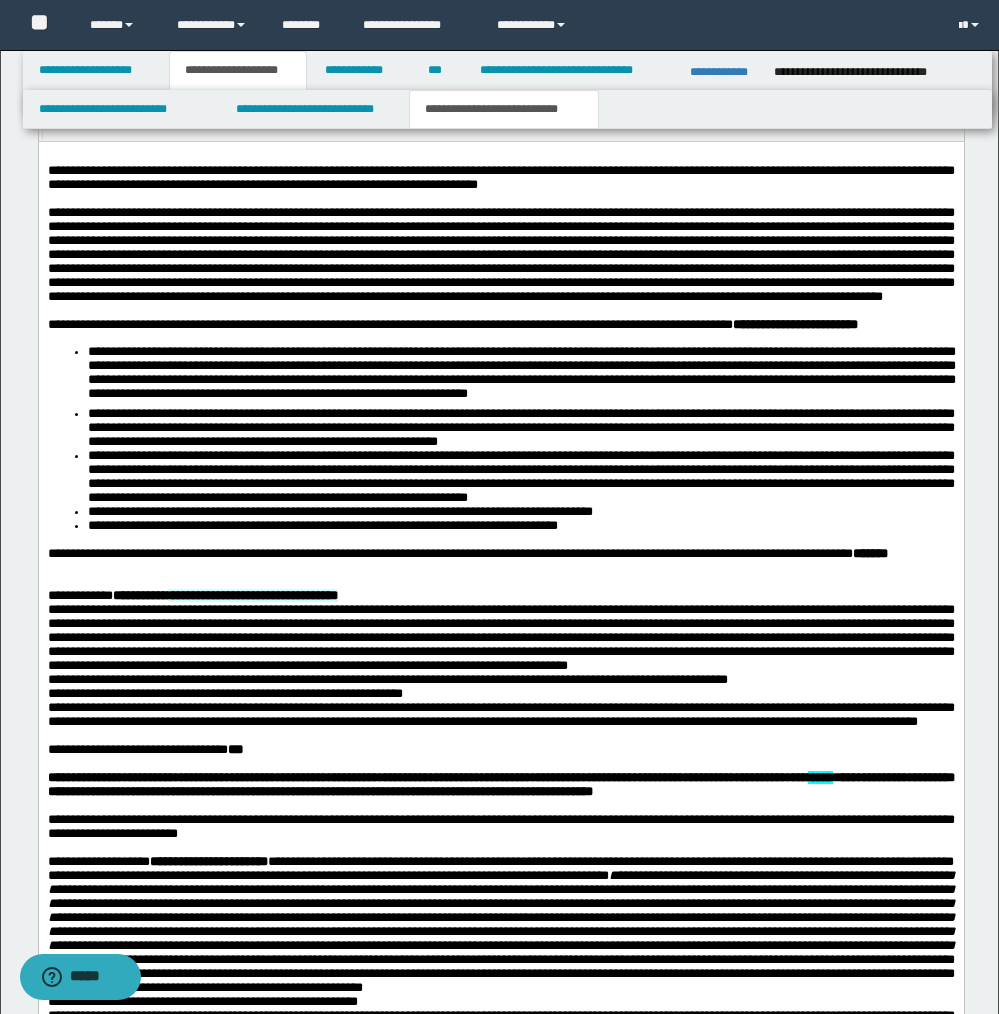 click at bounding box center (500, 582) 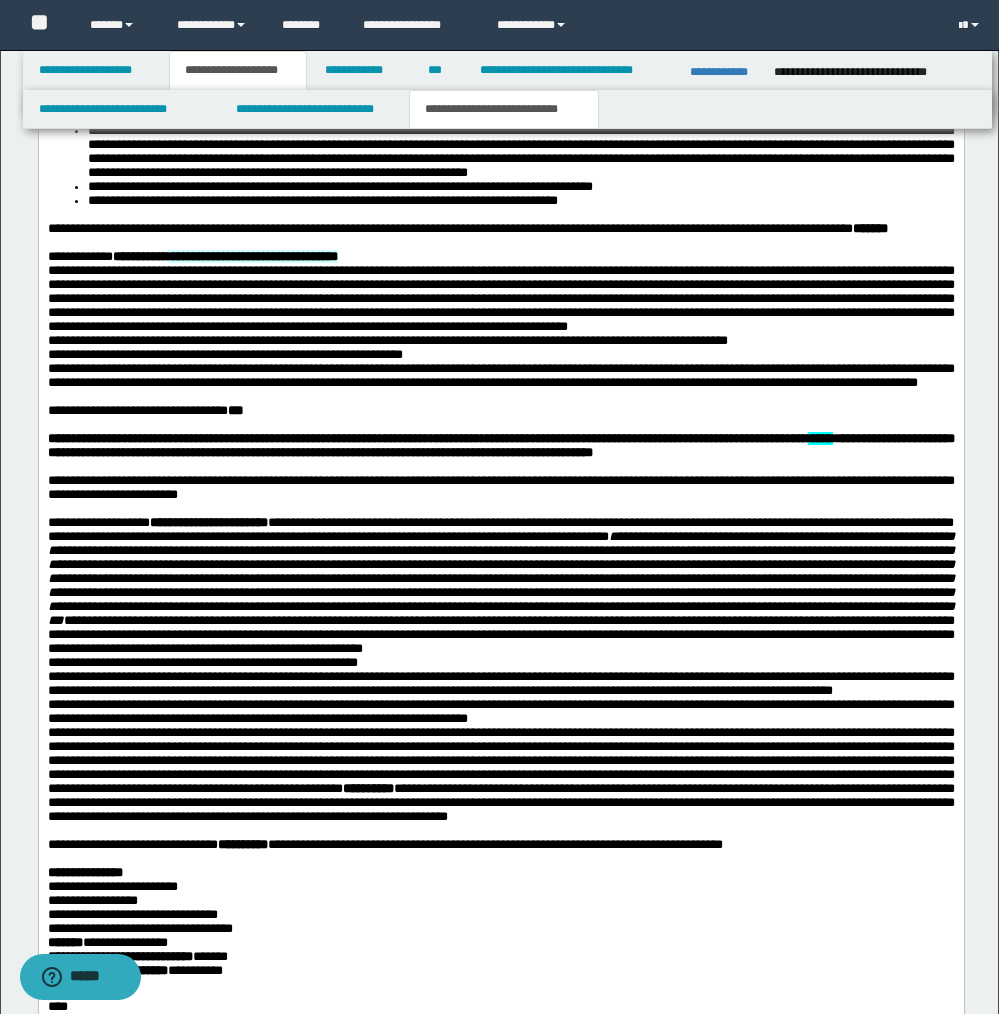 scroll, scrollTop: 1980, scrollLeft: 0, axis: vertical 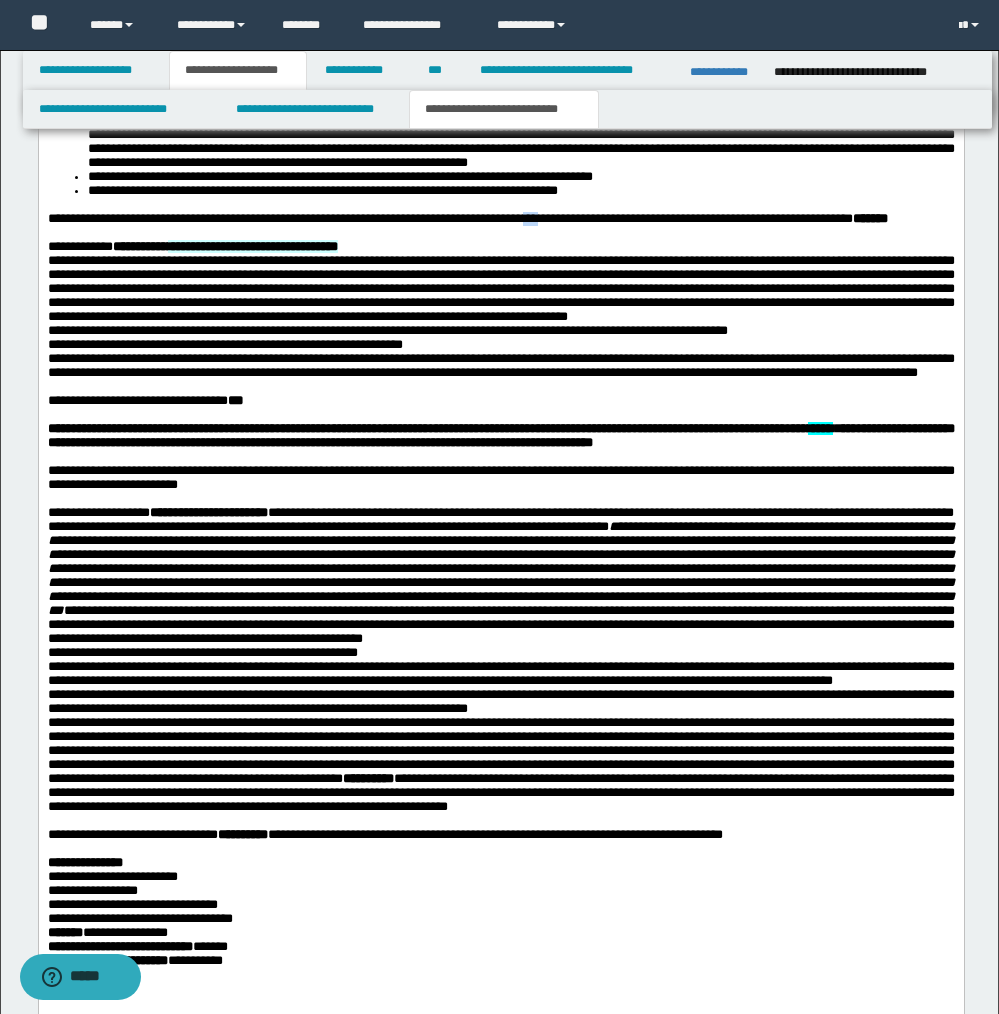 drag, startPoint x: 576, startPoint y: 266, endPoint x: 590, endPoint y: 267, distance: 14.035668 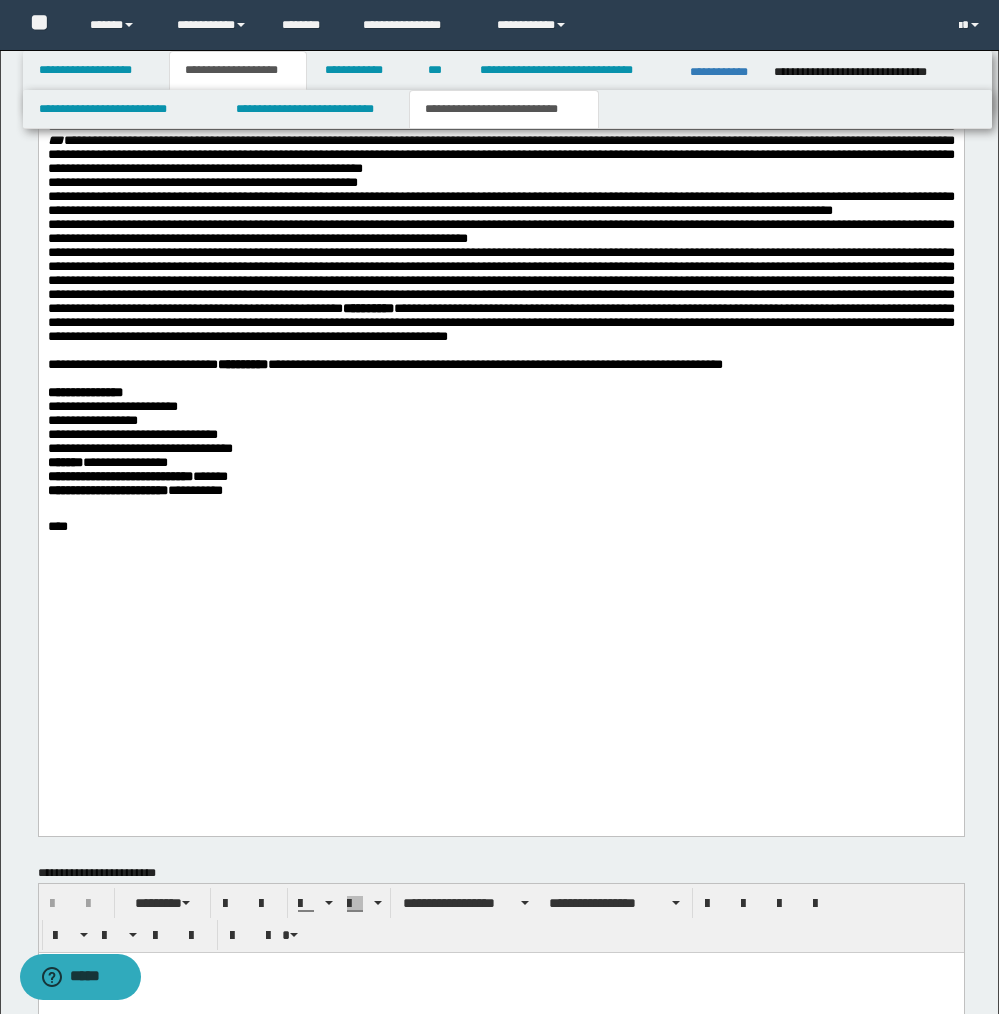 scroll, scrollTop: 2453, scrollLeft: 0, axis: vertical 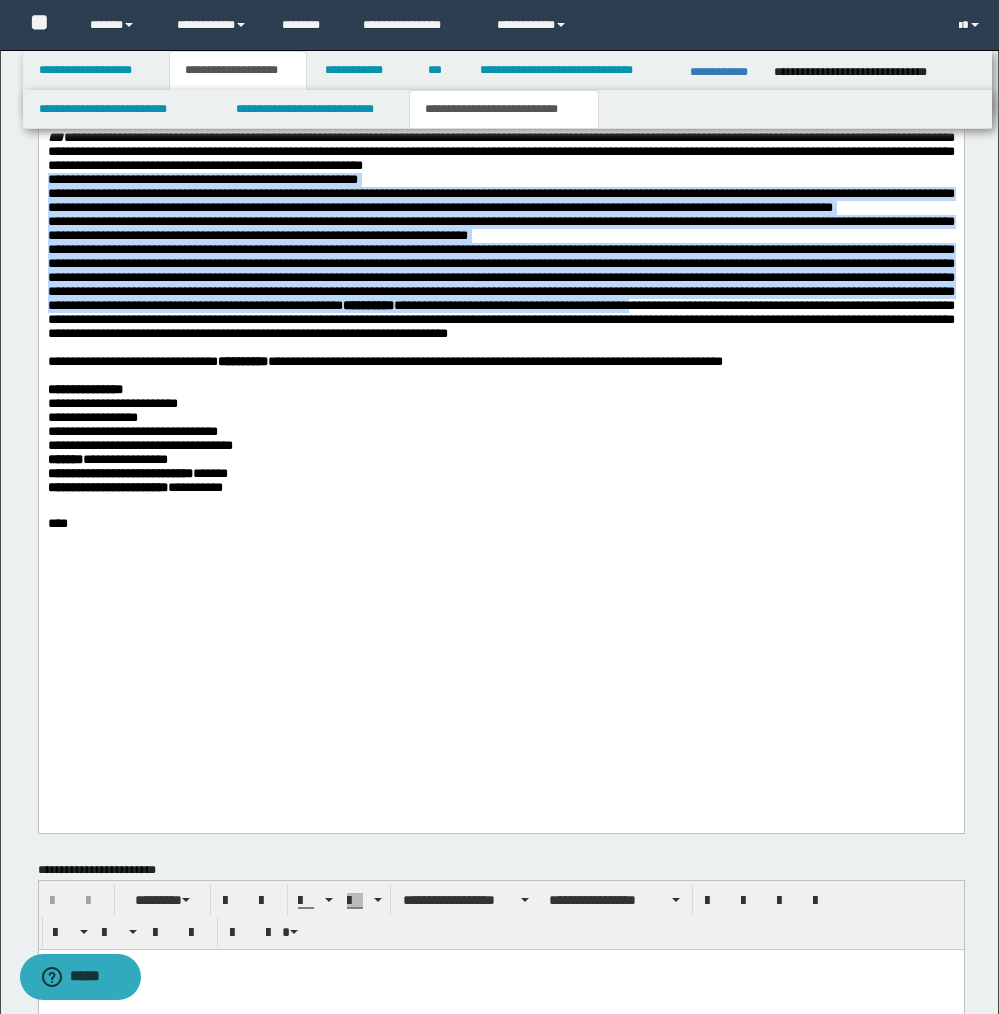 drag, startPoint x: 50, startPoint y: 326, endPoint x: 86, endPoint y: 487, distance: 164.97575 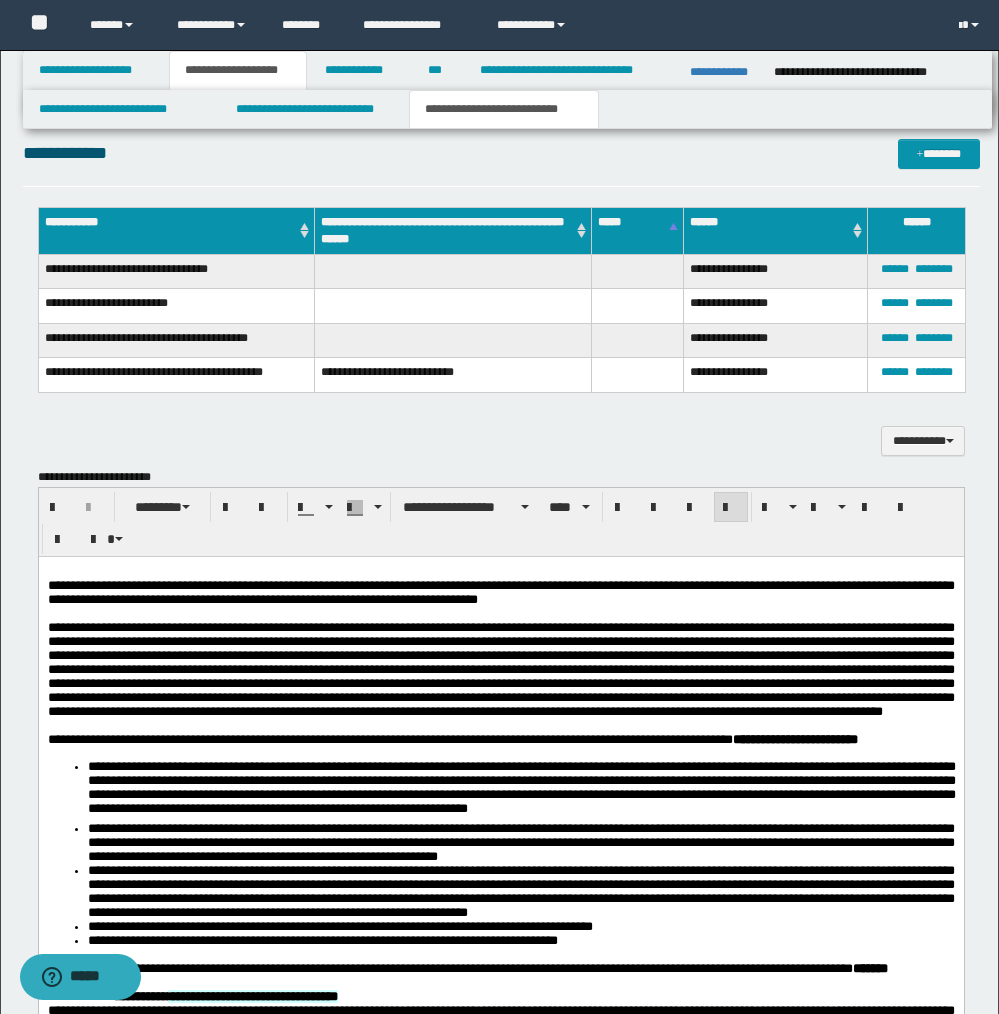 scroll, scrollTop: 1227, scrollLeft: 0, axis: vertical 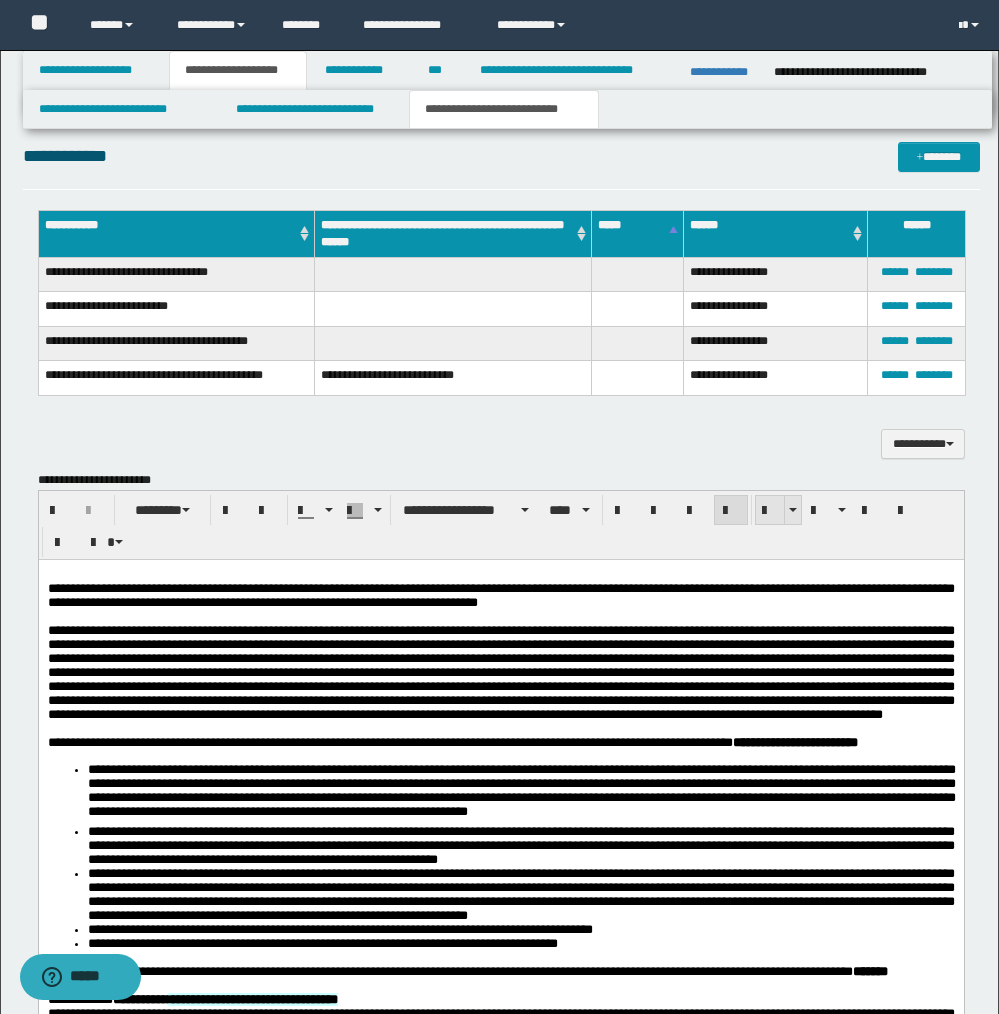click at bounding box center (770, 511) 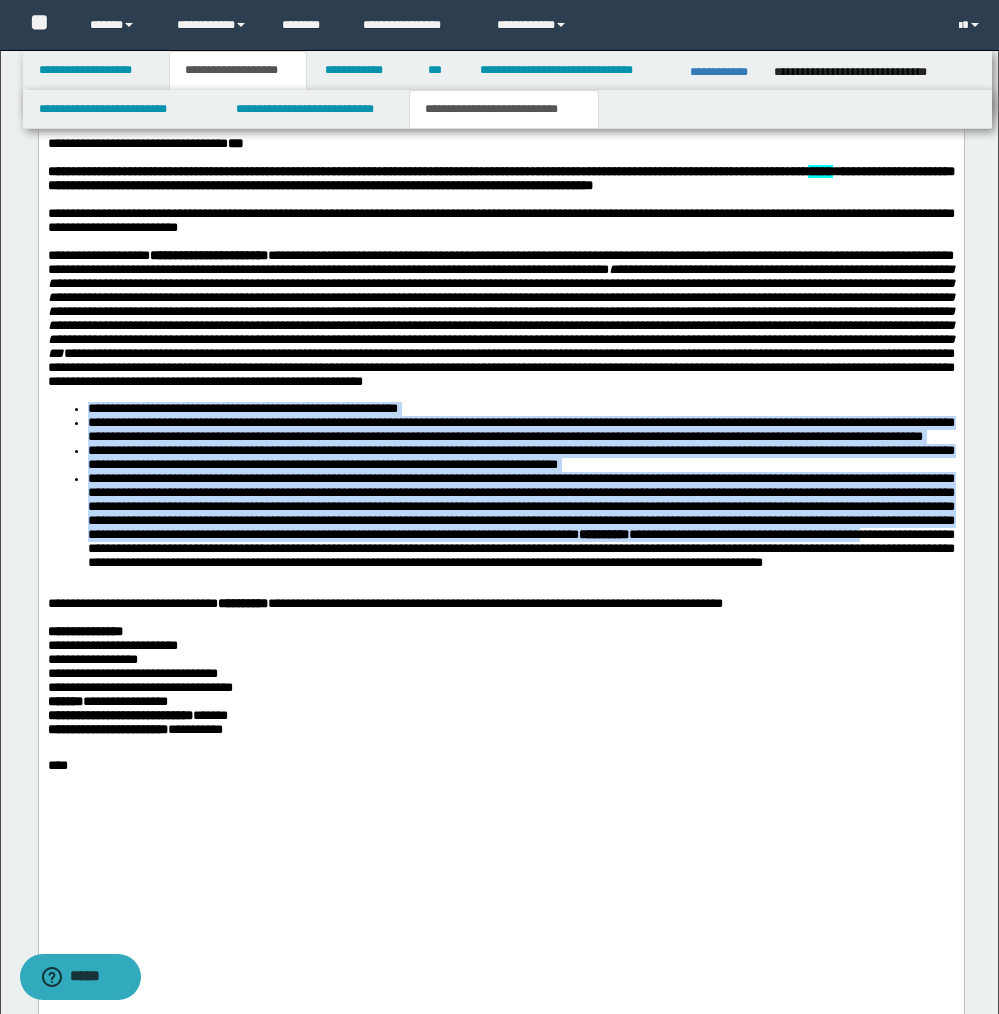scroll, scrollTop: 2243, scrollLeft: 0, axis: vertical 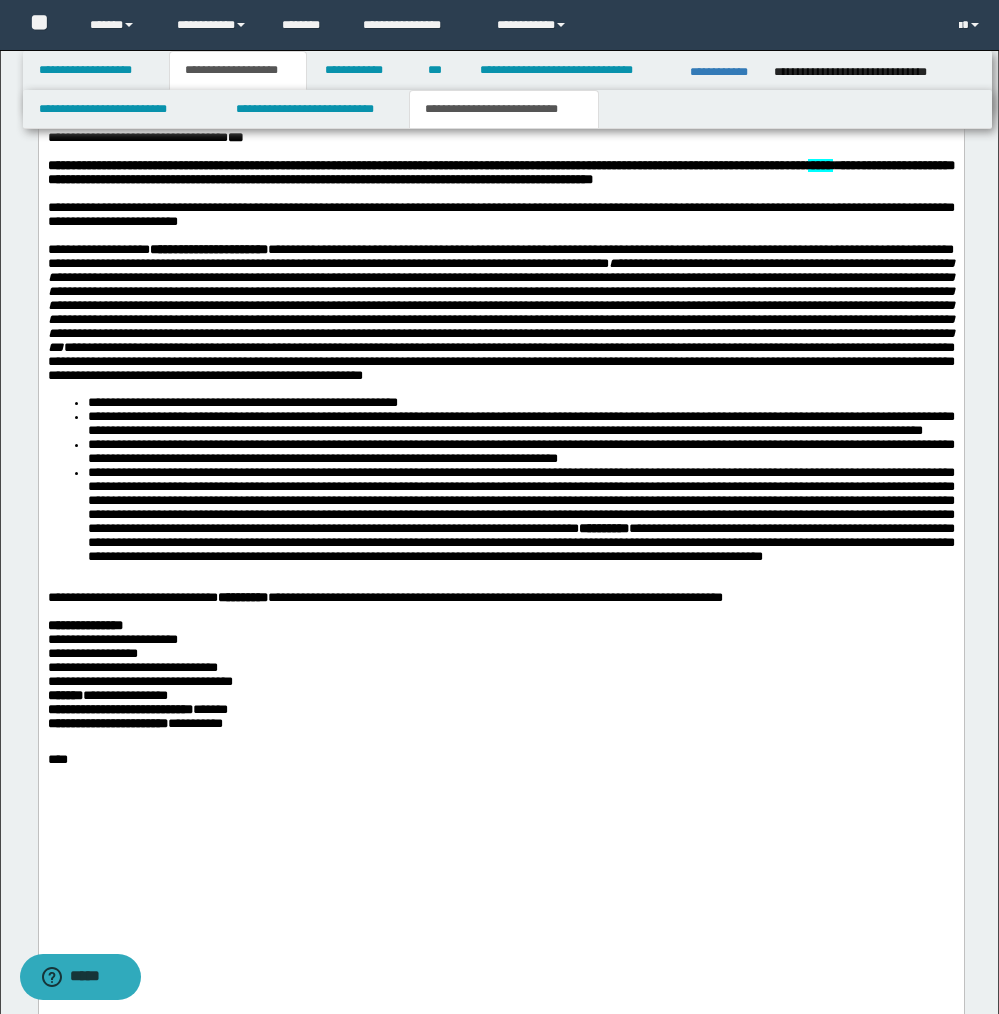 click at bounding box center (500, 585) 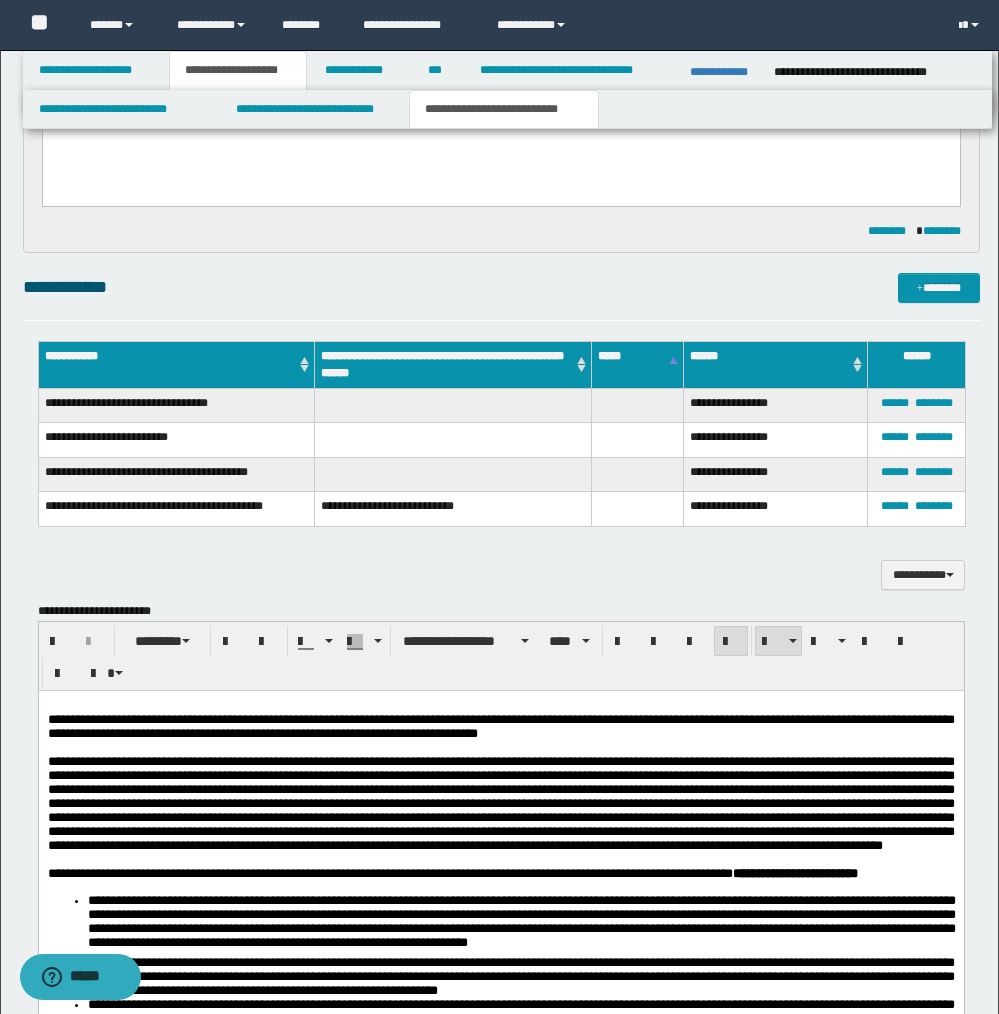 scroll, scrollTop: 1094, scrollLeft: 0, axis: vertical 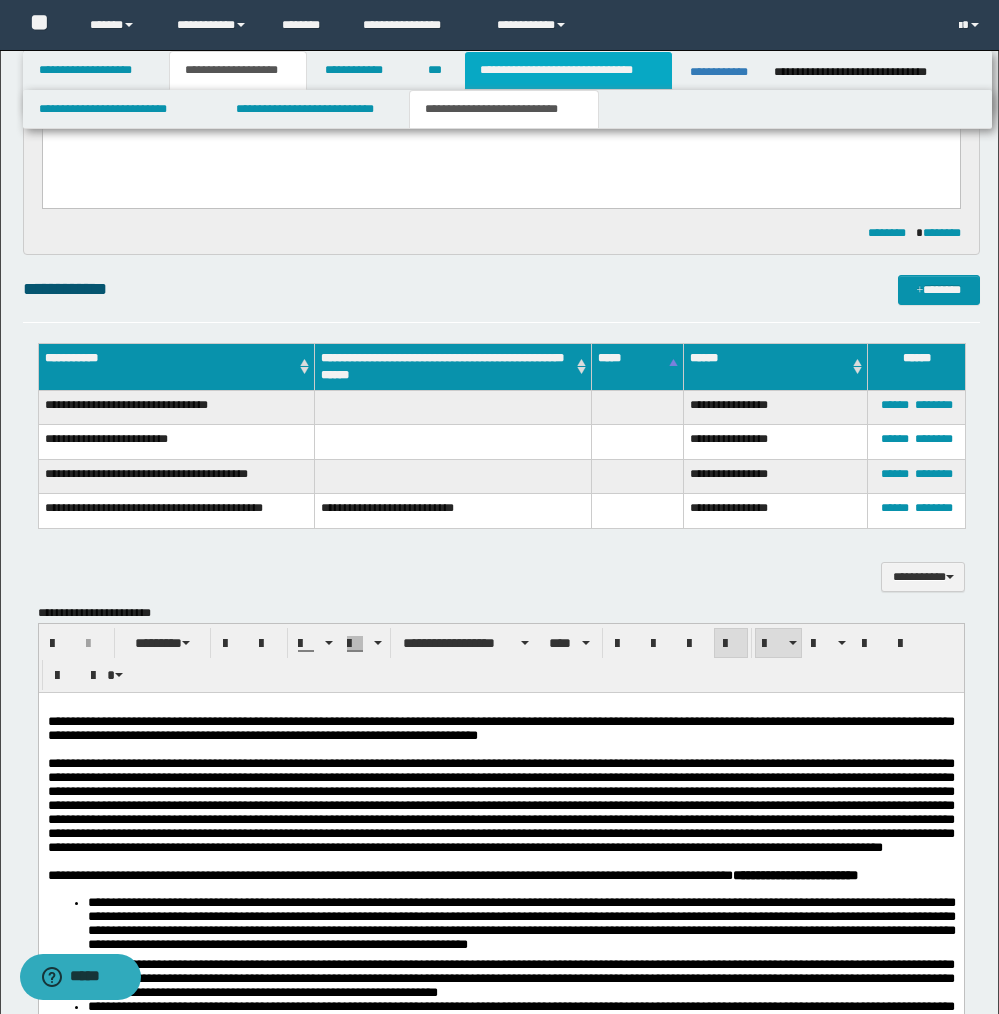 click on "**********" at bounding box center (568, 70) 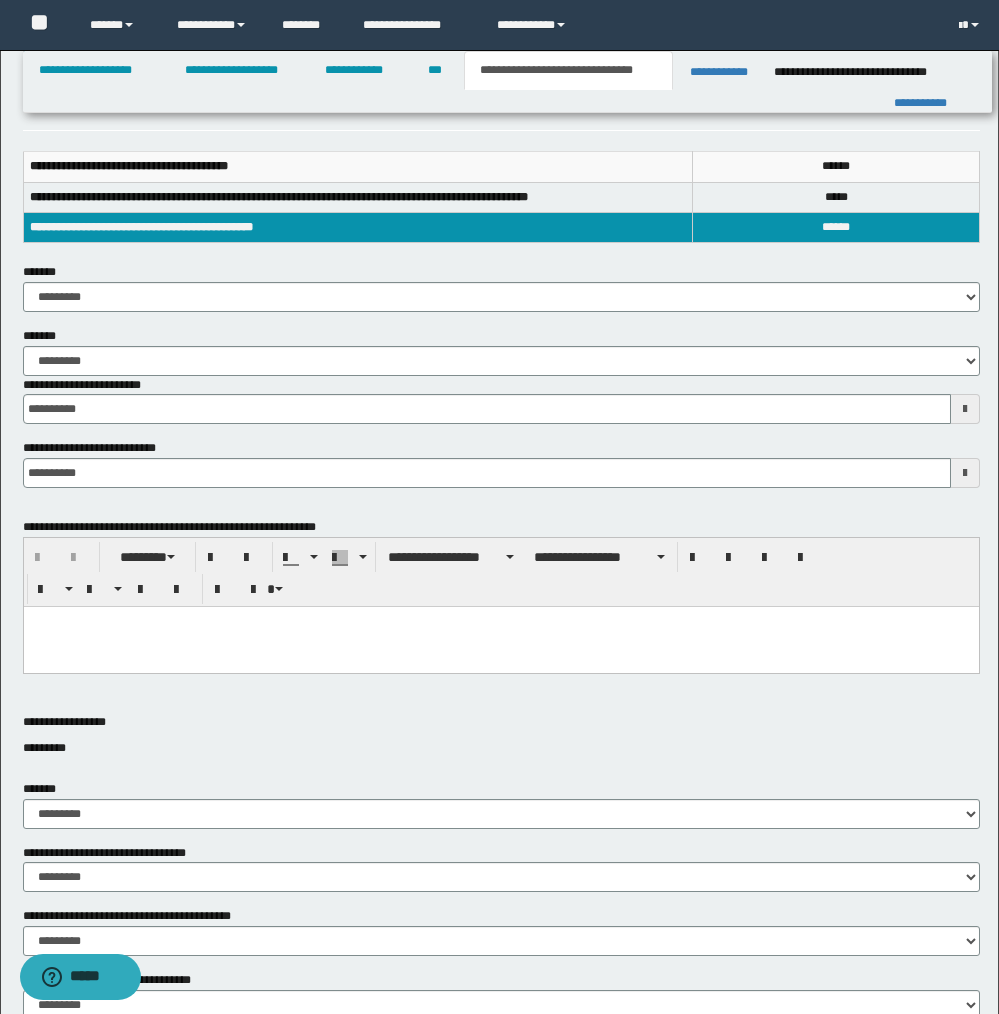 scroll, scrollTop: 0, scrollLeft: 0, axis: both 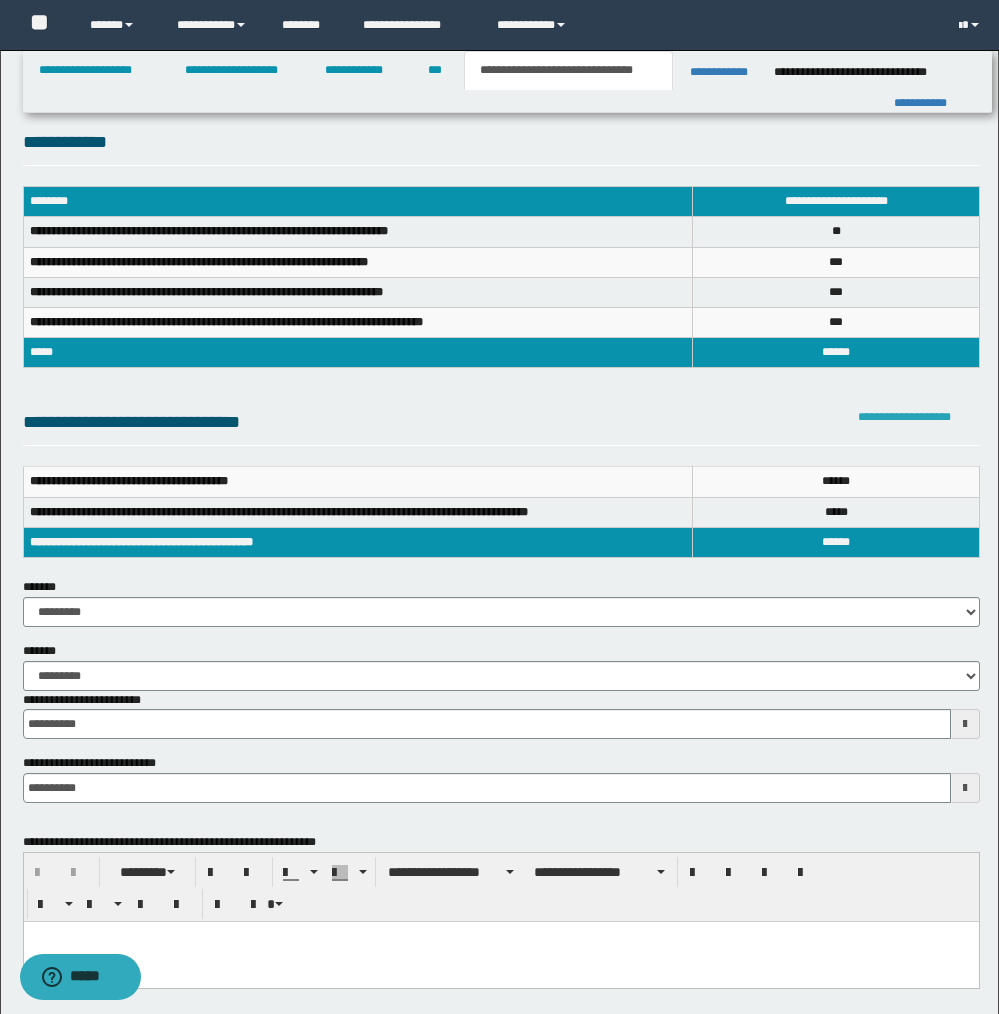 click on "**********" at bounding box center (904, 417) 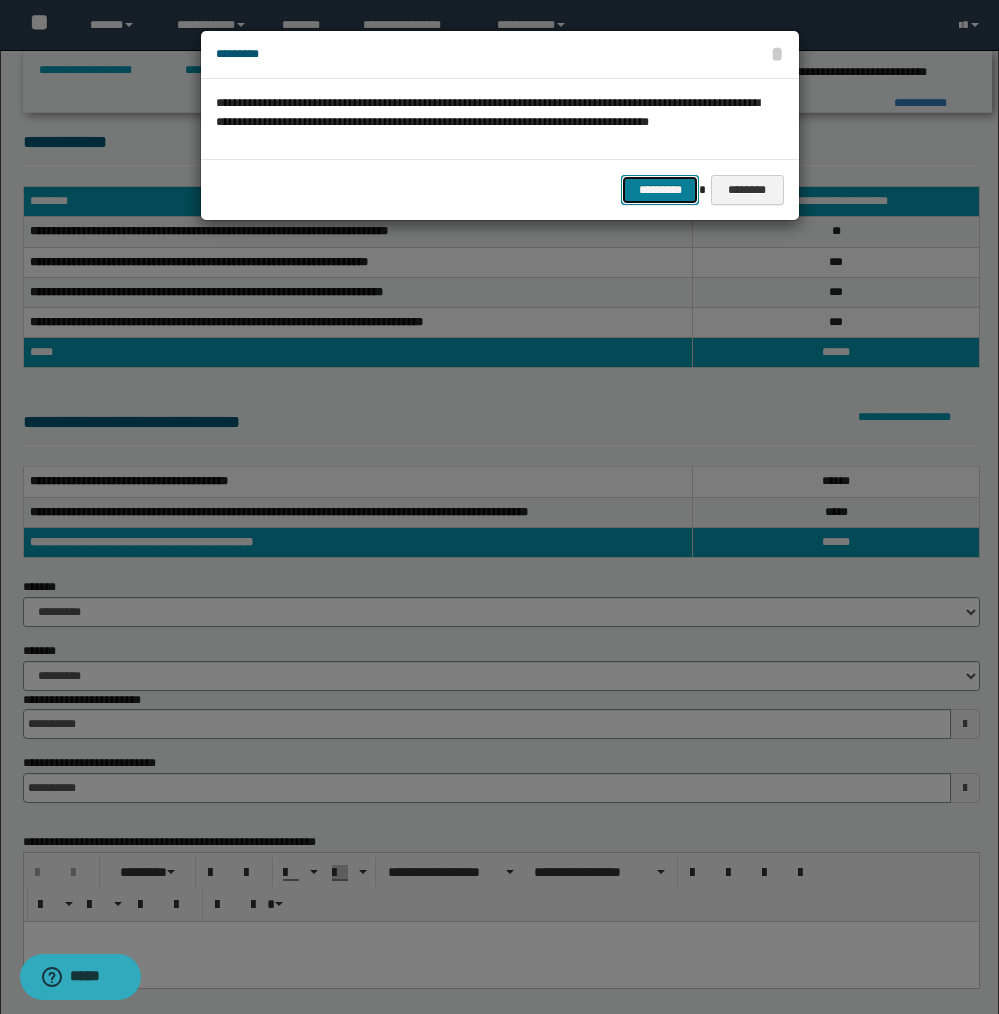 click on "*********" at bounding box center (660, 190) 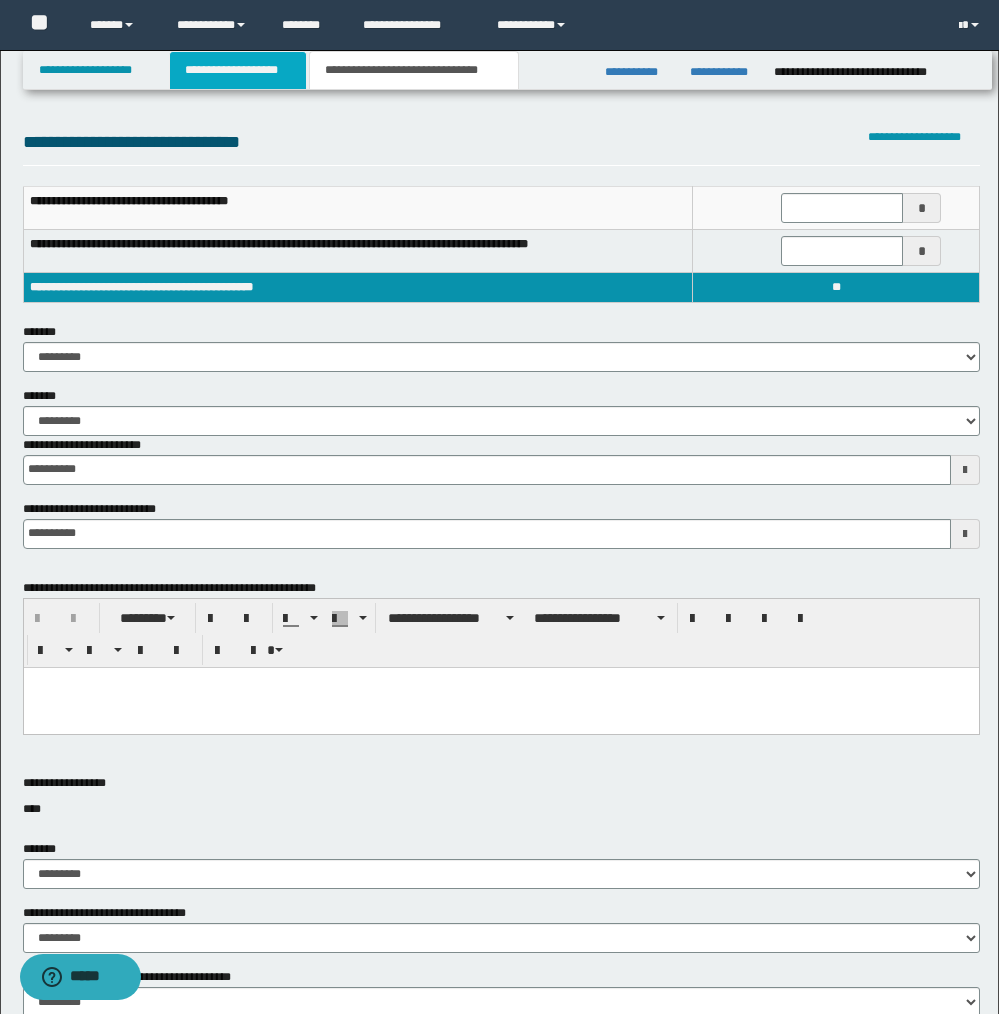 click on "**********" at bounding box center (238, 70) 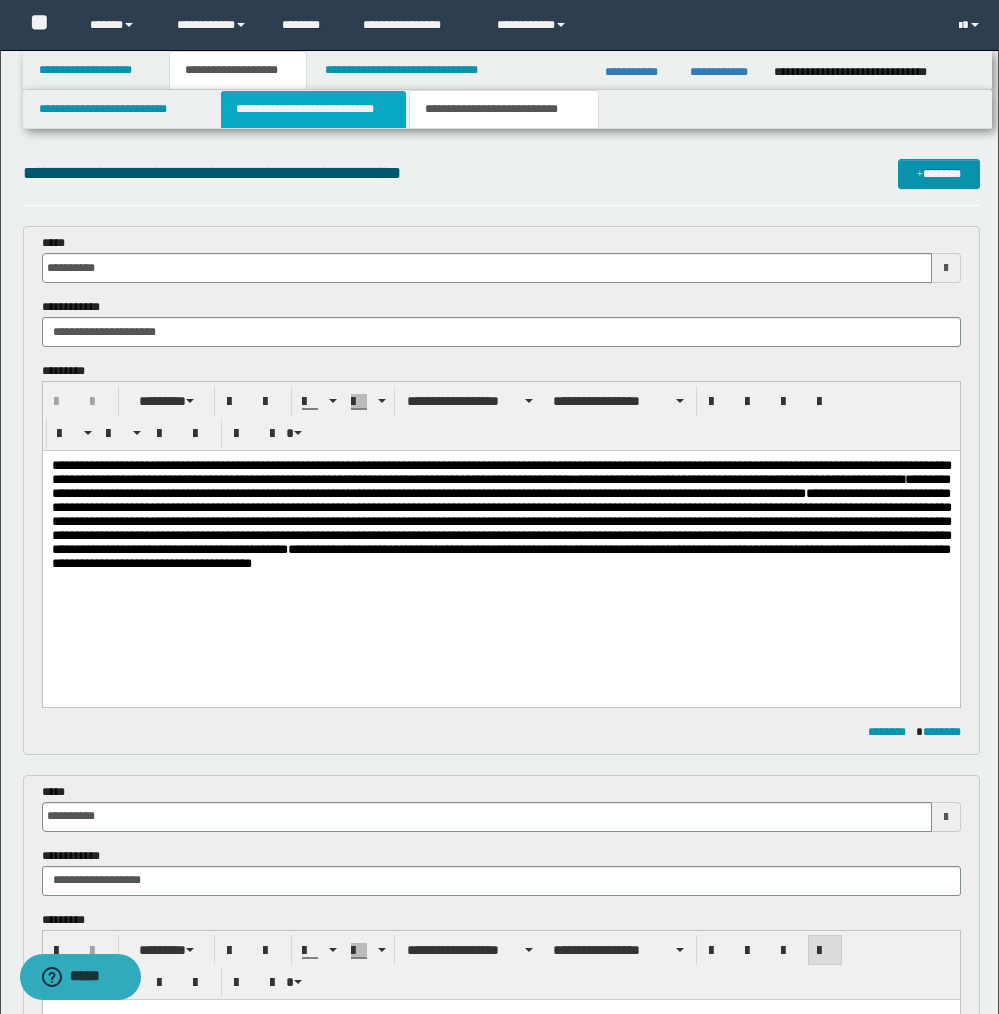 click on "**********" at bounding box center [314, 109] 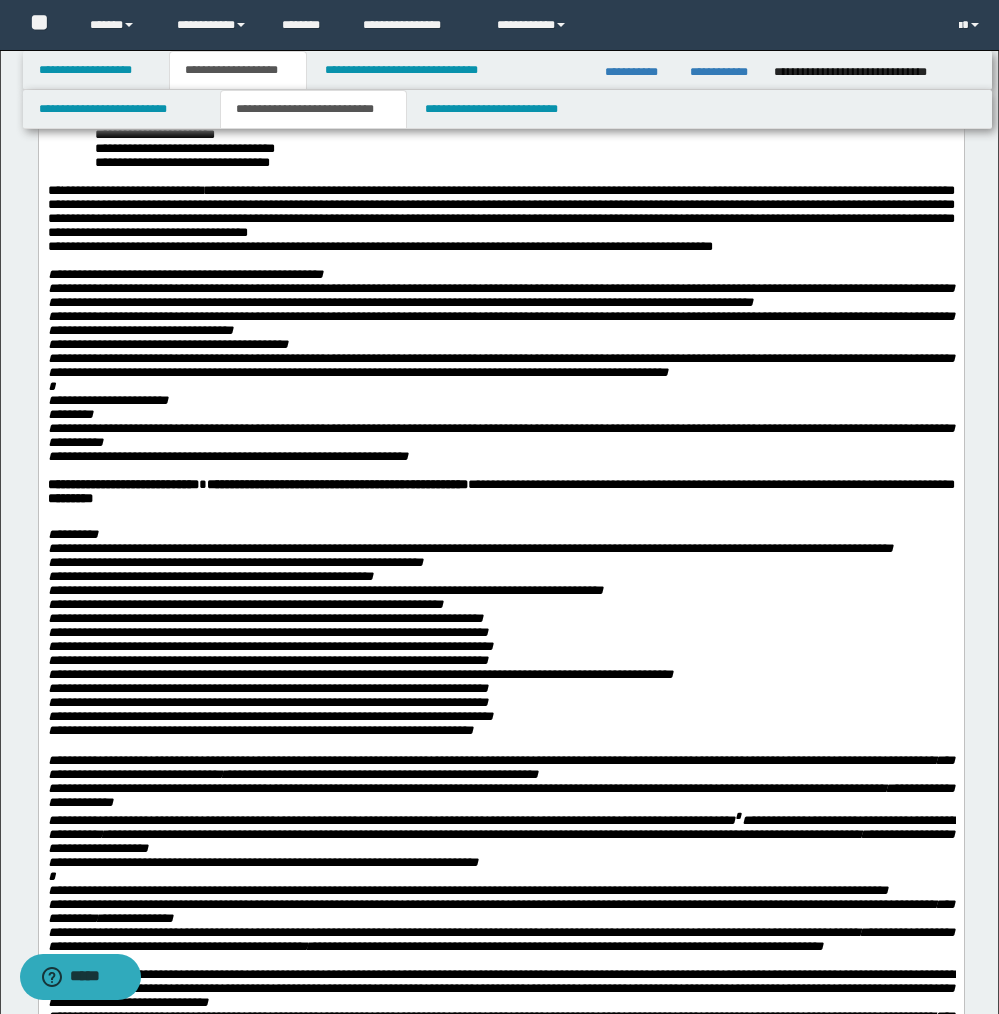 scroll, scrollTop: 626, scrollLeft: 0, axis: vertical 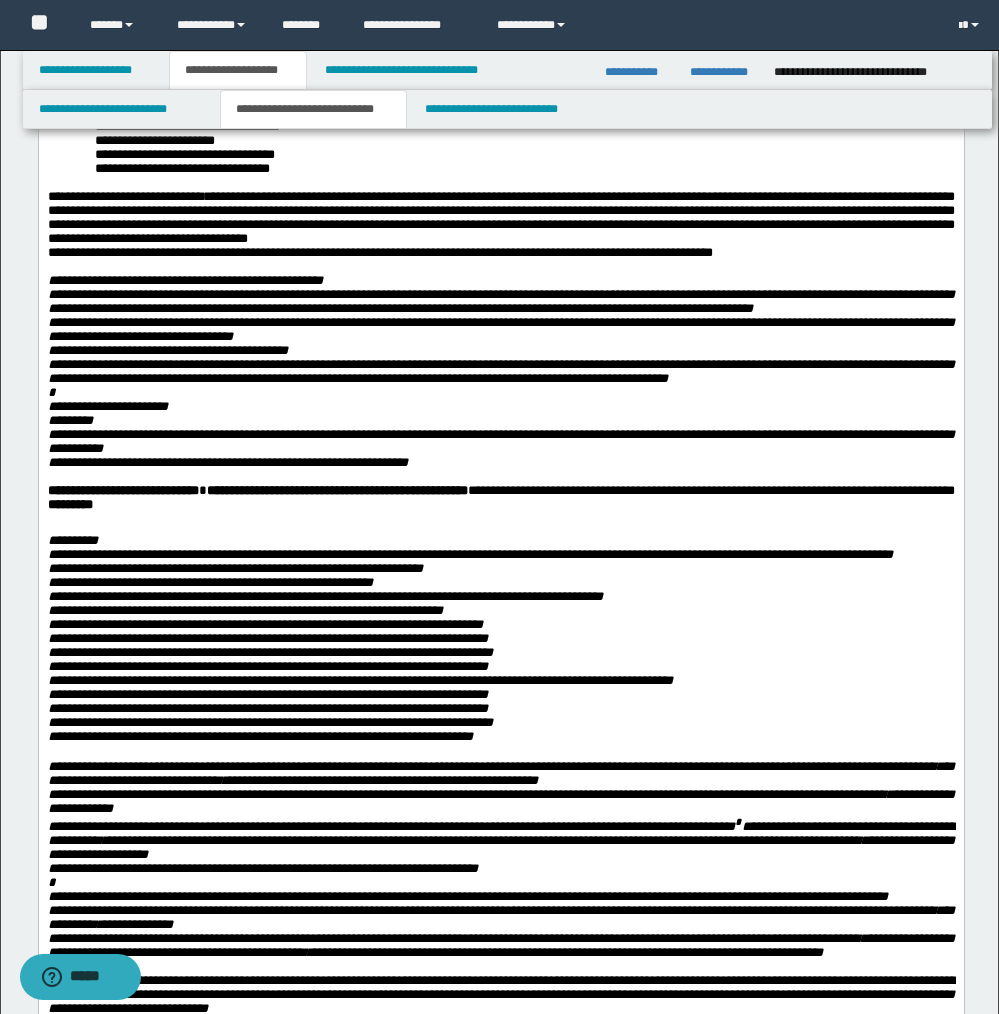 click at bounding box center [512, 527] 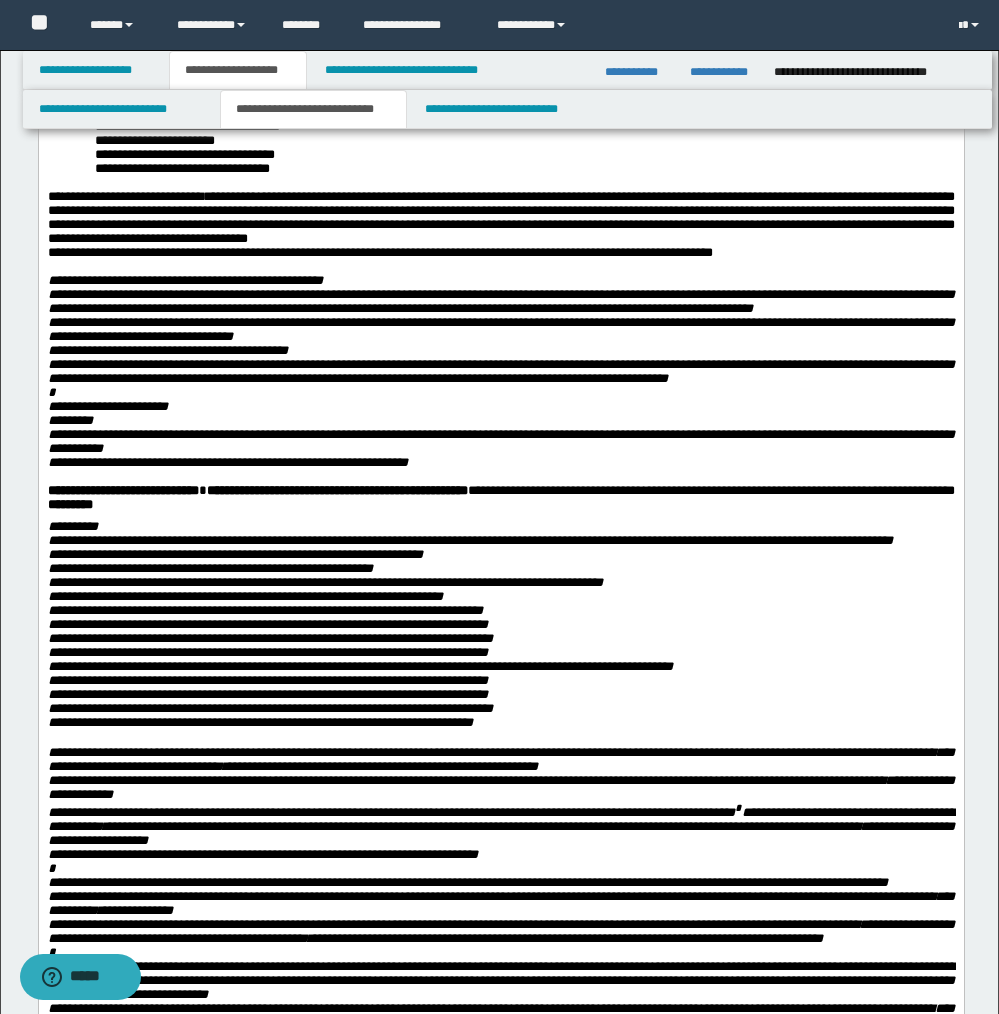 type 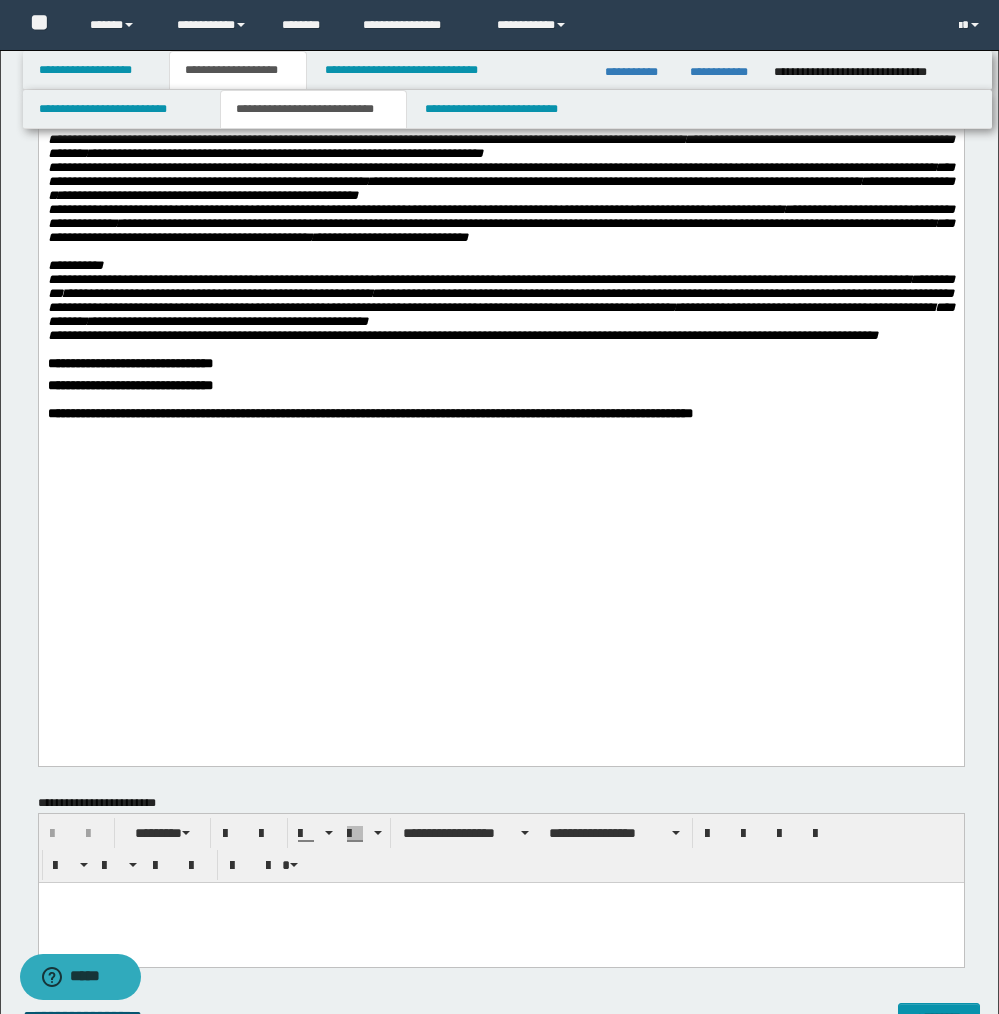 scroll, scrollTop: 1524, scrollLeft: 0, axis: vertical 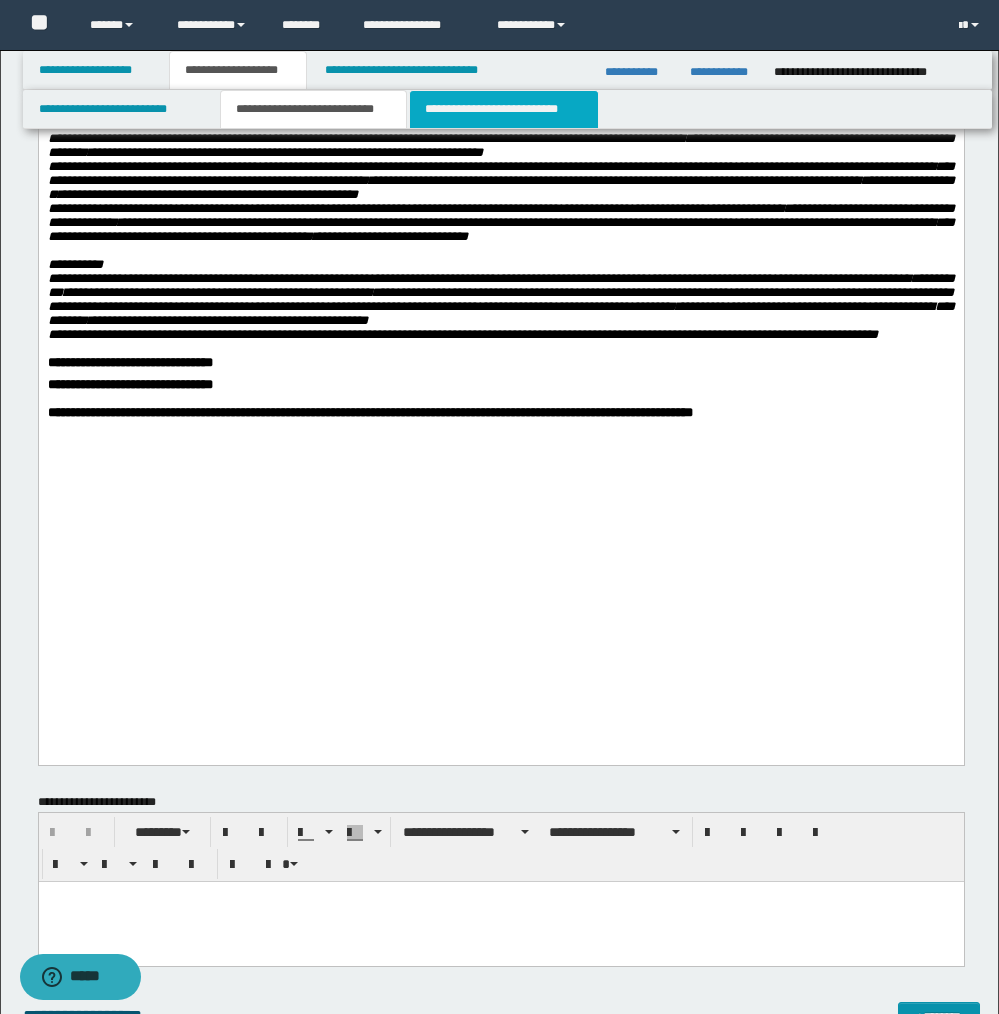 click on "**********" at bounding box center (504, 109) 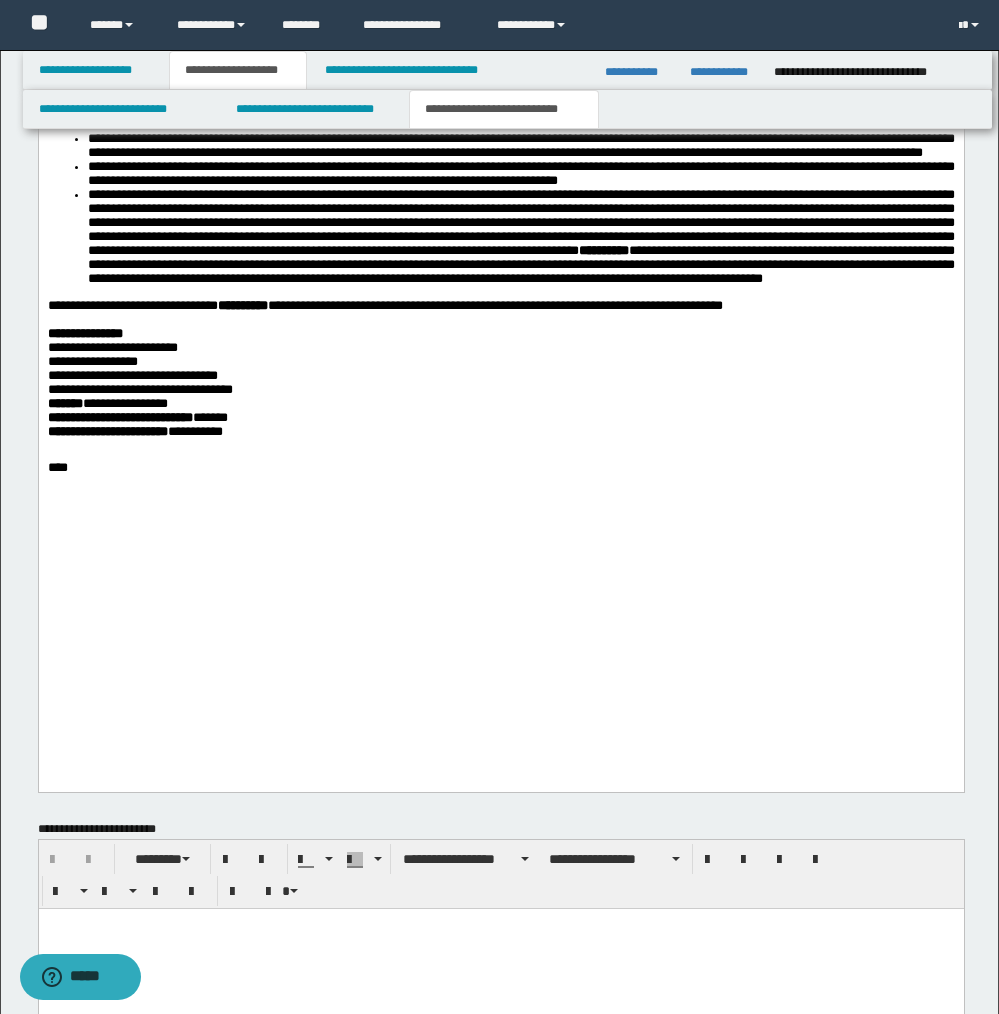 scroll, scrollTop: 2518, scrollLeft: 0, axis: vertical 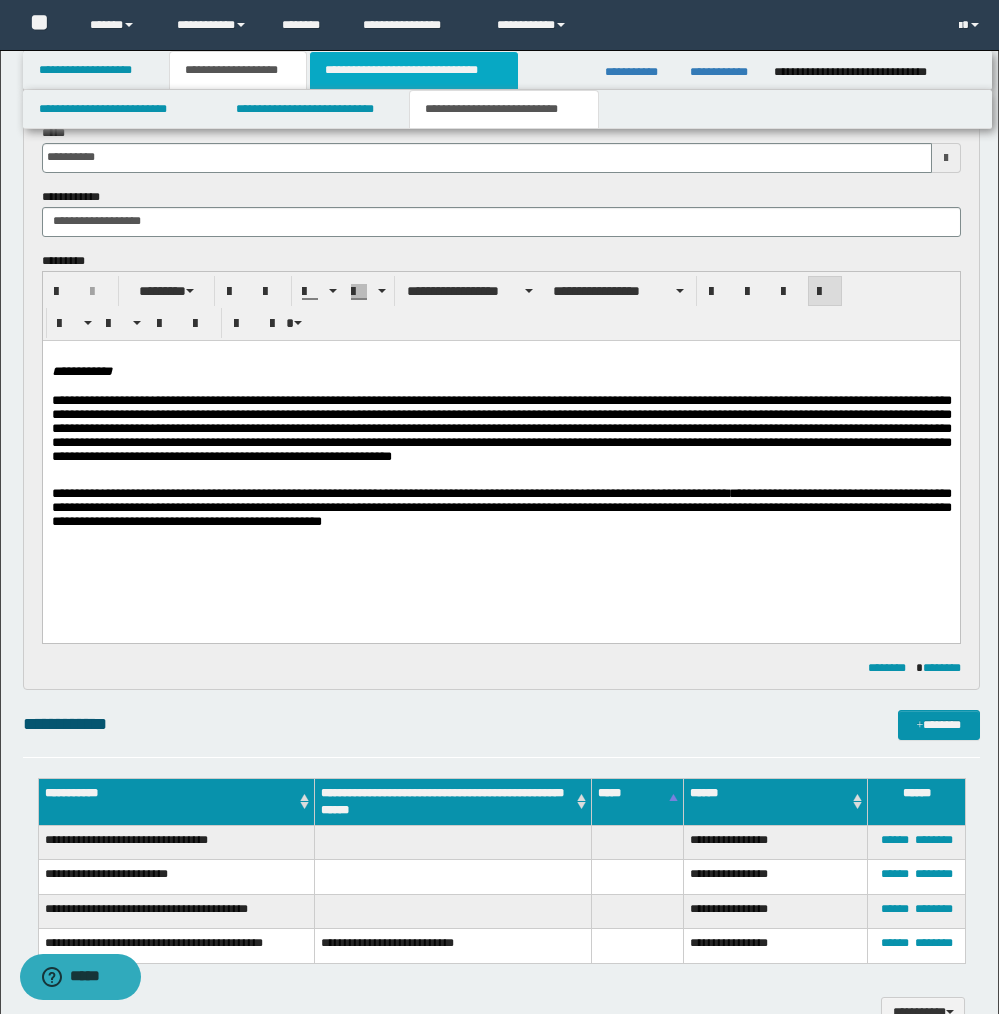 drag, startPoint x: 466, startPoint y: 70, endPoint x: 440, endPoint y: 55, distance: 30.016663 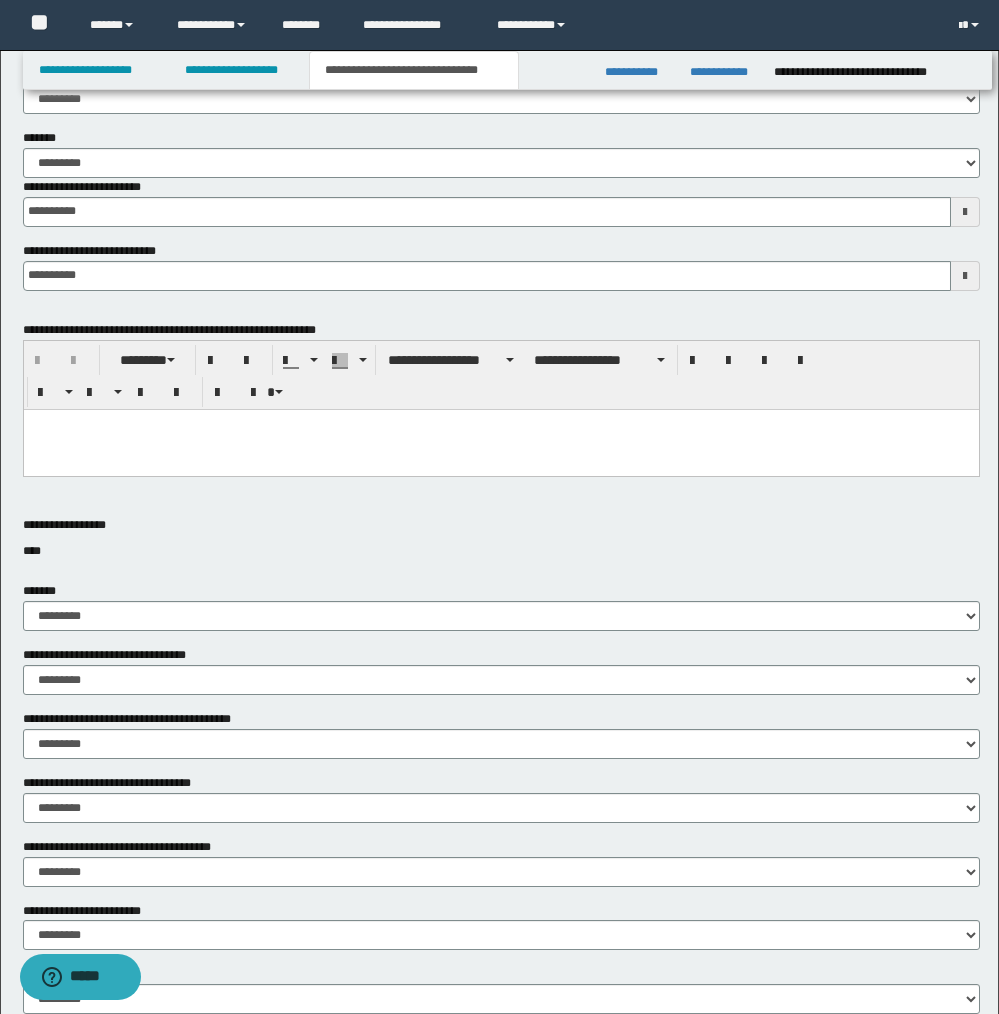 scroll, scrollTop: 0, scrollLeft: 0, axis: both 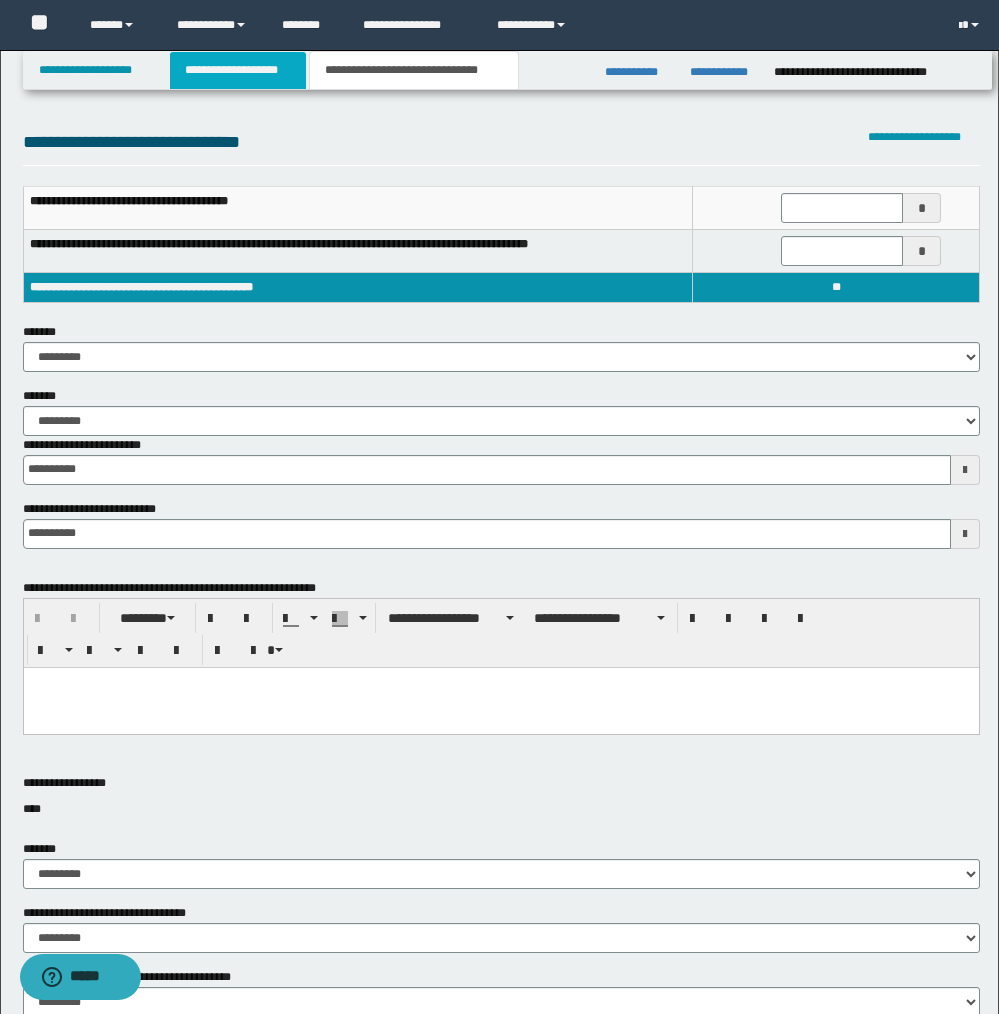 click on "**********" at bounding box center (238, 70) 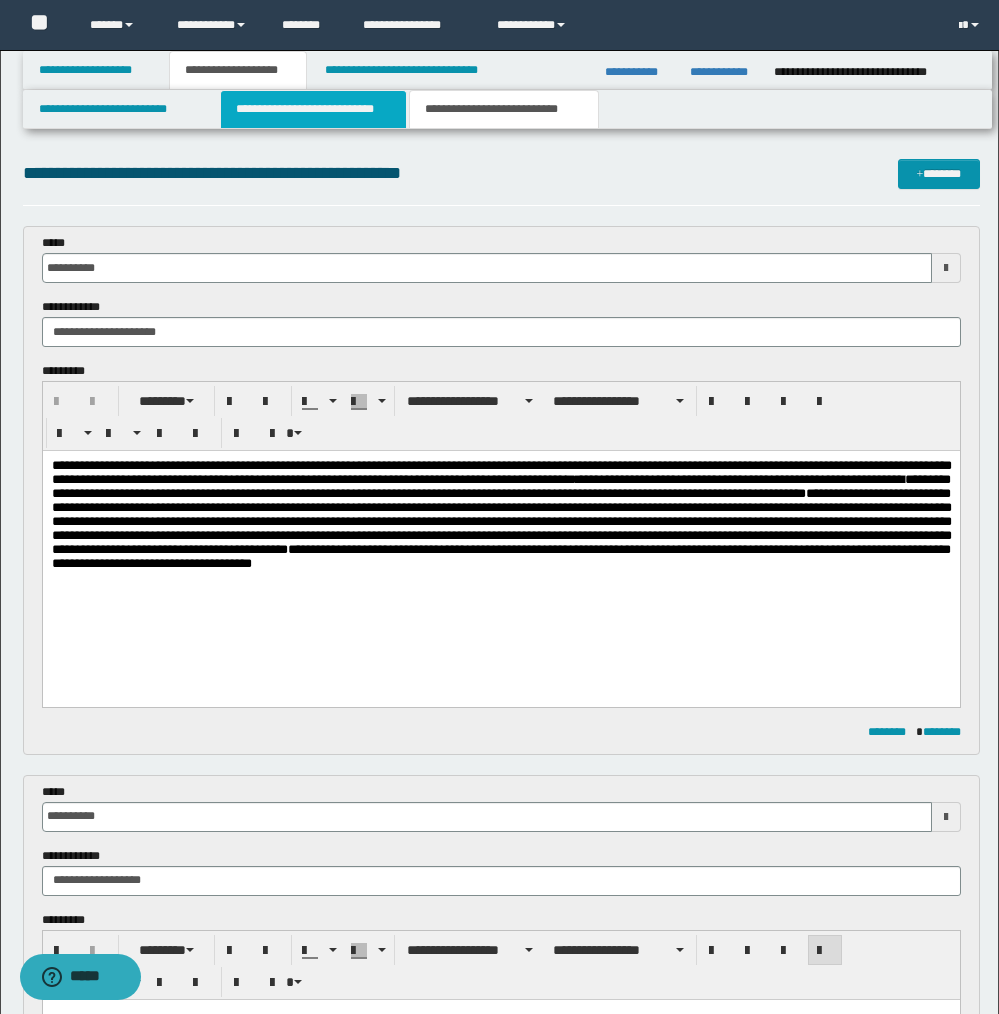 click on "**********" at bounding box center [314, 109] 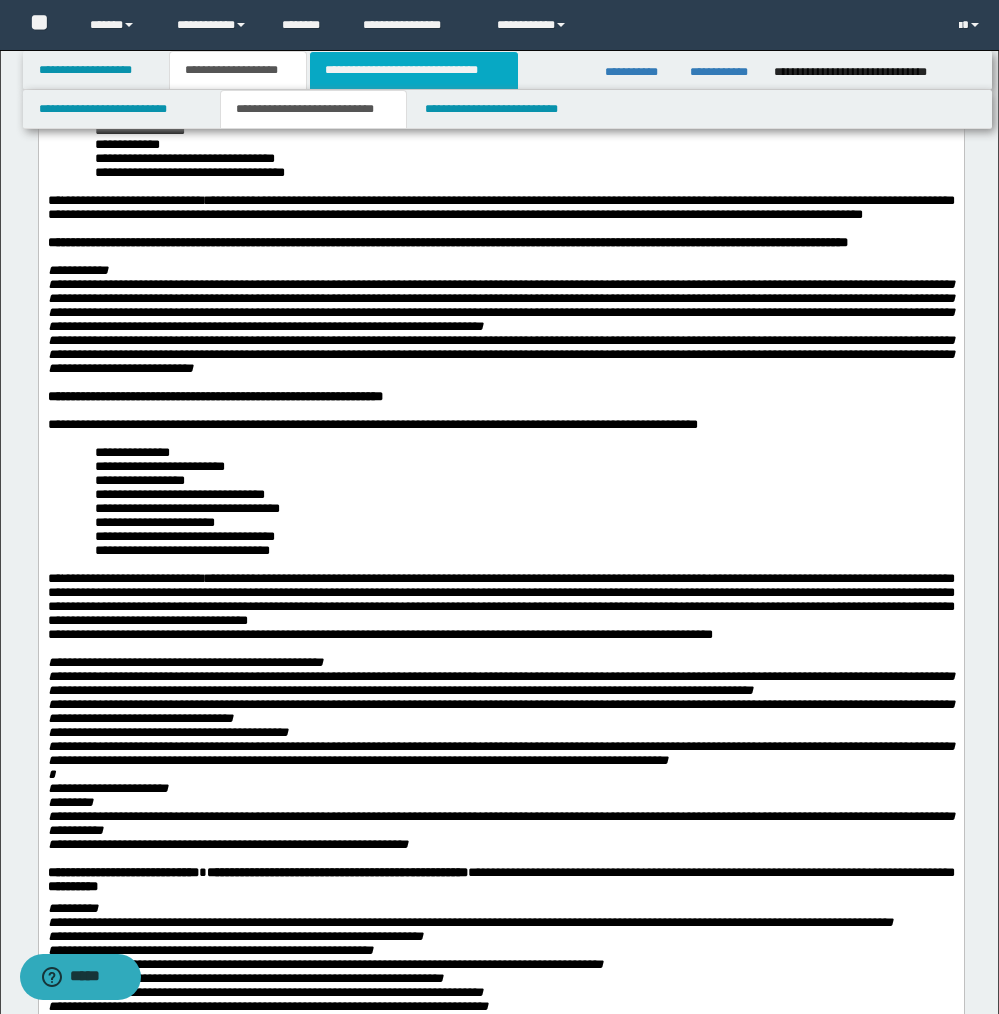 scroll, scrollTop: 239, scrollLeft: 0, axis: vertical 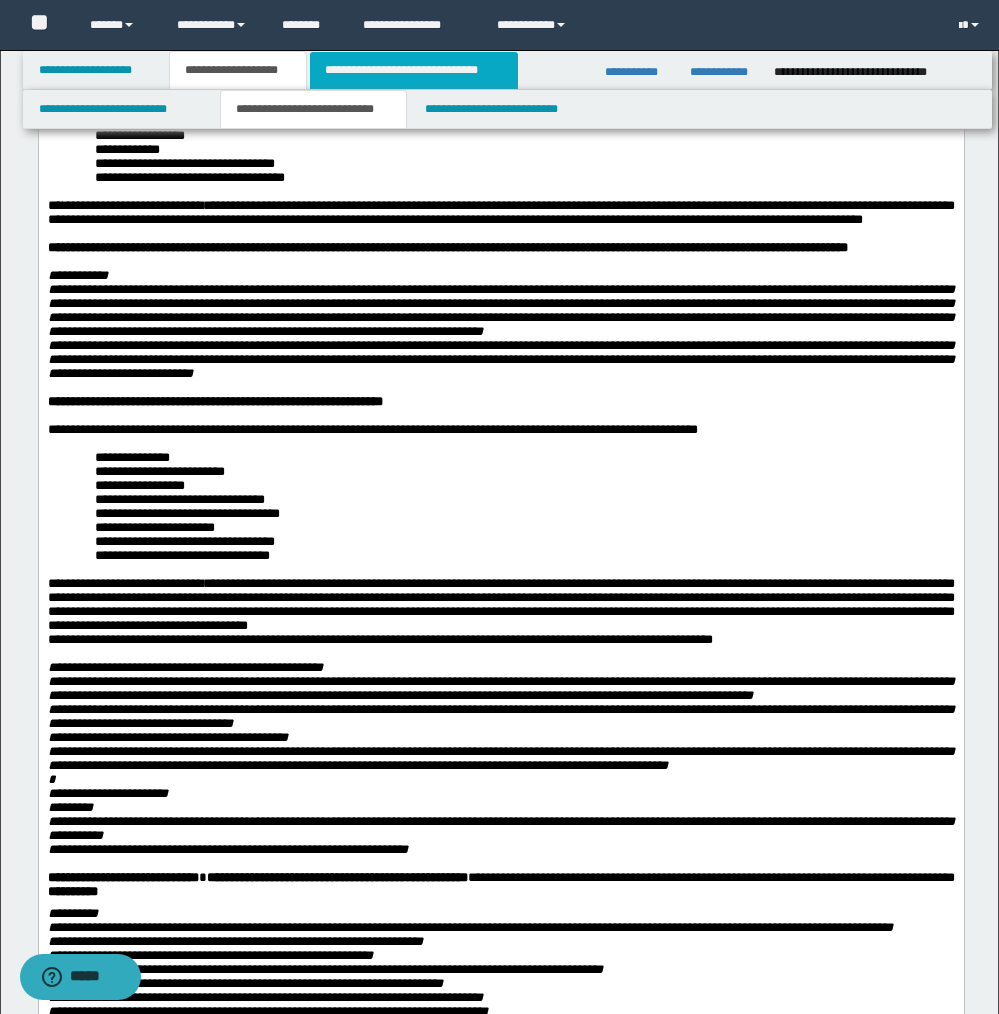 click on "**********" at bounding box center (413, 70) 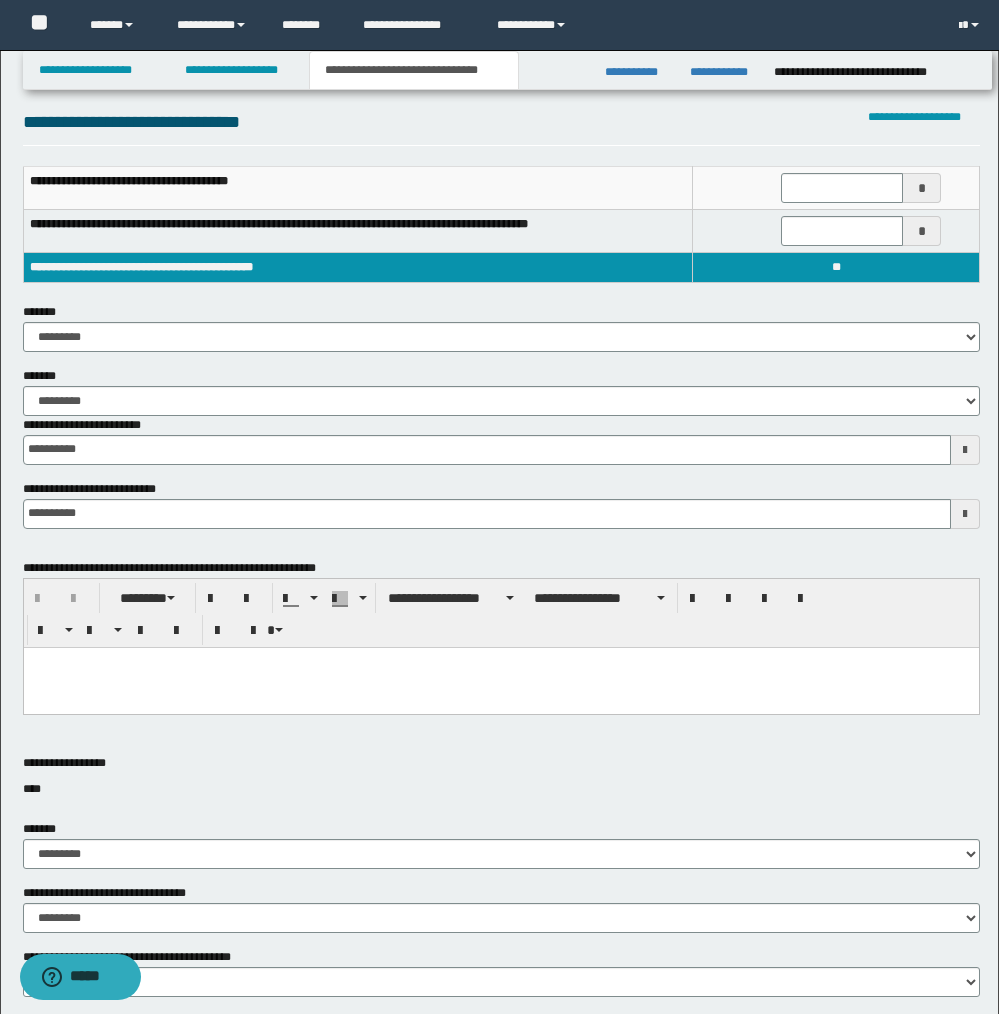 scroll, scrollTop: 0, scrollLeft: 0, axis: both 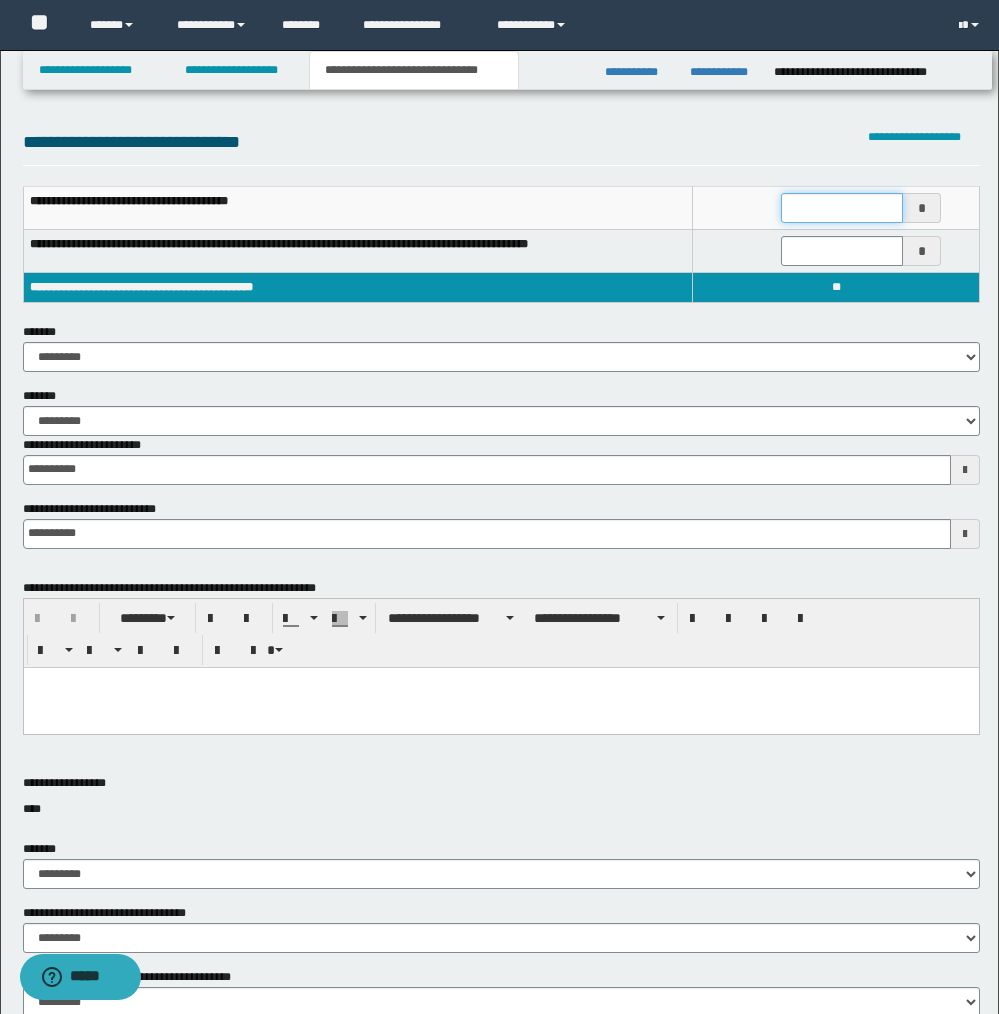 click at bounding box center (842, 208) 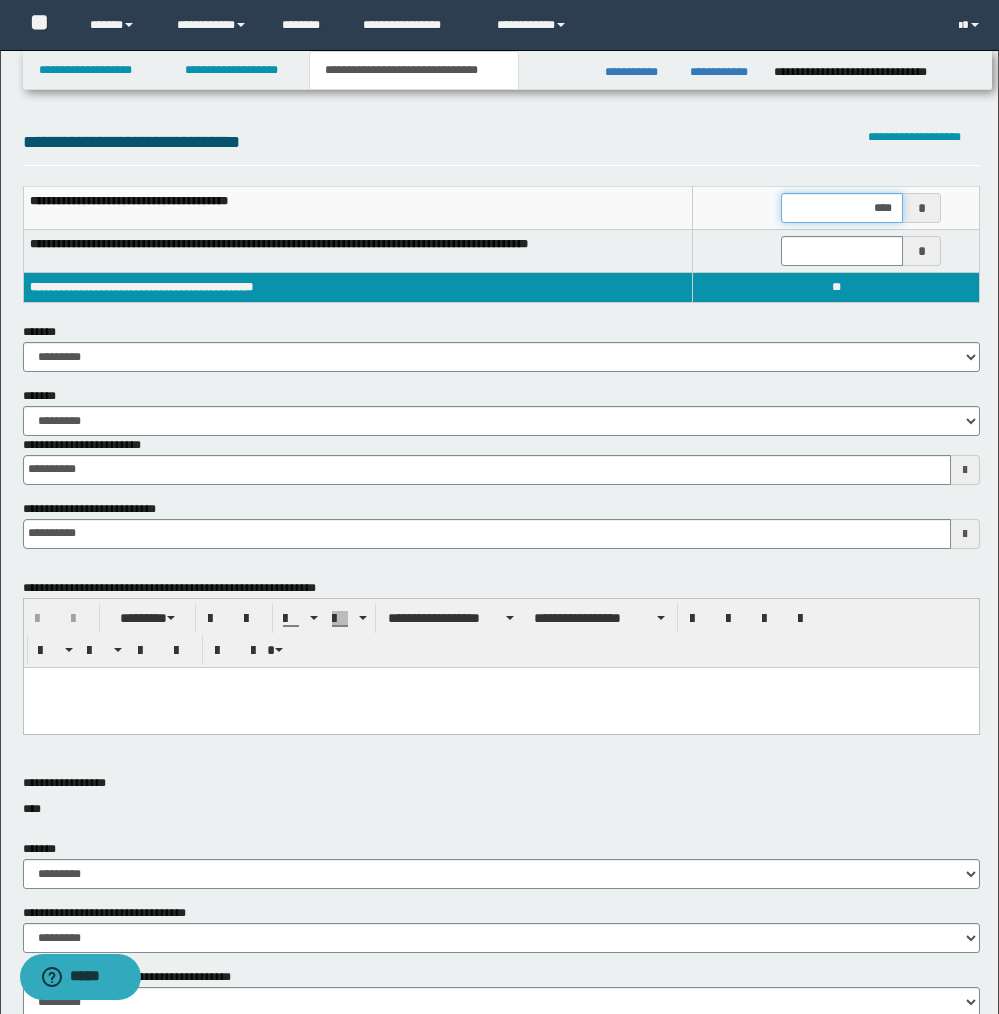 type on "*****" 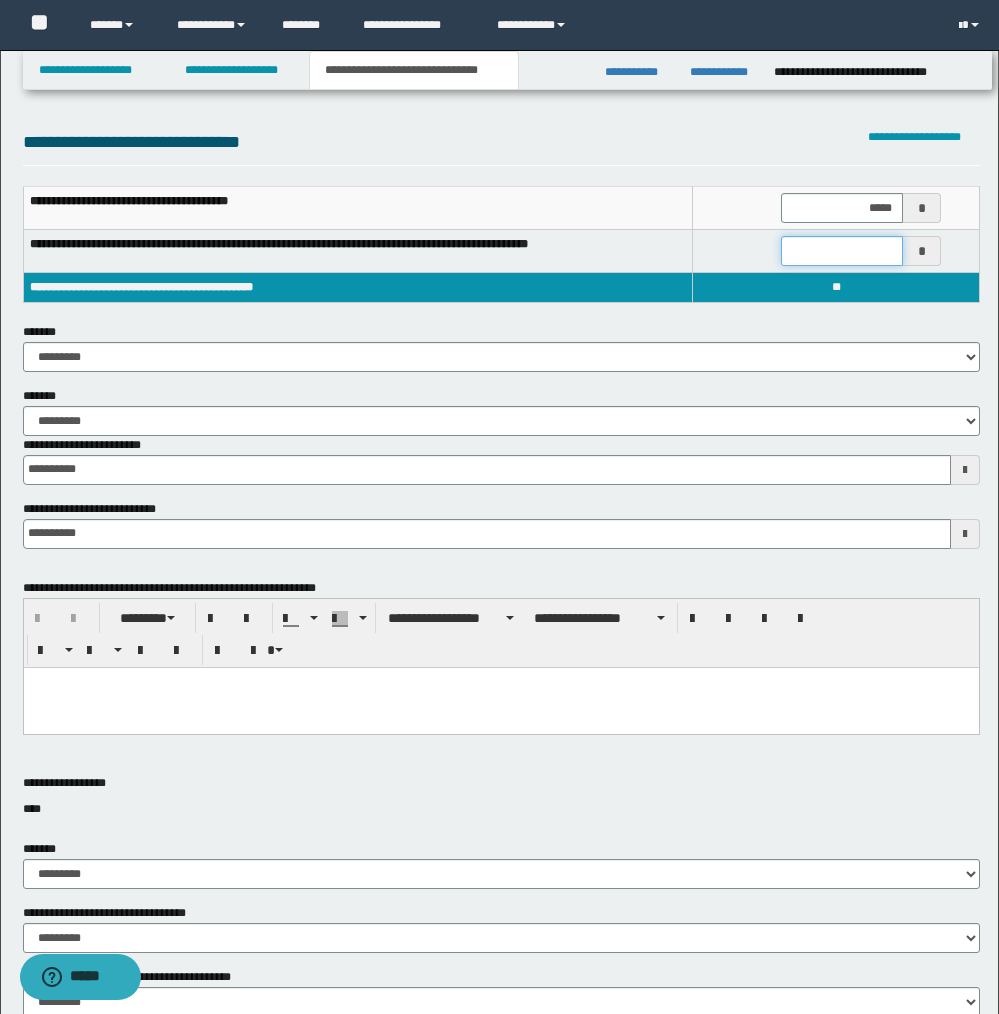 click at bounding box center (842, 251) 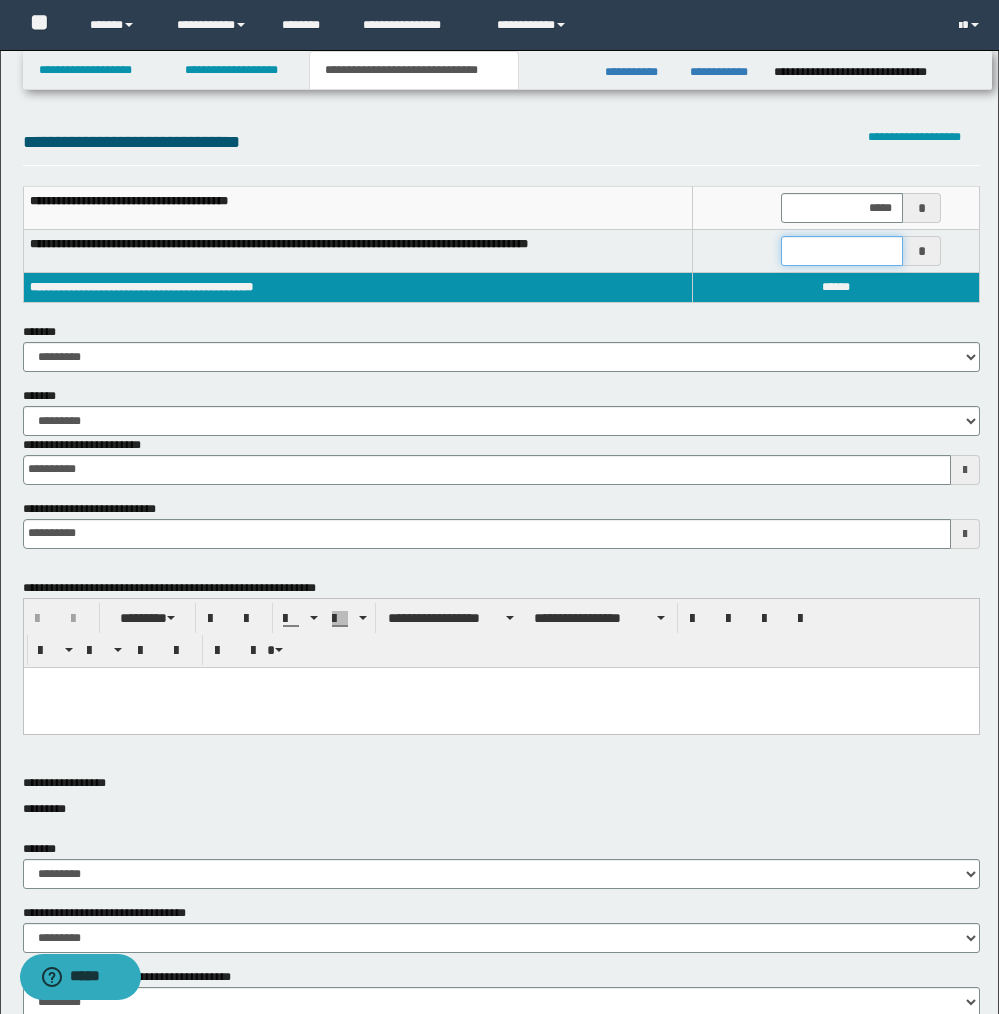 click at bounding box center [842, 251] 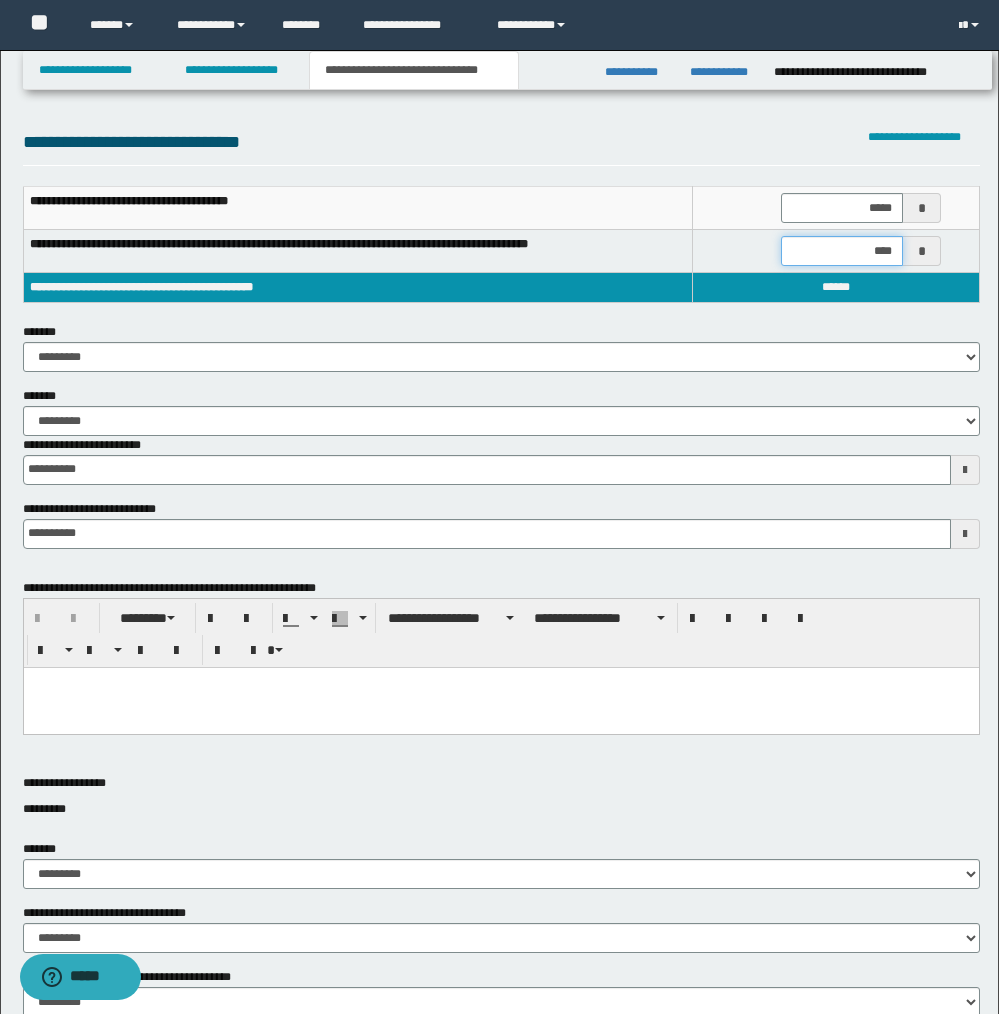 type on "*****" 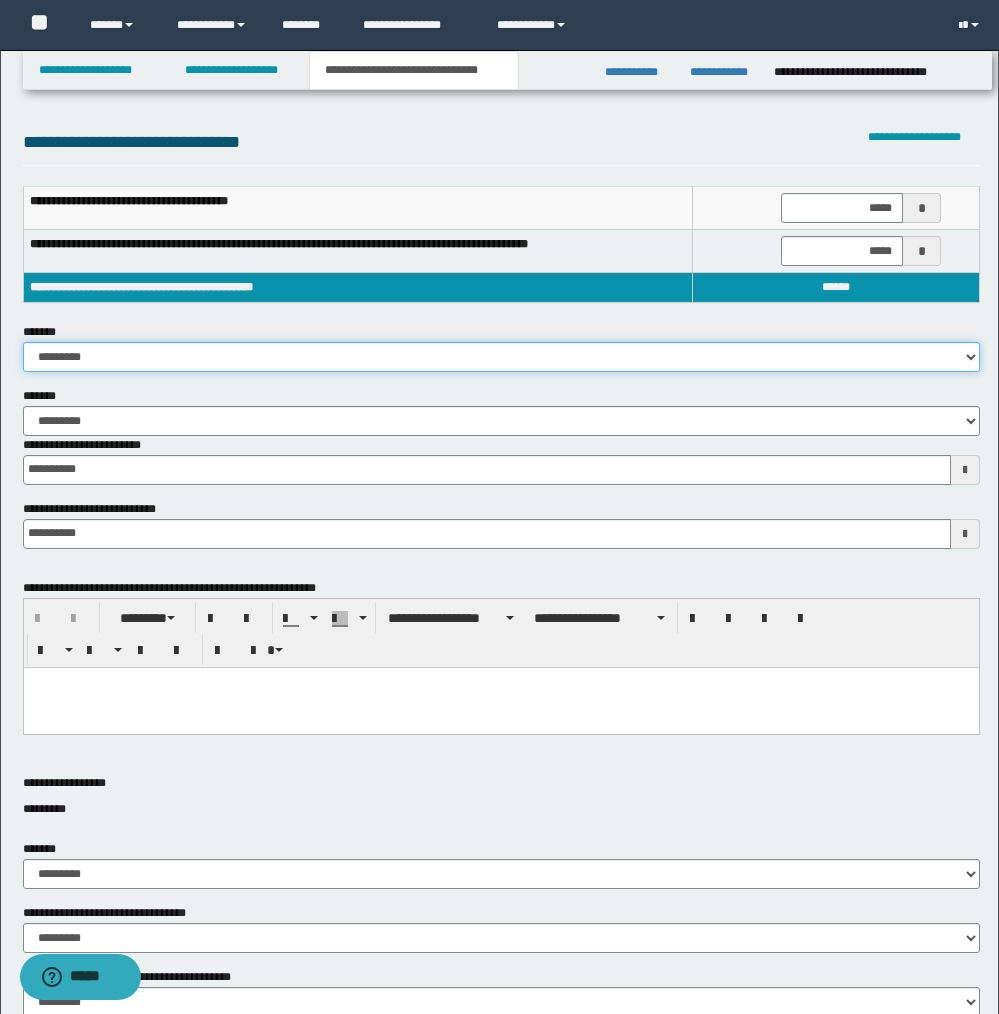 click on "**********" at bounding box center [501, 357] 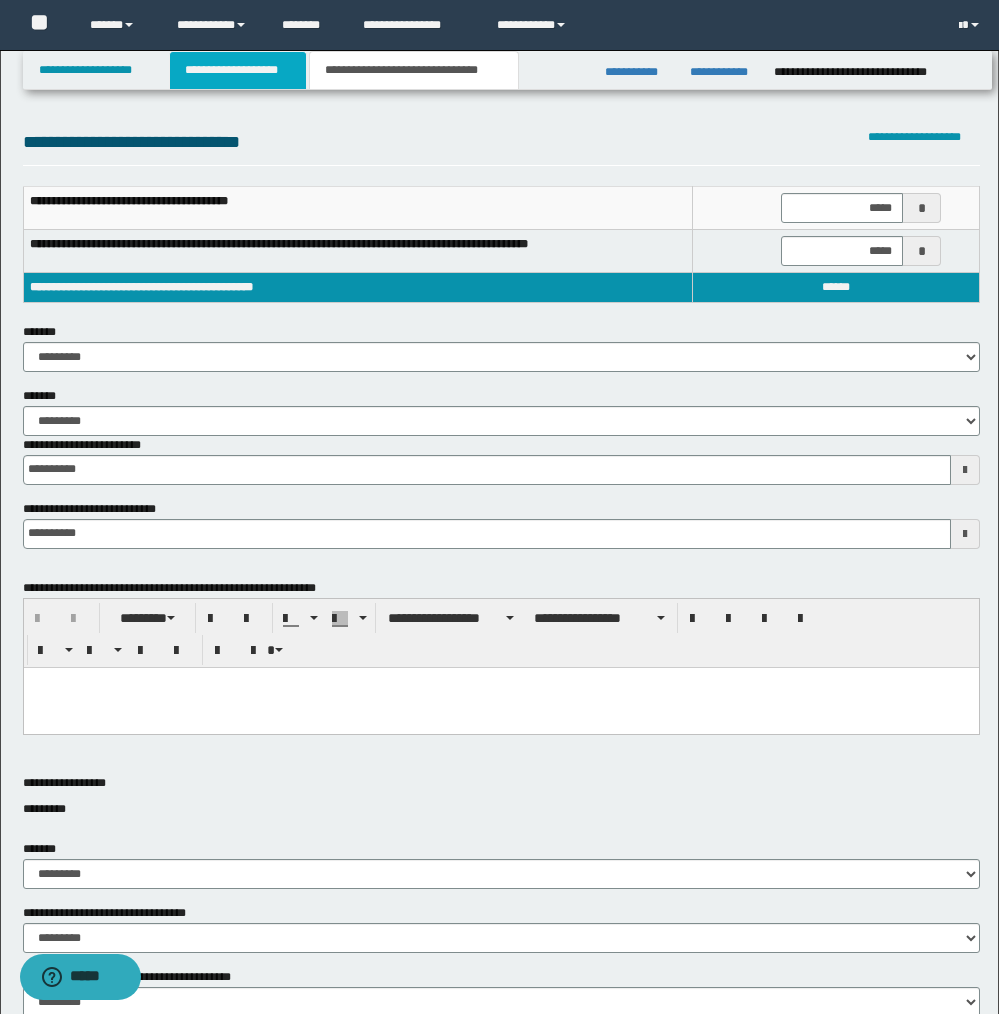 click on "**********" at bounding box center [238, 70] 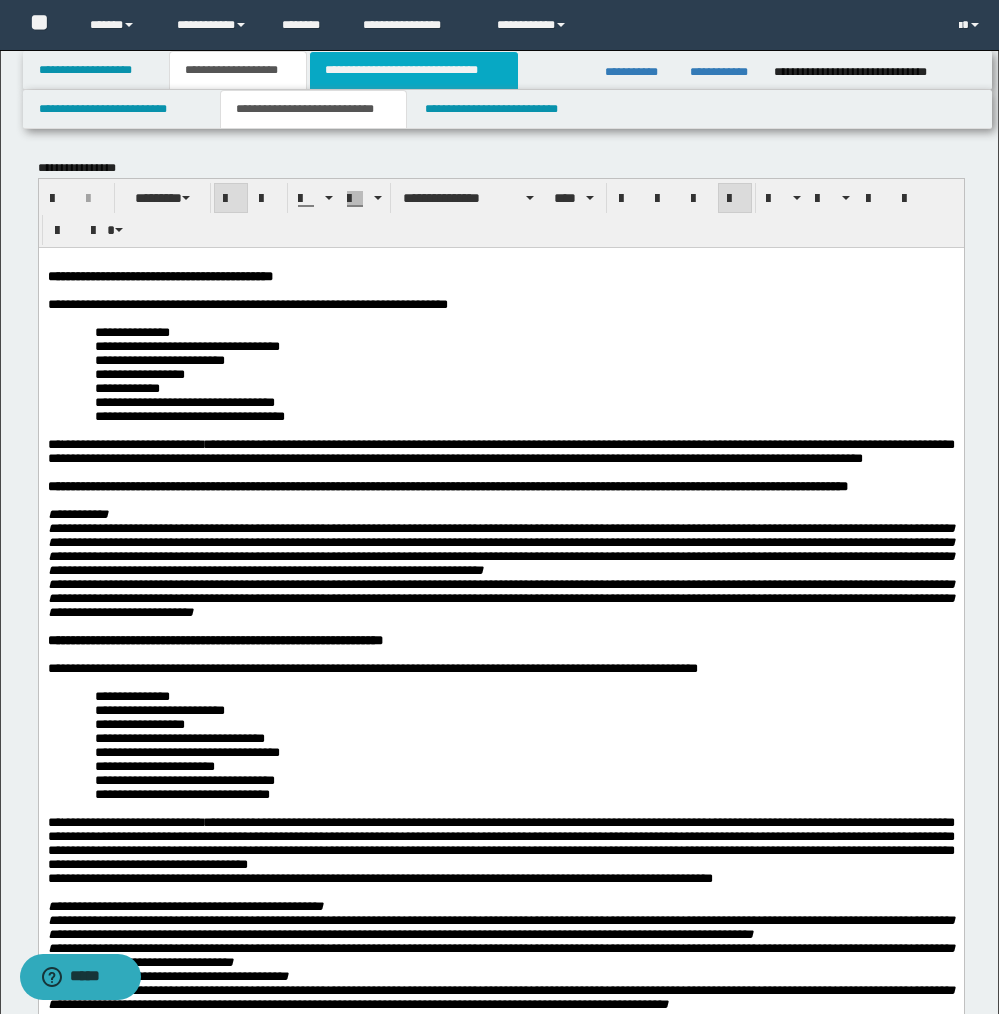 click on "**********" at bounding box center (413, 70) 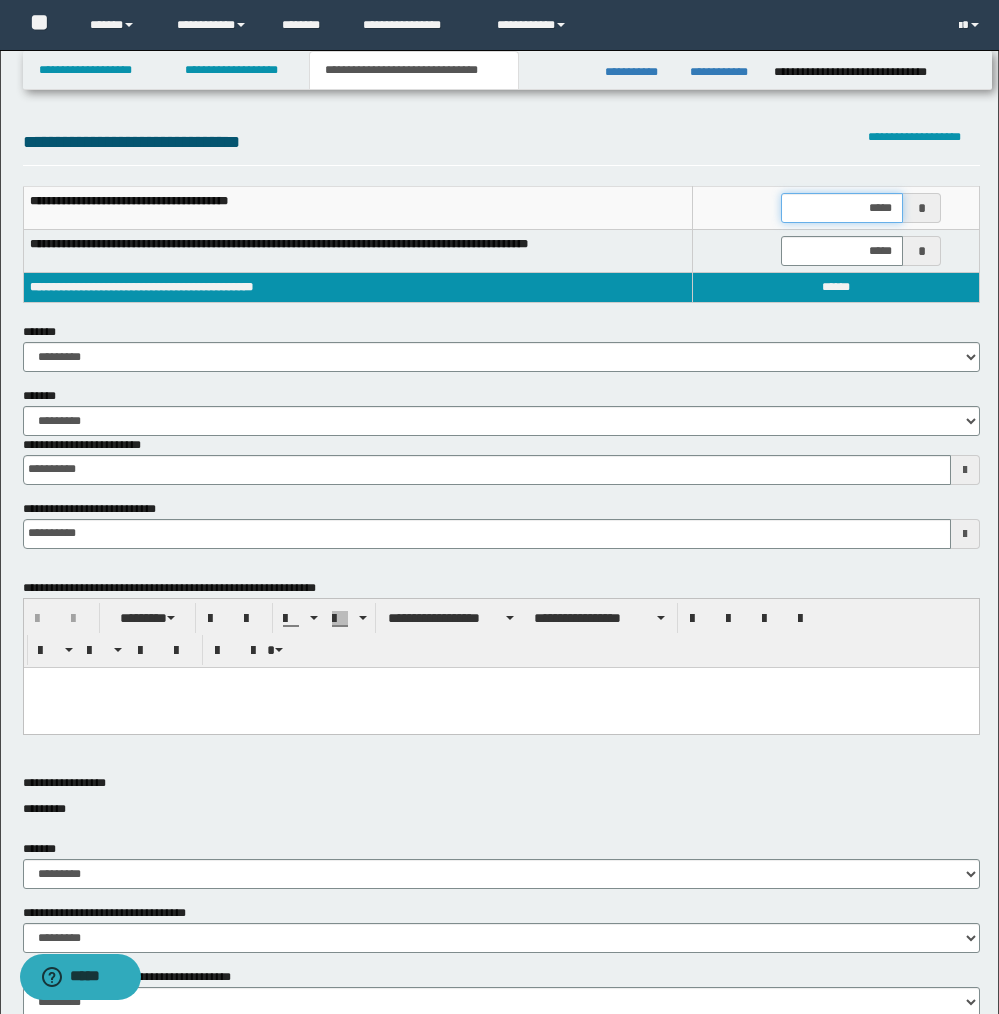 drag, startPoint x: 892, startPoint y: 204, endPoint x: 920, endPoint y: 227, distance: 36.23534 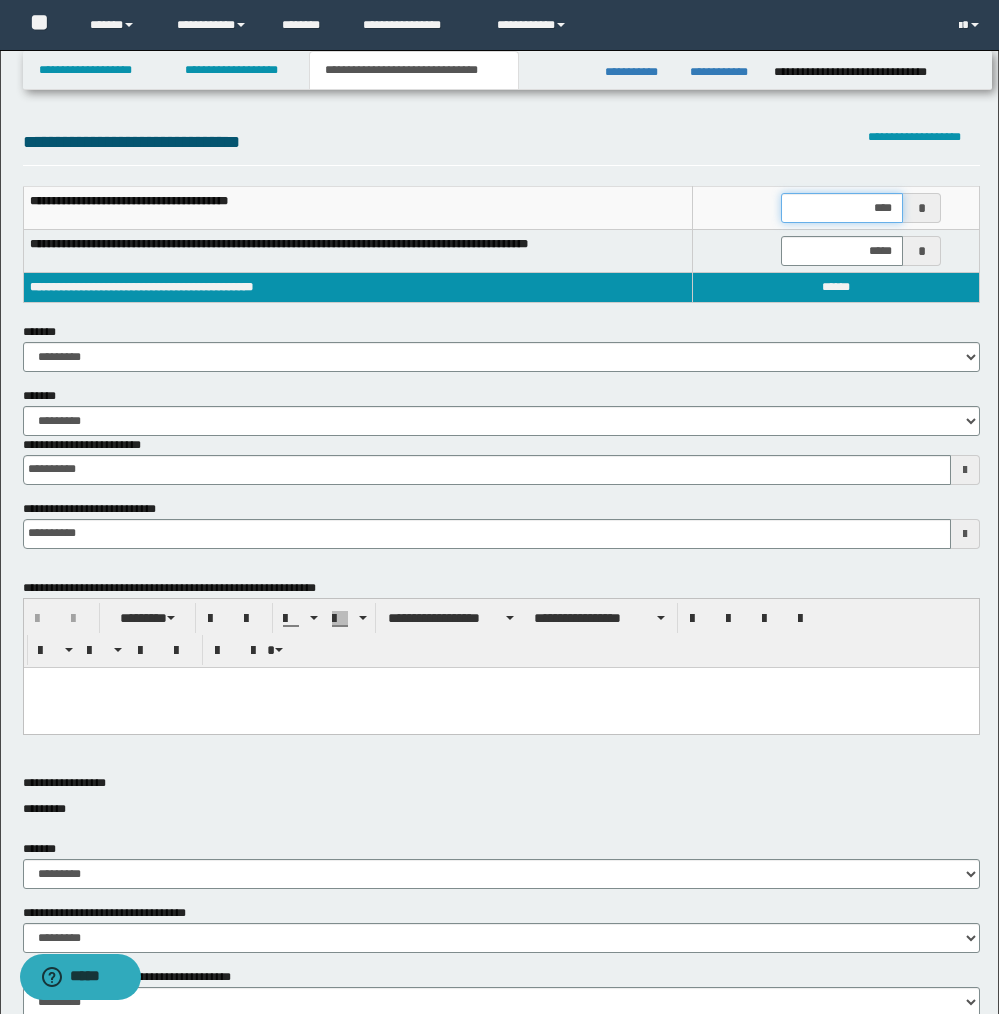 type on "*****" 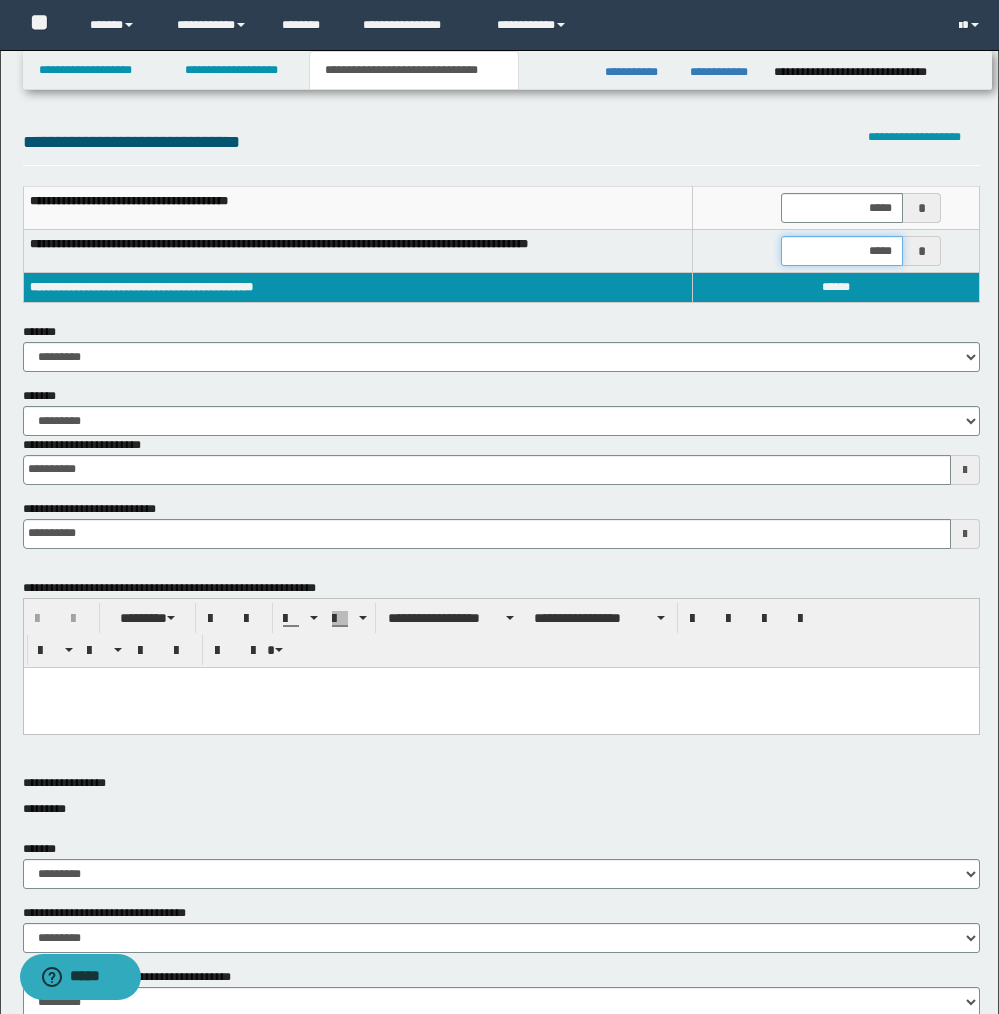 click on "*****" at bounding box center (842, 251) 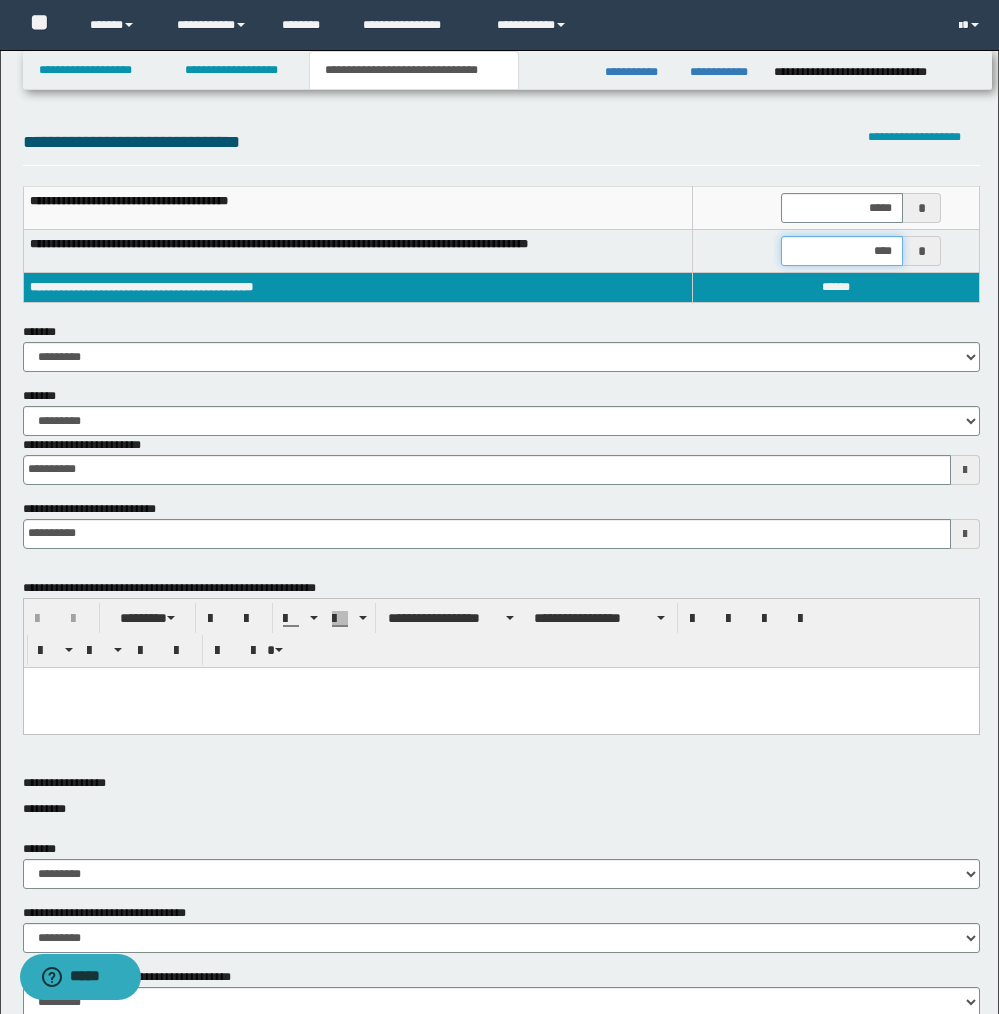 type on "*****" 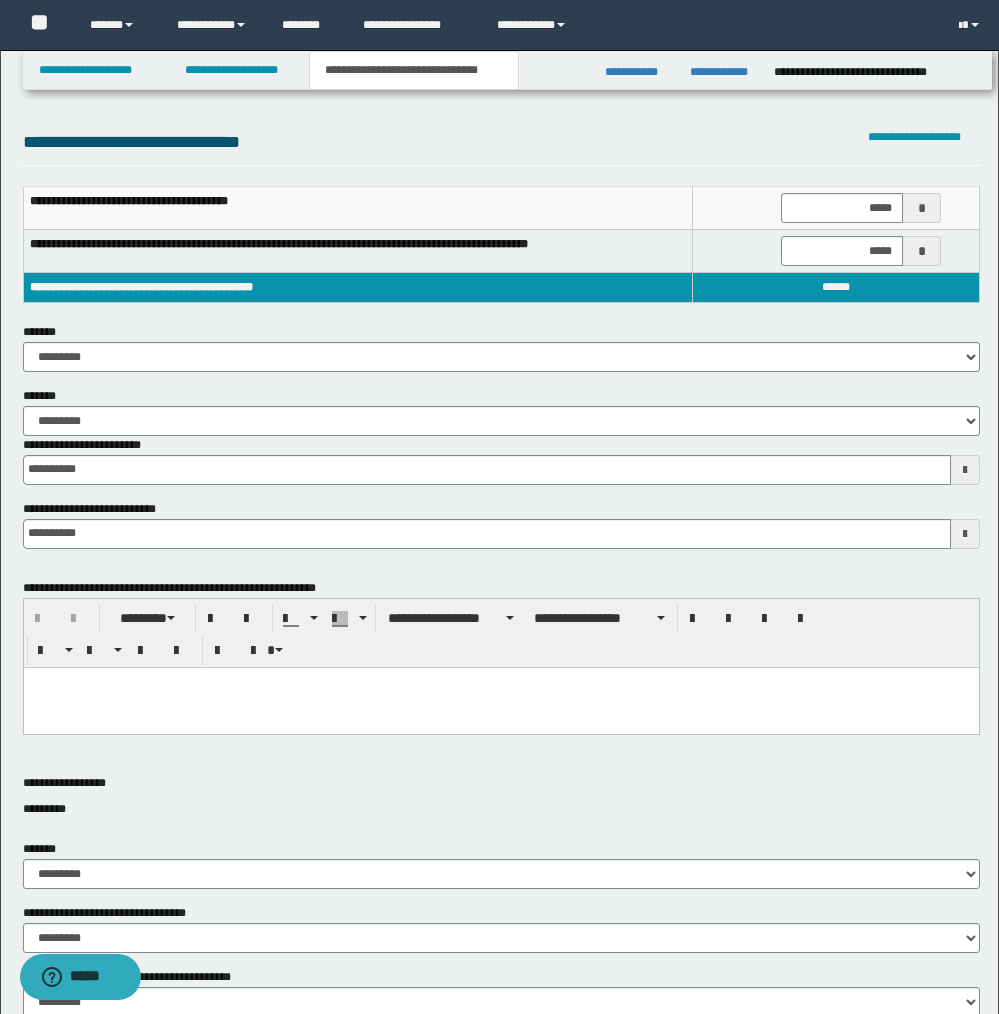 click on "**********" at bounding box center (501, 347) 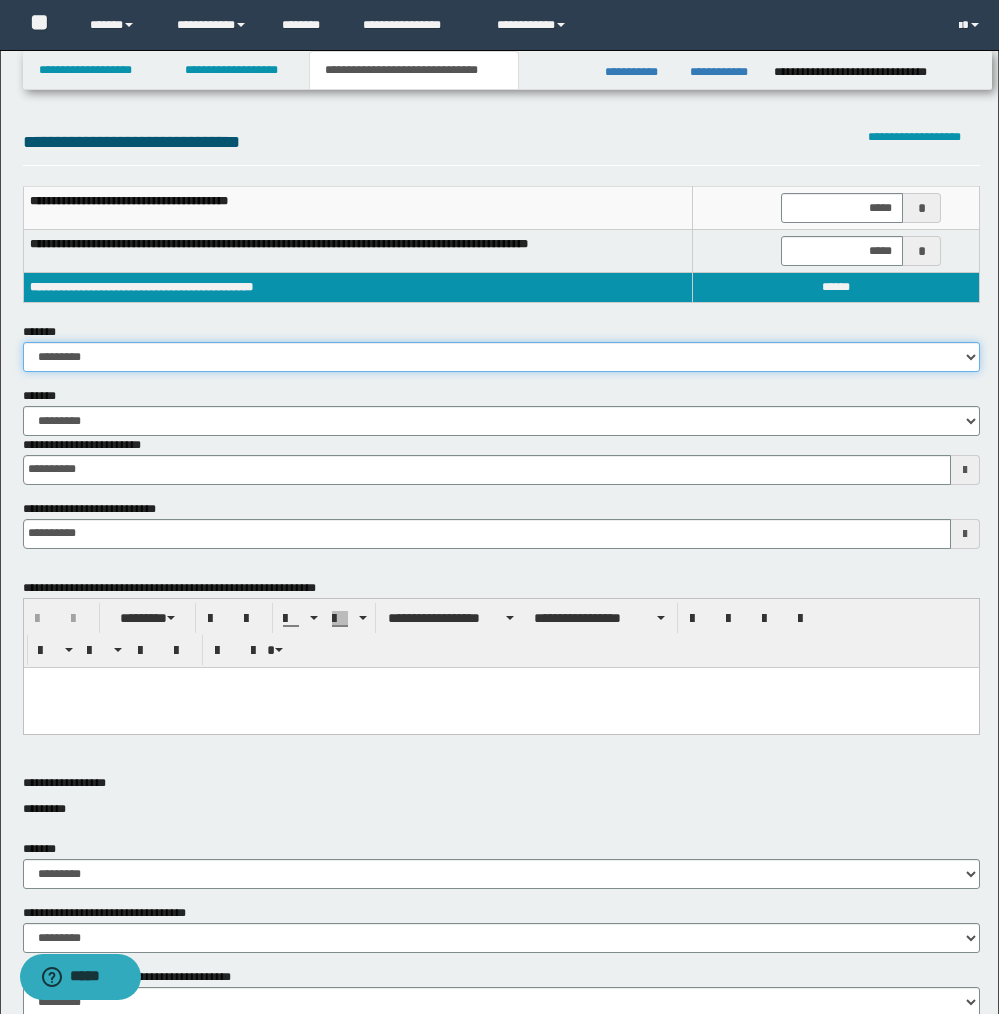 click on "**********" at bounding box center [501, 357] 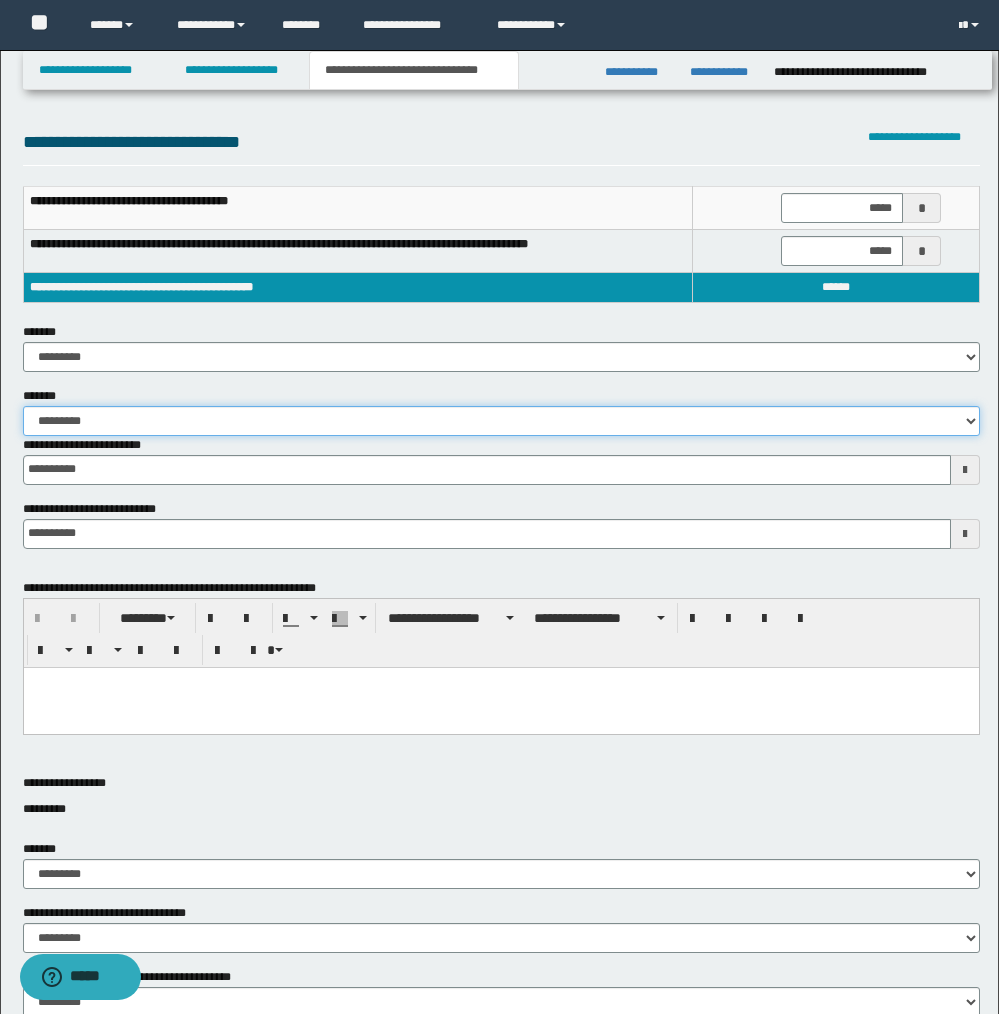 click on "**********" at bounding box center [501, 421] 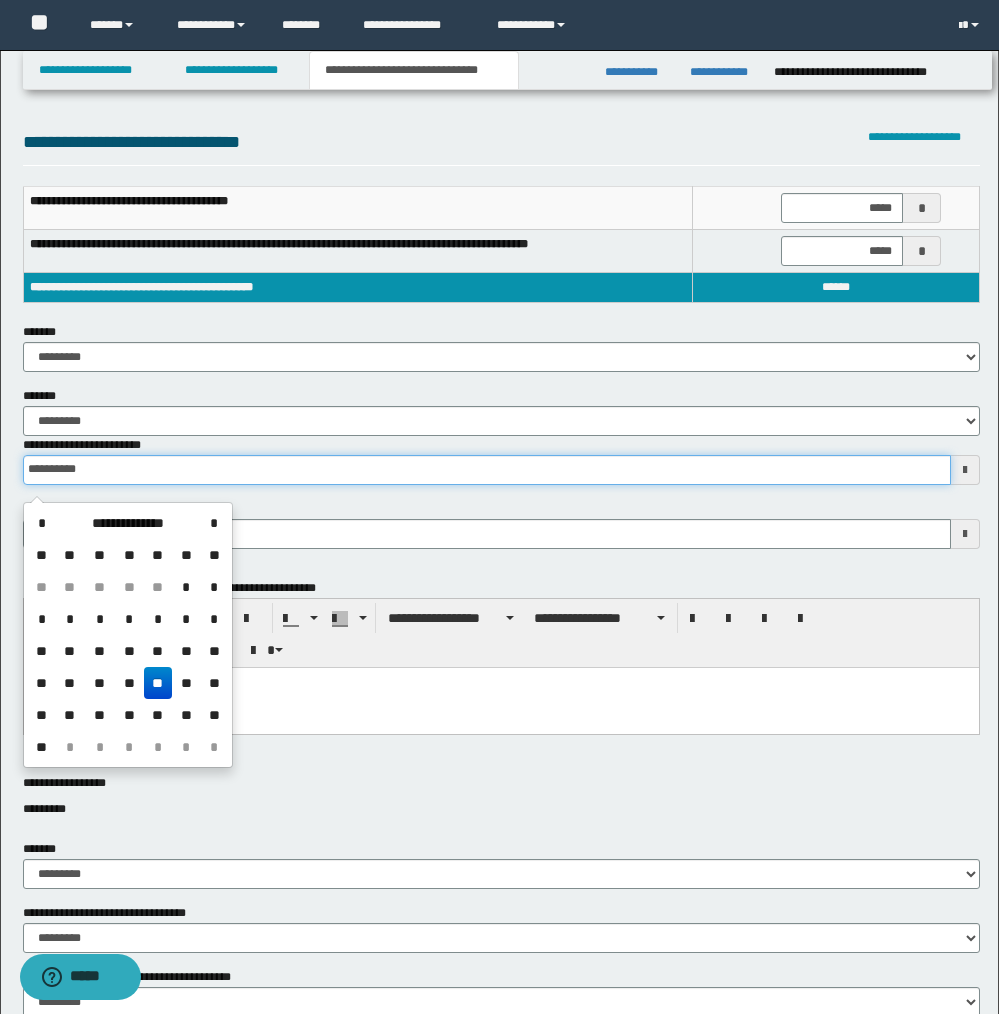 click on "**********" at bounding box center (487, 470) 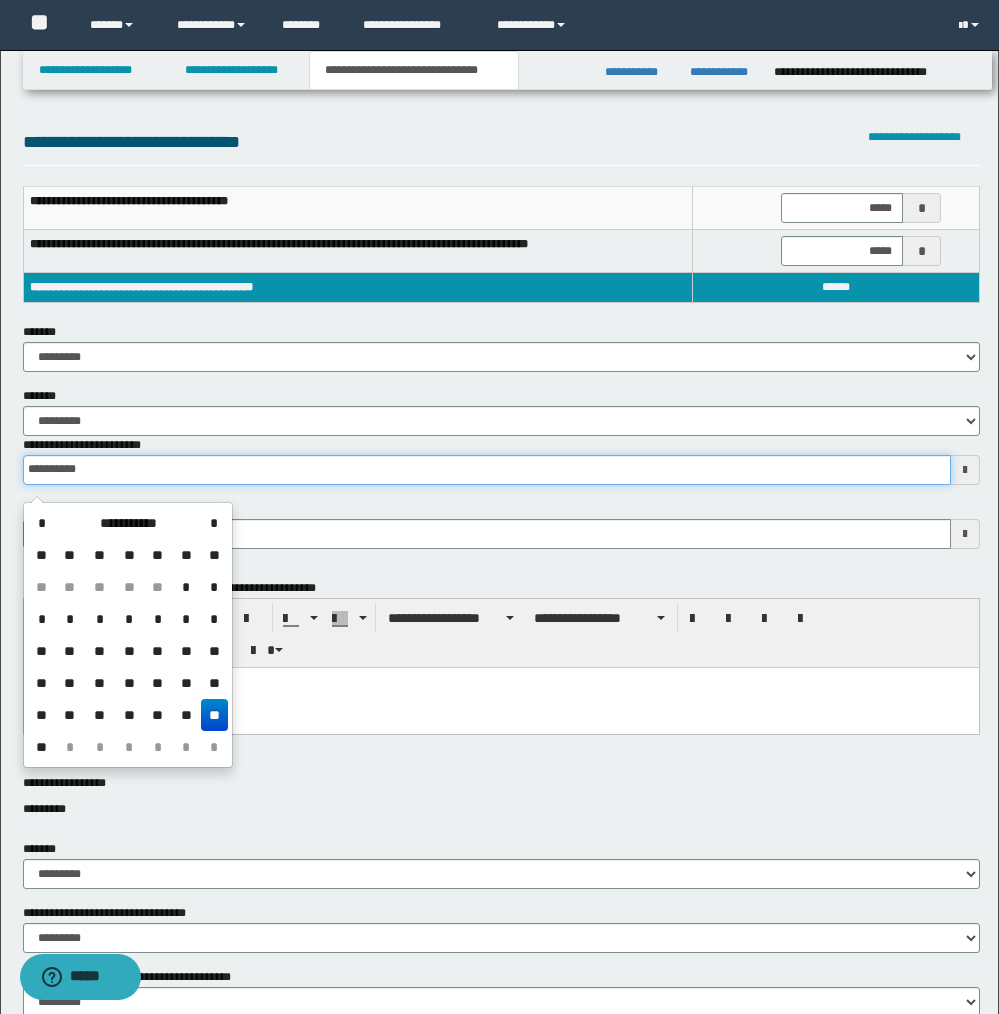 type on "**********" 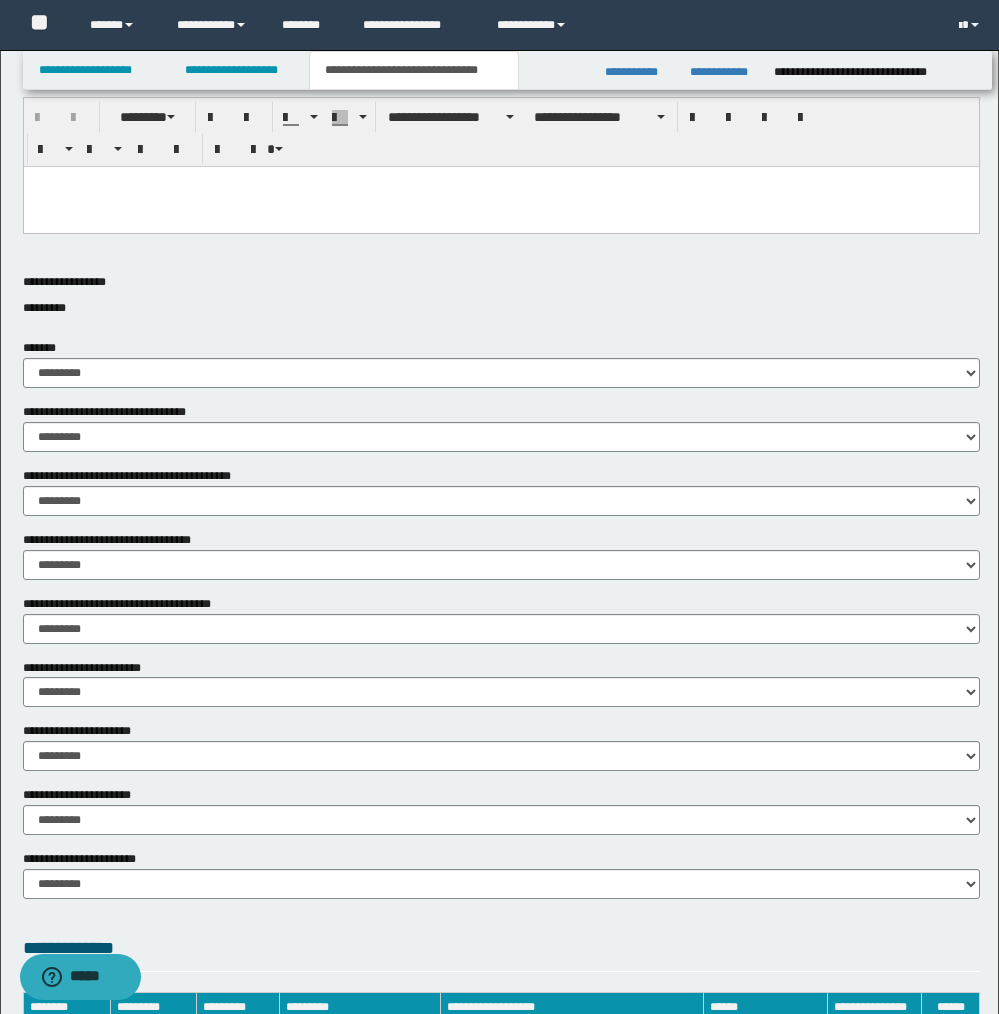 scroll, scrollTop: 530, scrollLeft: 0, axis: vertical 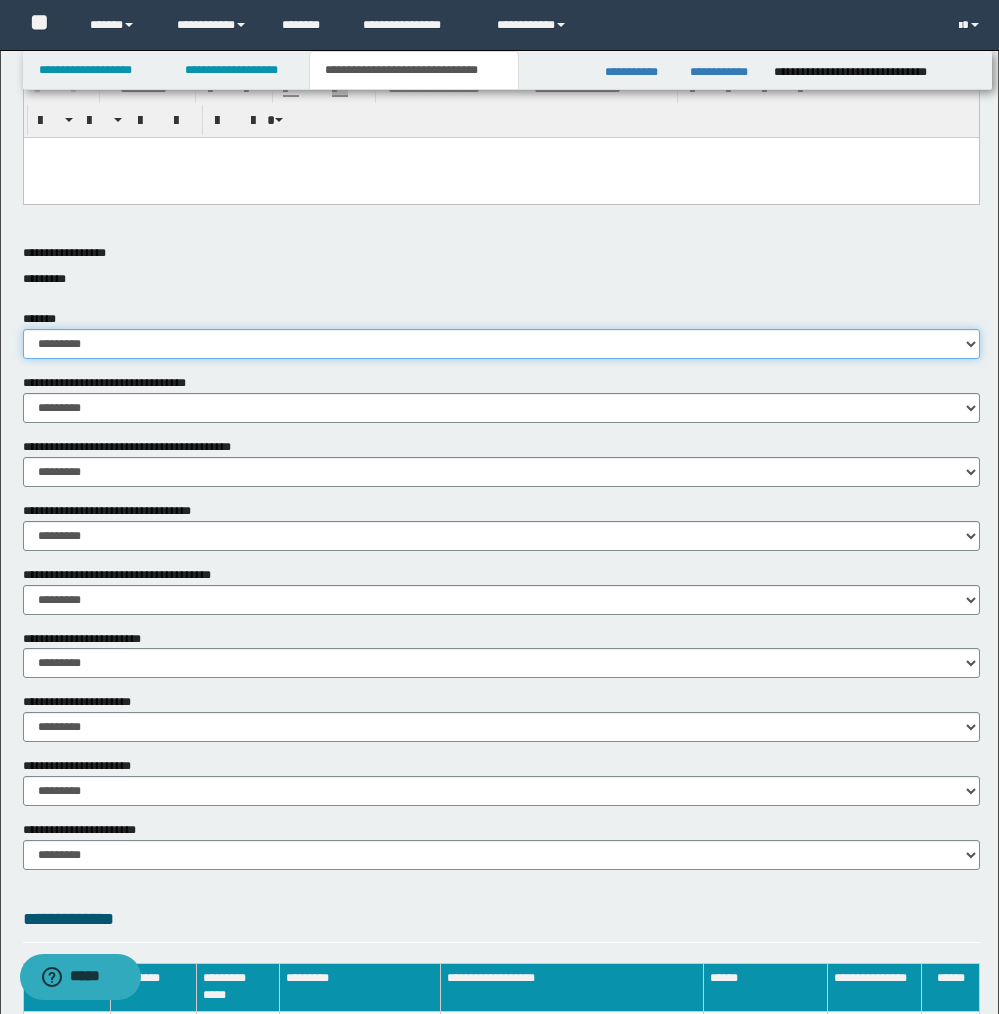 click on "*********
**
**" at bounding box center (501, 344) 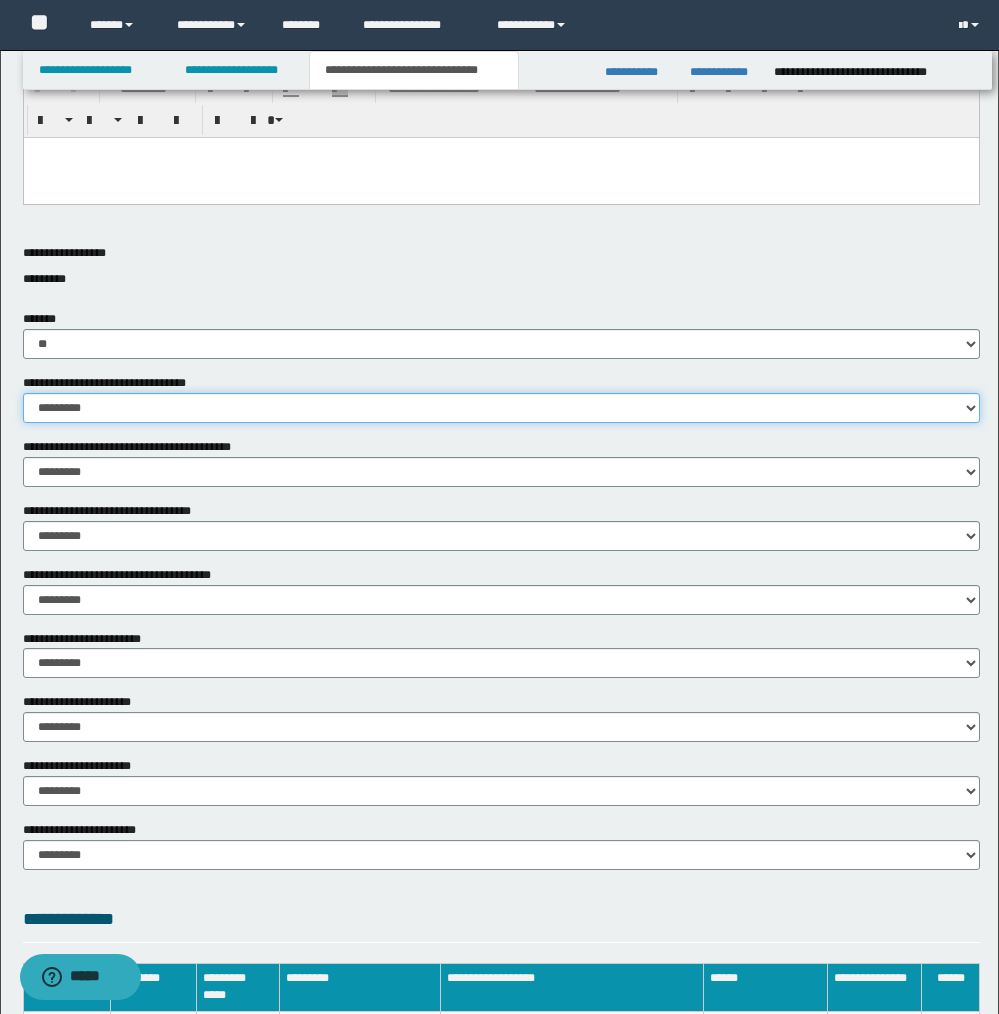 click on "*********
**
**" at bounding box center (501, 408) 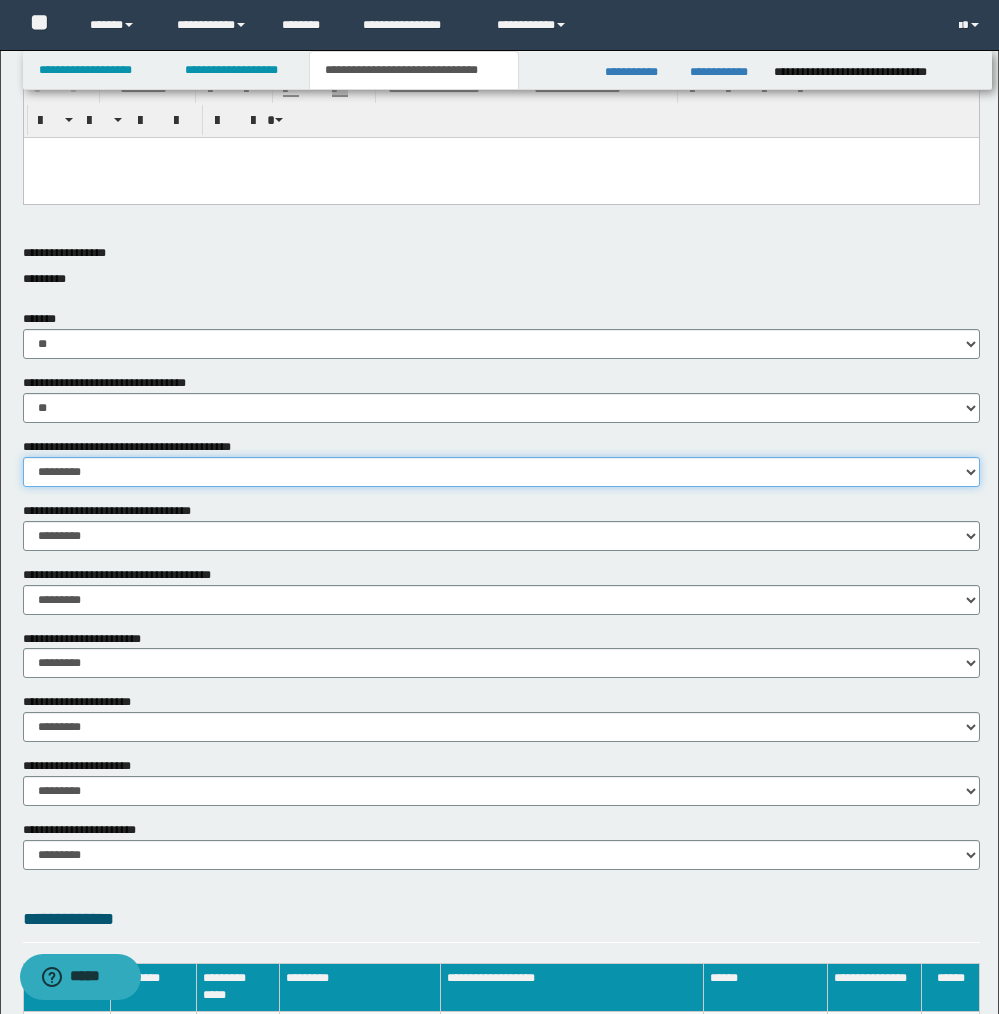 click on "*********
**
**" at bounding box center (501, 472) 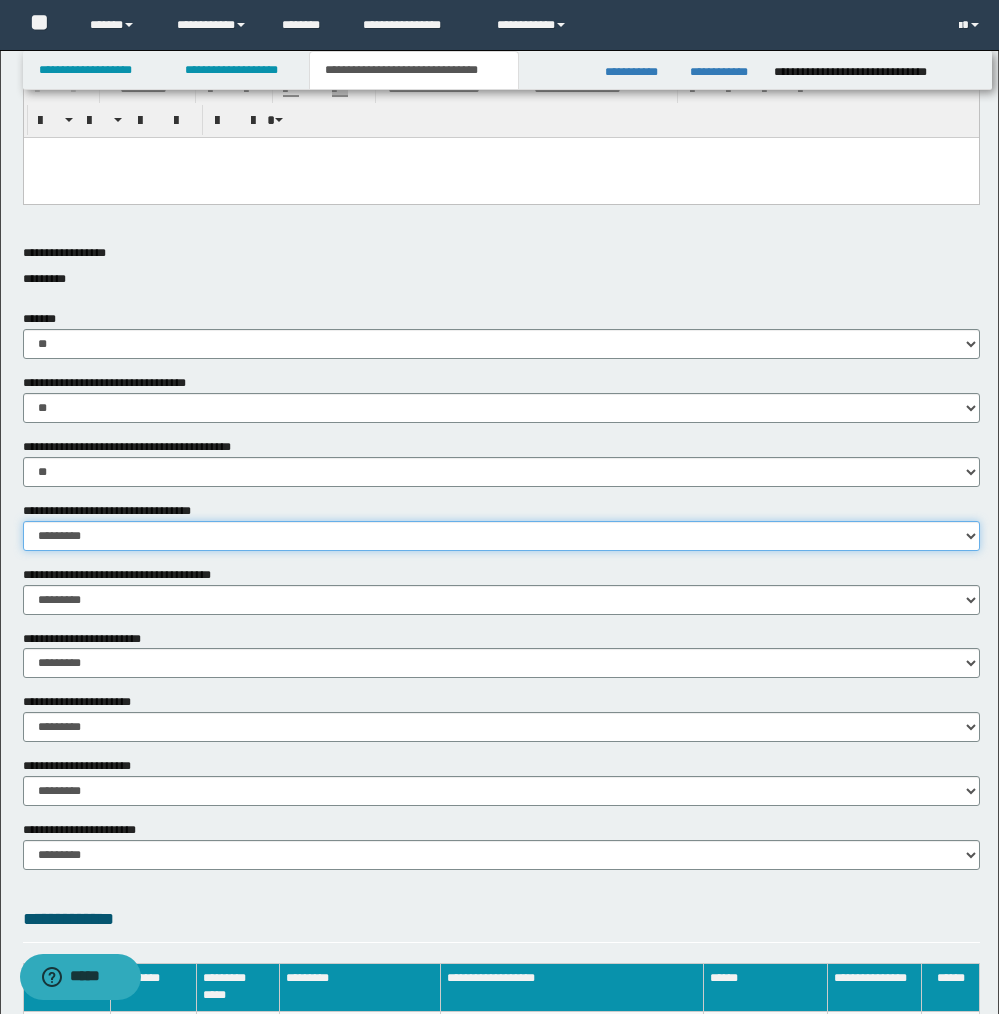 click on "*********
**
**" at bounding box center [501, 536] 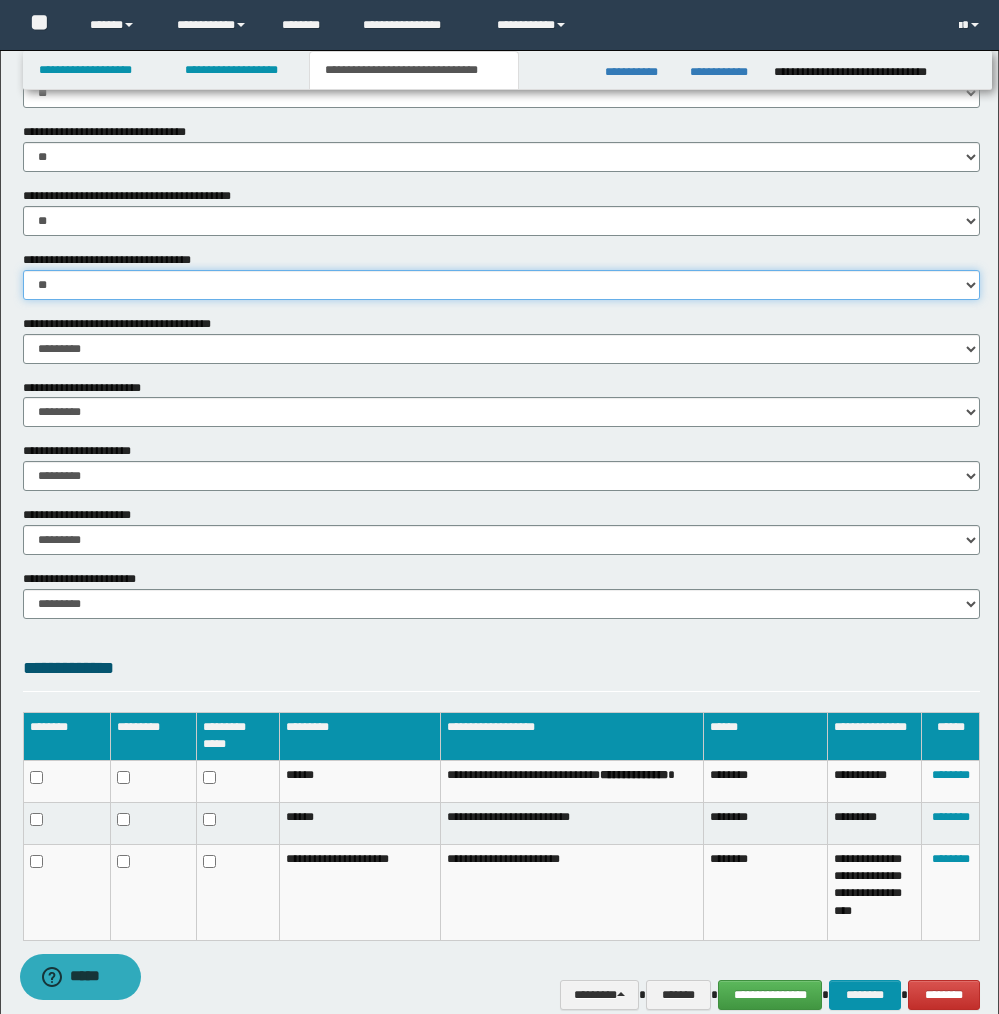 scroll, scrollTop: 799, scrollLeft: 0, axis: vertical 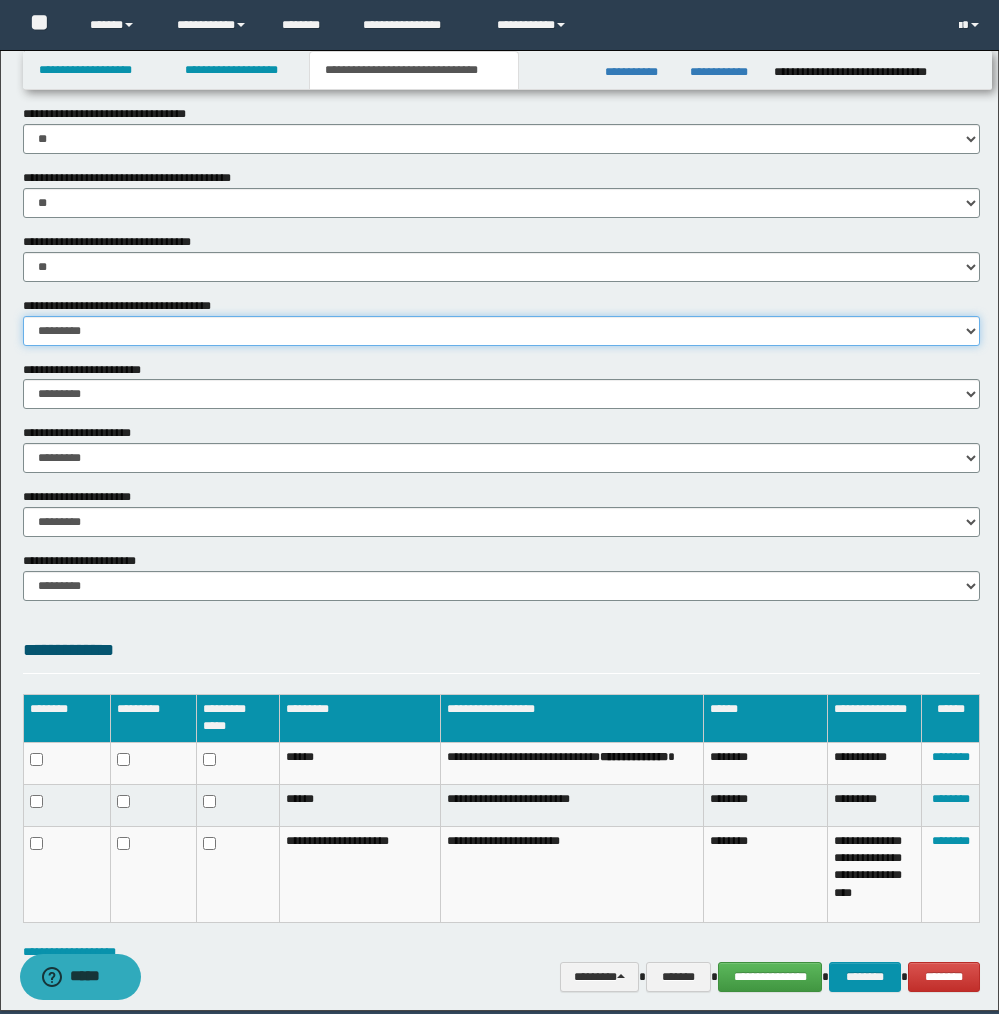 click on "*********
**
**" at bounding box center (501, 331) 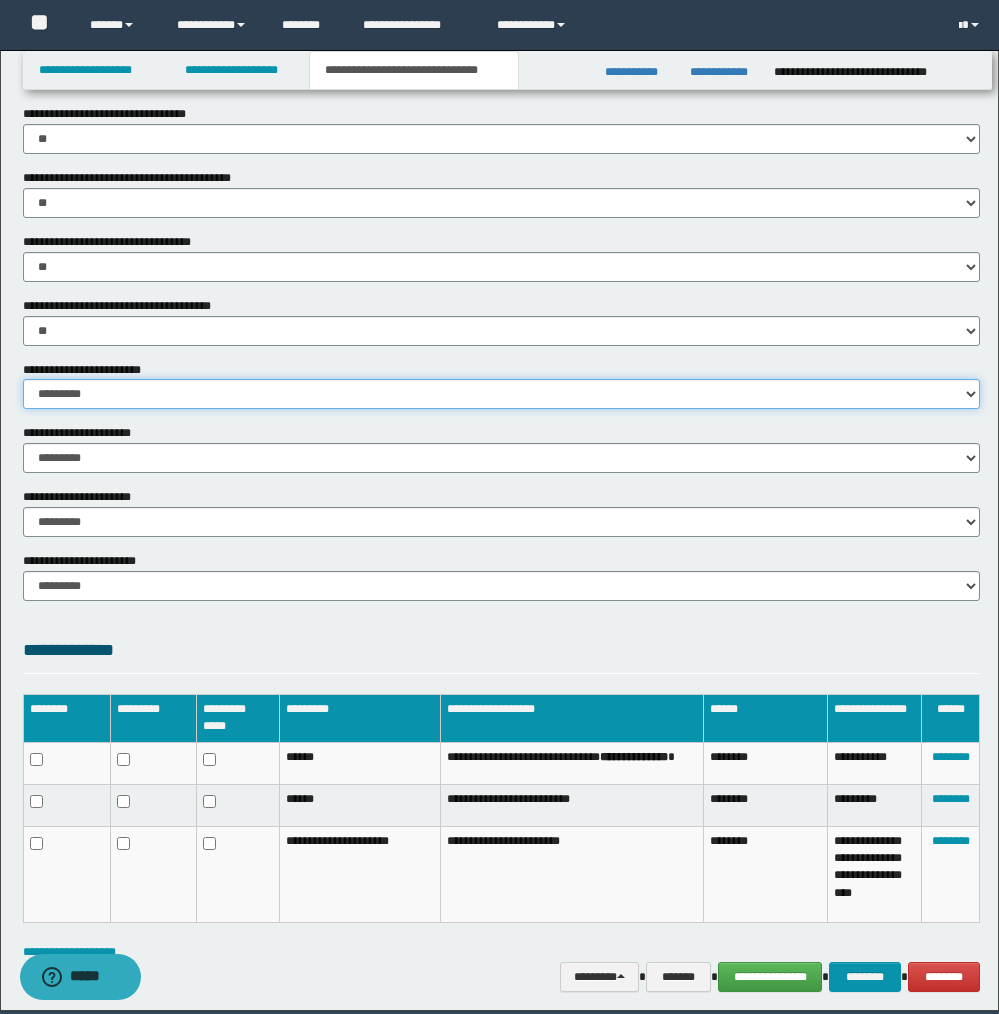 click on "*********
**
**" at bounding box center [501, 394] 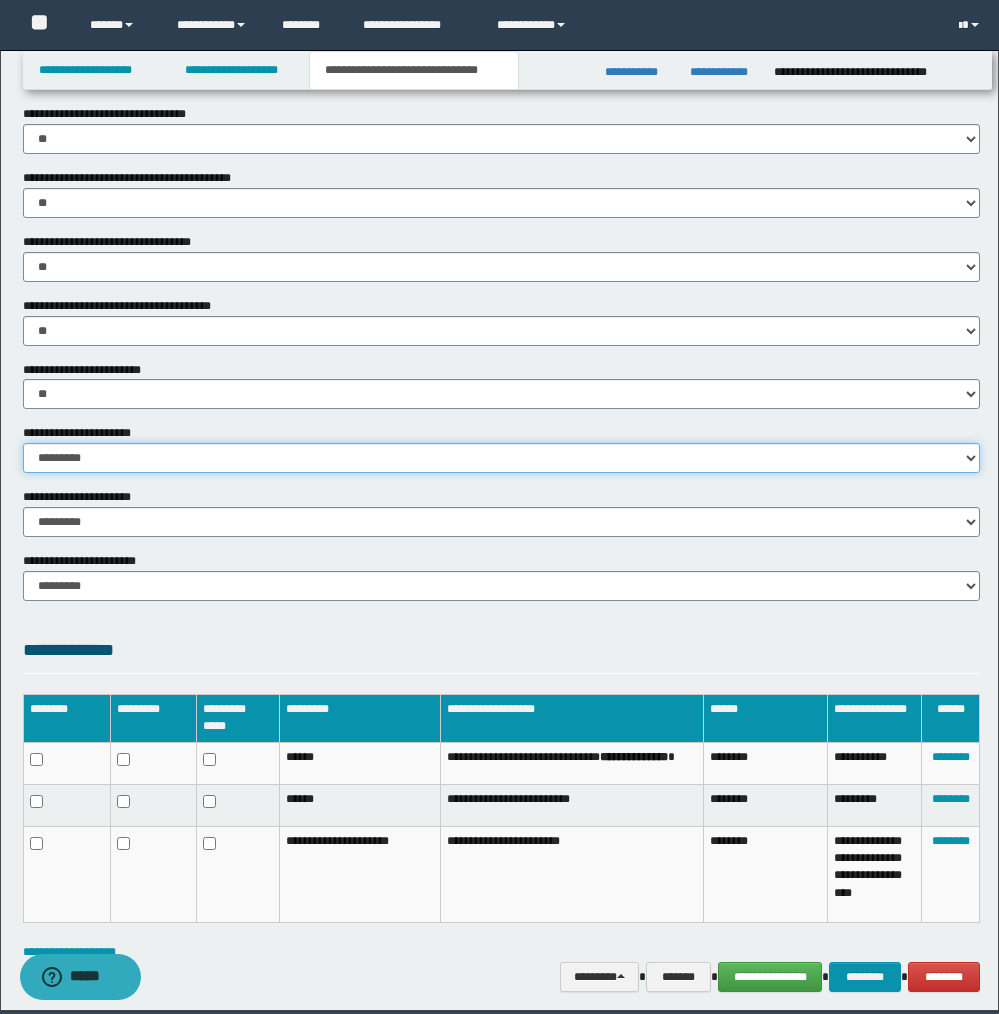 click on "*********
**
**" at bounding box center [501, 458] 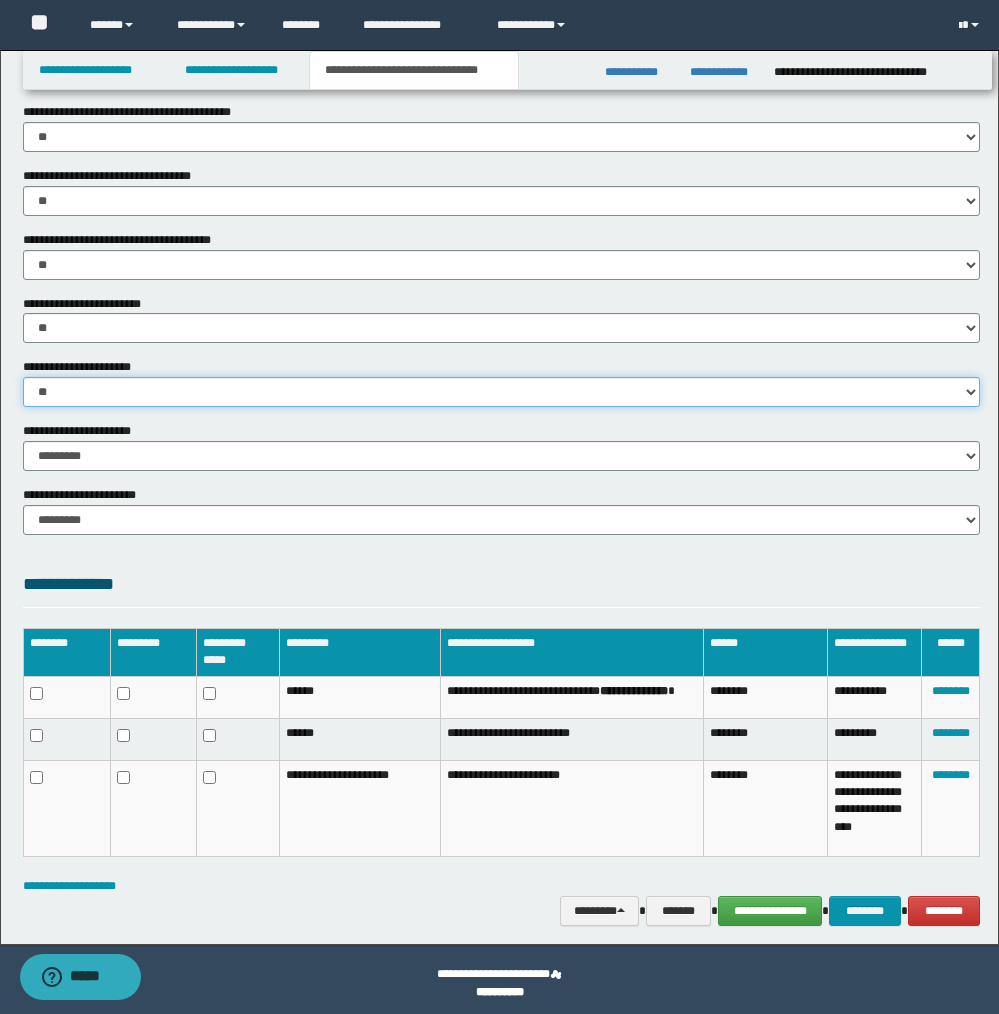 scroll, scrollTop: 873, scrollLeft: 0, axis: vertical 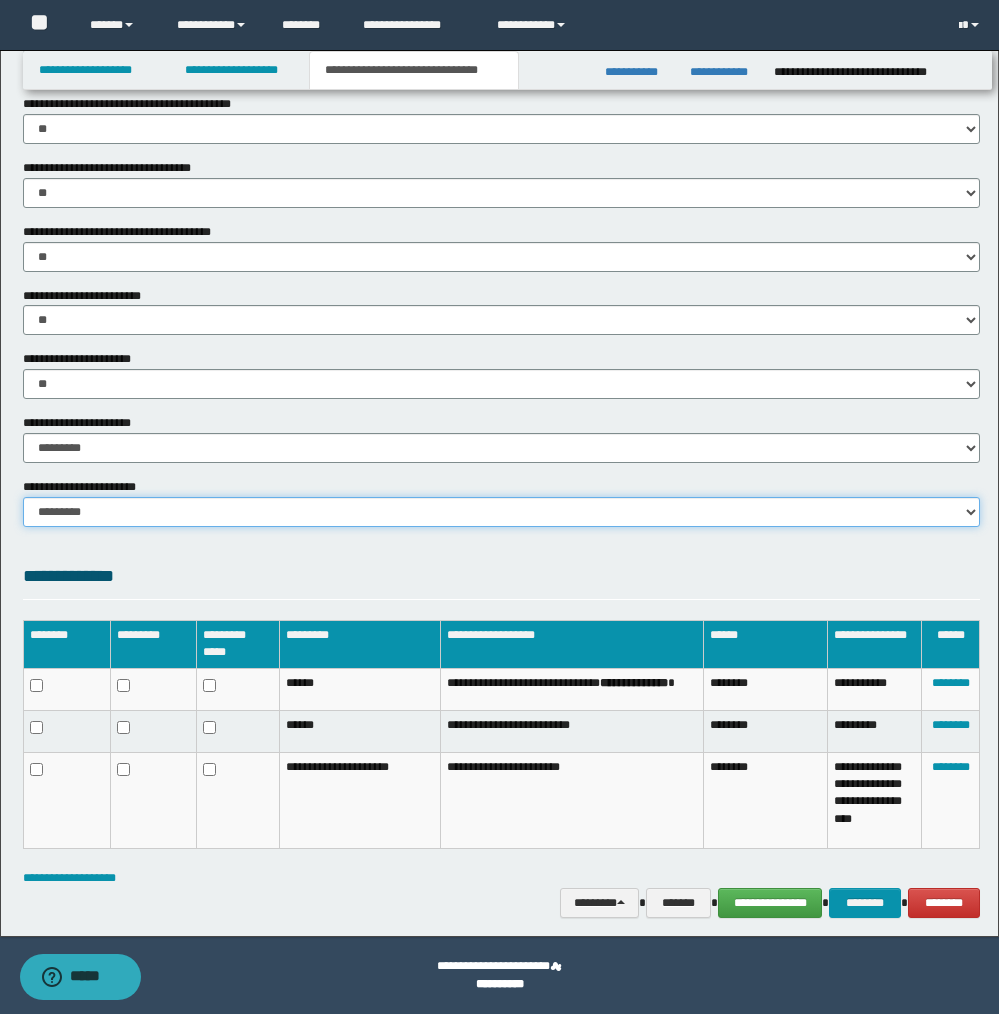 click on "*********
*********
*********" at bounding box center [501, 512] 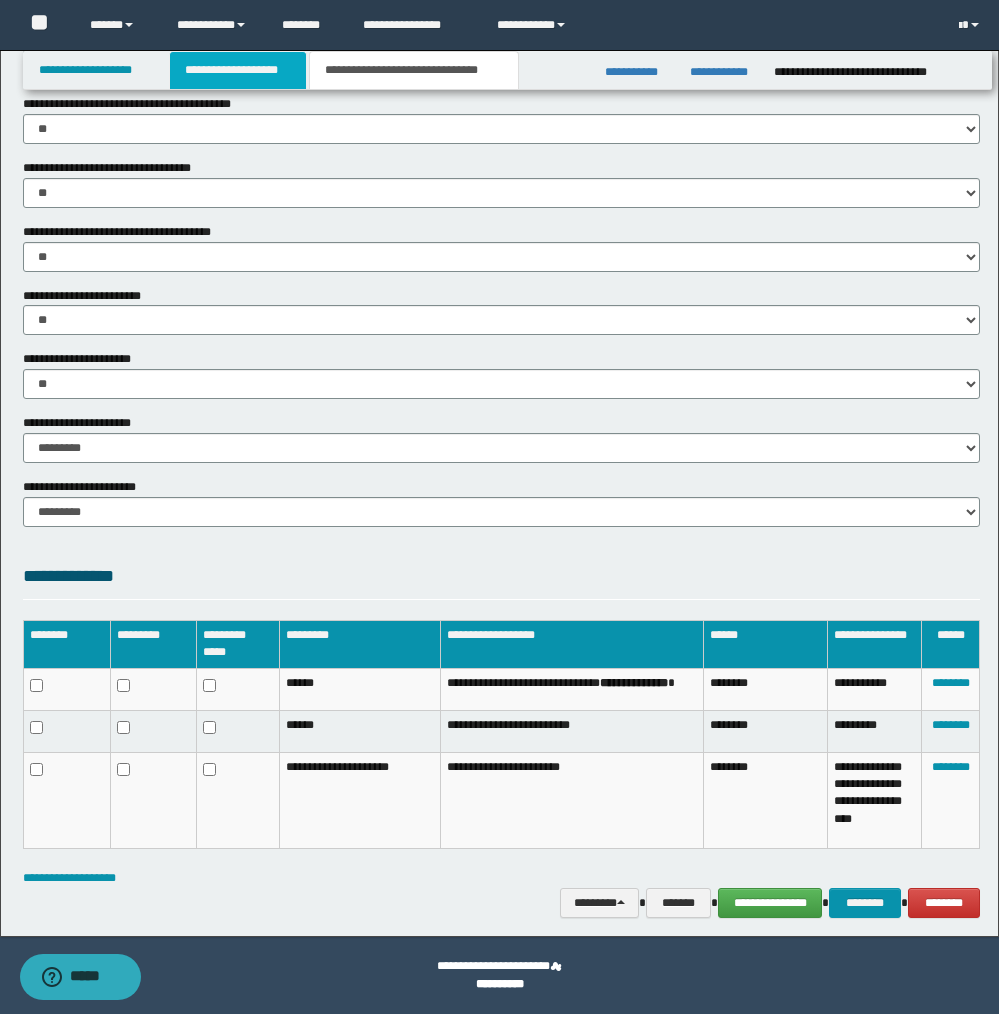 click on "**********" at bounding box center [238, 70] 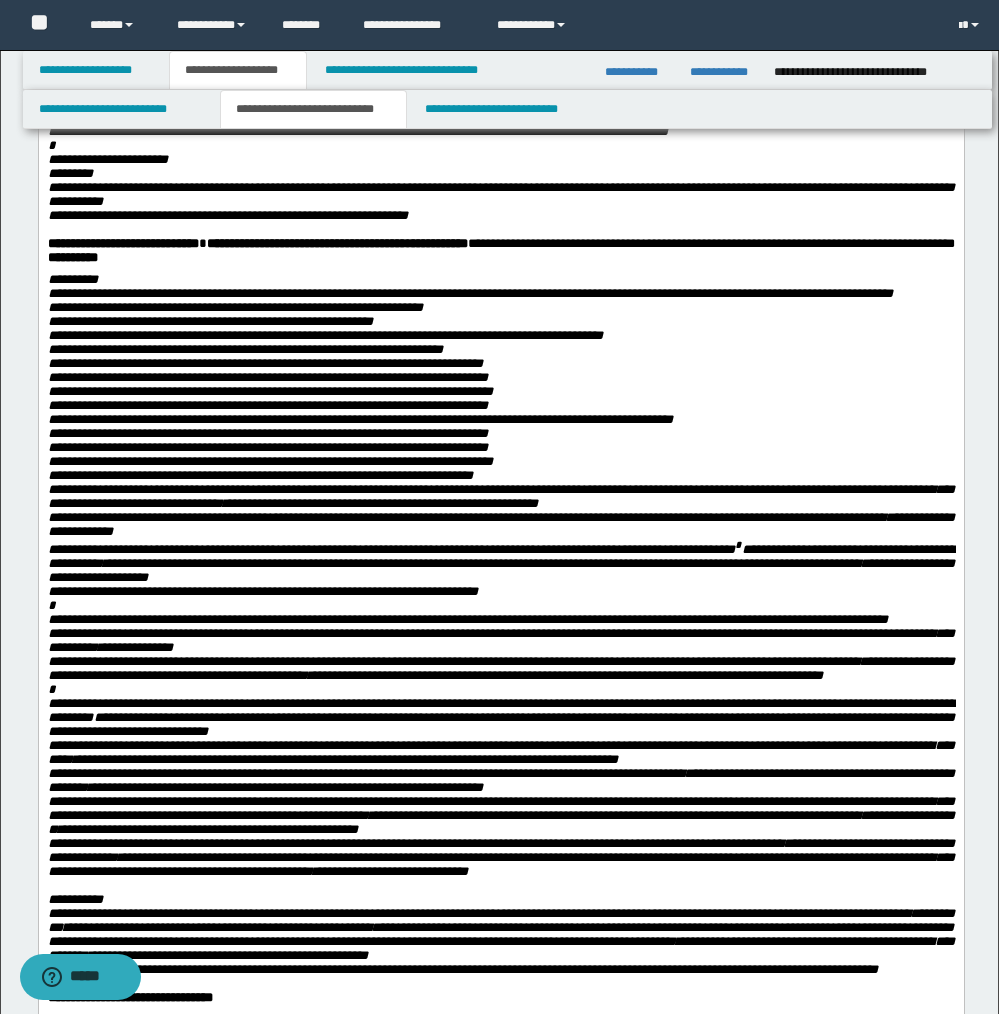 scroll, scrollTop: 904, scrollLeft: 0, axis: vertical 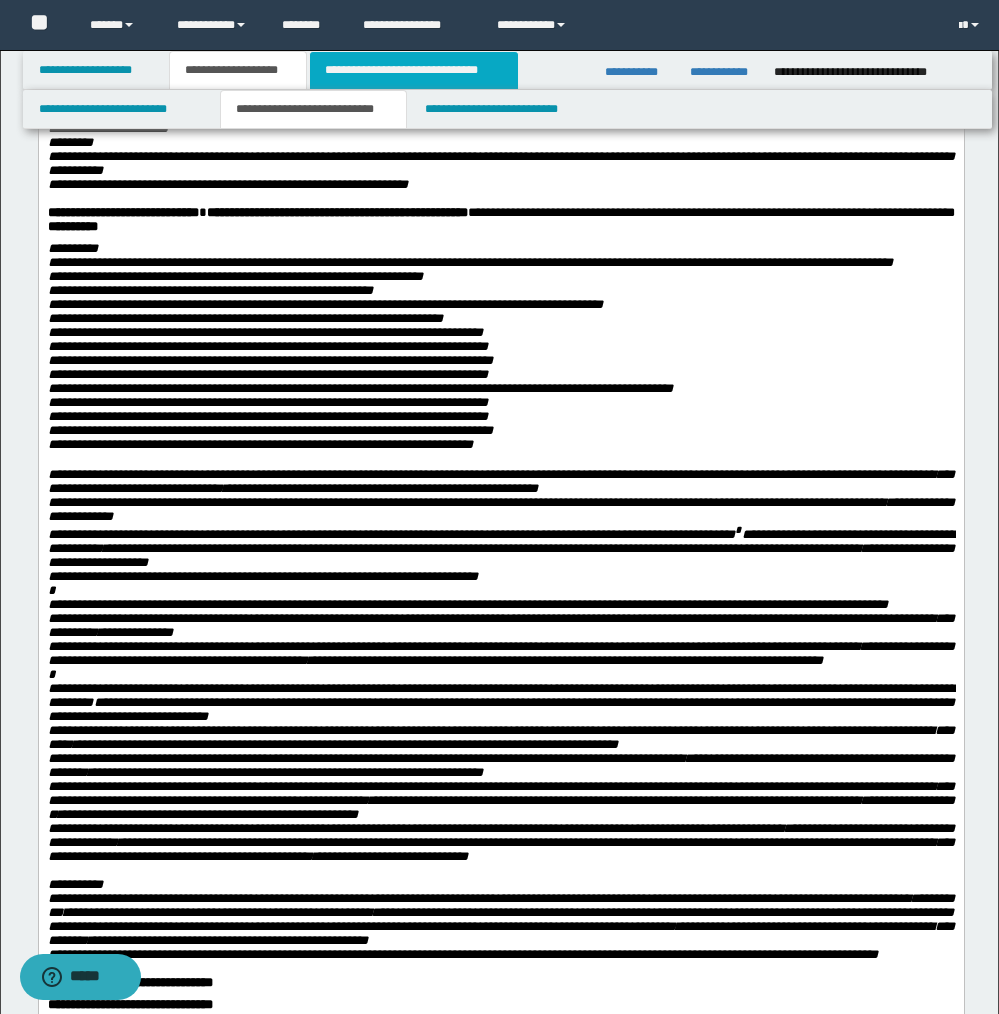 click on "**********" at bounding box center (413, 70) 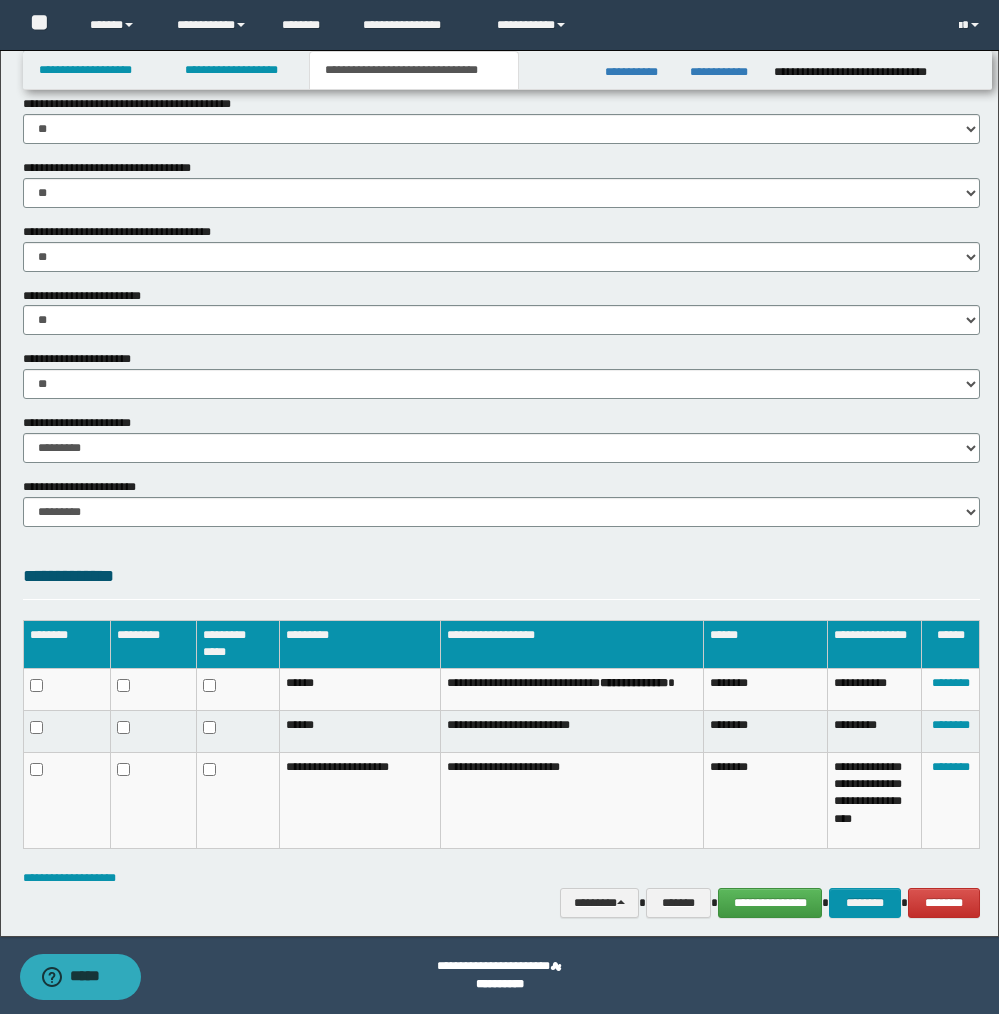 scroll, scrollTop: 873, scrollLeft: 0, axis: vertical 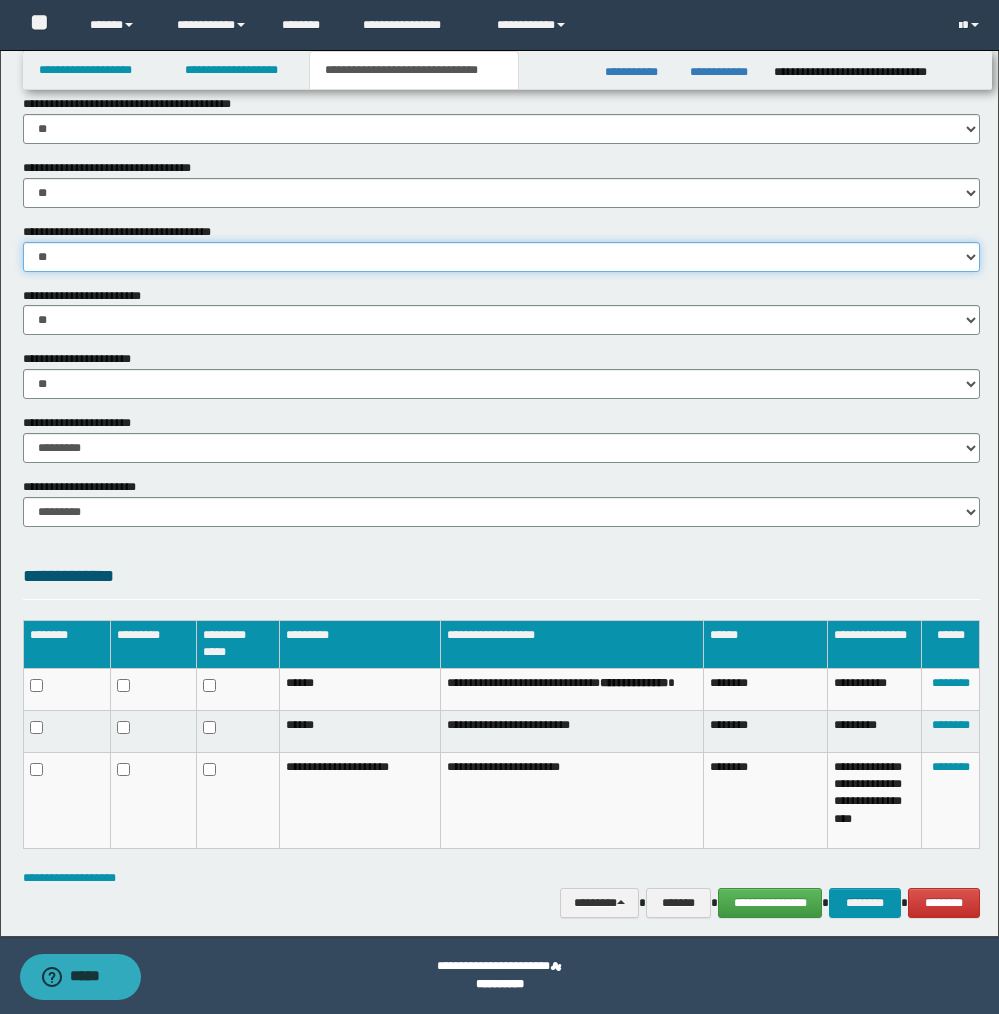 click on "*********
**
**" at bounding box center (501, 257) 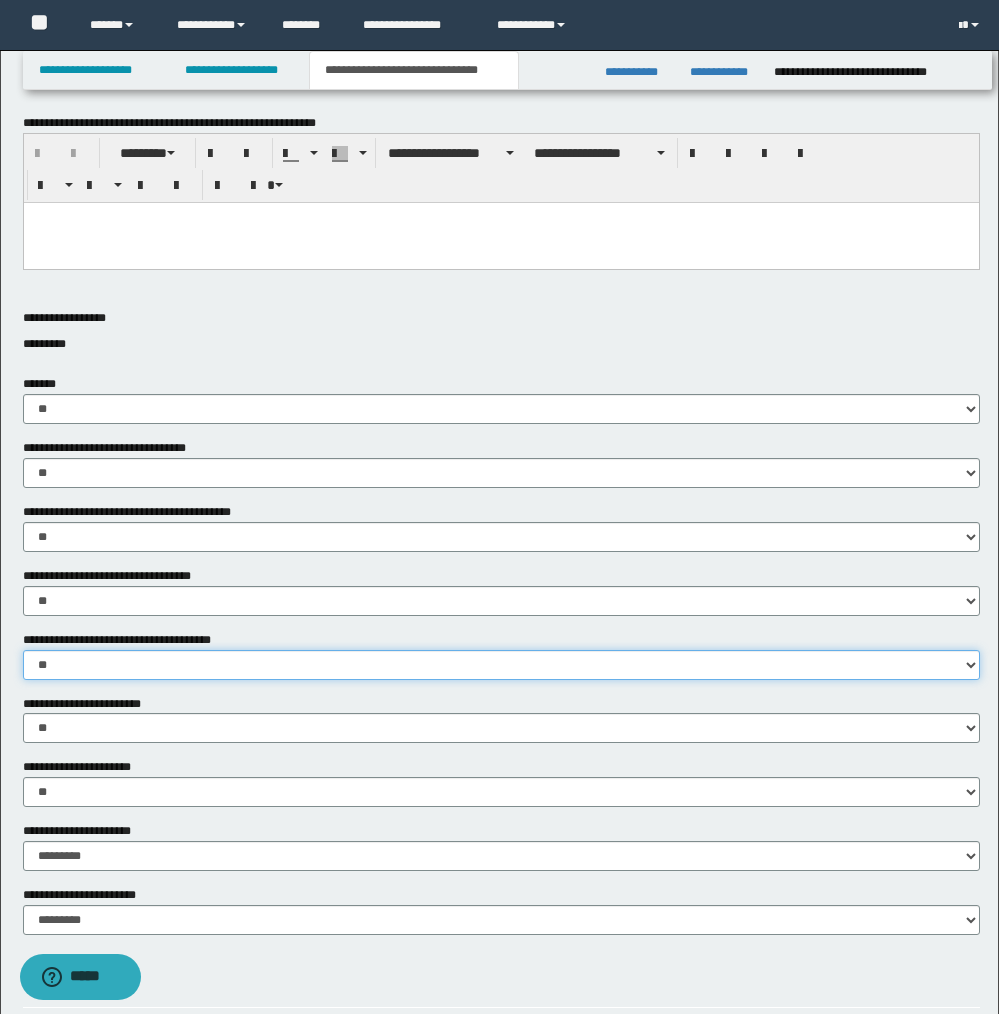 scroll, scrollTop: 0, scrollLeft: 0, axis: both 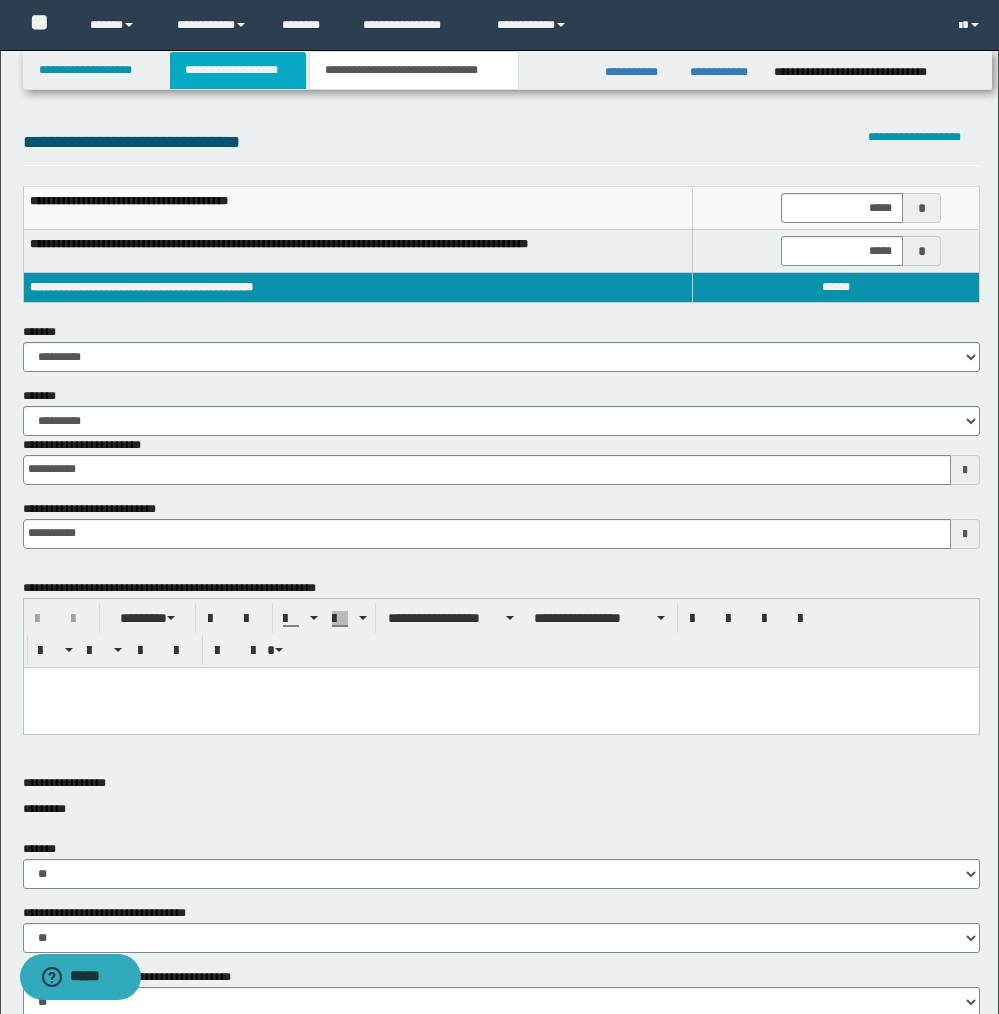 click on "**********" at bounding box center (238, 70) 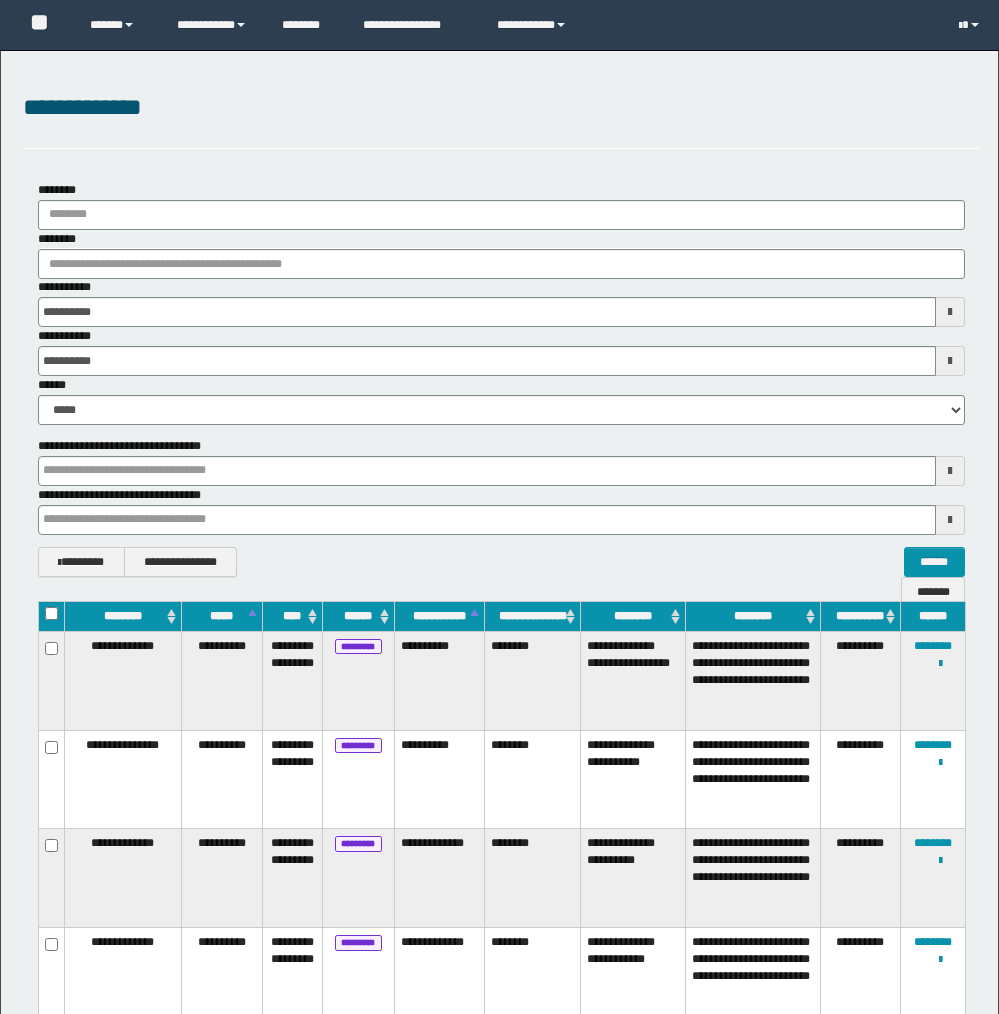 scroll, scrollTop: 171, scrollLeft: 0, axis: vertical 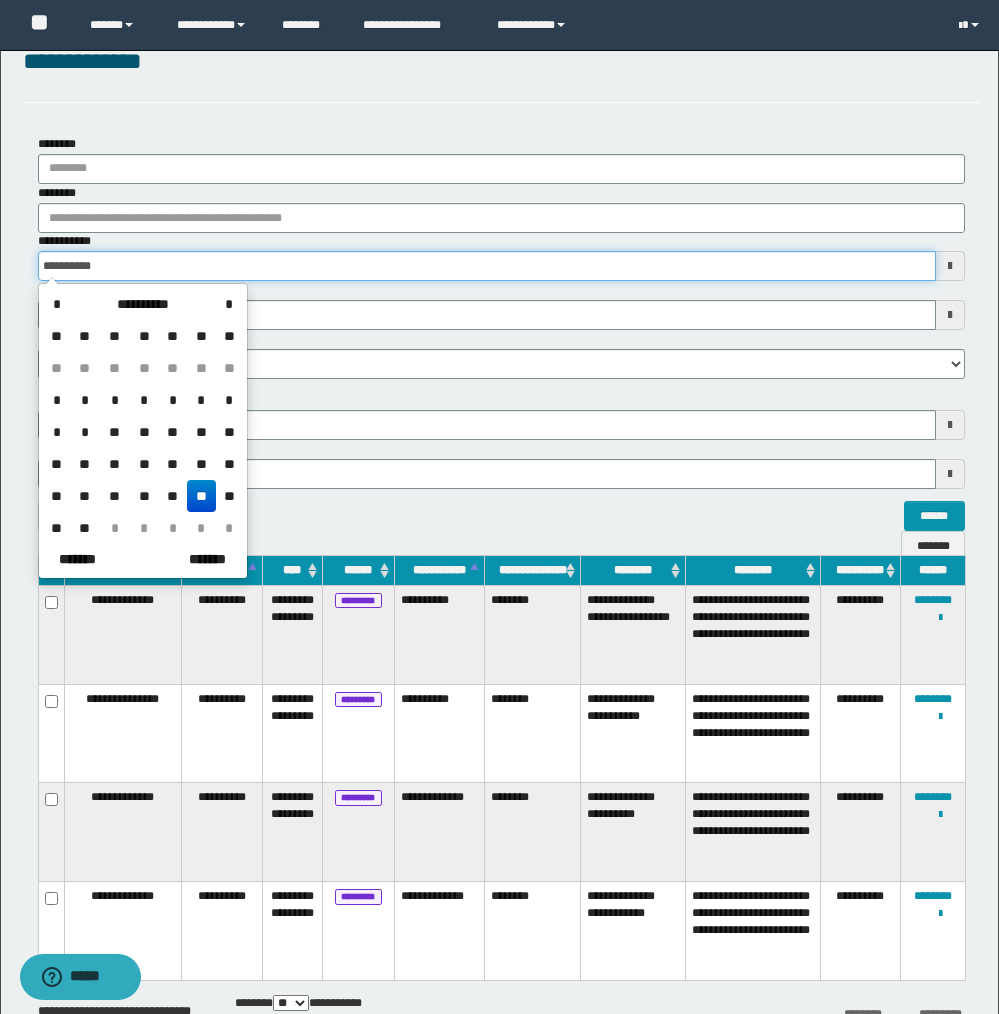 click on "**********" at bounding box center (487, 266) 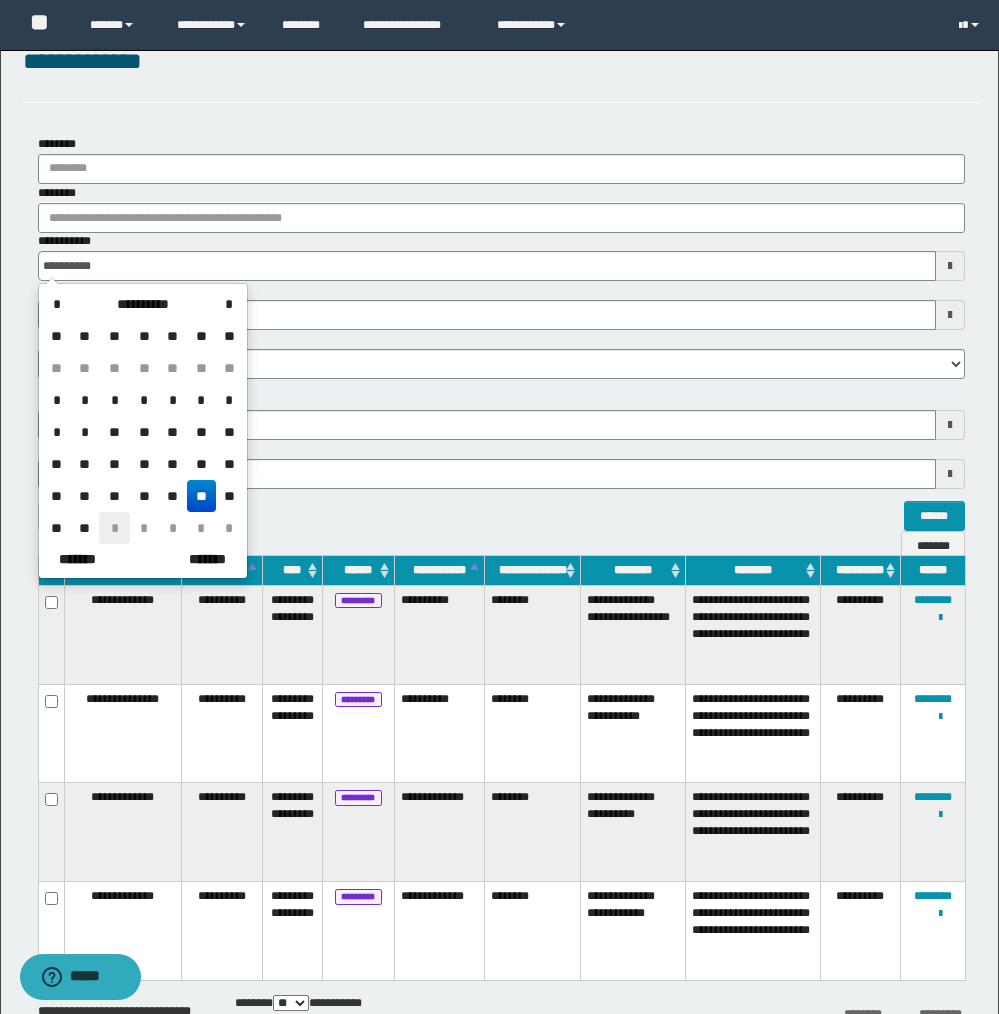 click on "*" at bounding box center (114, 528) 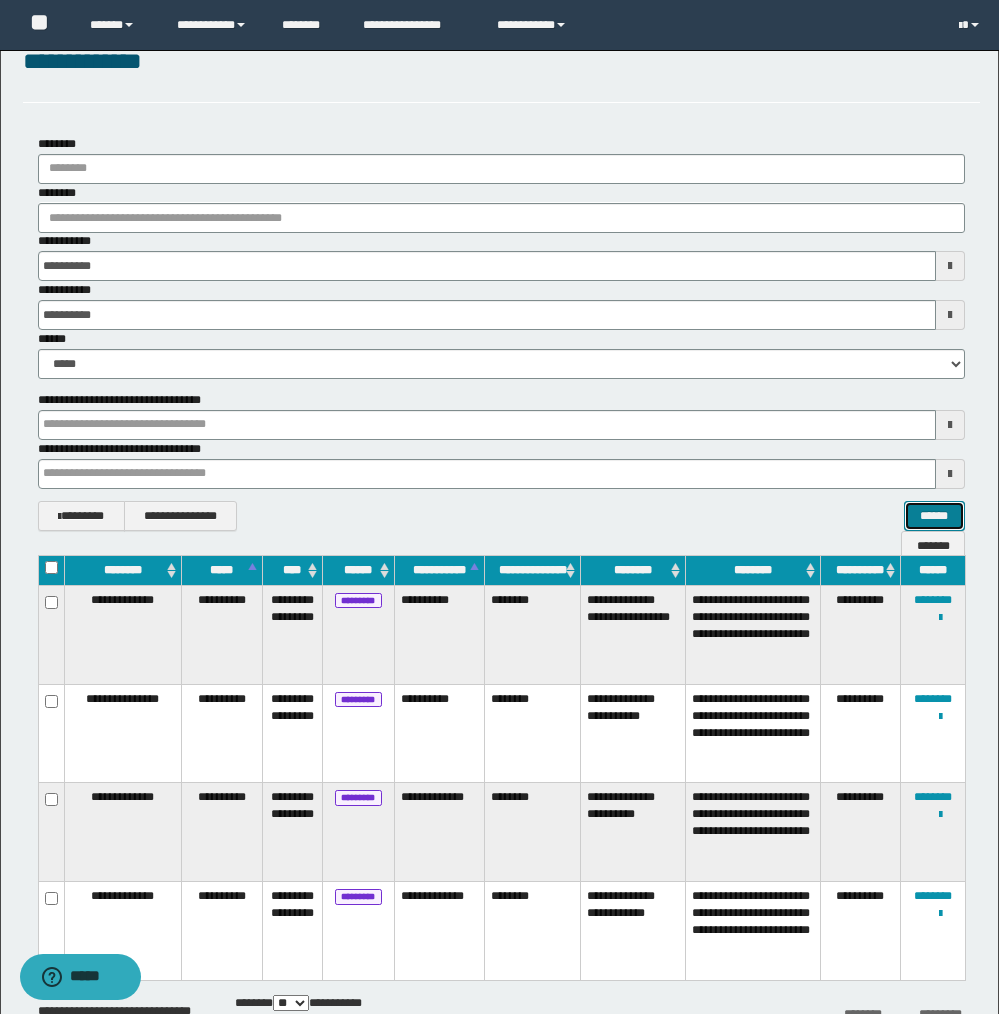 click on "******" at bounding box center [934, 516] 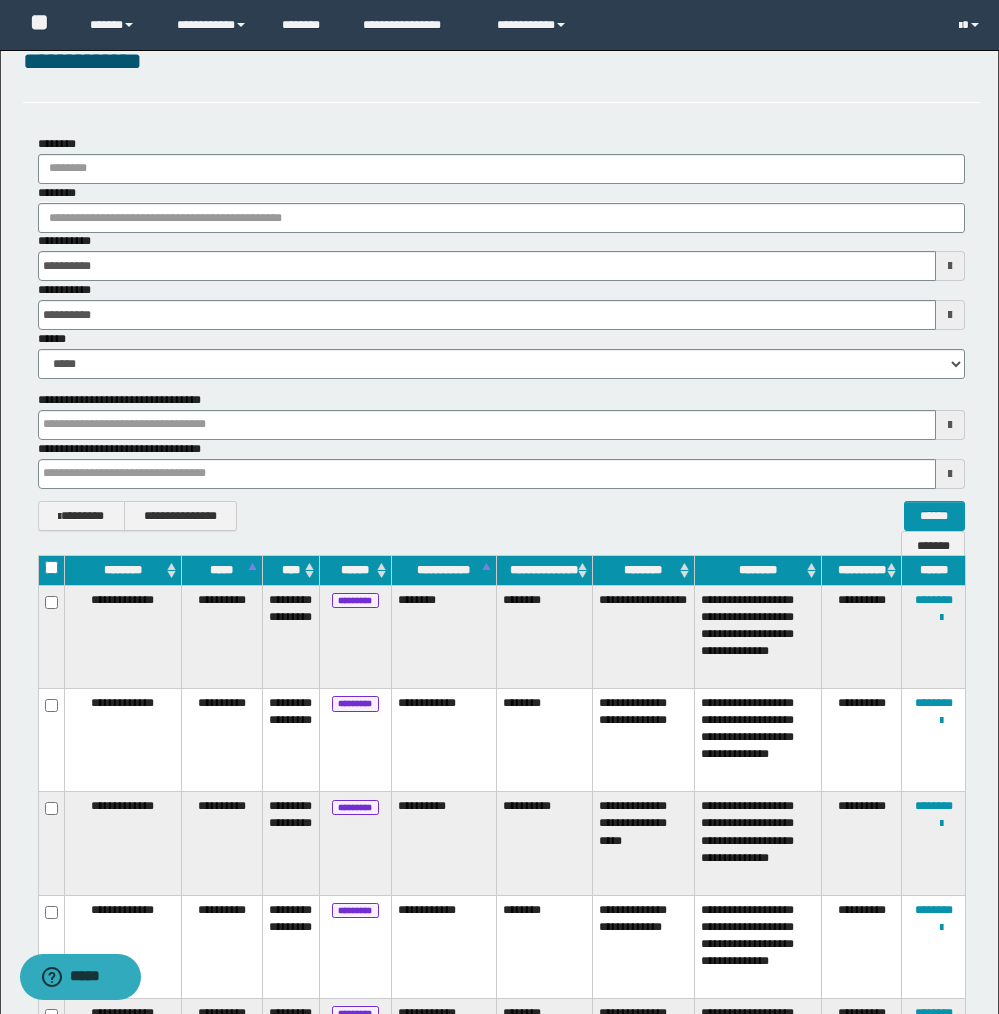 click on "**********" at bounding box center [643, 636] 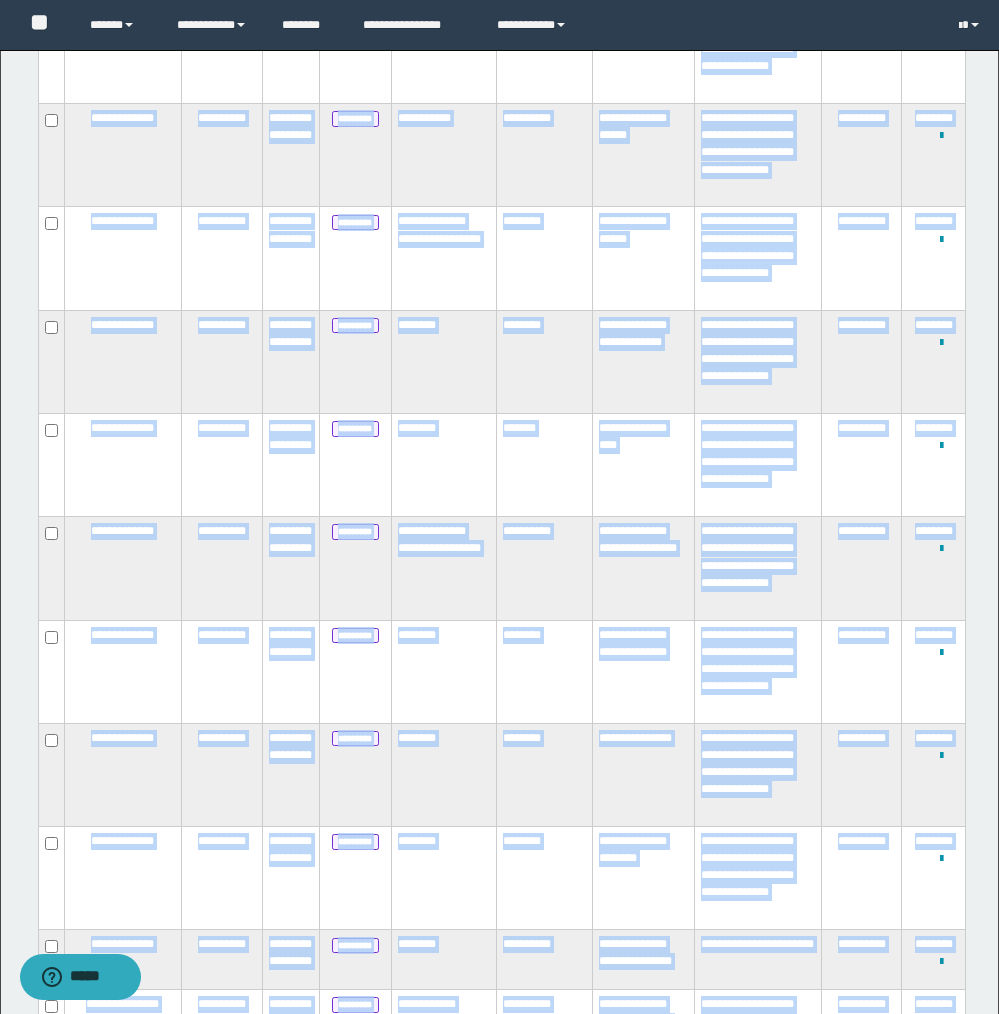 scroll, scrollTop: 1978, scrollLeft: 0, axis: vertical 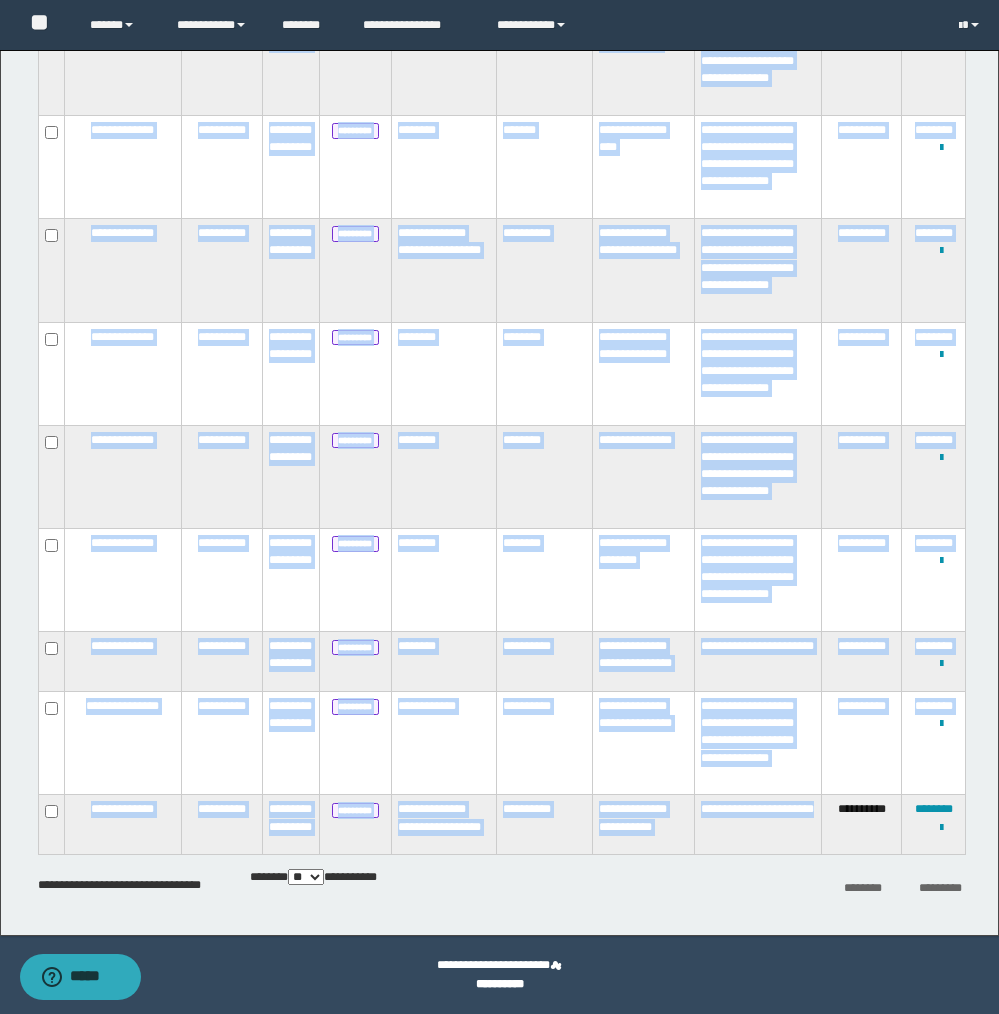 drag, startPoint x: 599, startPoint y: 598, endPoint x: 784, endPoint y: 854, distance: 315.84964 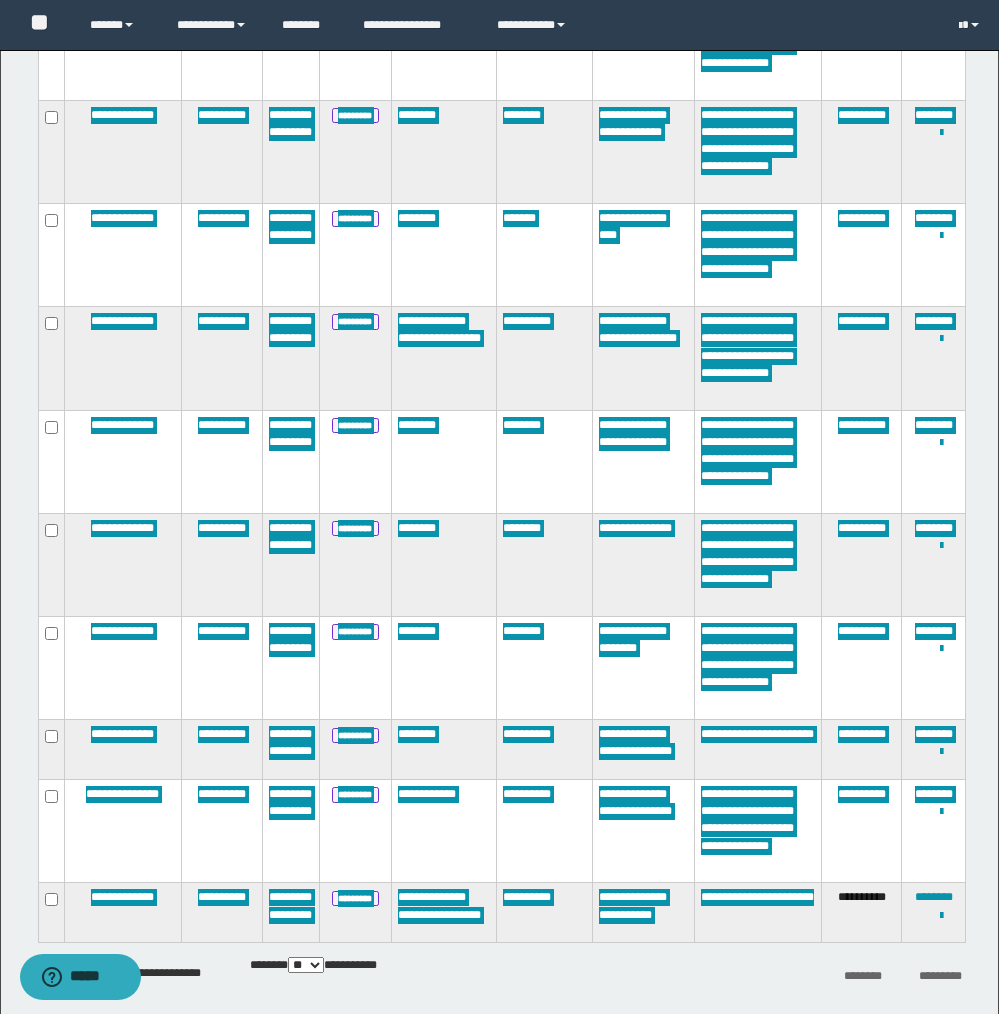 scroll, scrollTop: 1891, scrollLeft: 0, axis: vertical 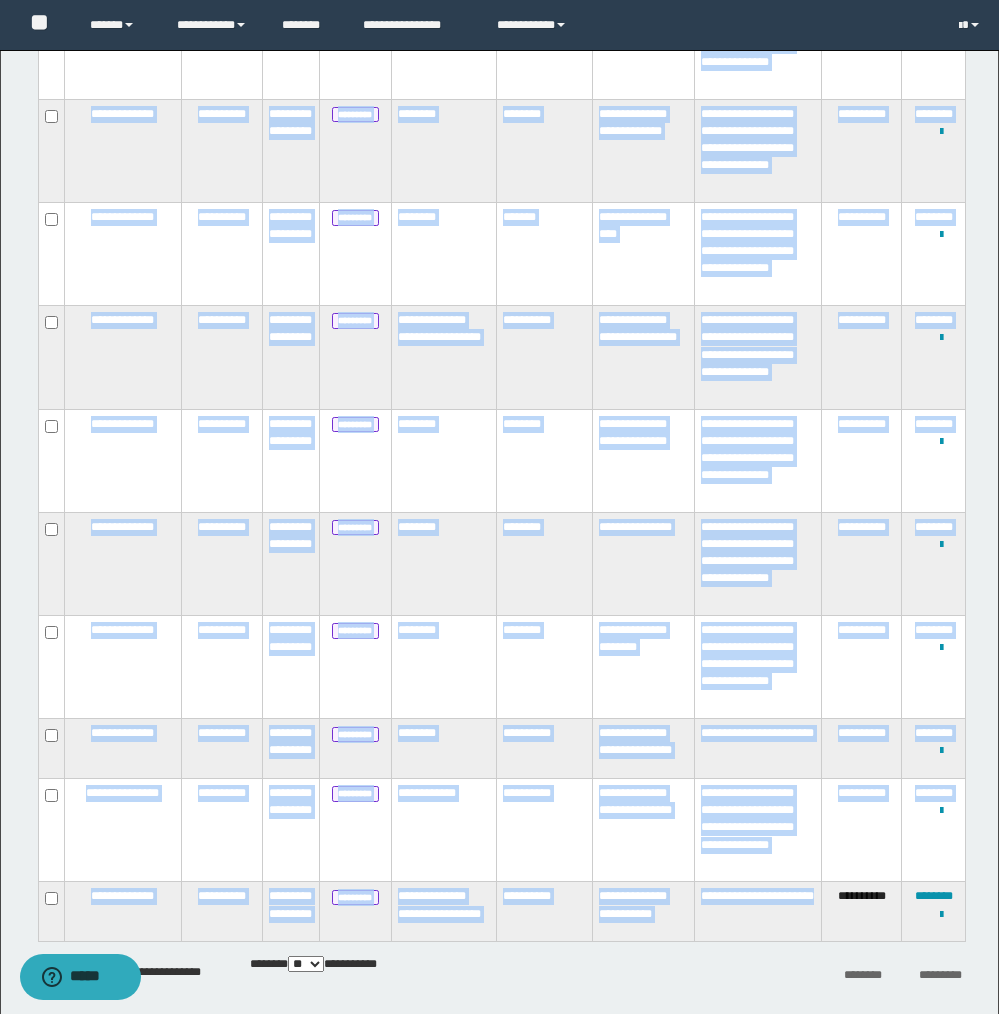 click on "**********" at bounding box center [643, 749] 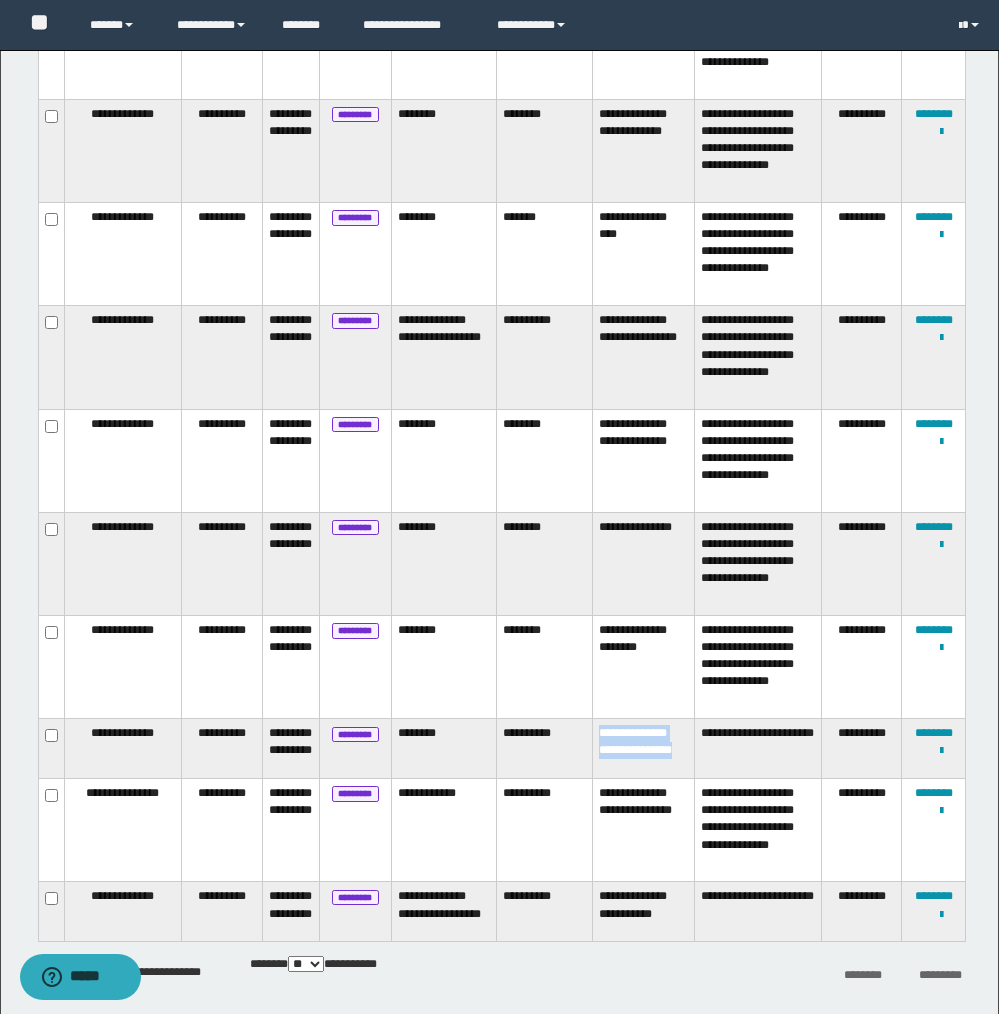 drag, startPoint x: 602, startPoint y: 693, endPoint x: 654, endPoint y: 744, distance: 72.835434 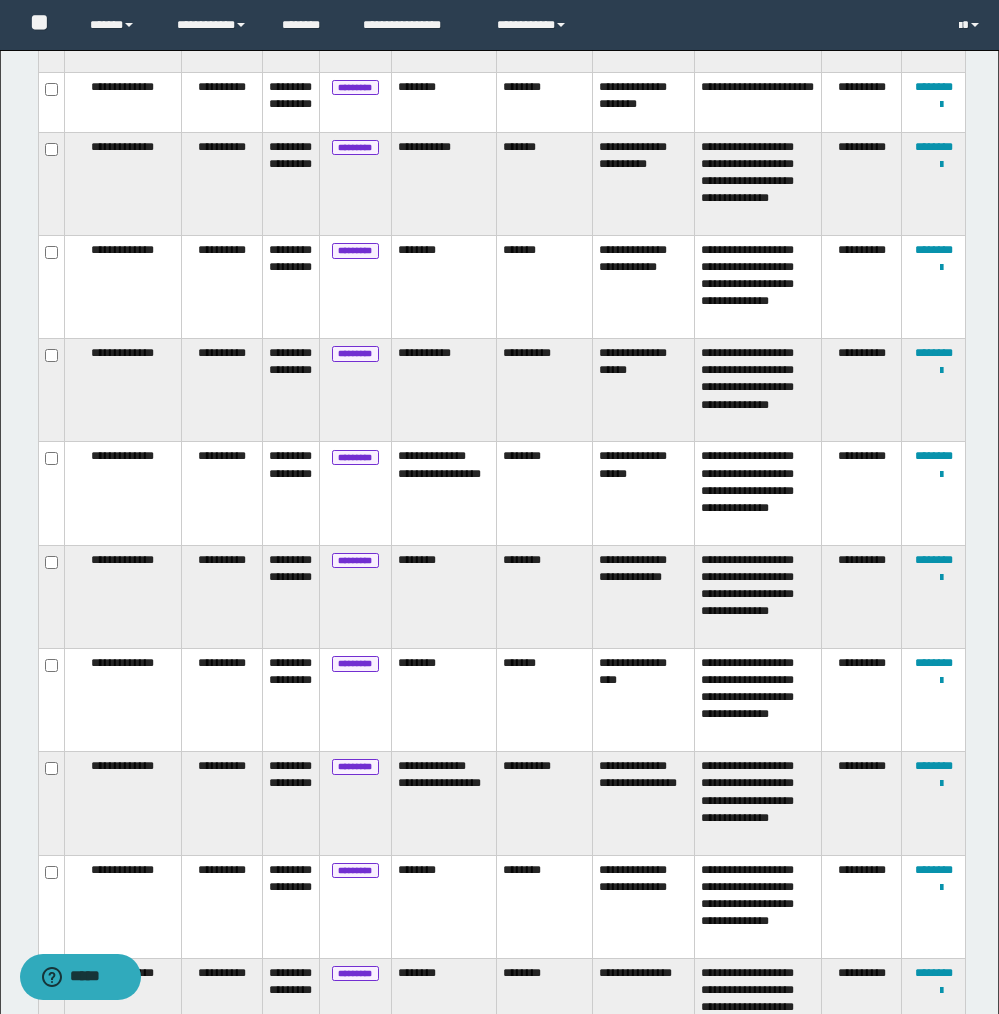 scroll, scrollTop: 1451, scrollLeft: 0, axis: vertical 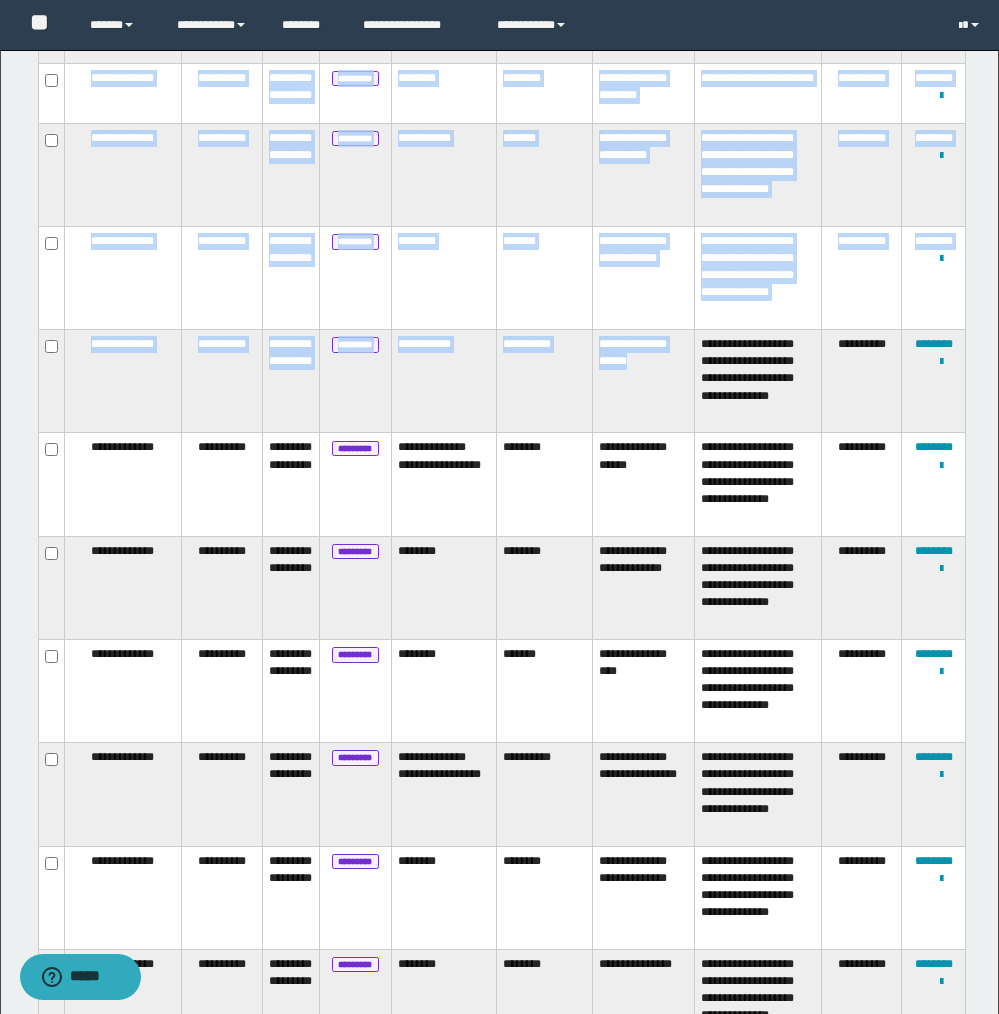 drag, startPoint x: 598, startPoint y: 345, endPoint x: 662, endPoint y: 358, distance: 65.30697 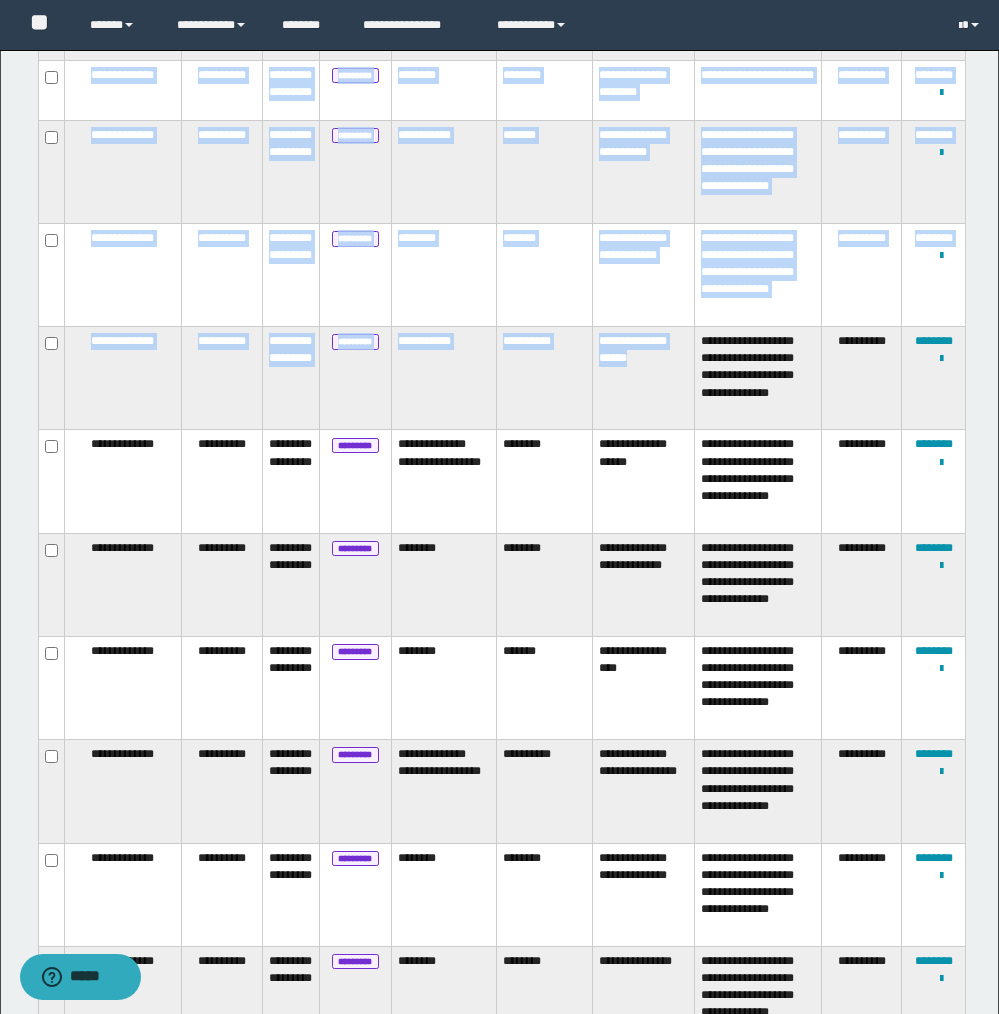 click on "**********" at bounding box center (643, 378) 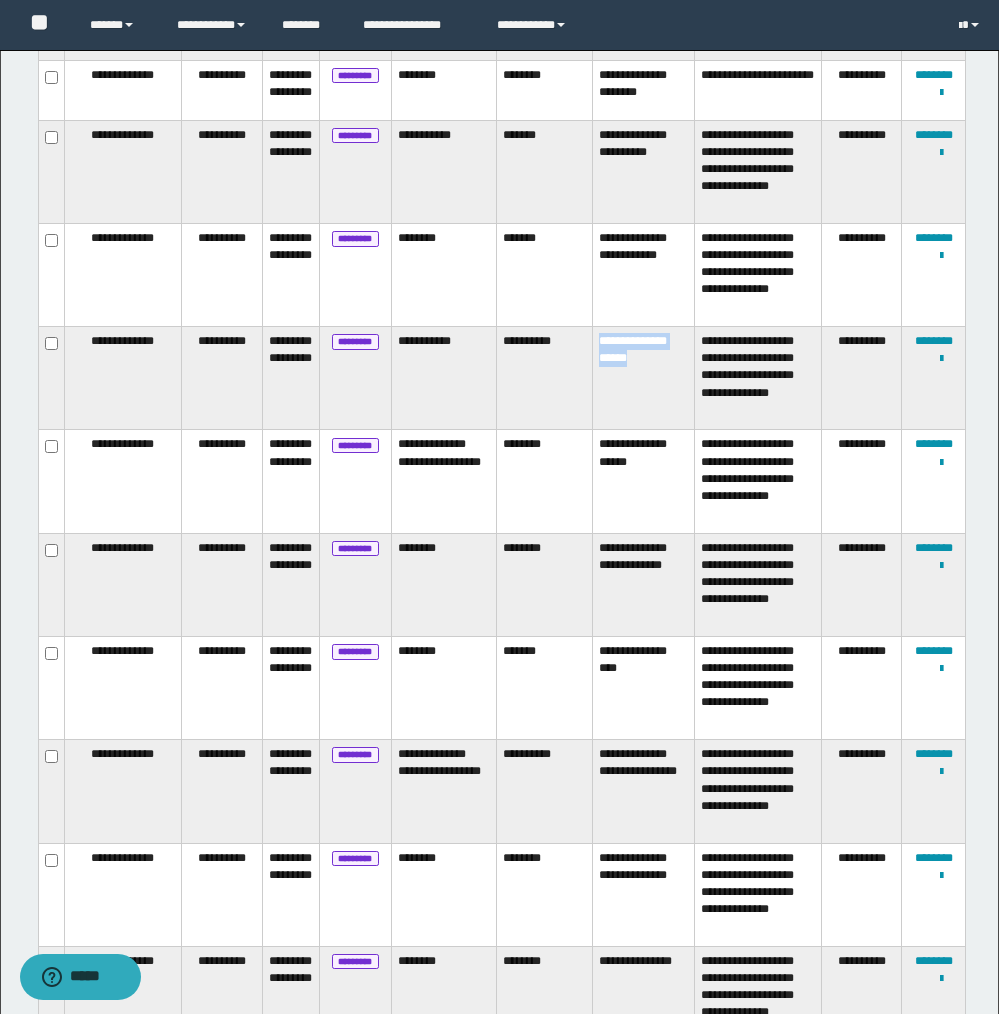 drag, startPoint x: 661, startPoint y: 359, endPoint x: 597, endPoint y: 344, distance: 65.734314 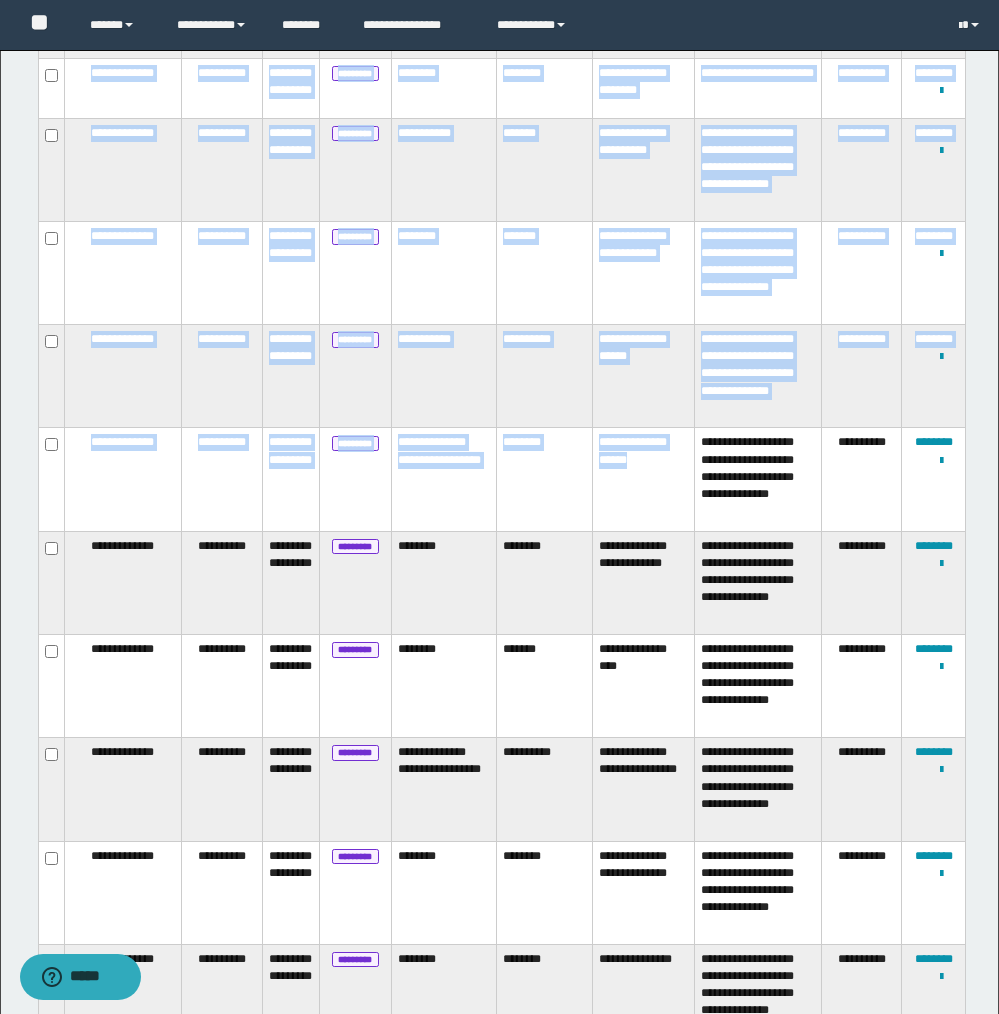 scroll, scrollTop: 1461, scrollLeft: 0, axis: vertical 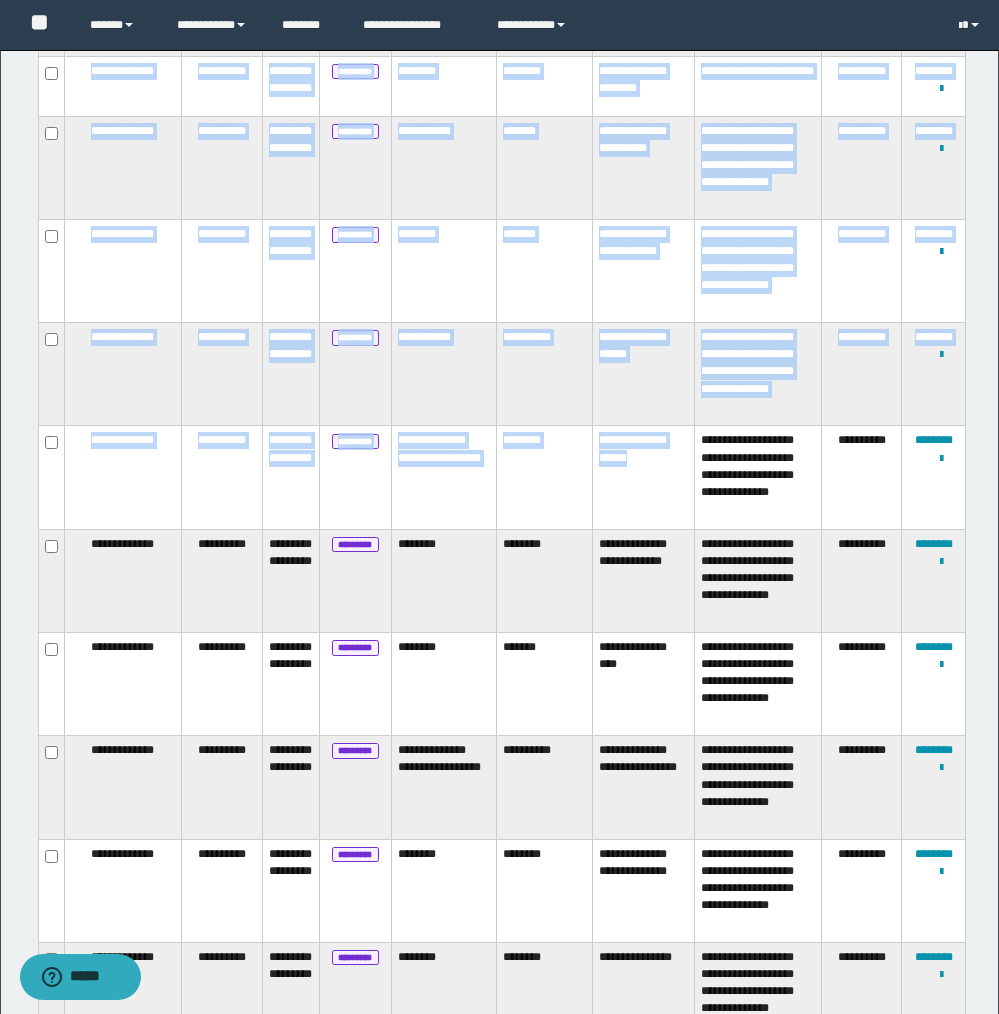 drag, startPoint x: 601, startPoint y: 437, endPoint x: 682, endPoint y: 453, distance: 82.565125 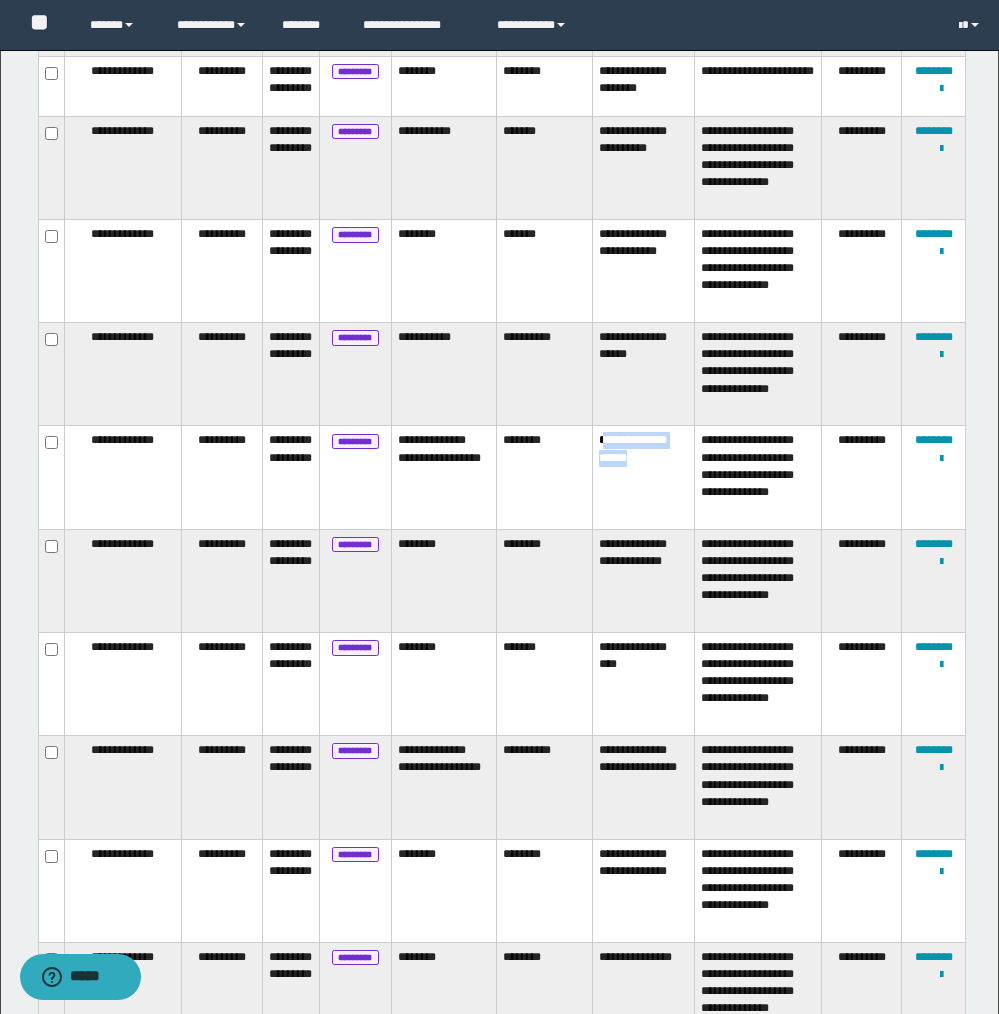 drag, startPoint x: 602, startPoint y: 433, endPoint x: 687, endPoint y: 456, distance: 88.0568 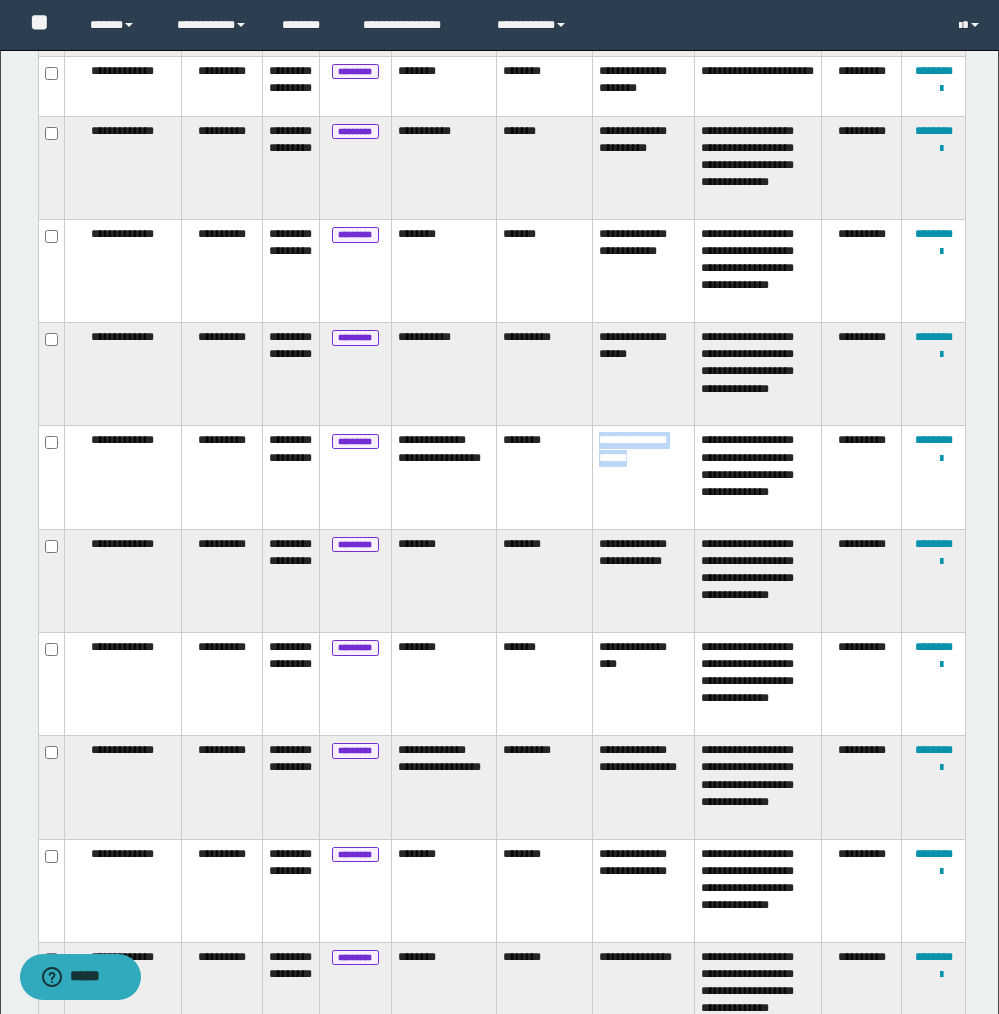 drag, startPoint x: 598, startPoint y: 433, endPoint x: 682, endPoint y: 454, distance: 86.58522 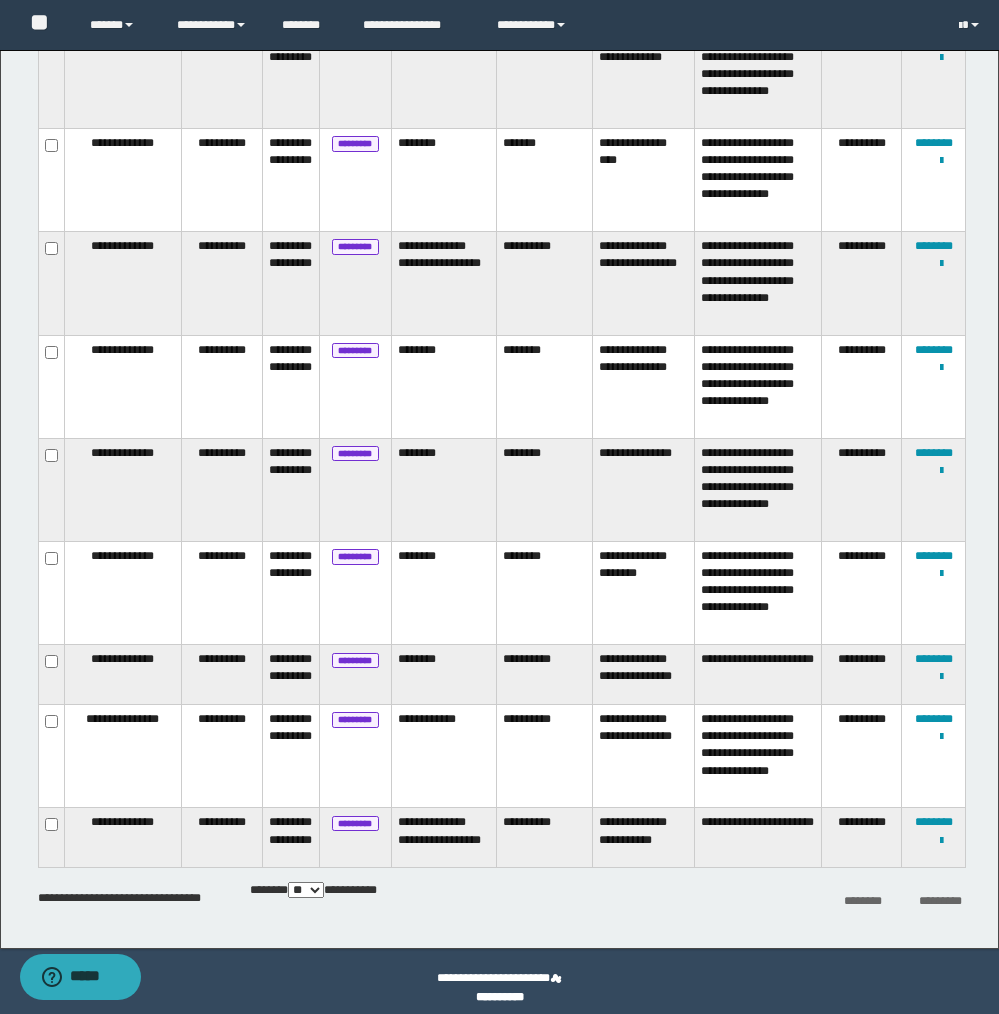 scroll, scrollTop: 1978, scrollLeft: 0, axis: vertical 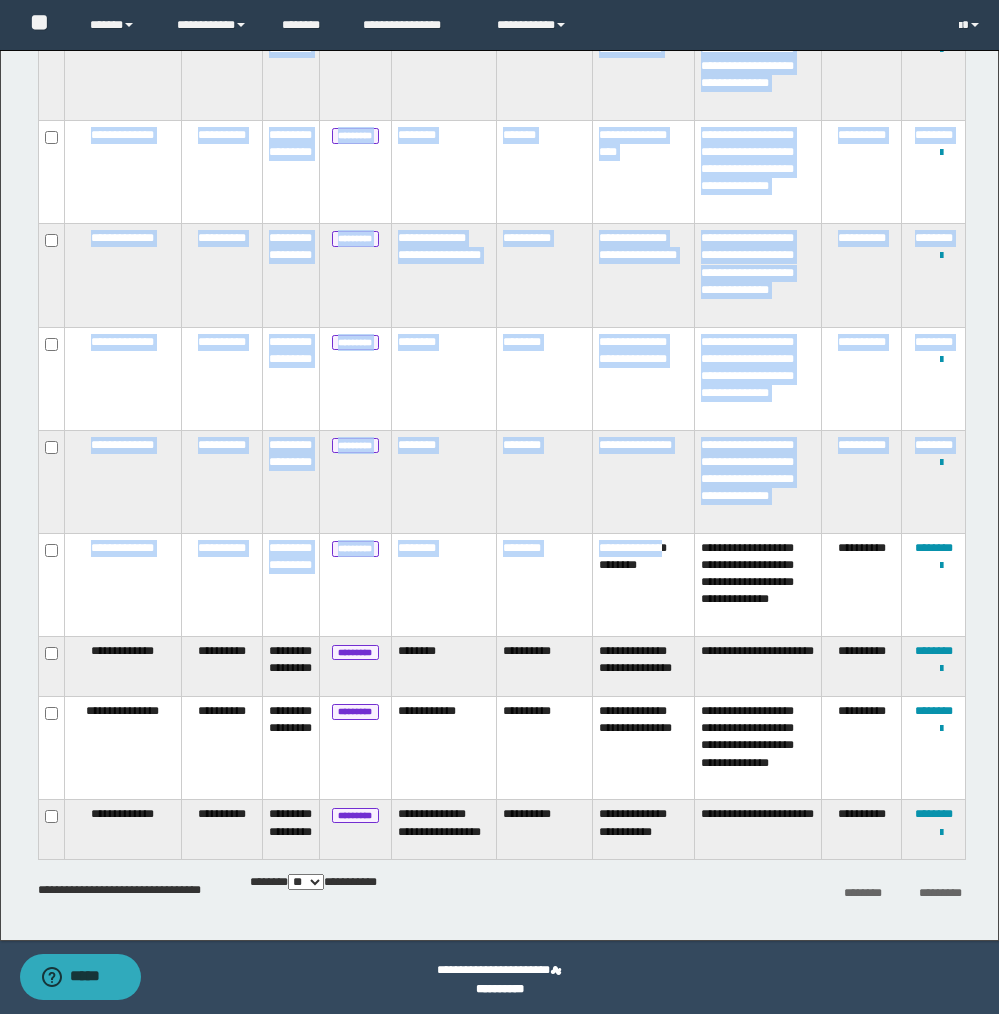 drag, startPoint x: 600, startPoint y: 511, endPoint x: 645, endPoint y: 540, distance: 53.535034 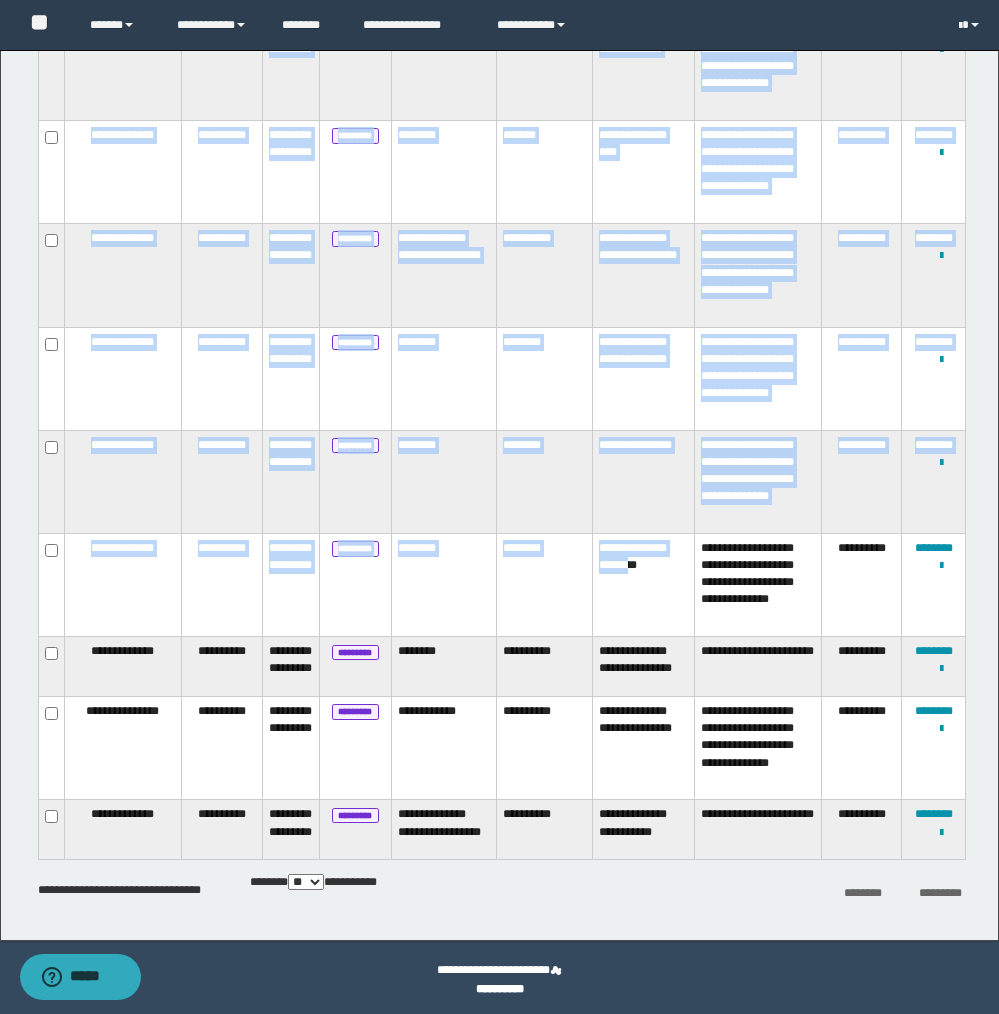 click on "**********" at bounding box center (643, 585) 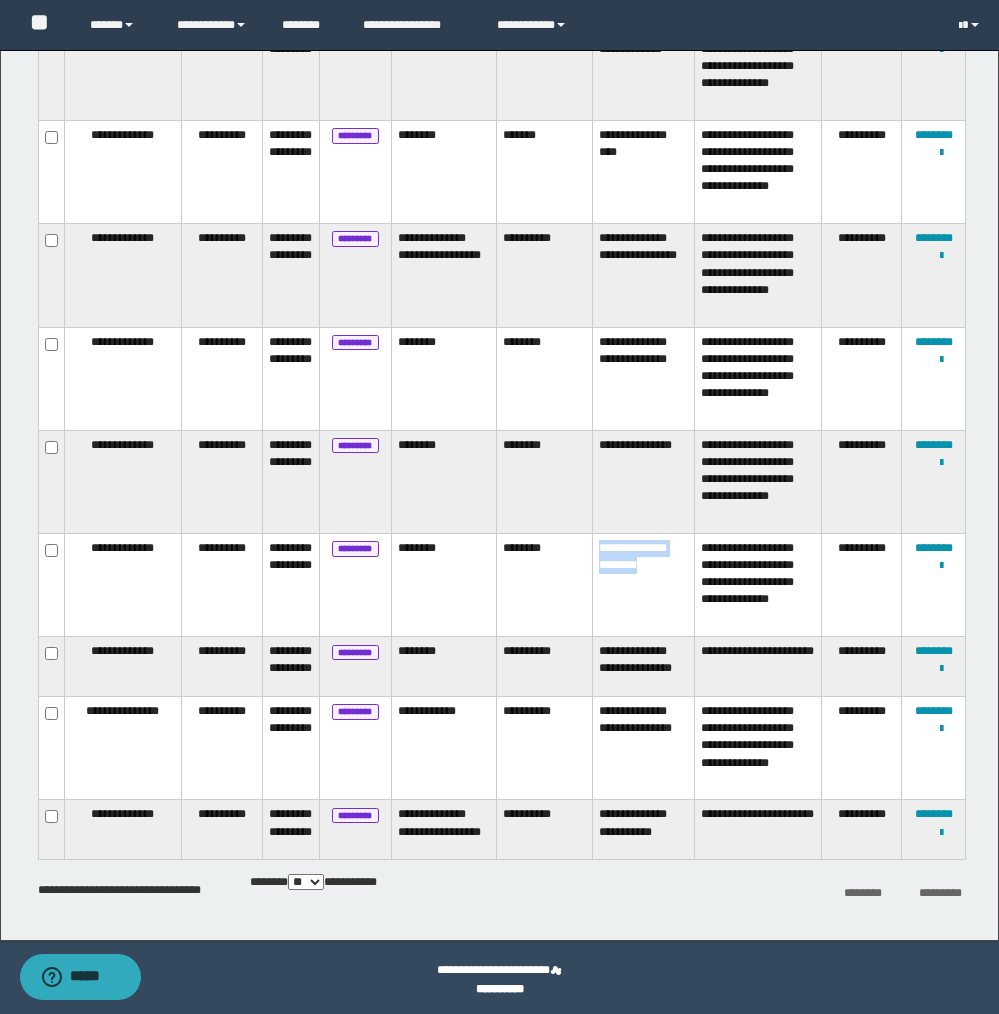 drag, startPoint x: 598, startPoint y: 511, endPoint x: 661, endPoint y: 542, distance: 70.21396 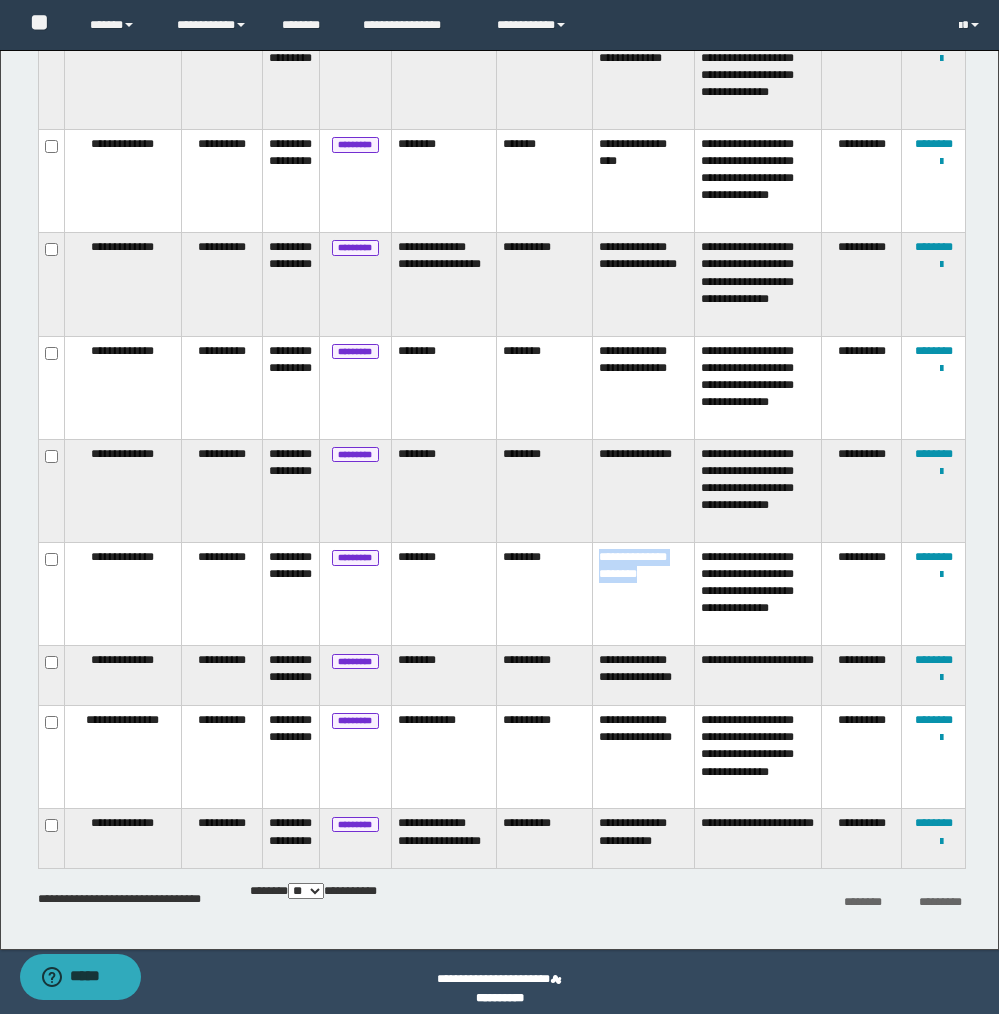 scroll, scrollTop: 1961, scrollLeft: 0, axis: vertical 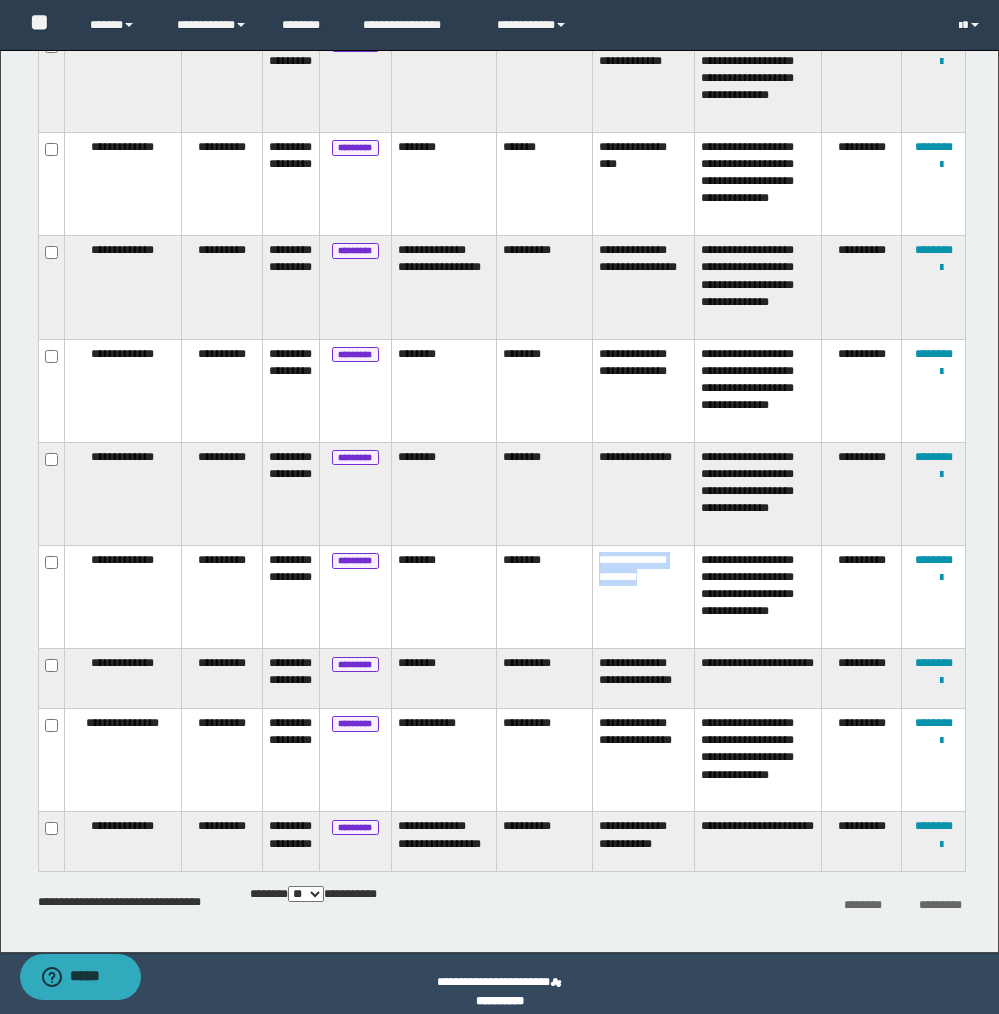 copy on "**********" 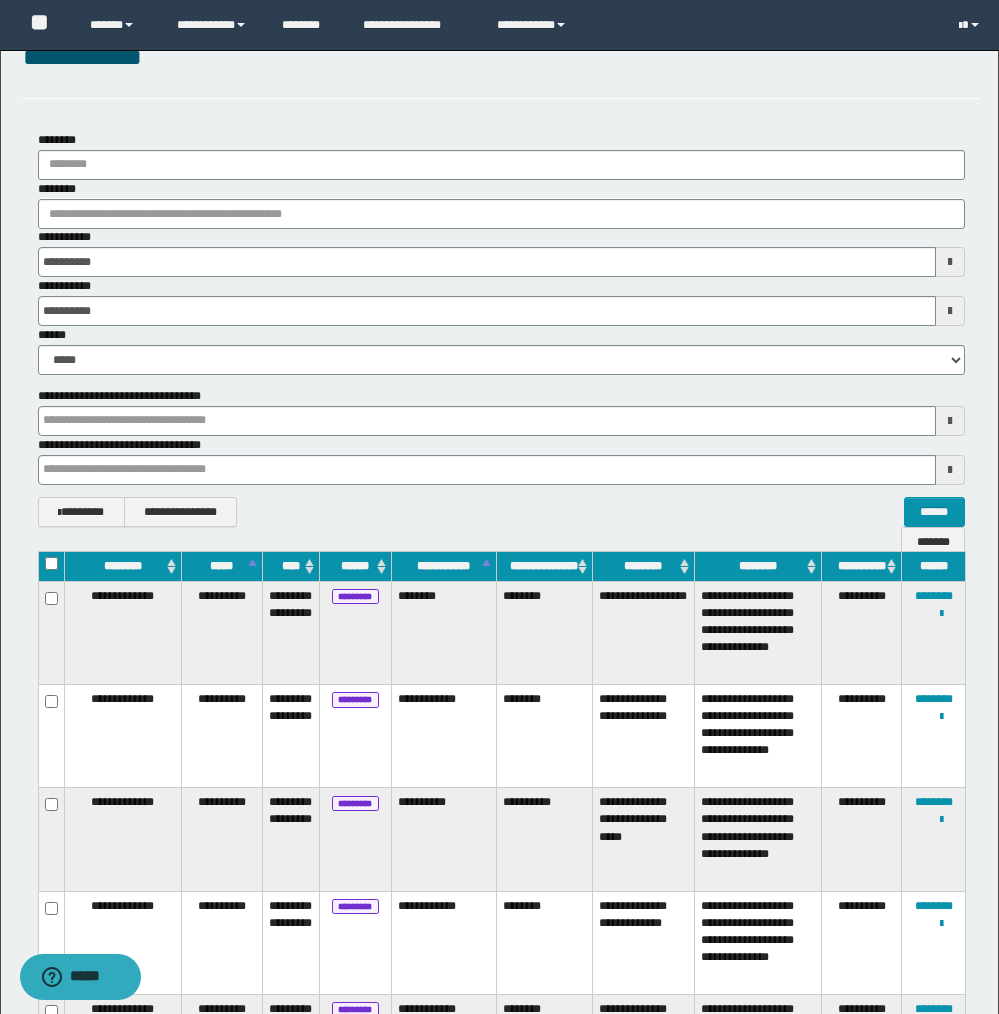 scroll, scrollTop: 0, scrollLeft: 0, axis: both 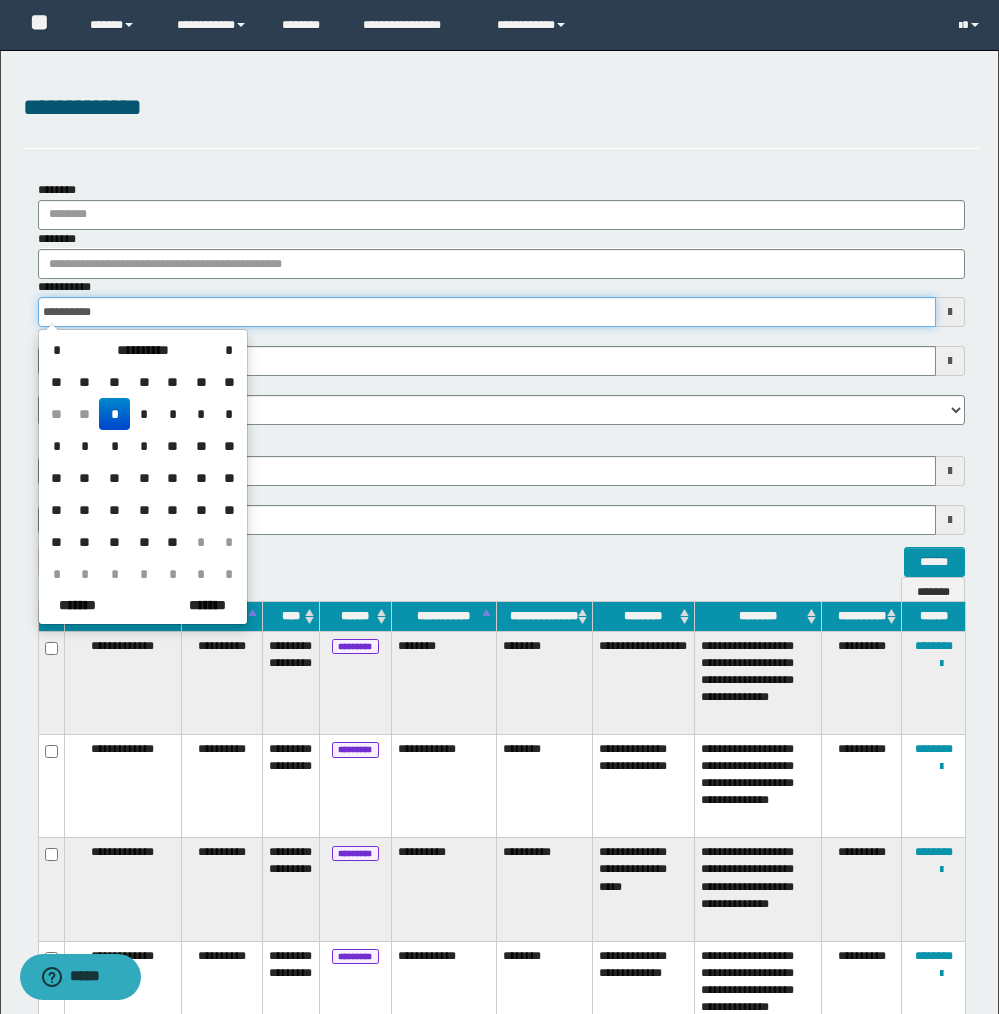 click on "**********" at bounding box center (487, 312) 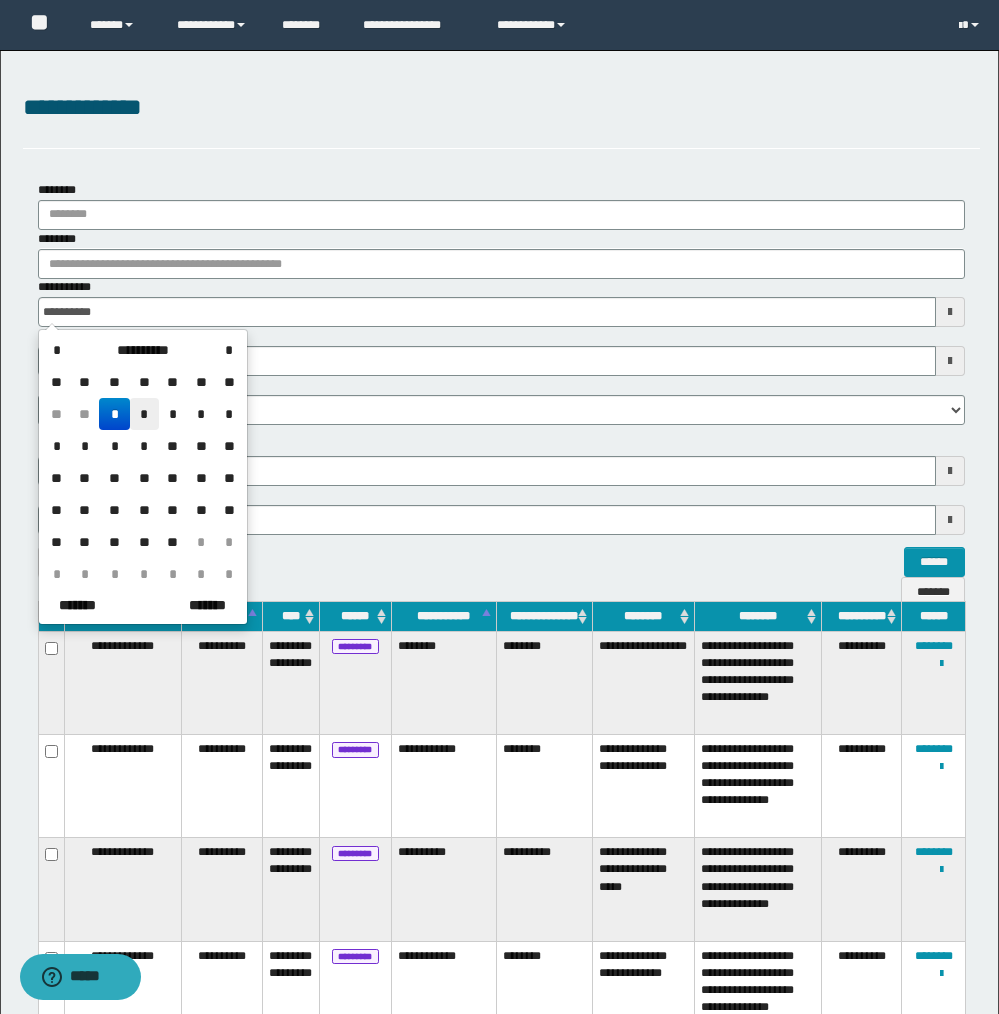 click on "*" at bounding box center [144, 414] 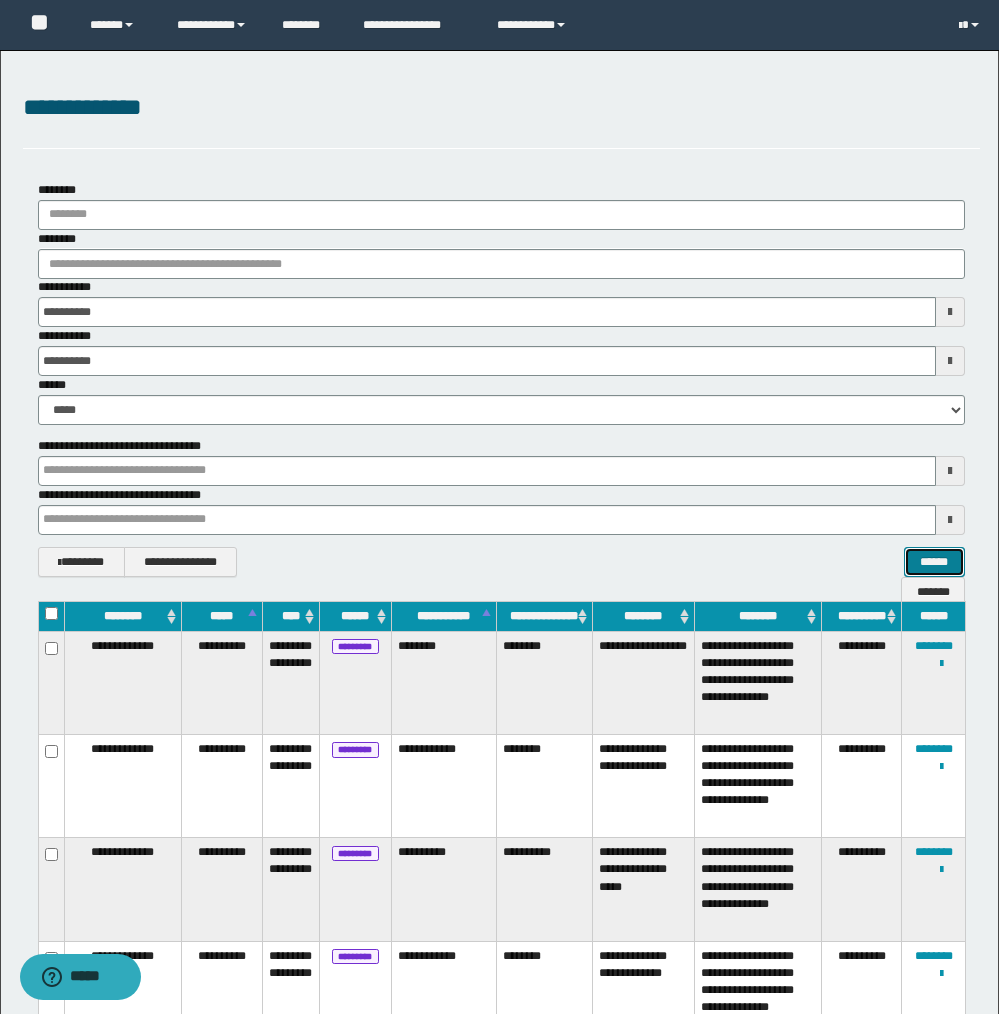 click on "******" at bounding box center [934, 562] 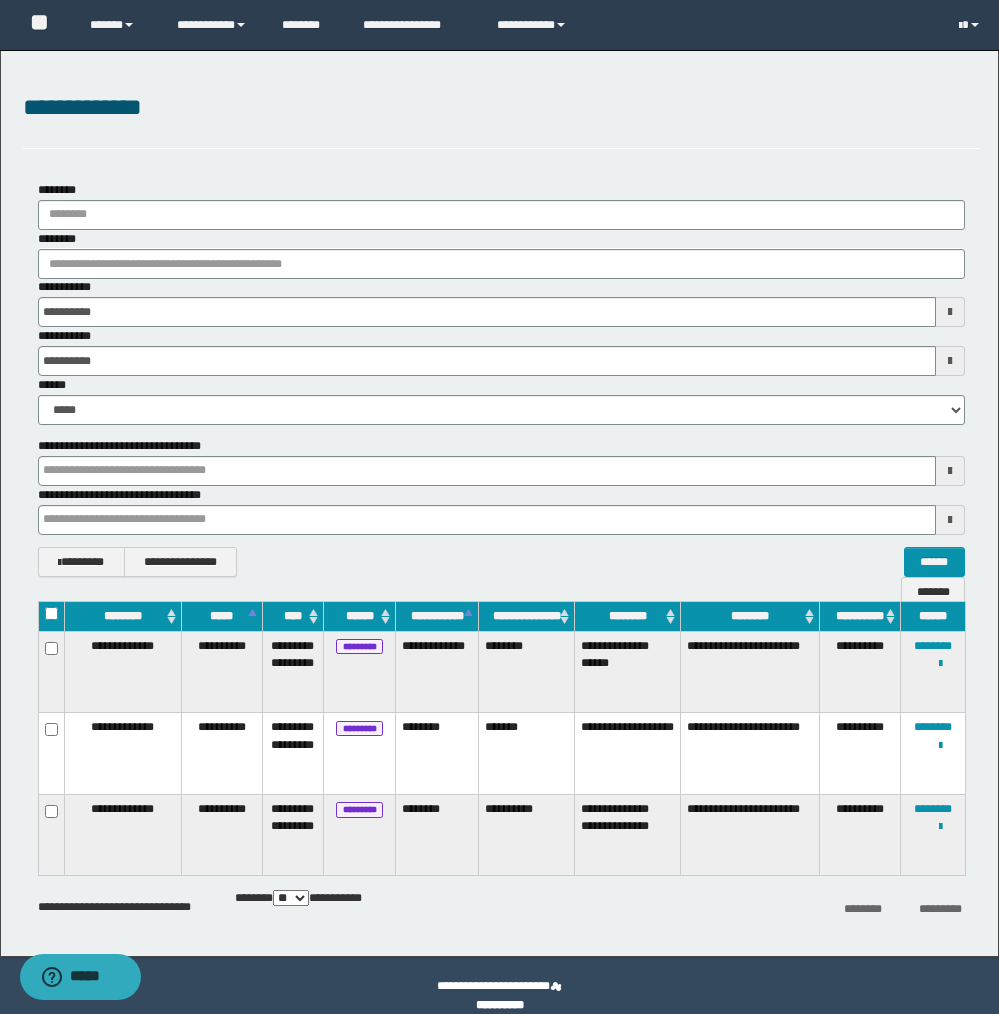 scroll, scrollTop: 21, scrollLeft: 0, axis: vertical 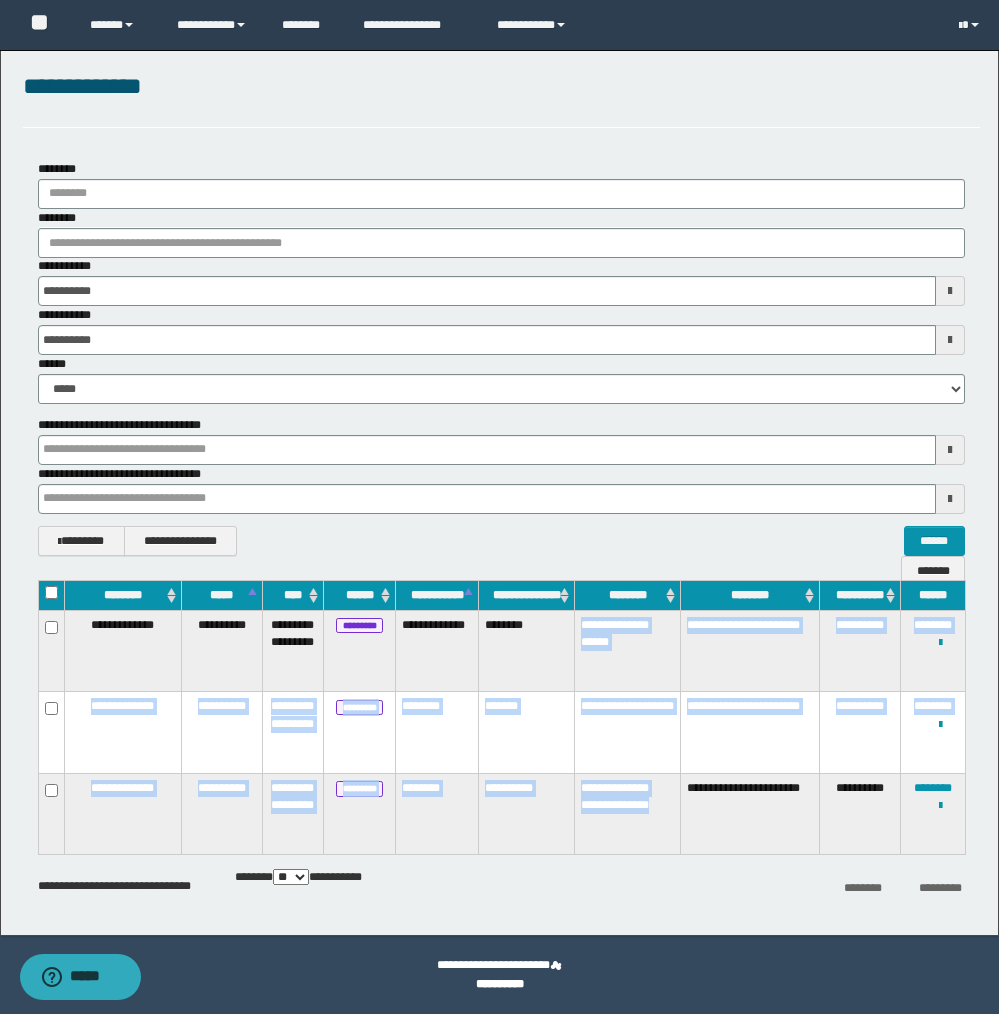 drag, startPoint x: 580, startPoint y: 626, endPoint x: 628, endPoint y: 847, distance: 226.1526 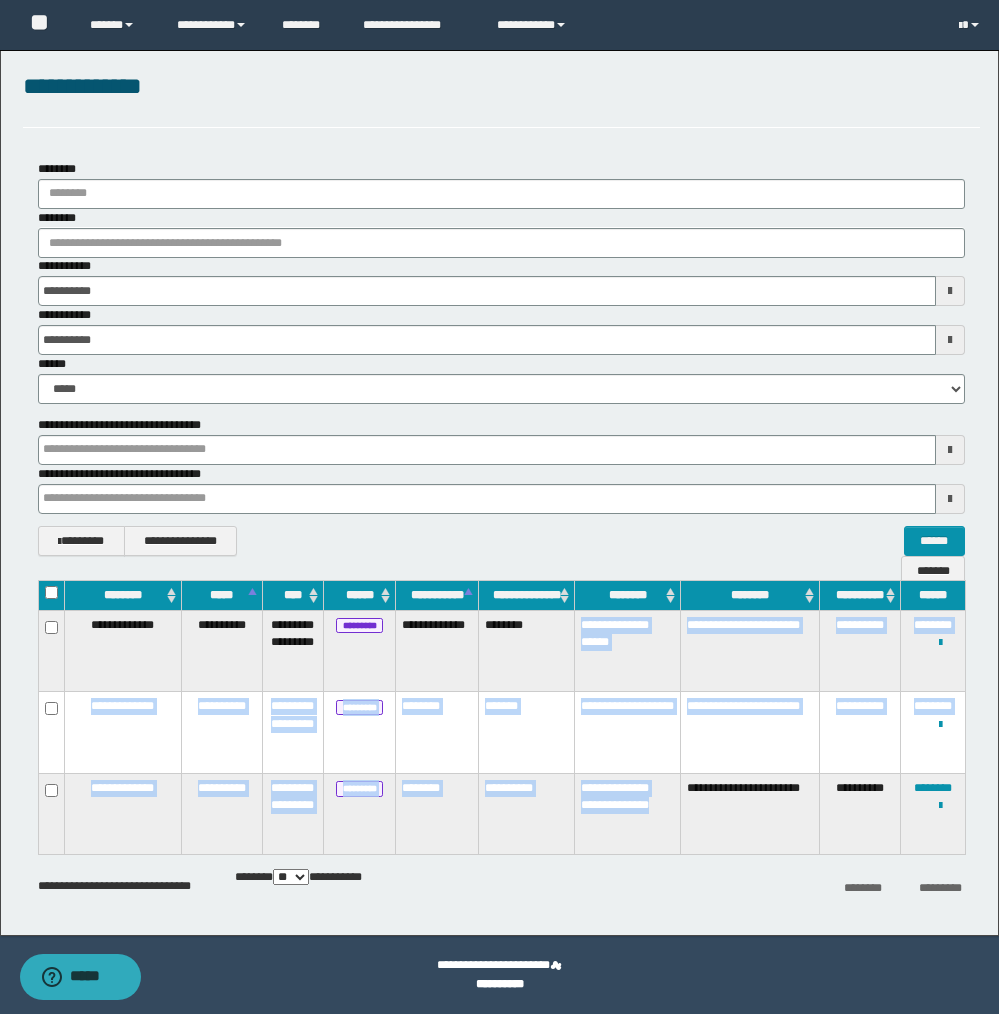 click on "**********" at bounding box center (501, 732) 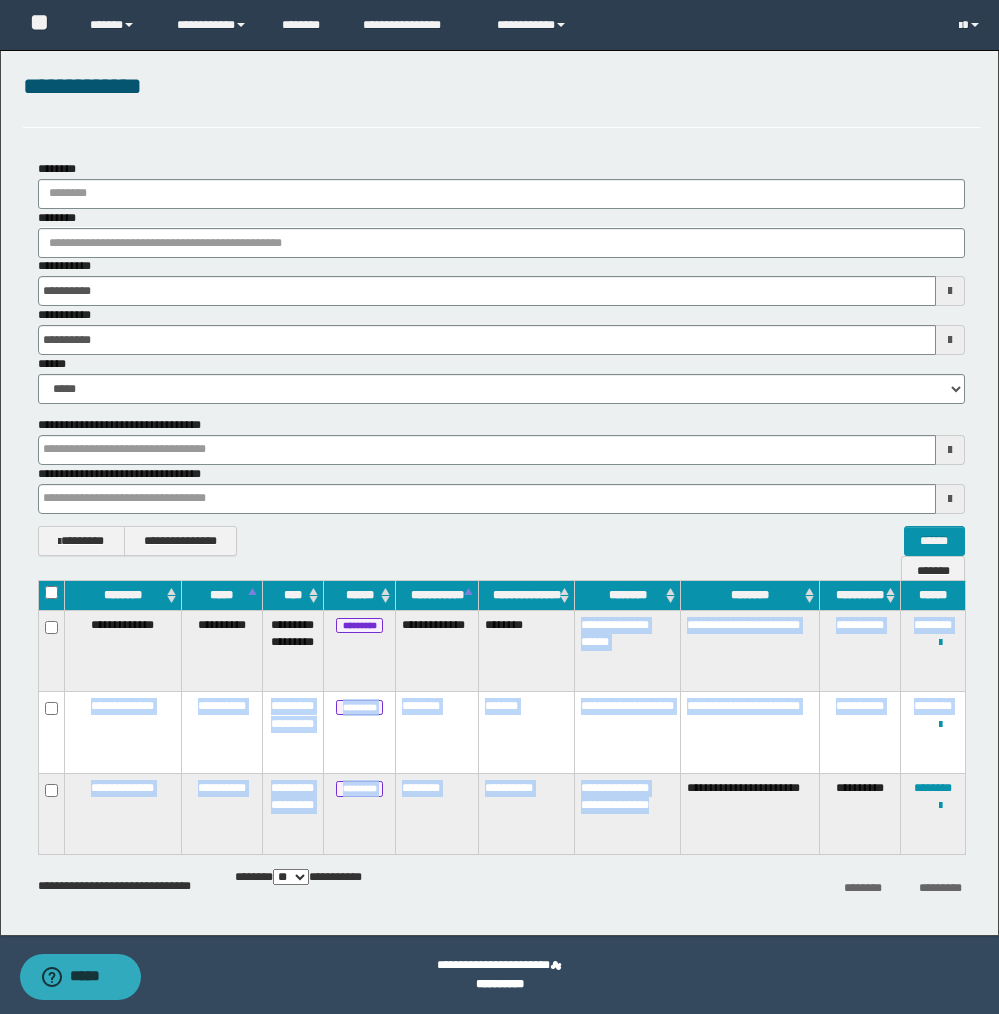 copy on "**********" 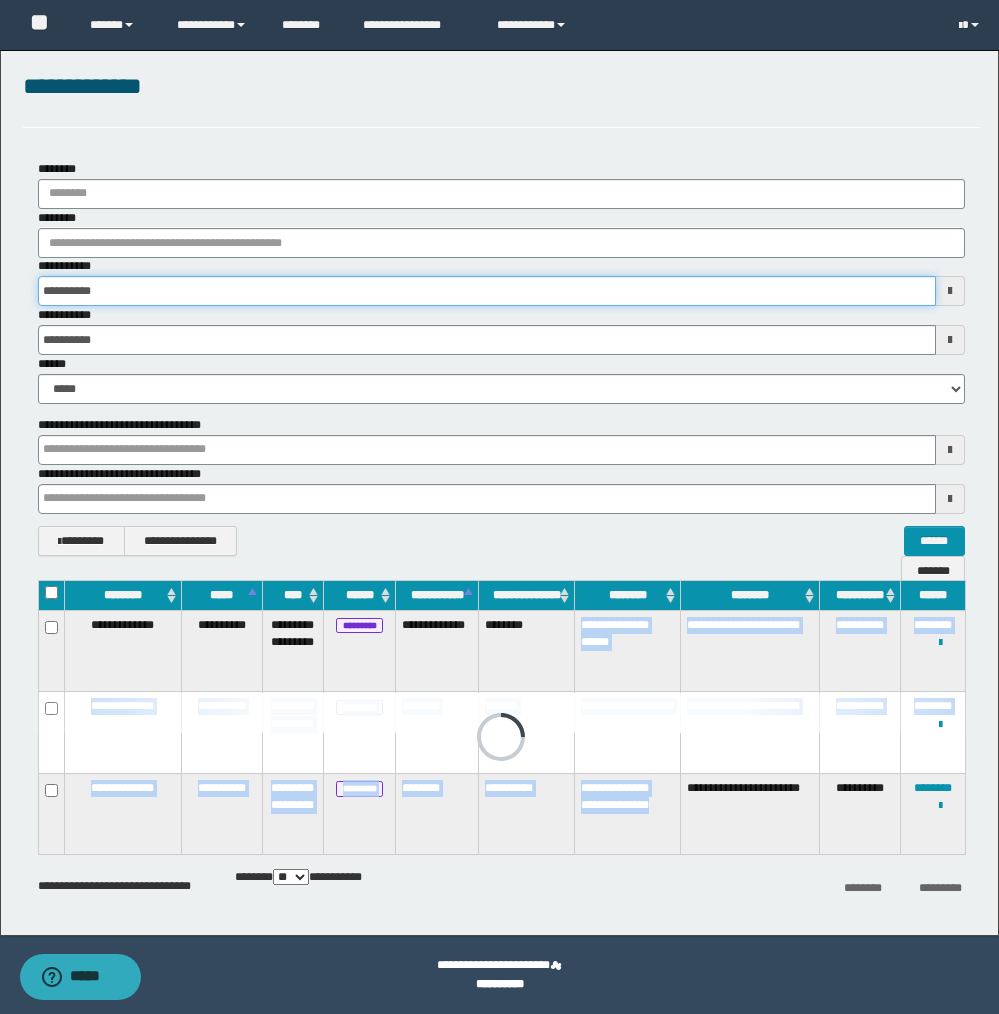 click on "**********" at bounding box center (487, 291) 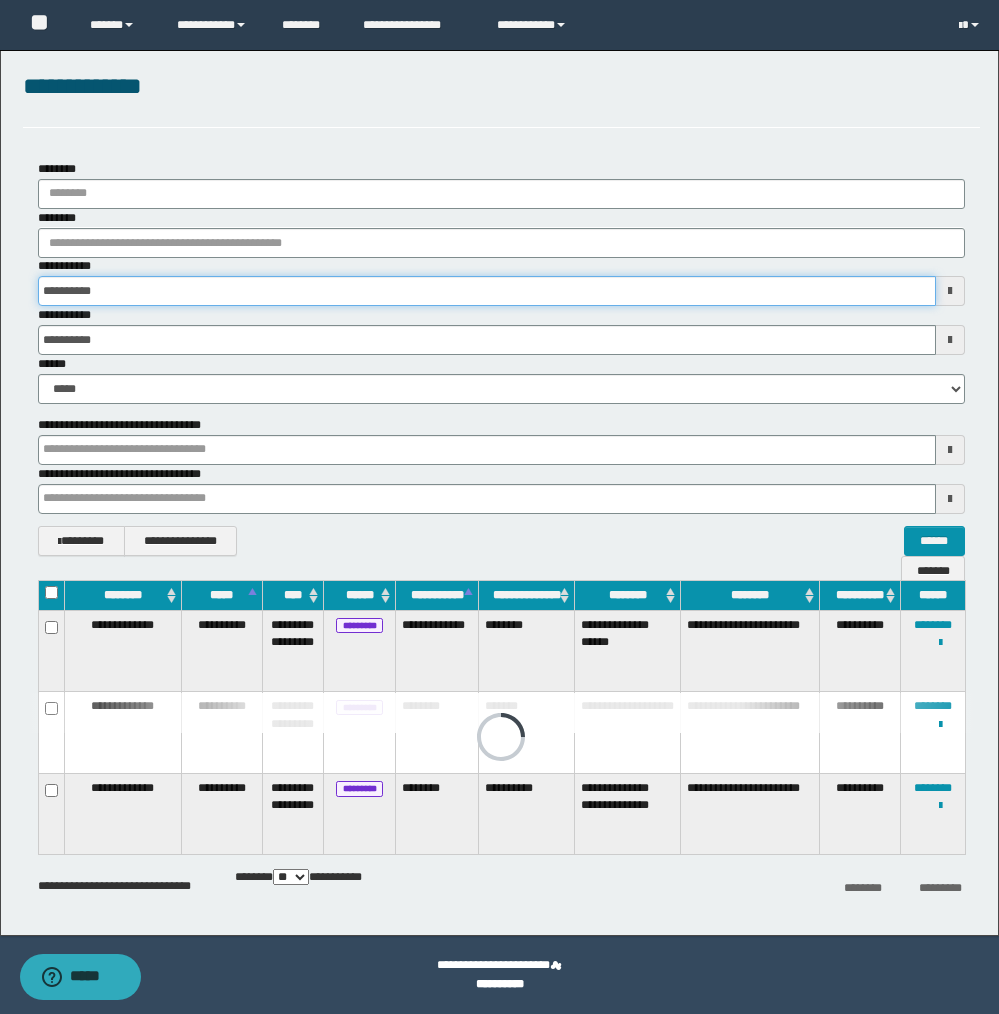 click on "**********" at bounding box center [487, 291] 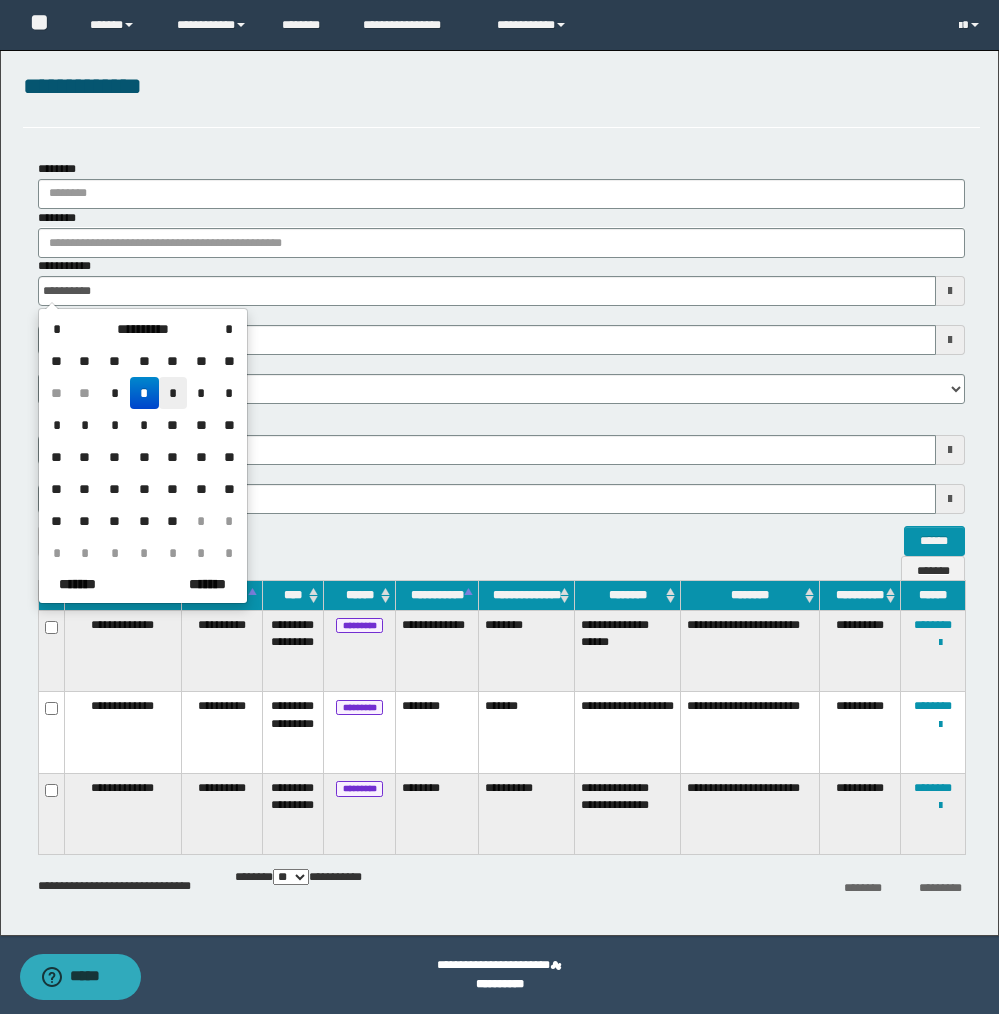 click on "*" at bounding box center [173, 393] 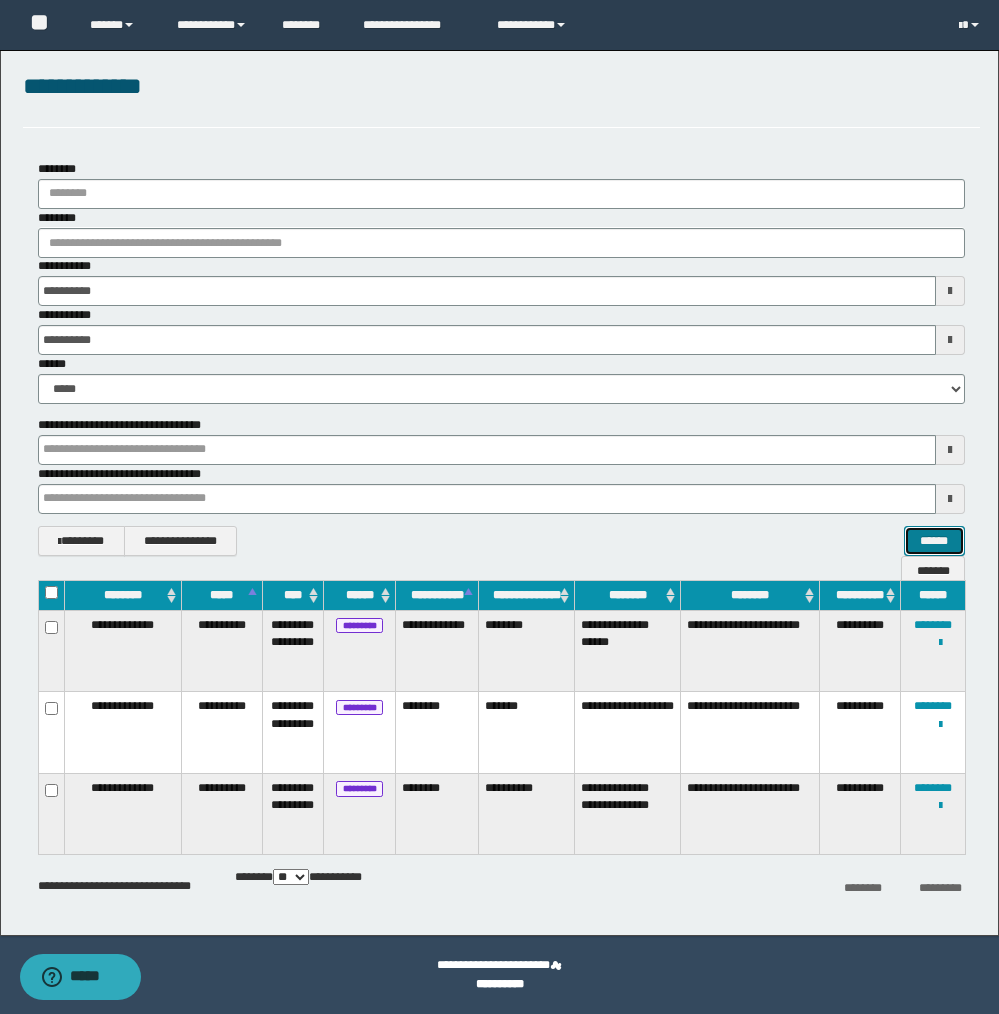 click on "******" at bounding box center (934, 541) 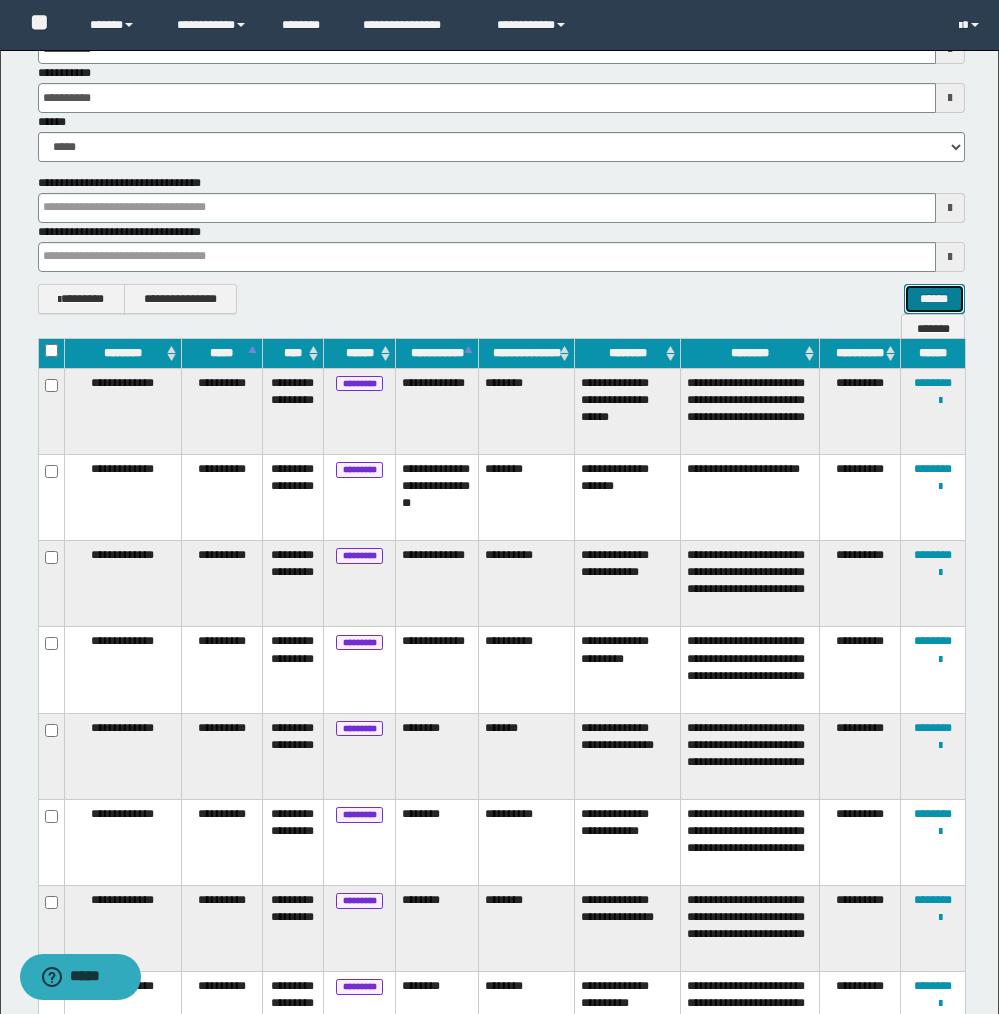 scroll, scrollTop: 285, scrollLeft: 0, axis: vertical 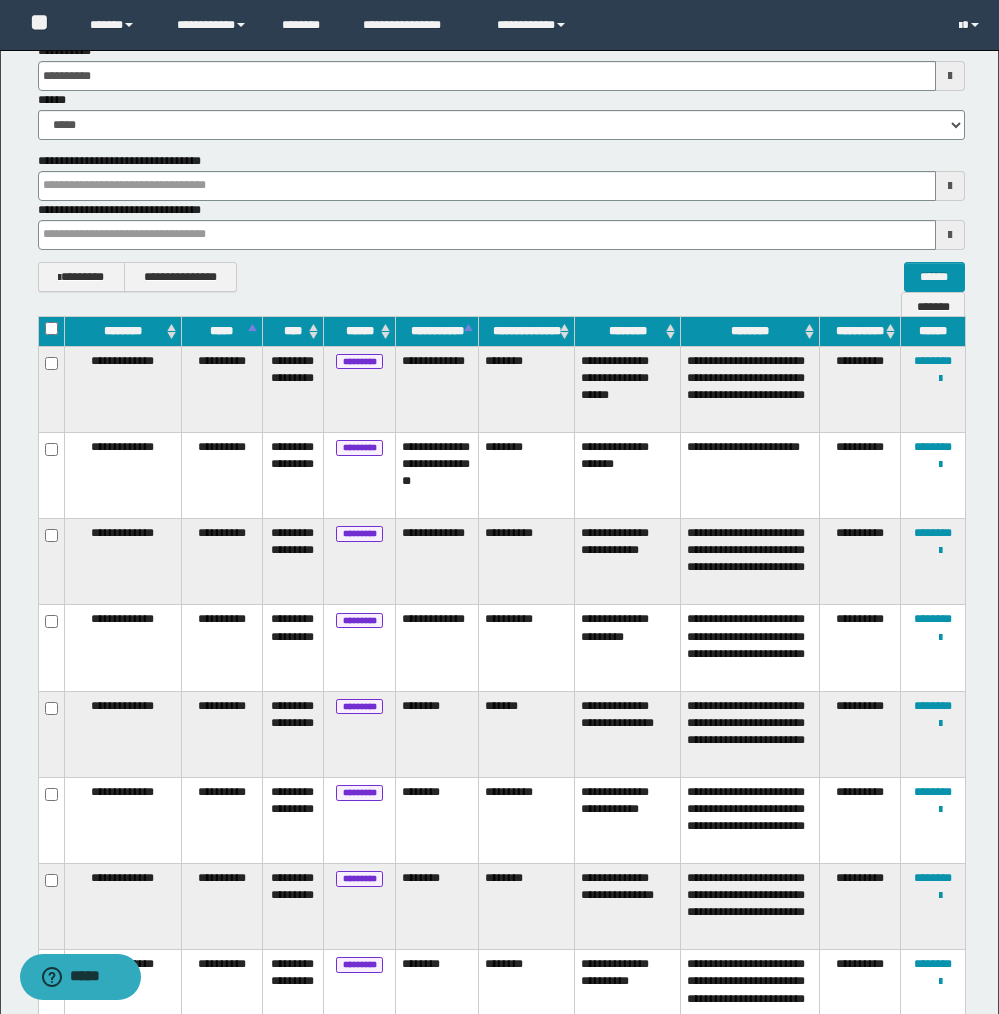 drag, startPoint x: 598, startPoint y: 434, endPoint x: 597, endPoint y: 418, distance: 16.03122 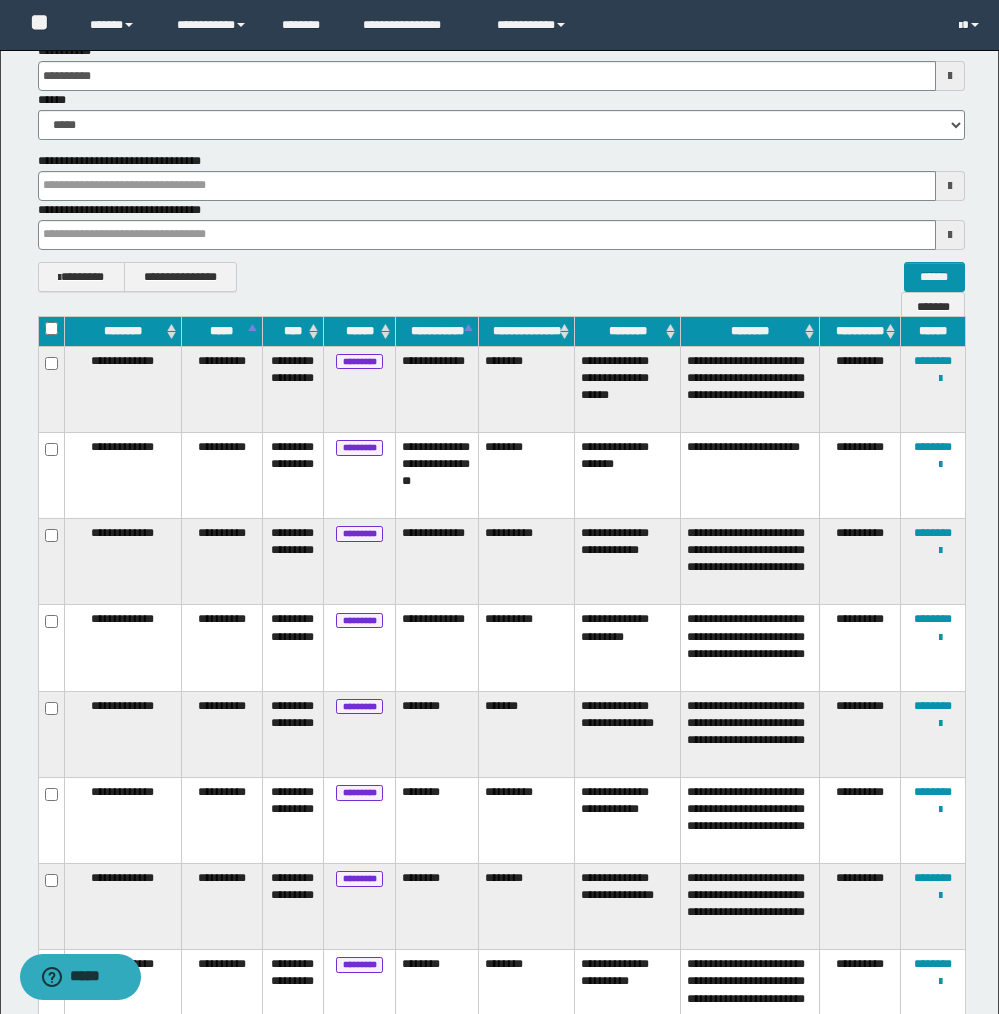 click on "**********" at bounding box center (628, 476) 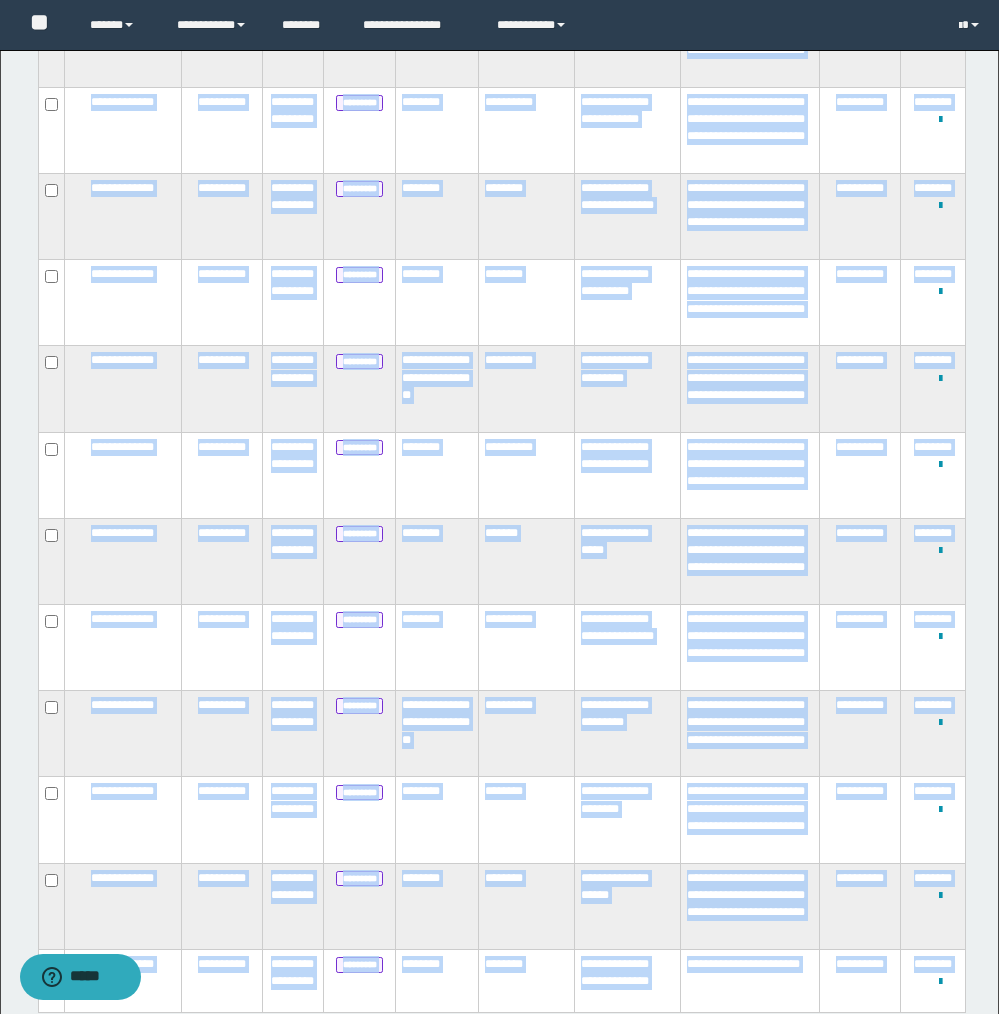 scroll, scrollTop: 1133, scrollLeft: 0, axis: vertical 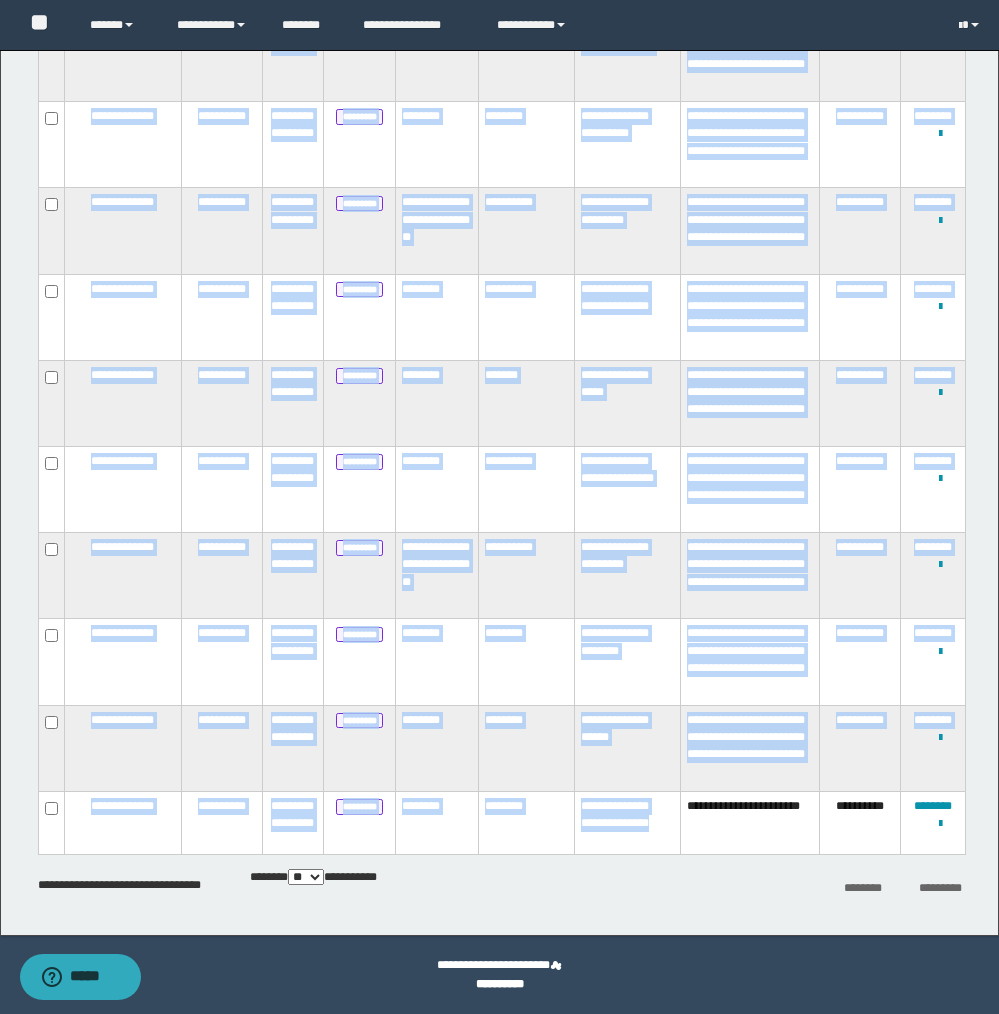 drag, startPoint x: 581, startPoint y: 360, endPoint x: 649, endPoint y: 824, distance: 468.9563 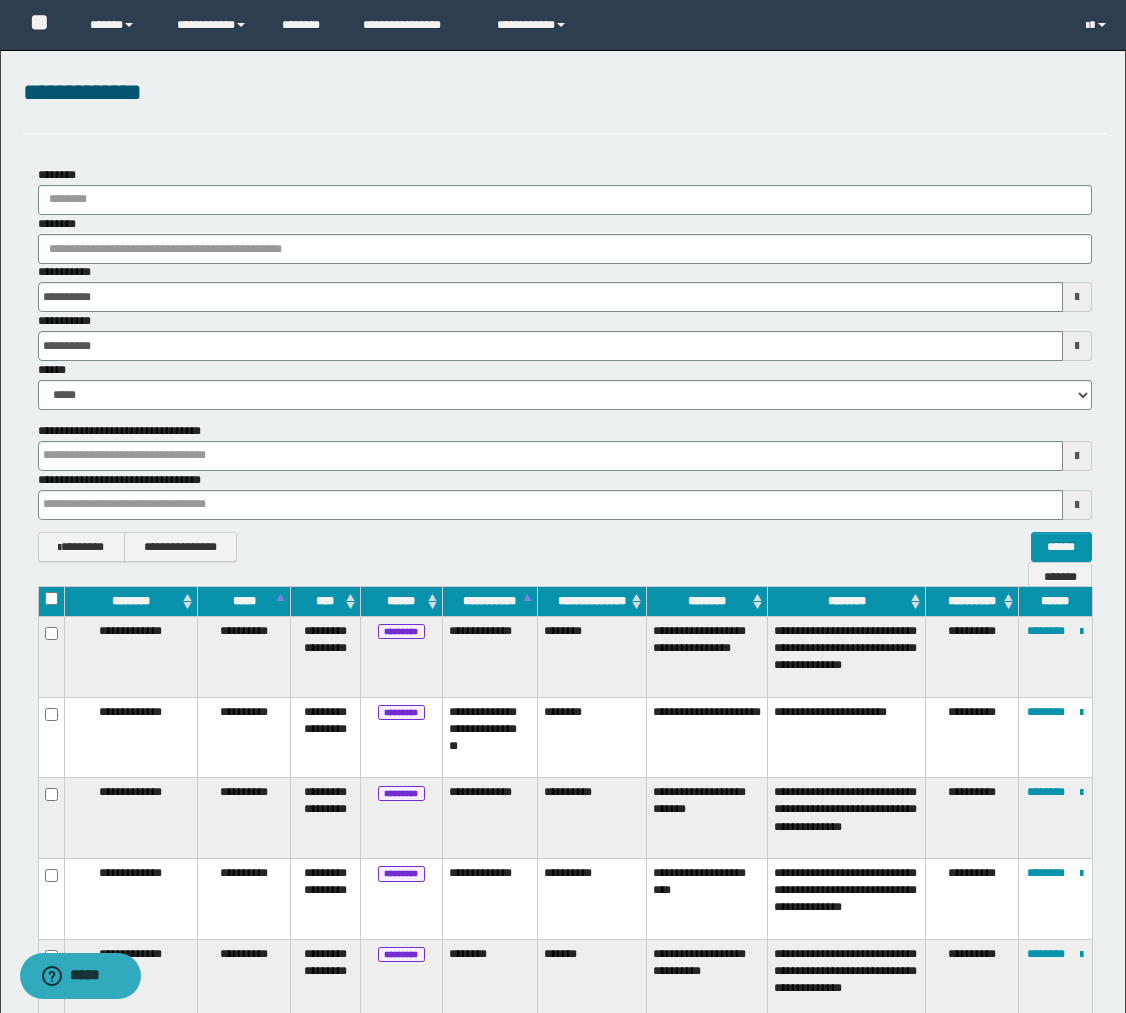 scroll, scrollTop: 0, scrollLeft: 0, axis: both 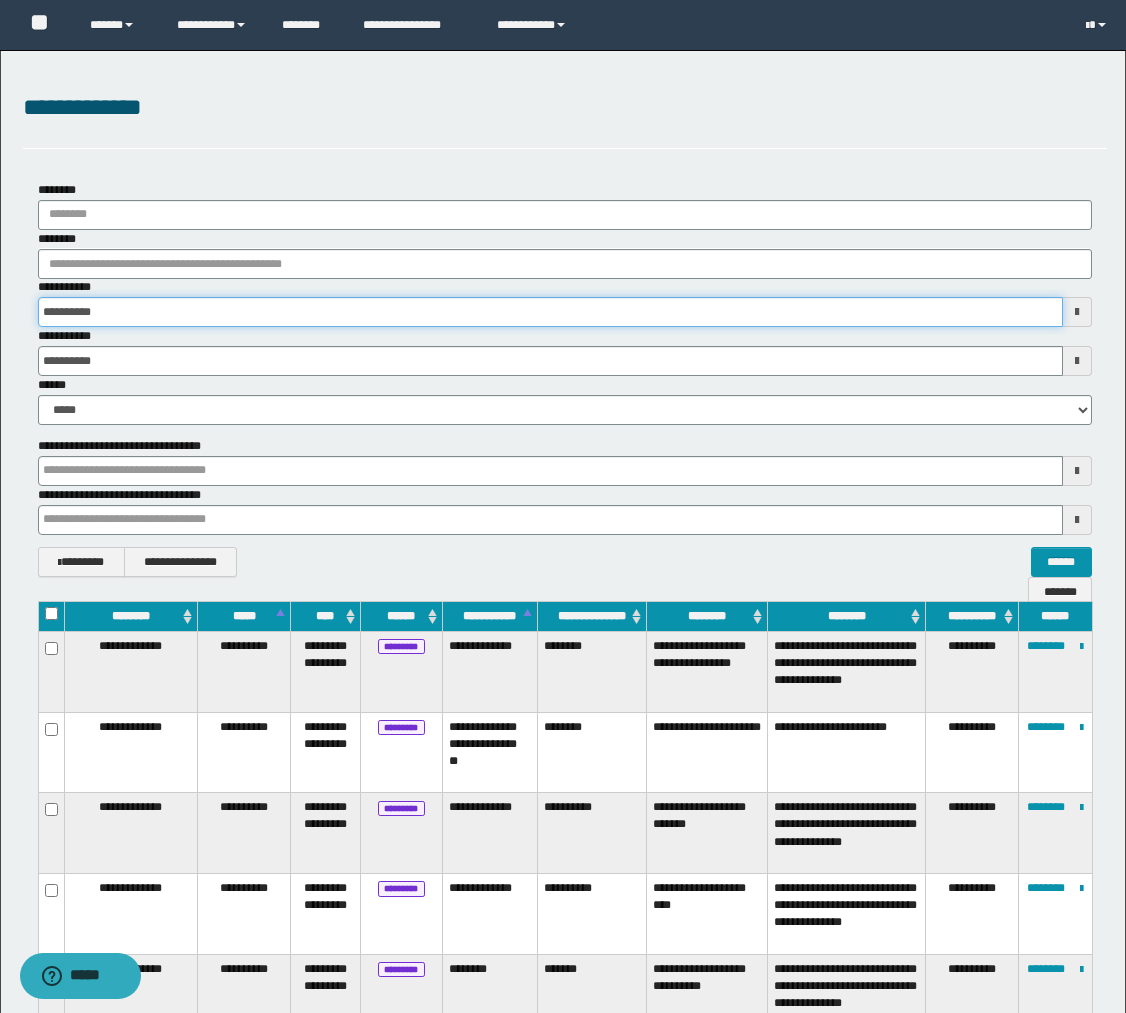 click on "**********" at bounding box center (550, 312) 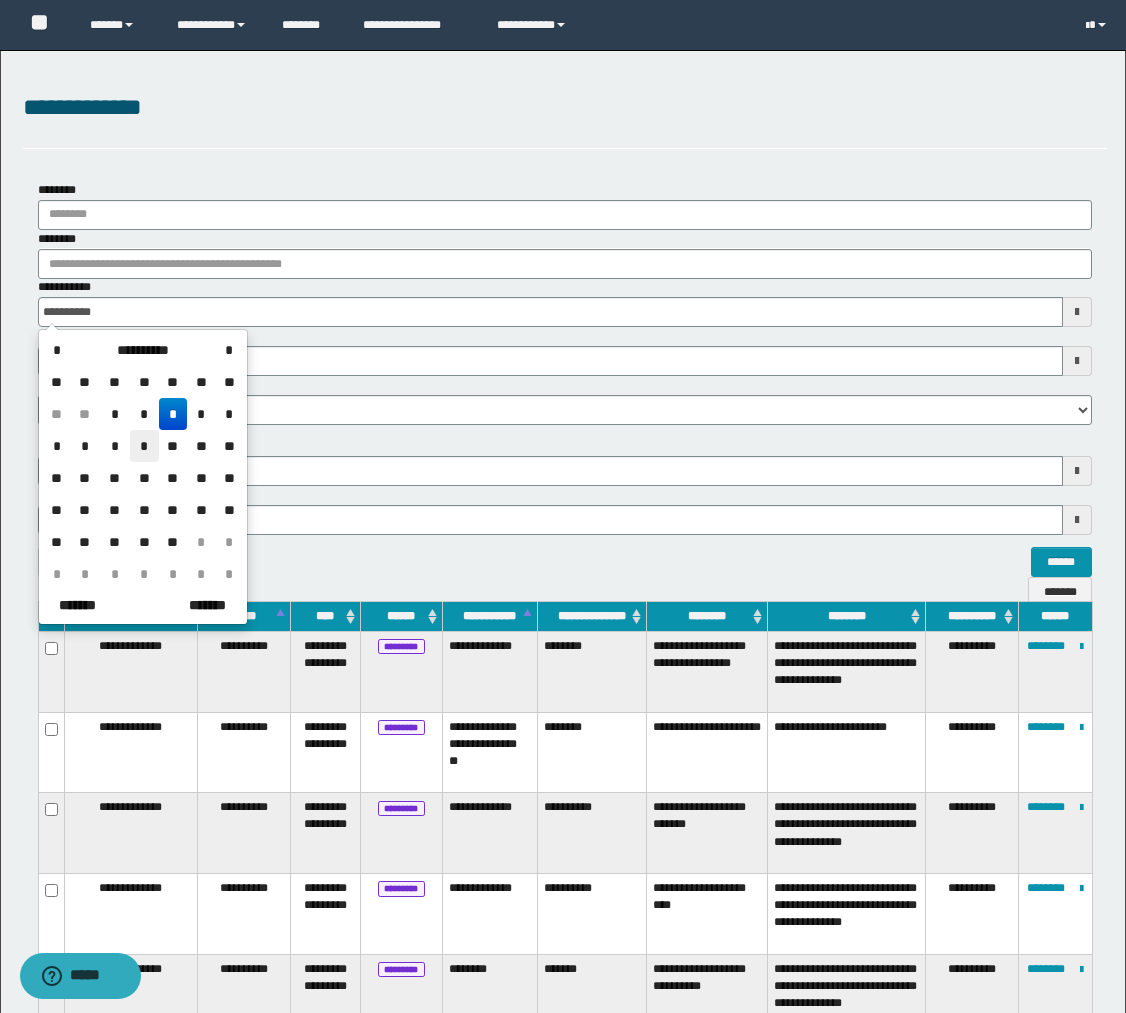 click on "*" at bounding box center [144, 446] 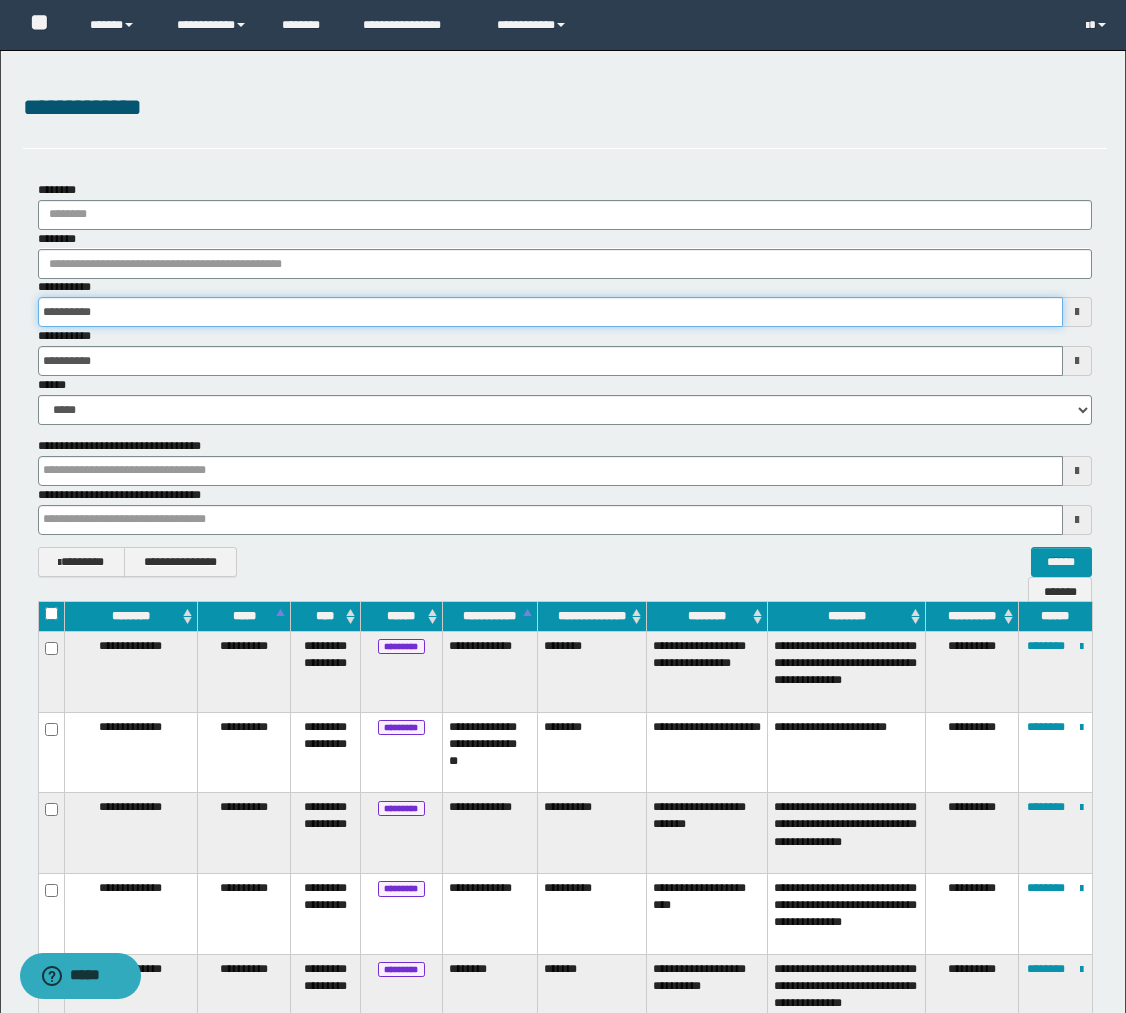 click on "**********" at bounding box center [550, 312] 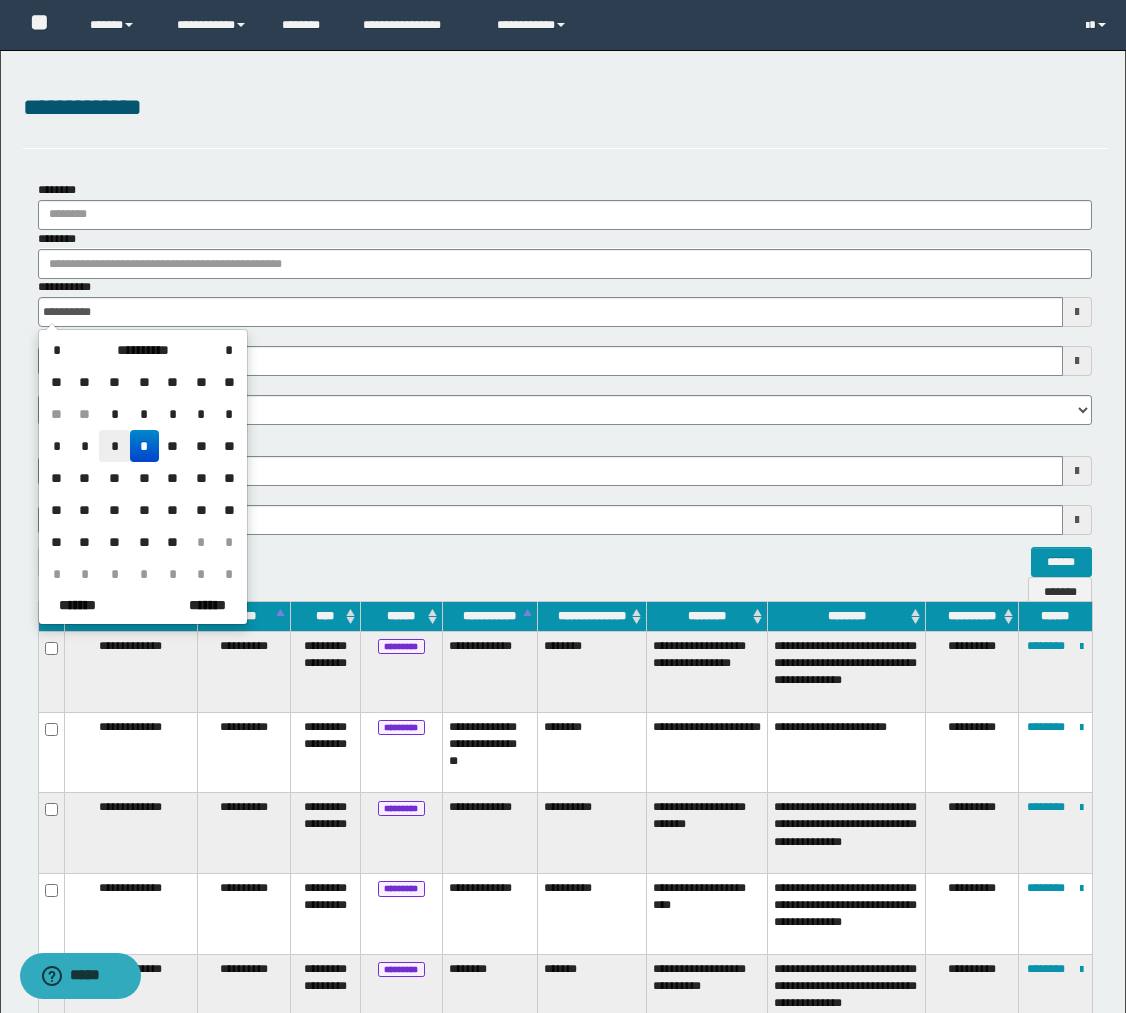 click on "*" at bounding box center (114, 446) 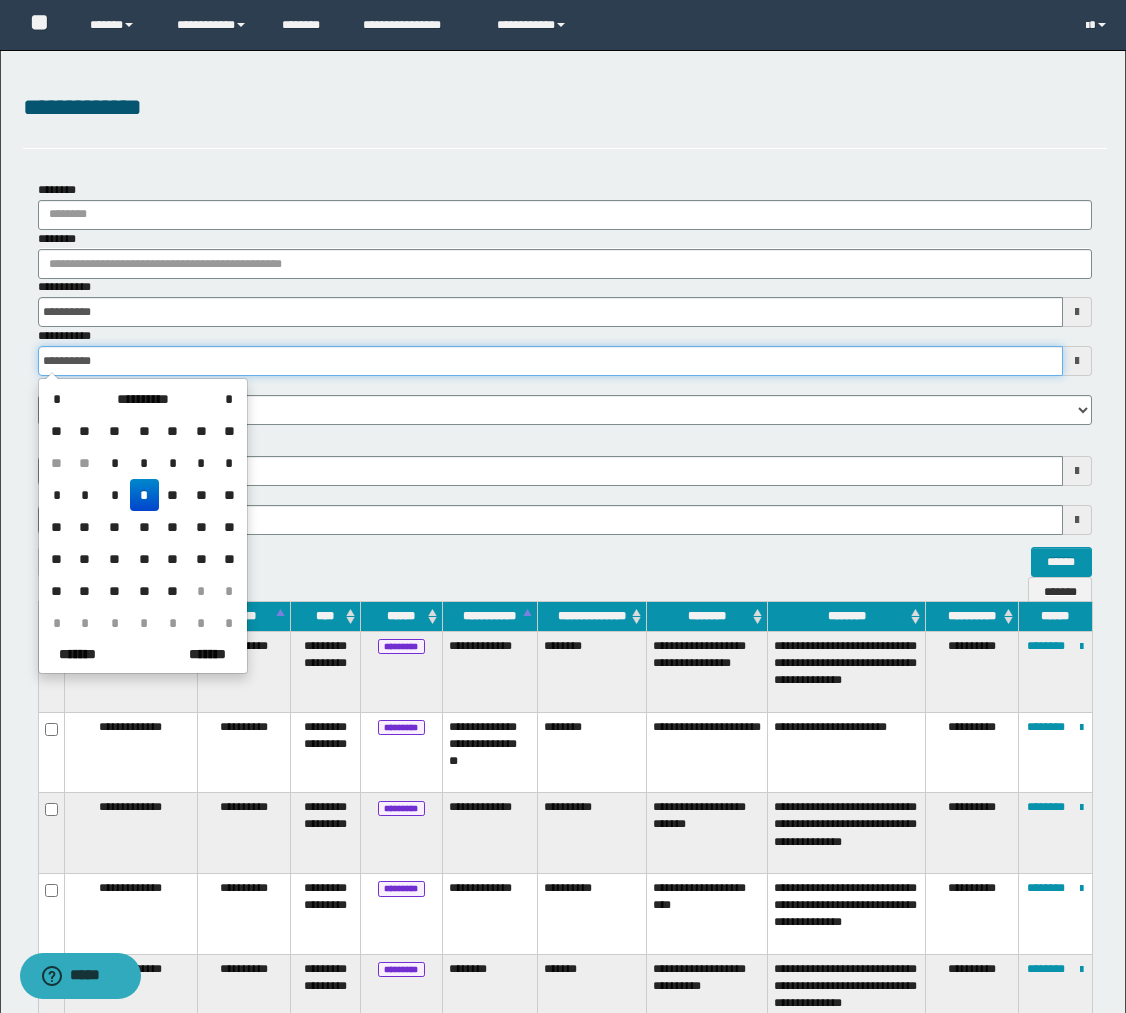 click on "**********" at bounding box center [550, 361] 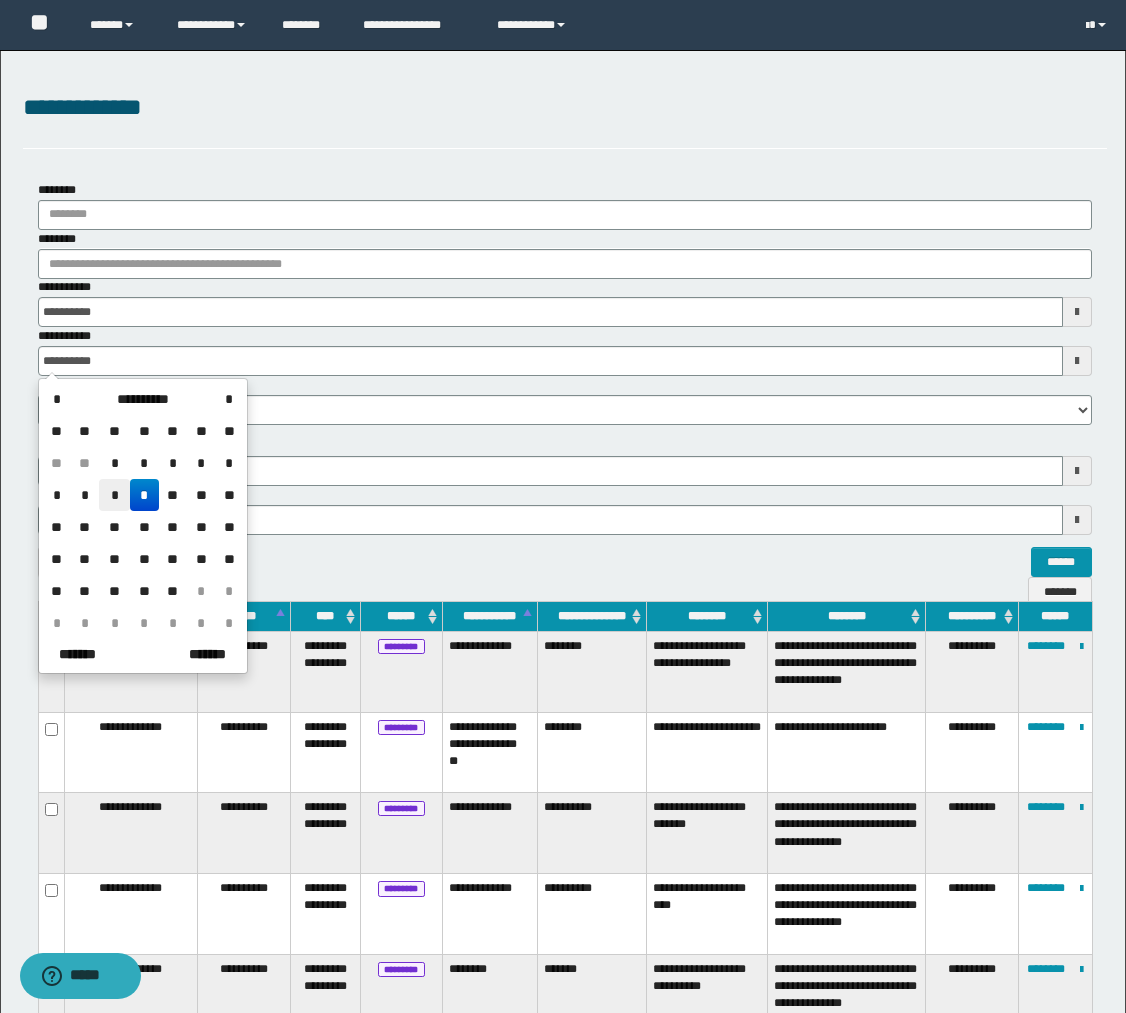 click on "*" at bounding box center (114, 495) 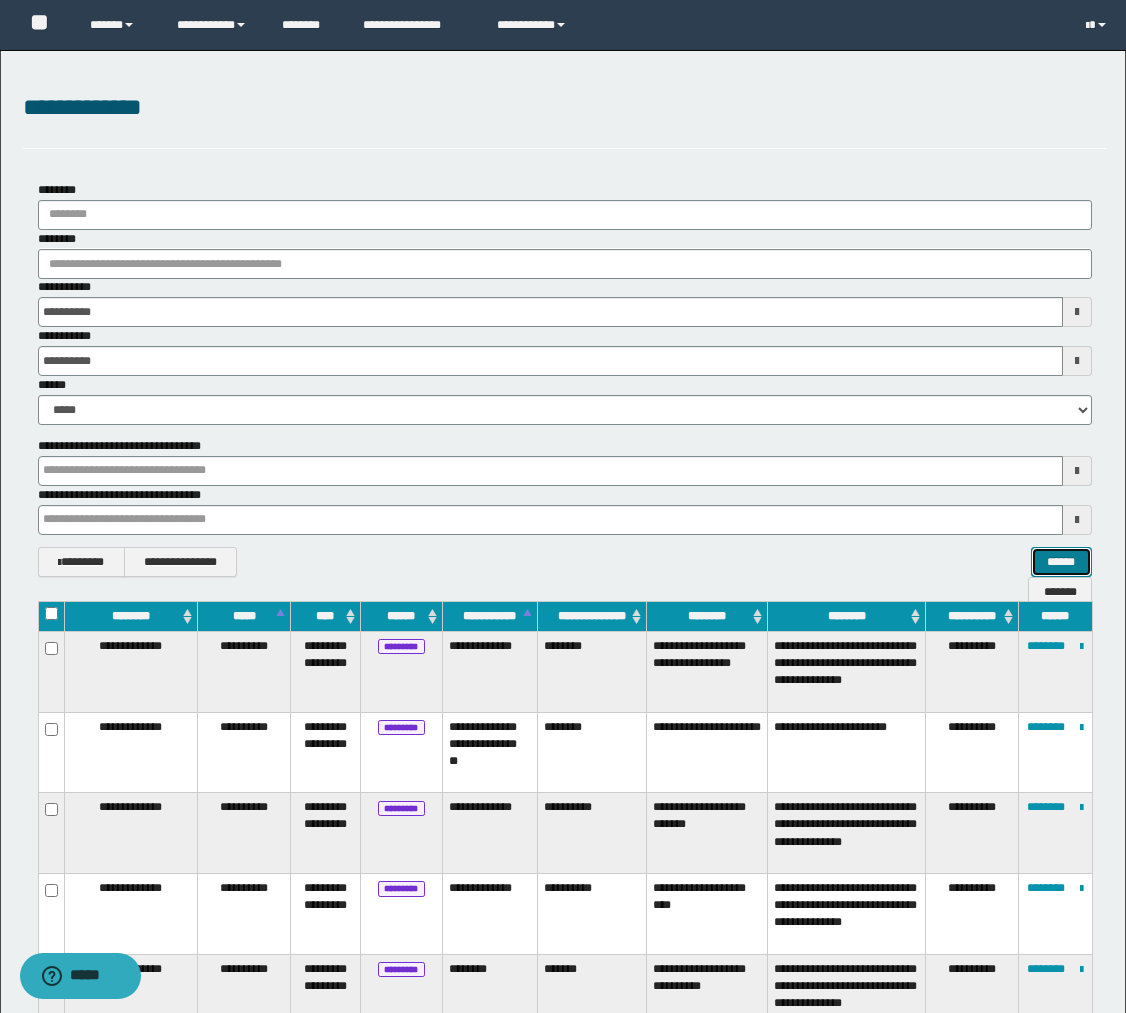 click on "******" at bounding box center [1061, 562] 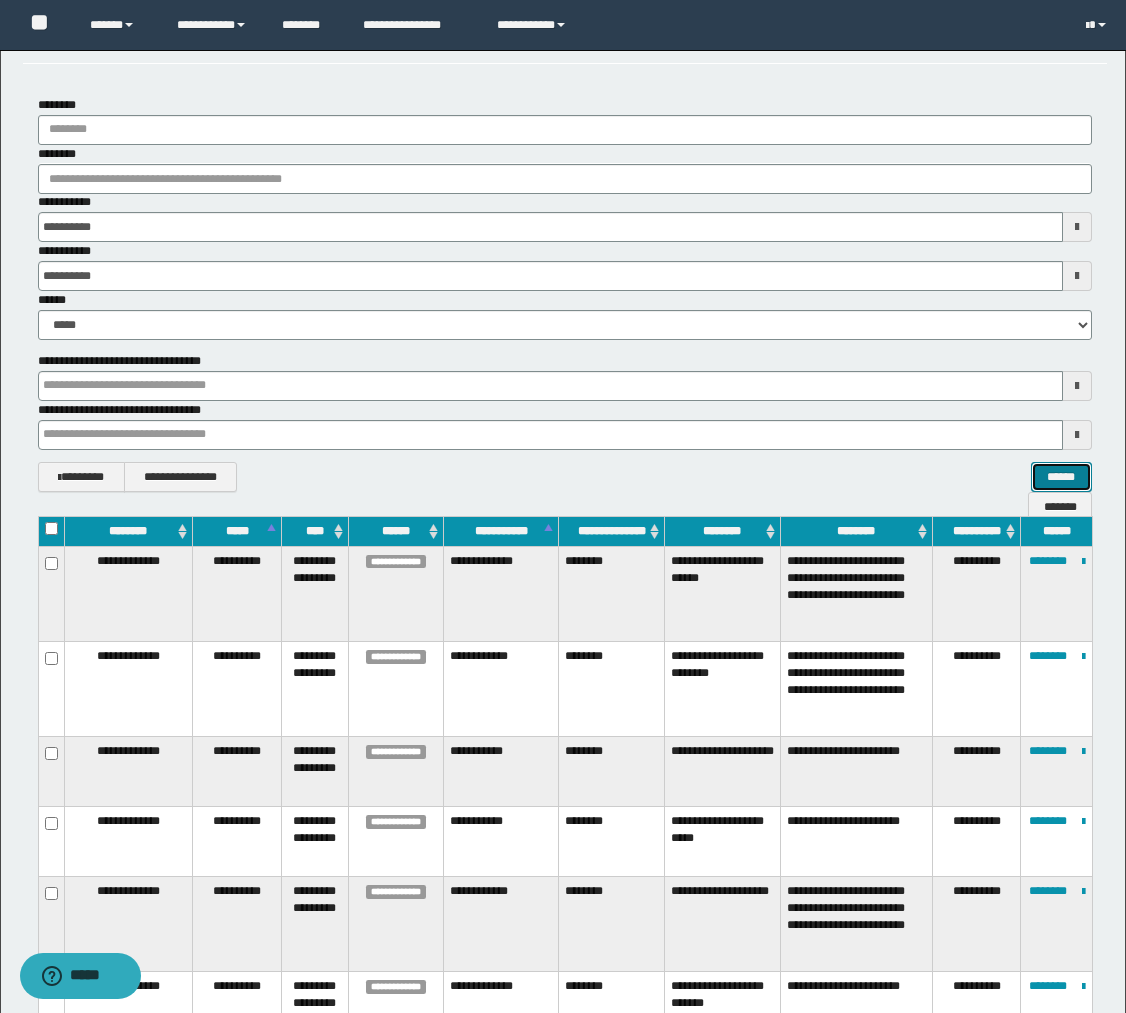 scroll, scrollTop: 56, scrollLeft: 0, axis: vertical 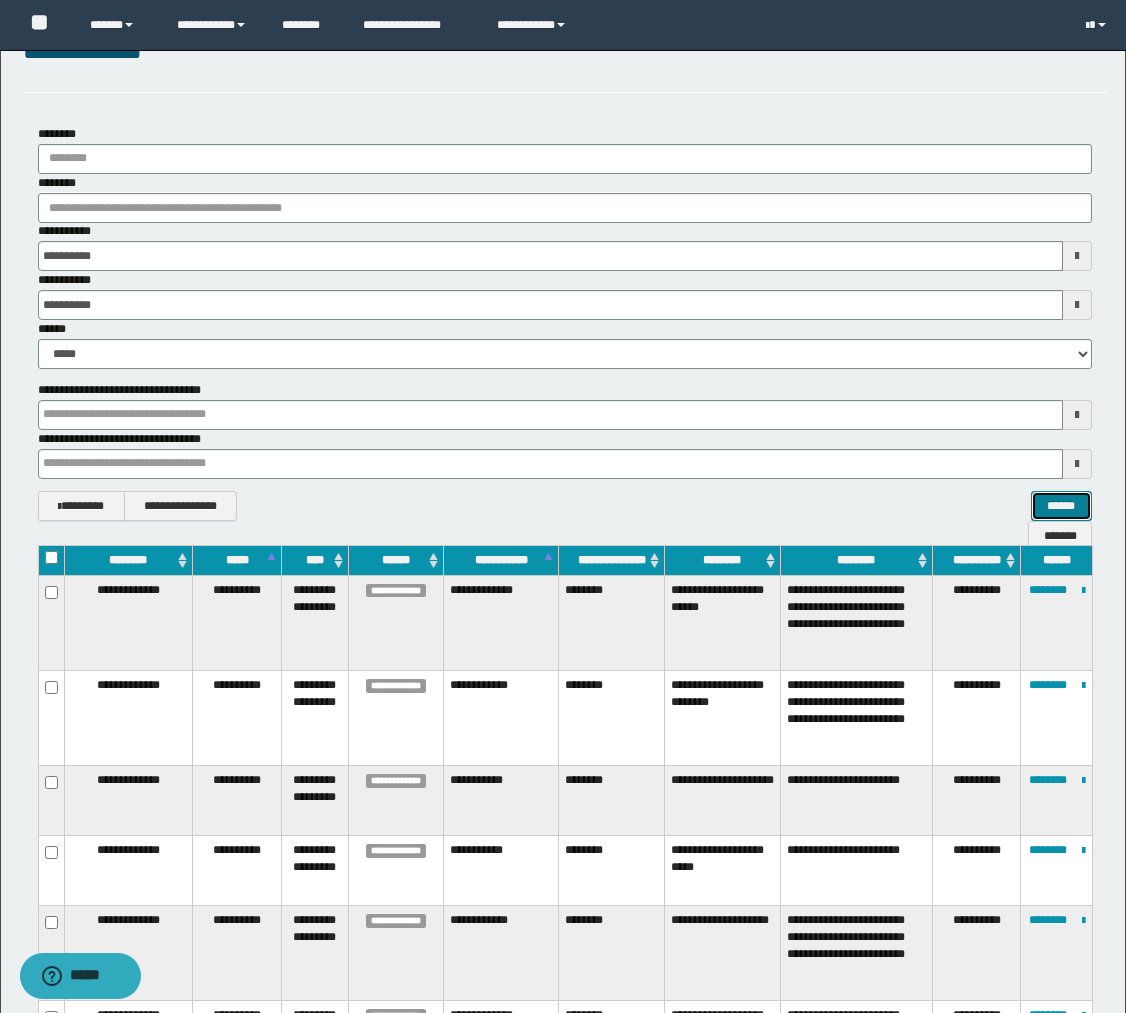 click on "******" at bounding box center [1061, 506] 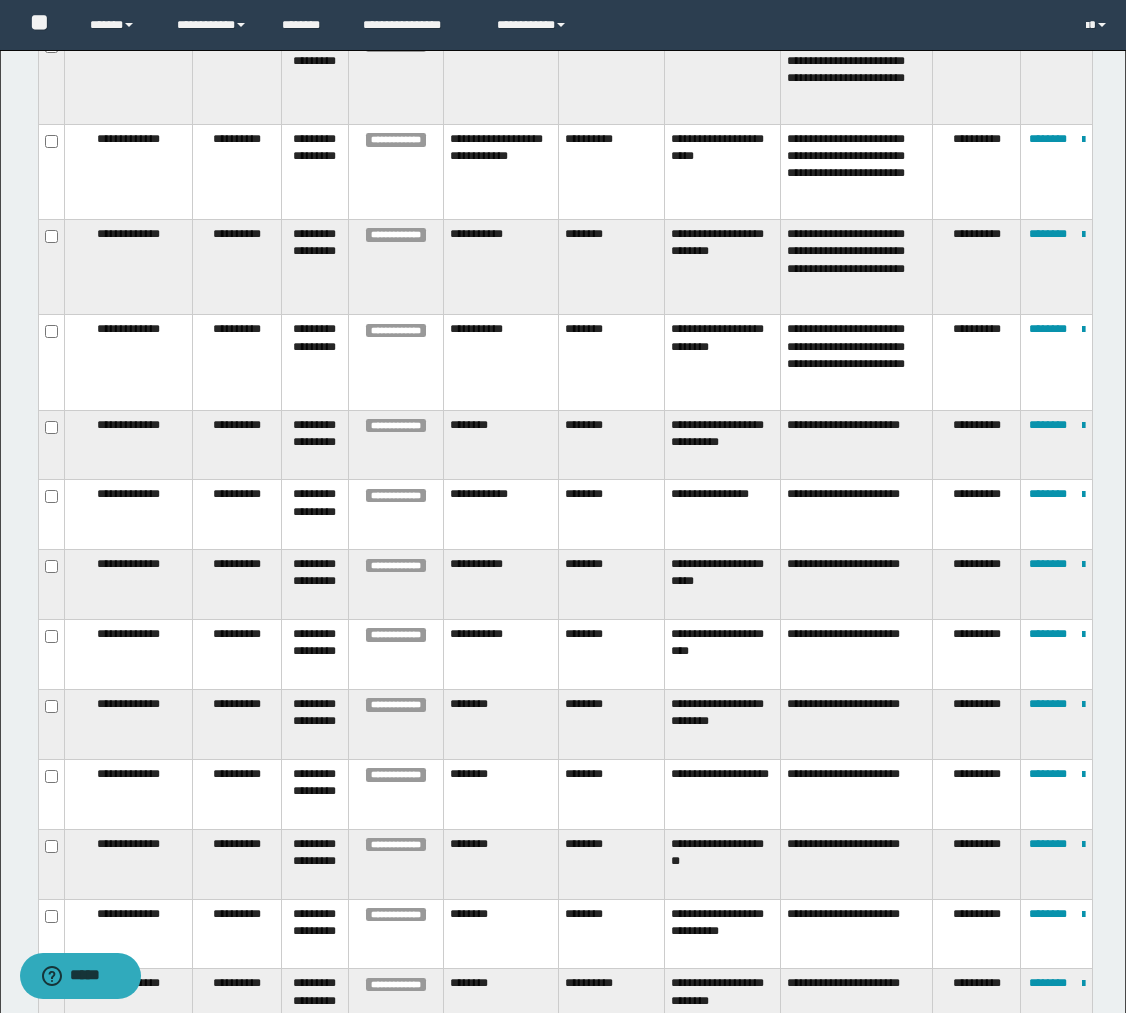 scroll, scrollTop: 2958, scrollLeft: 0, axis: vertical 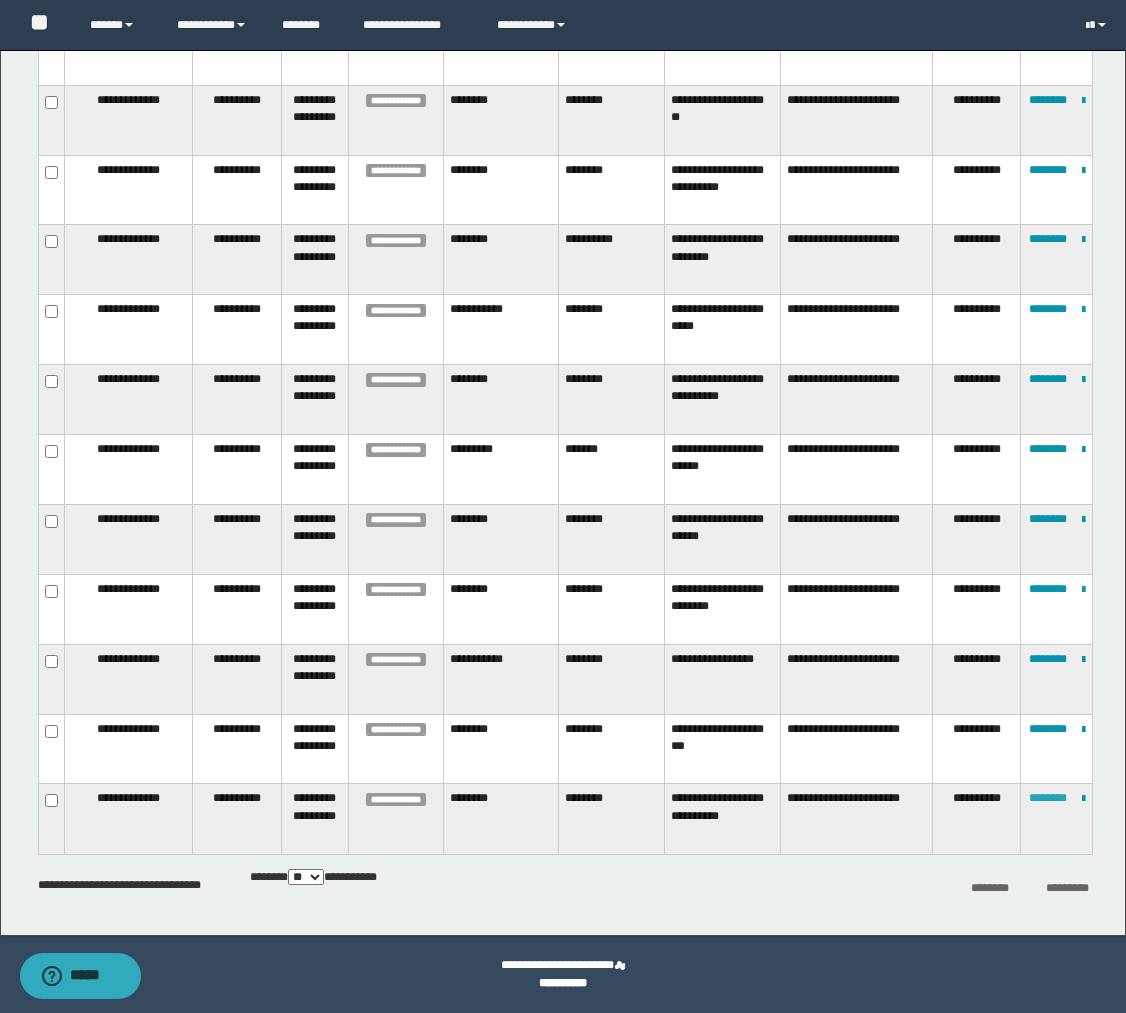 click on "********" at bounding box center (1048, 798) 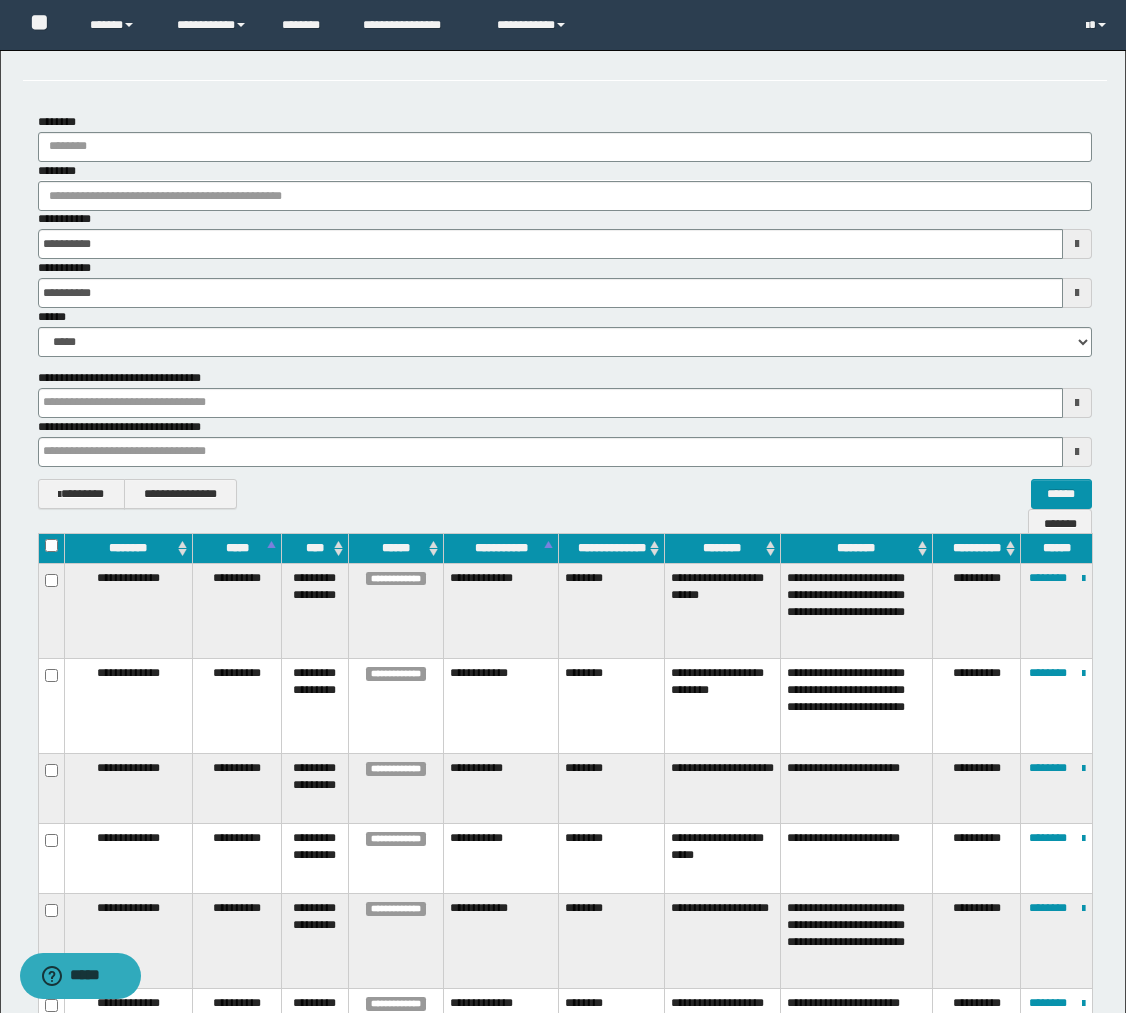 scroll, scrollTop: 47, scrollLeft: 0, axis: vertical 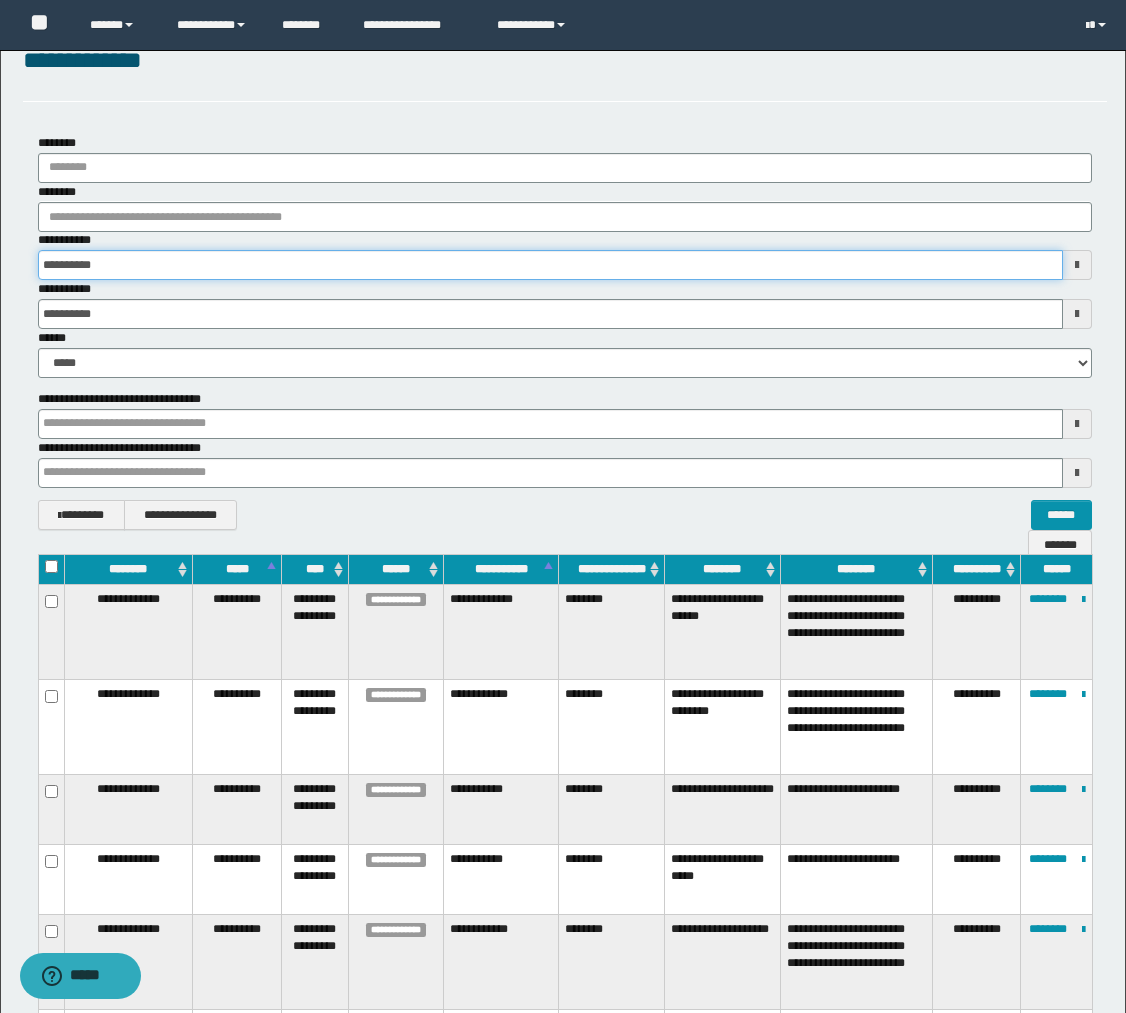 click on "**********" at bounding box center [550, 265] 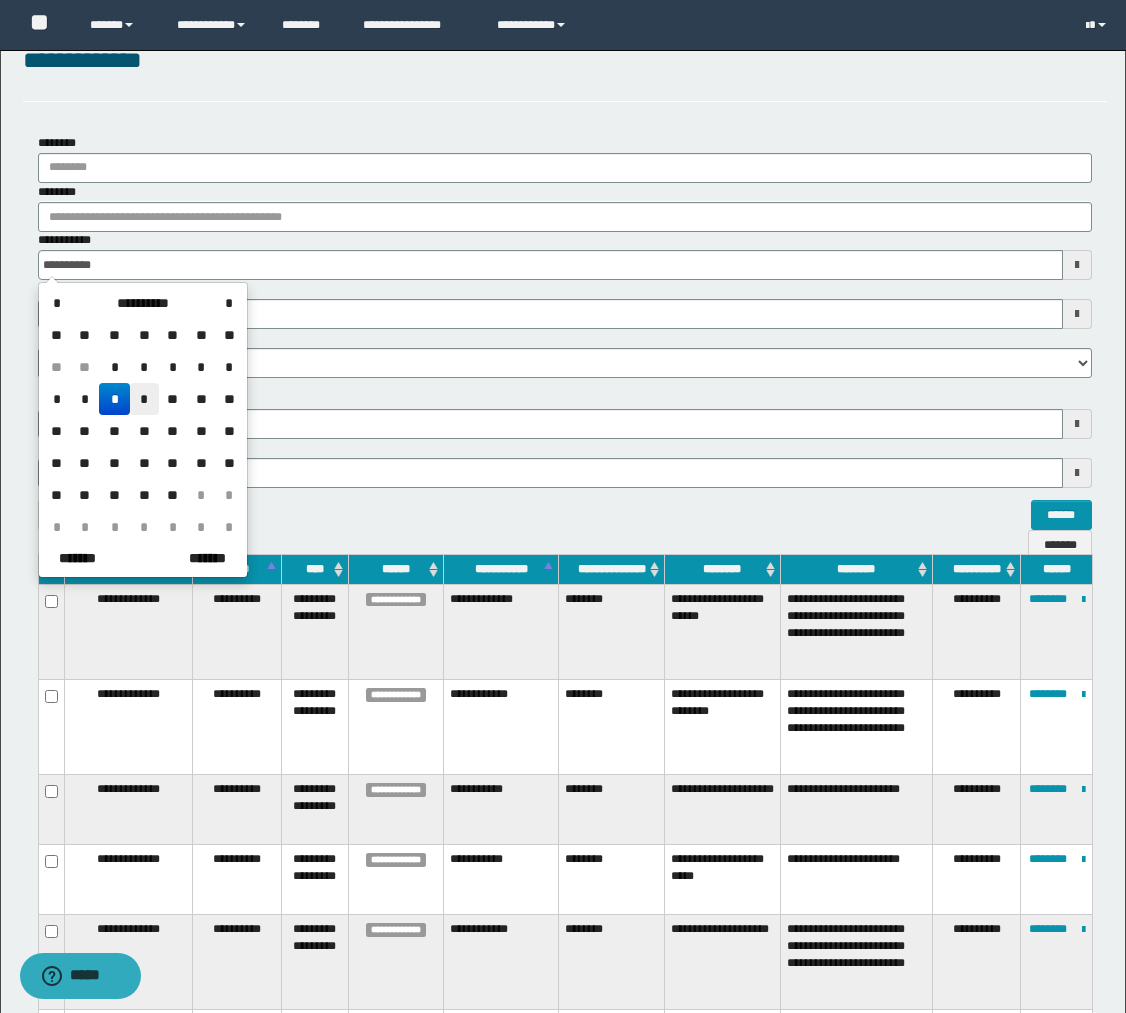 click on "*" at bounding box center (144, 399) 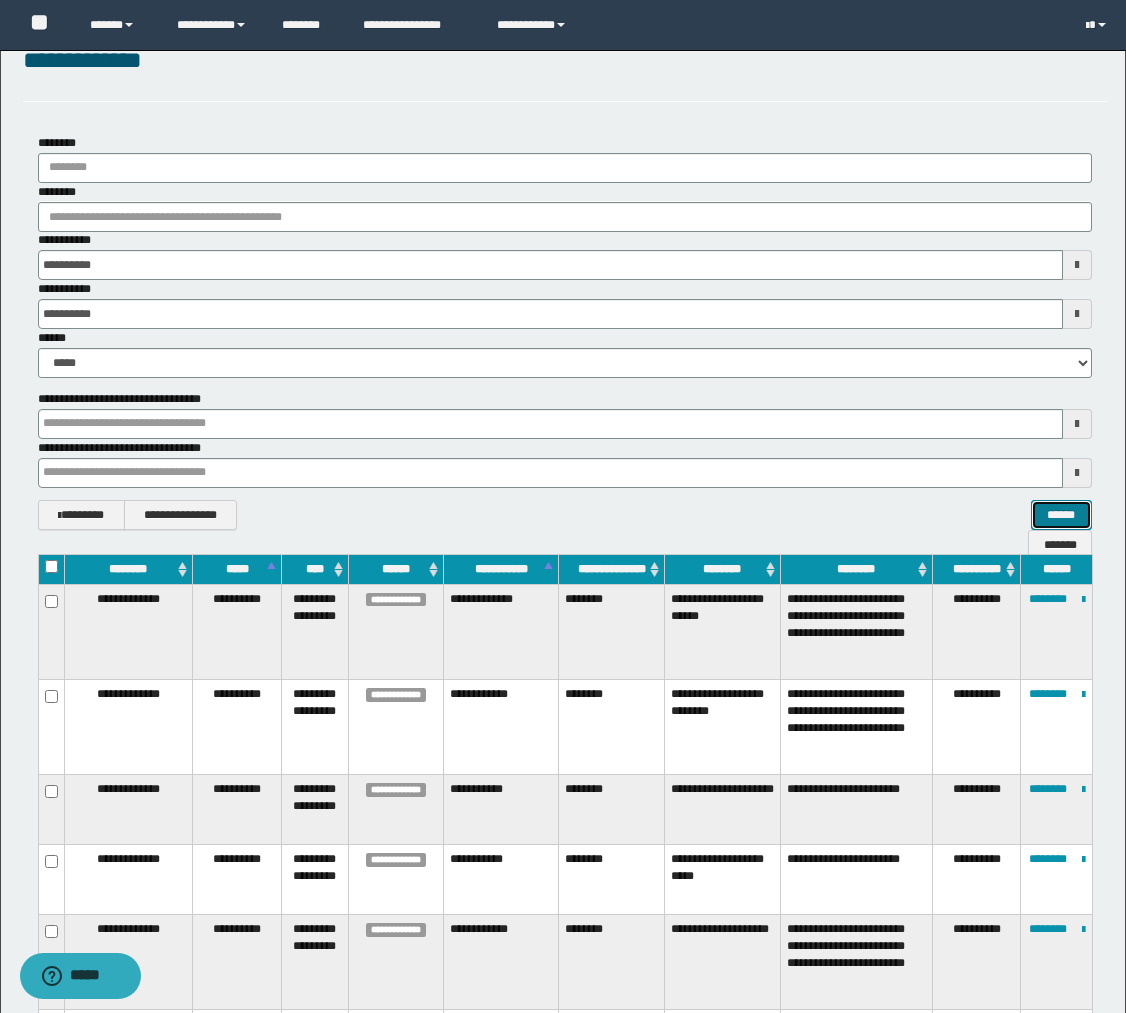 click on "******" at bounding box center (1061, 515) 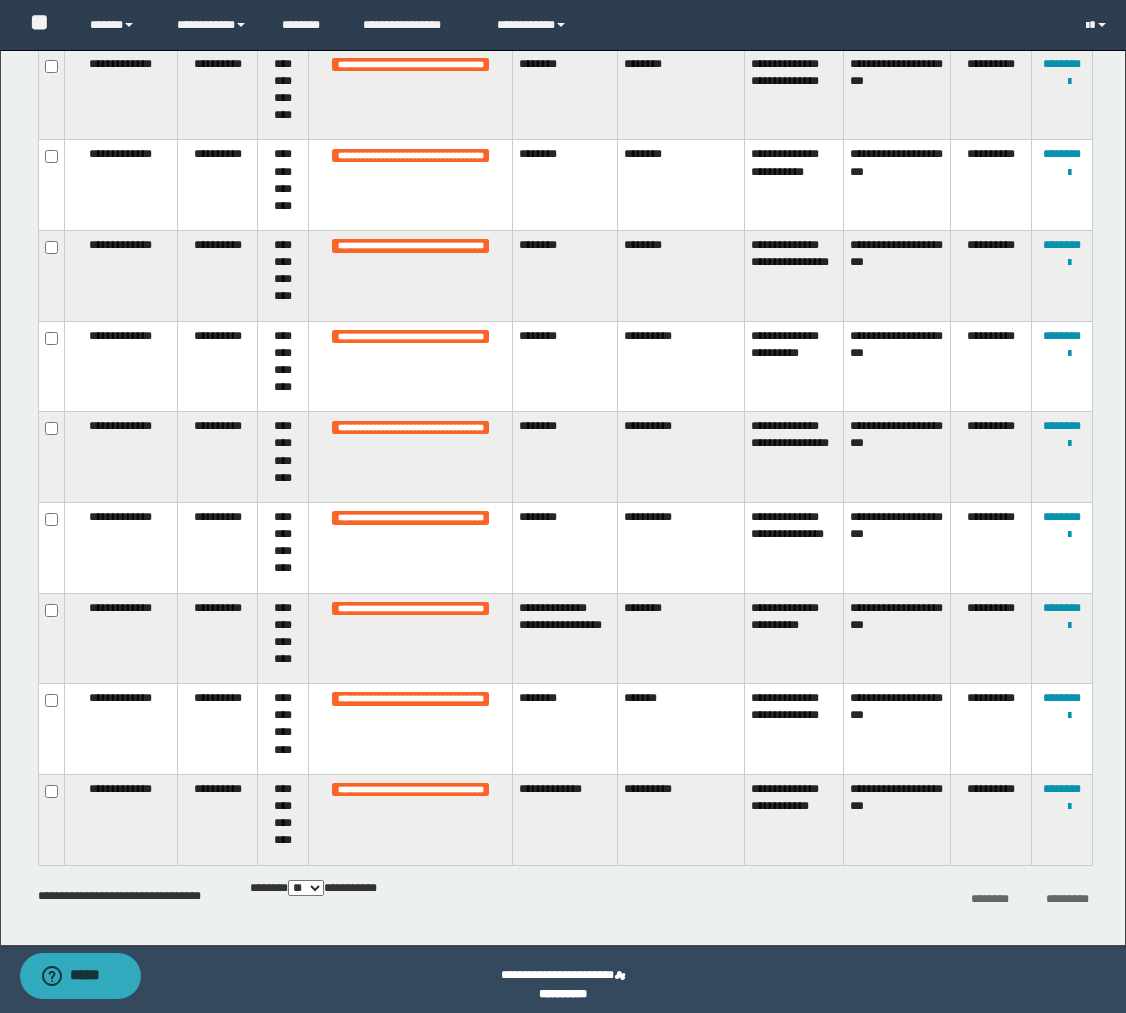 scroll, scrollTop: 1318, scrollLeft: 0, axis: vertical 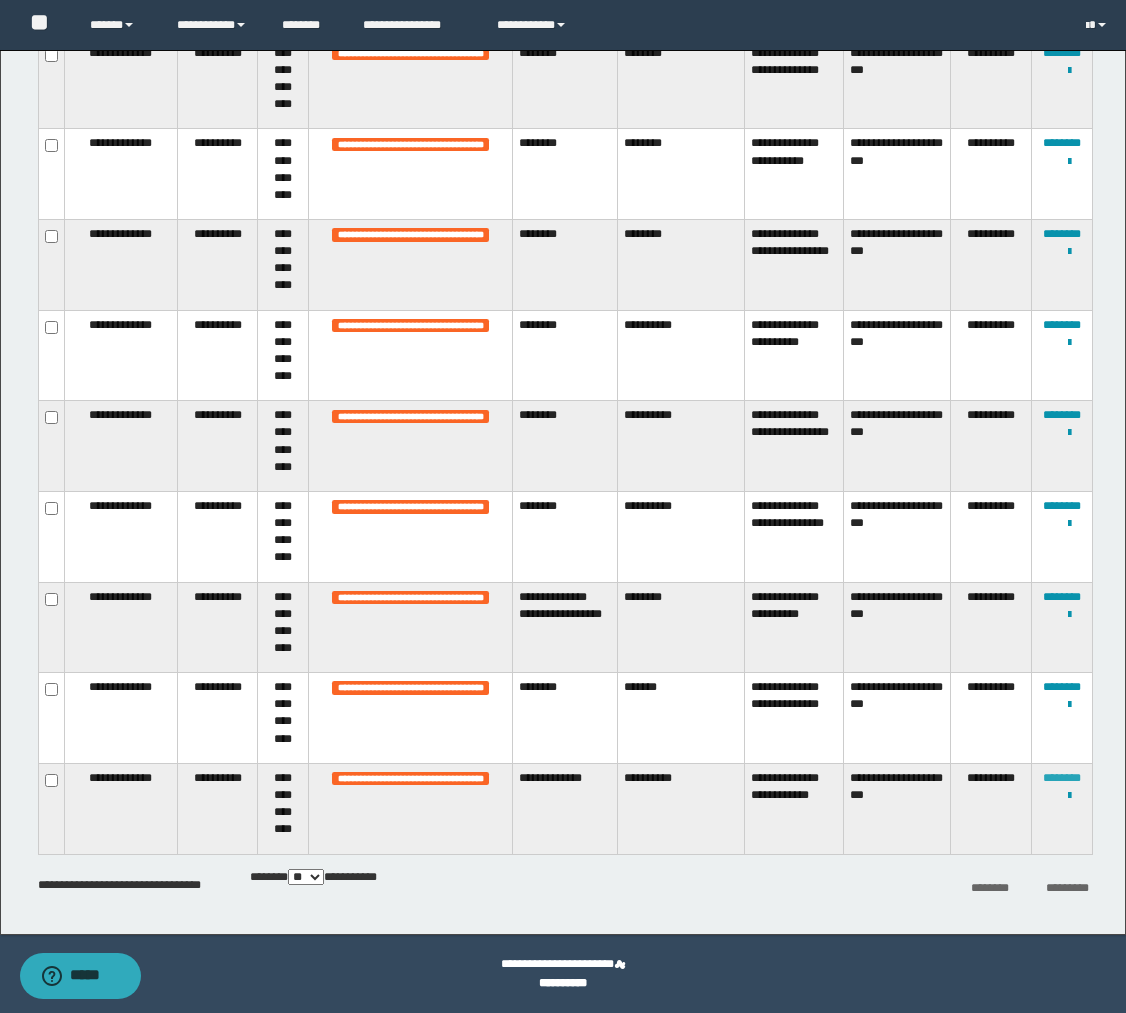 click on "********" at bounding box center (1062, 778) 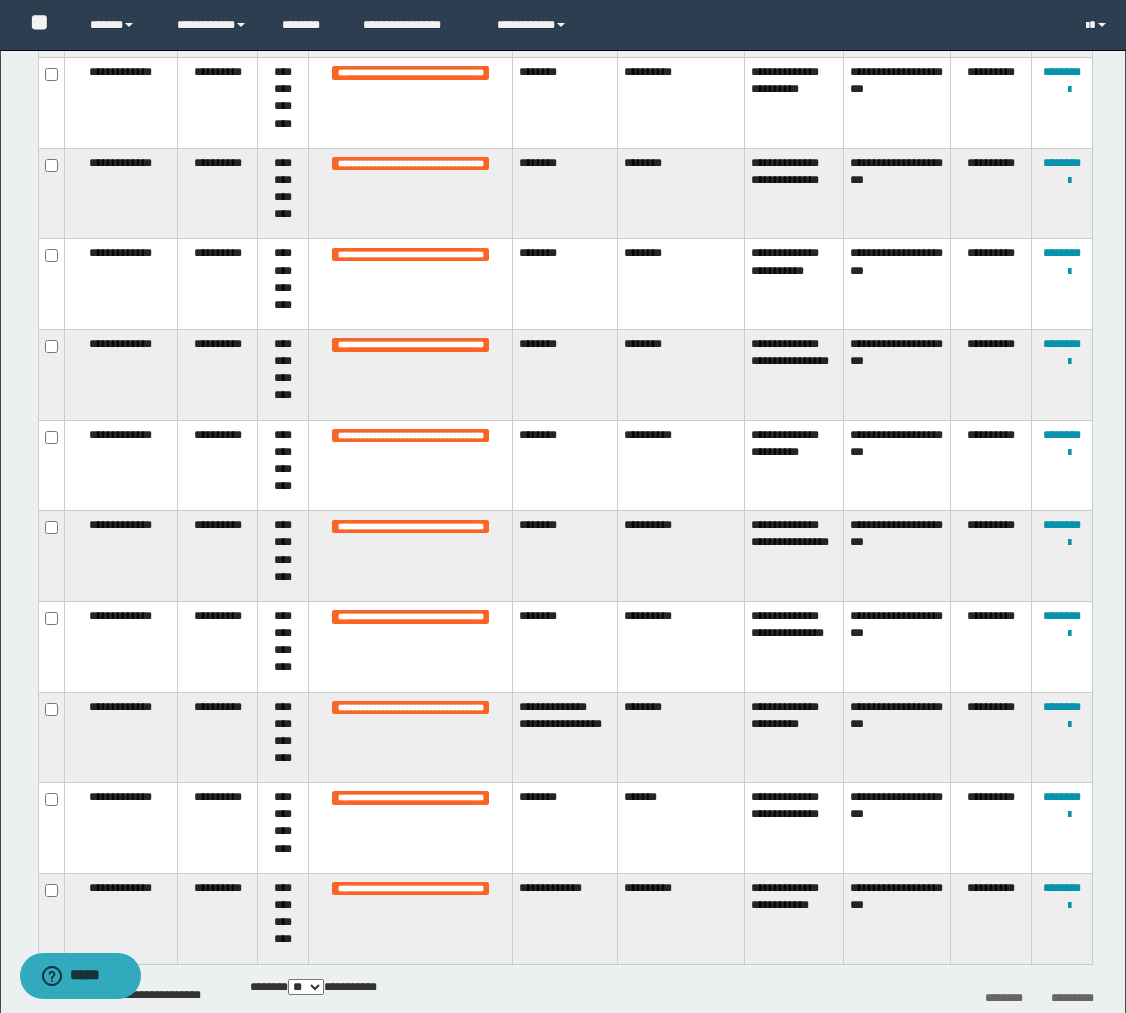 scroll, scrollTop: 0, scrollLeft: 0, axis: both 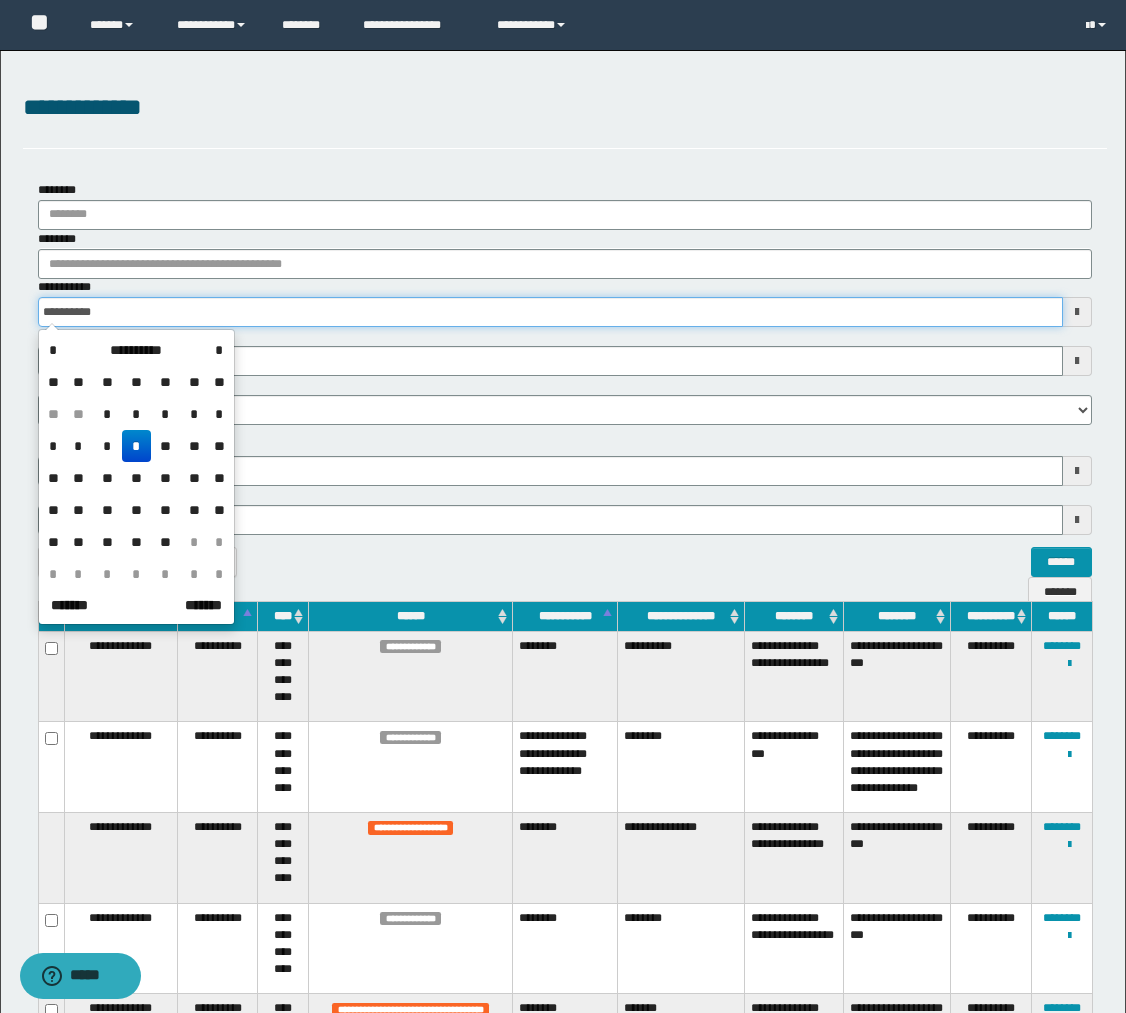 click on "**********" at bounding box center [550, 312] 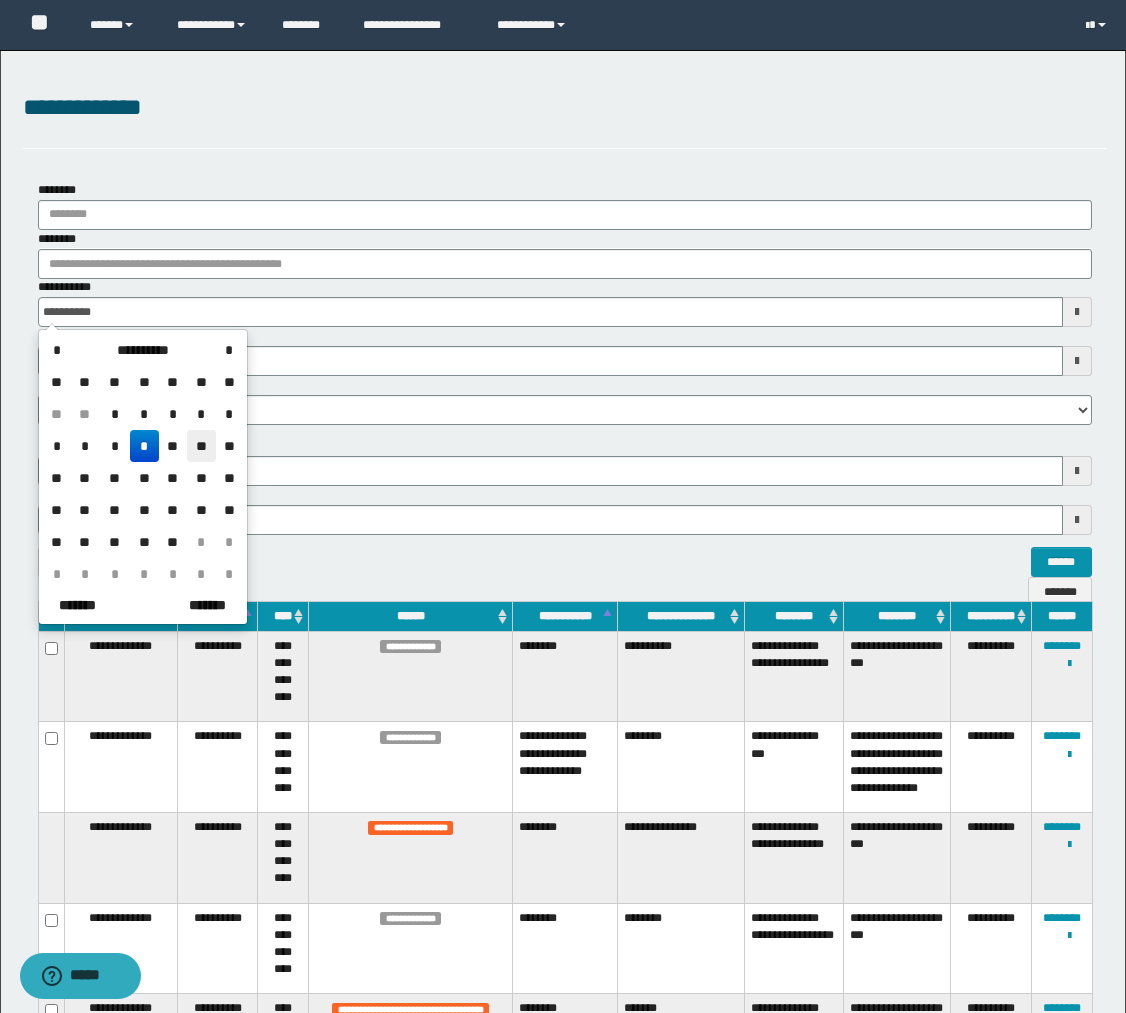 click on "**" at bounding box center [201, 446] 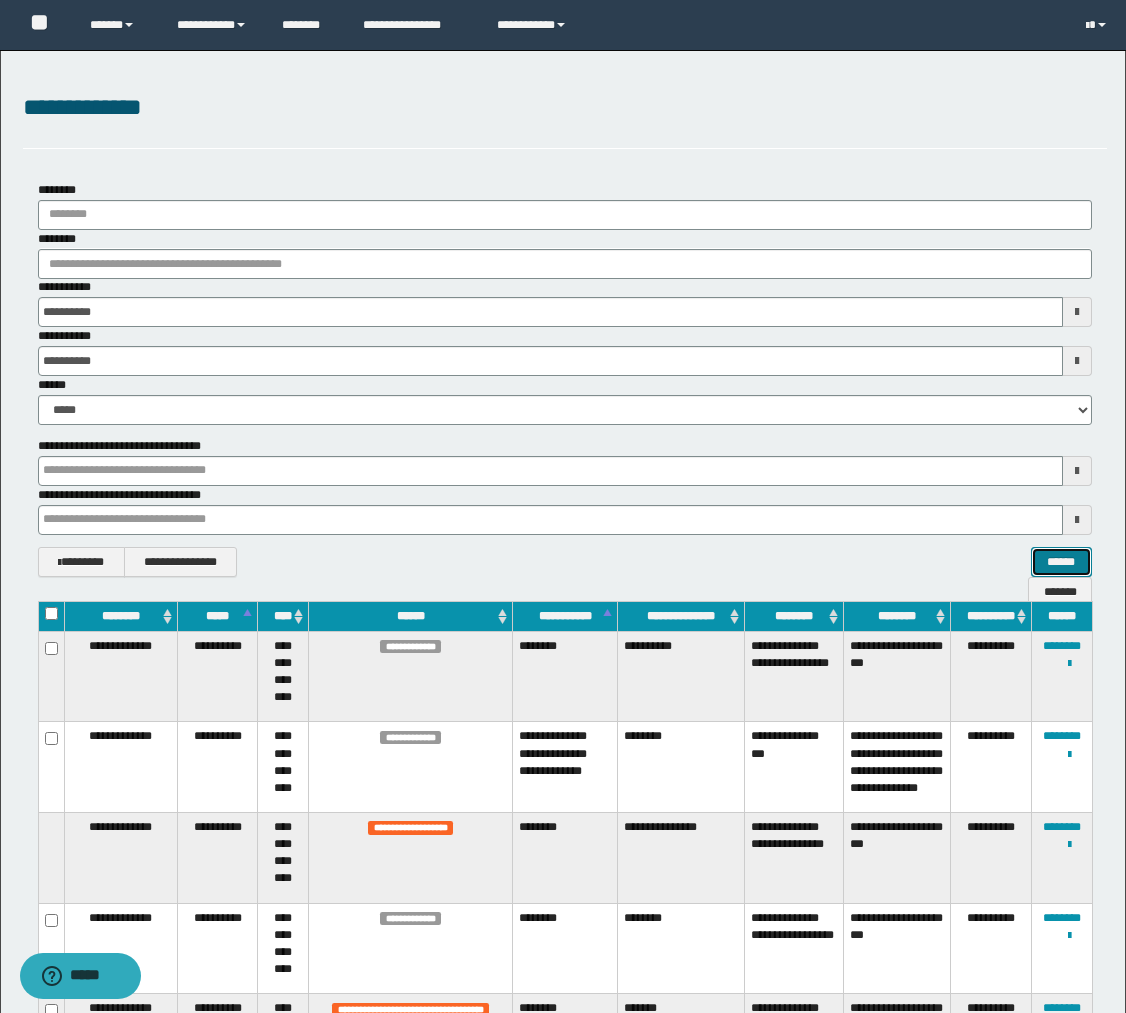 click on "******" at bounding box center [1061, 562] 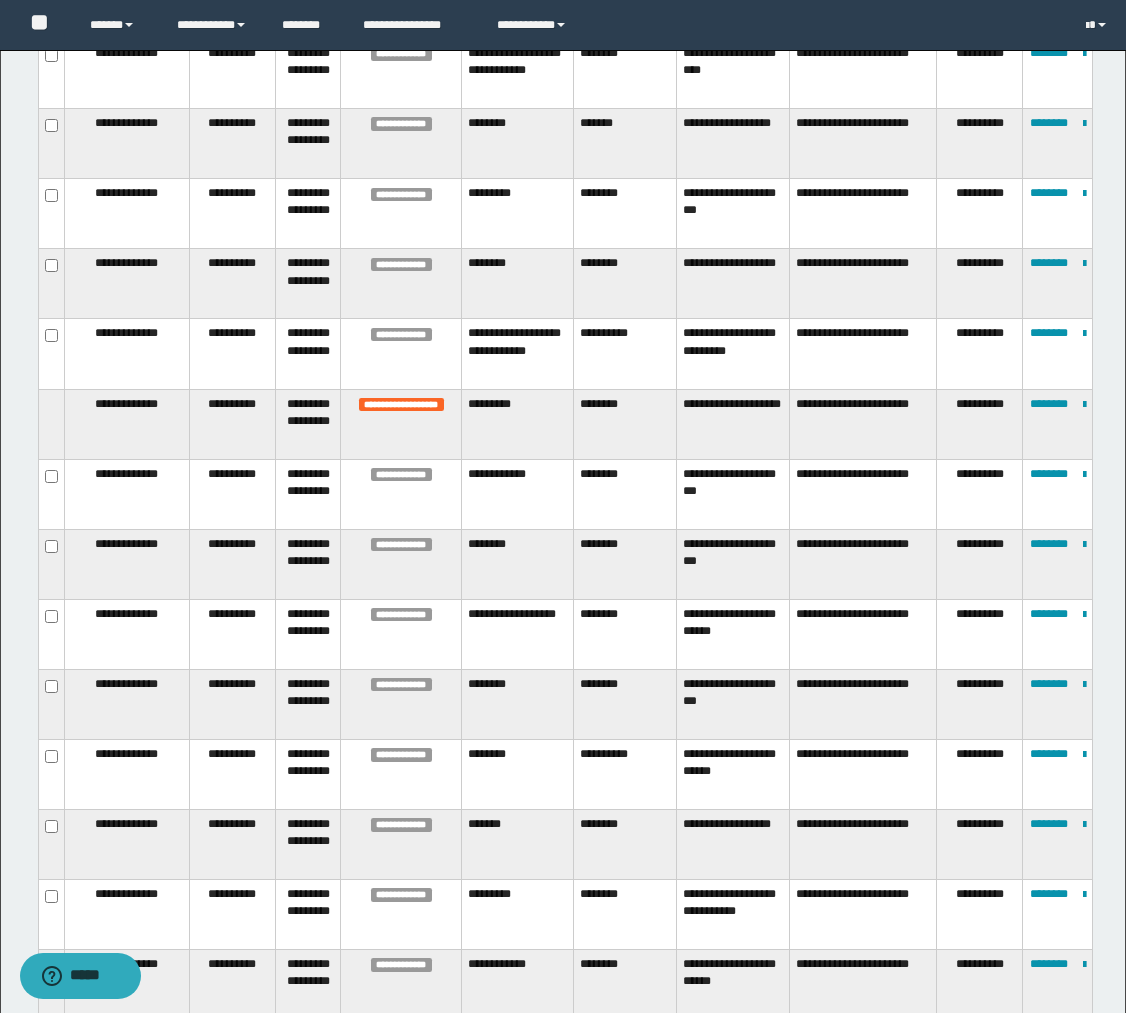 scroll, scrollTop: 3203, scrollLeft: 0, axis: vertical 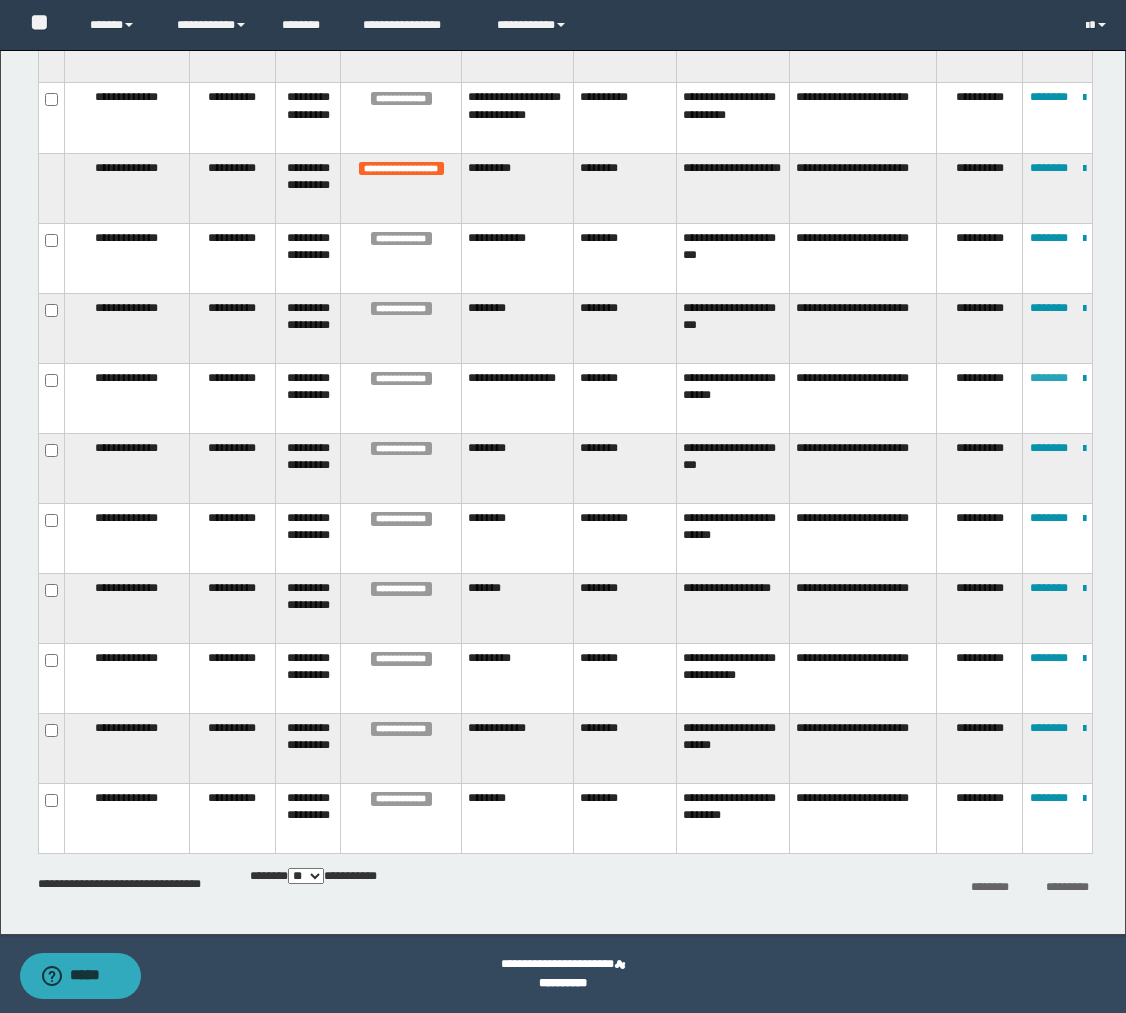 click on "********" at bounding box center [1049, 378] 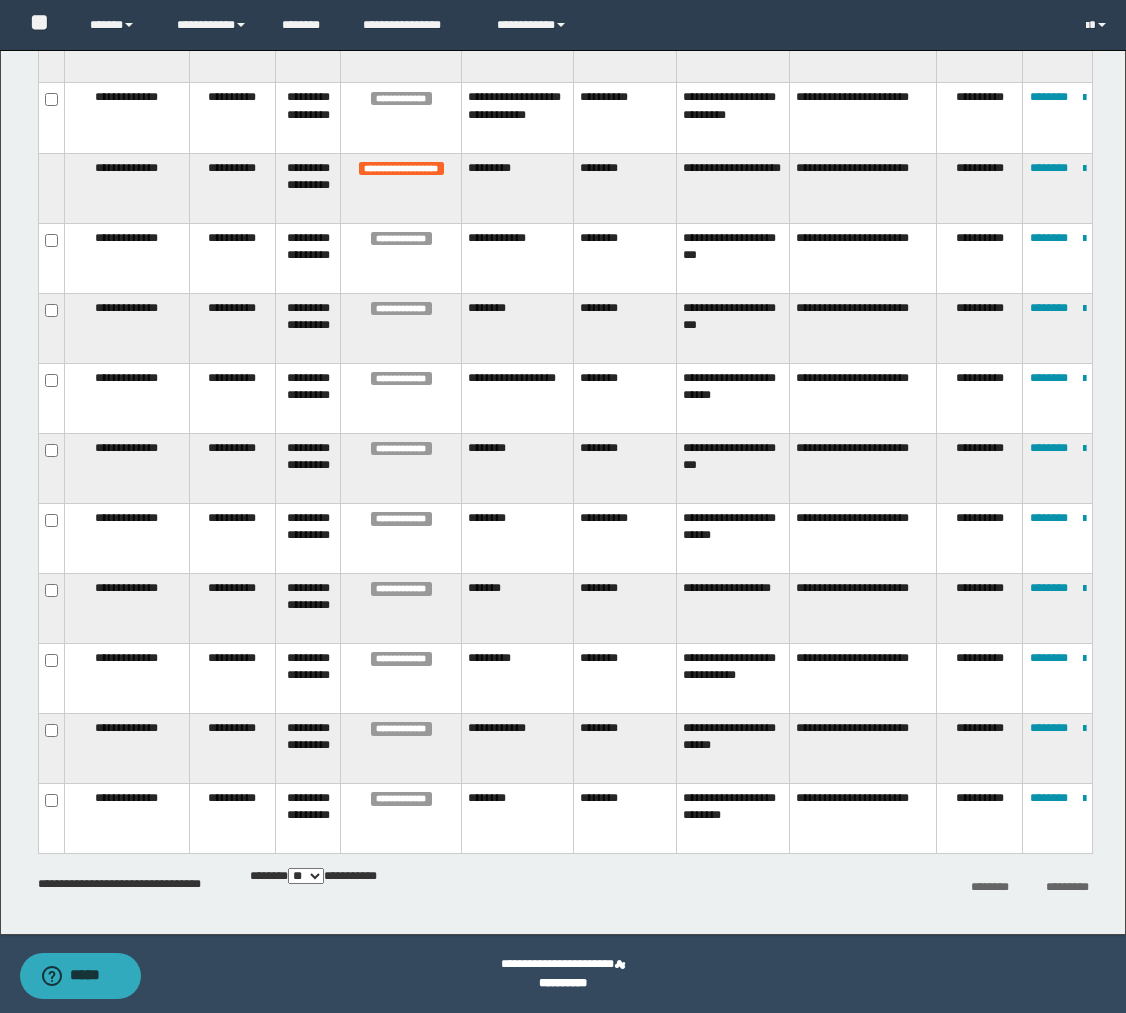 scroll, scrollTop: 348, scrollLeft: 0, axis: vertical 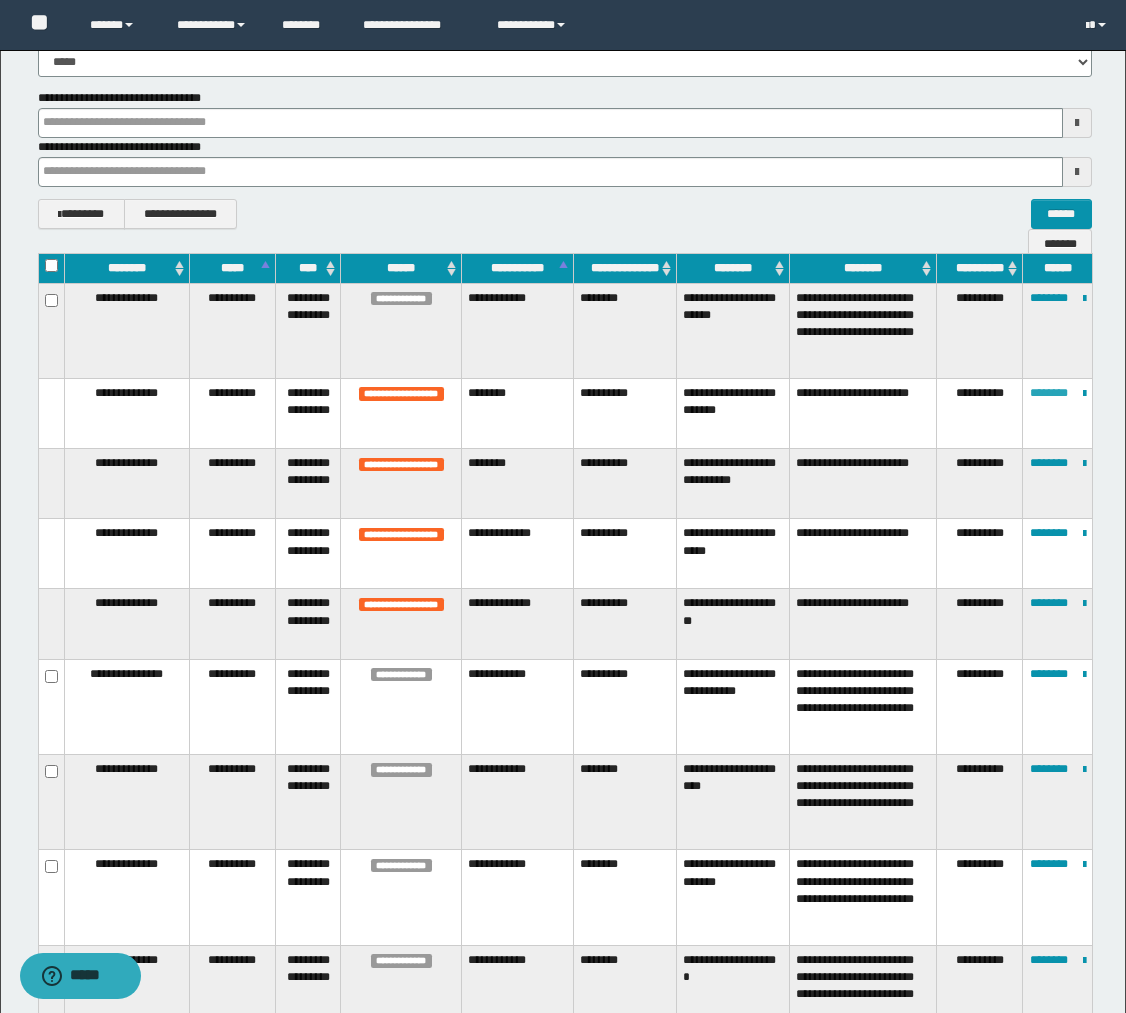 click on "********" at bounding box center (1049, 393) 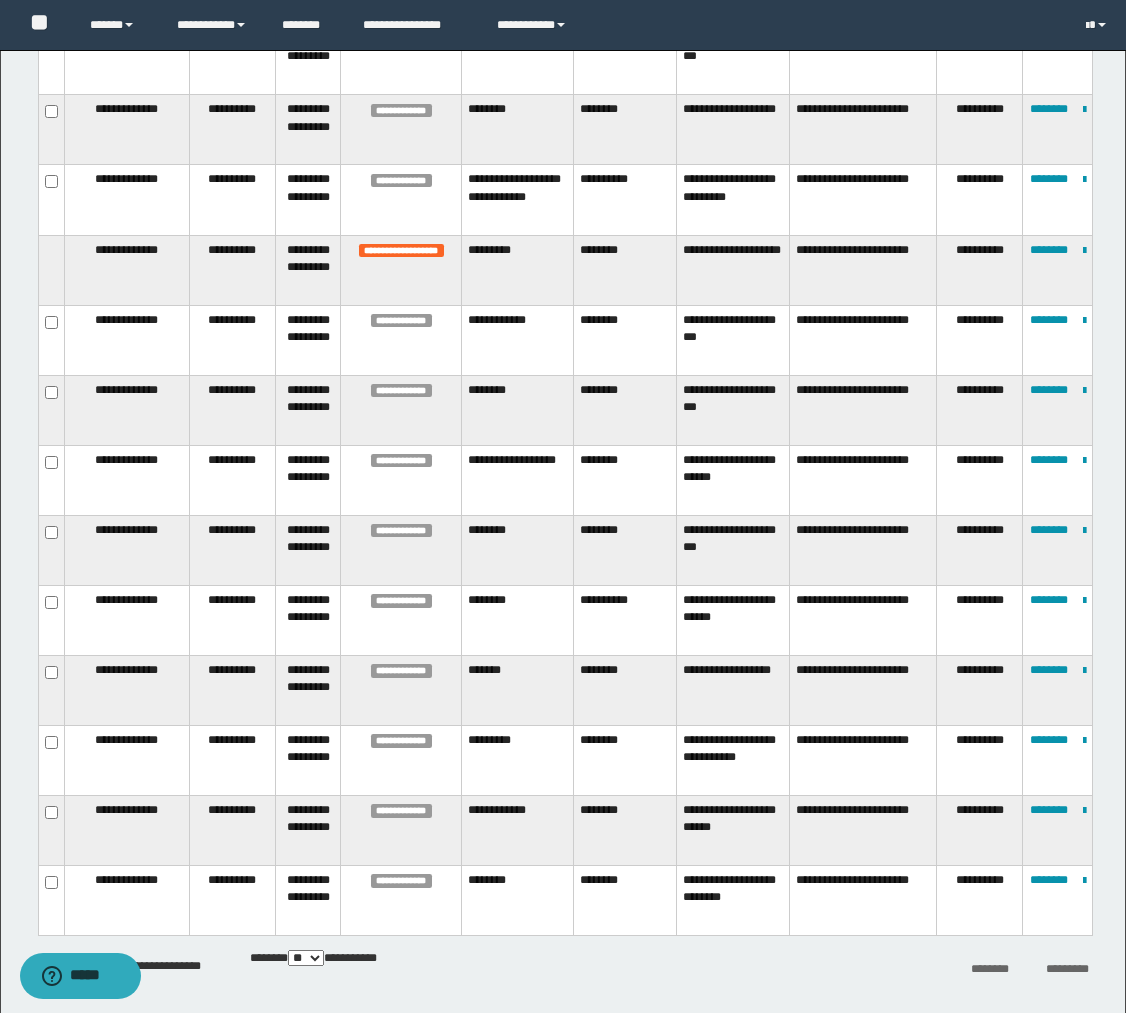 scroll, scrollTop: 3203, scrollLeft: 0, axis: vertical 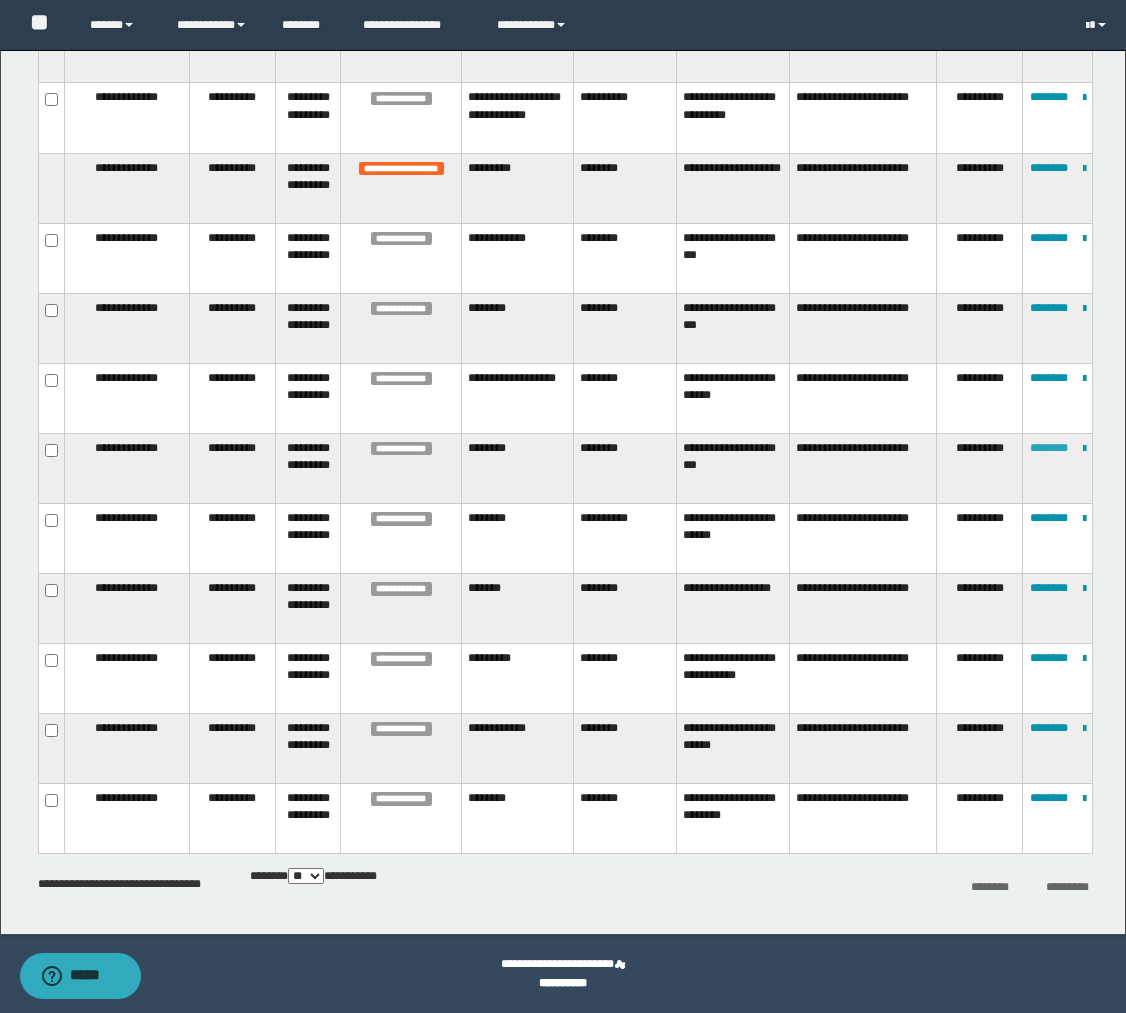 click on "********" at bounding box center (1049, 448) 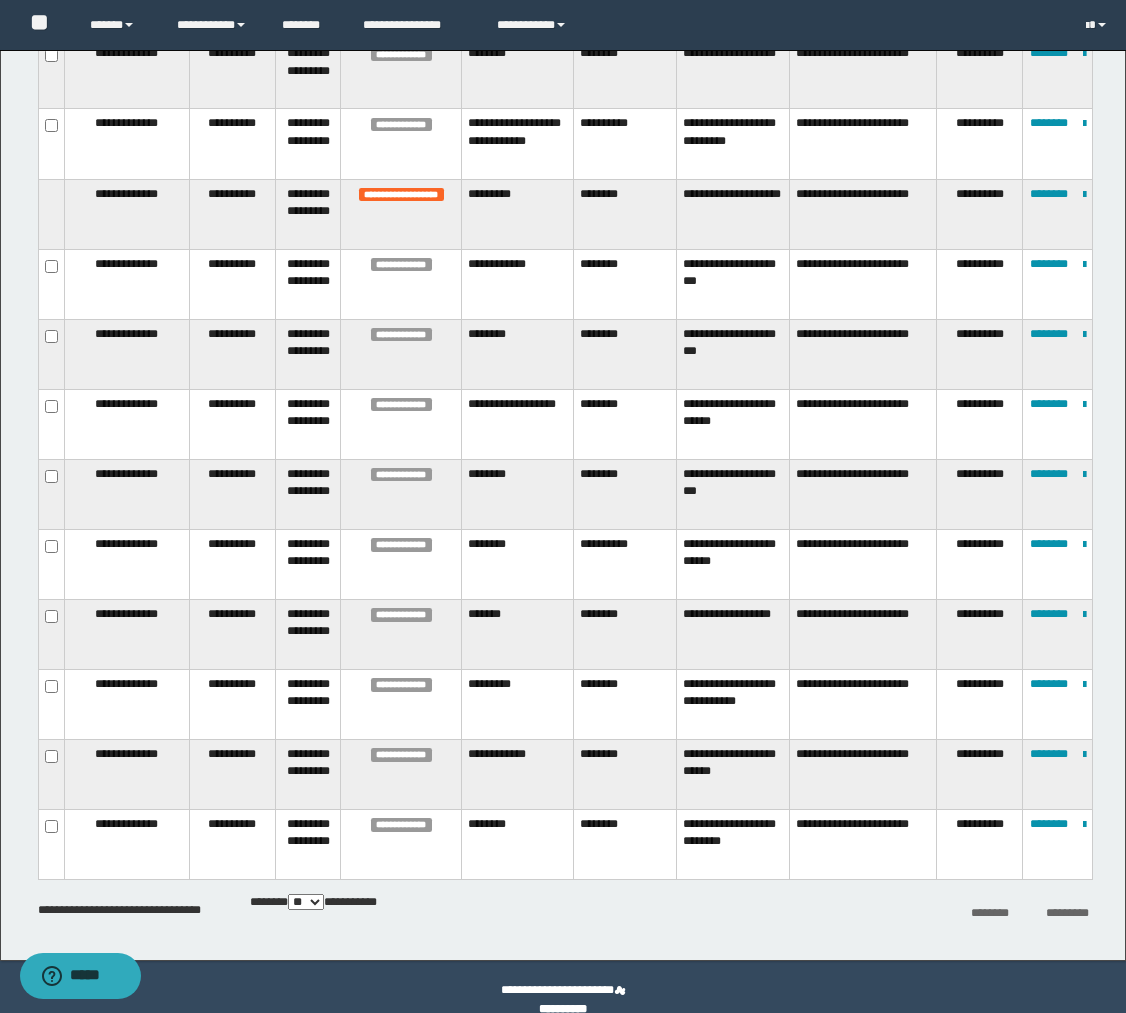 scroll, scrollTop: 3203, scrollLeft: 0, axis: vertical 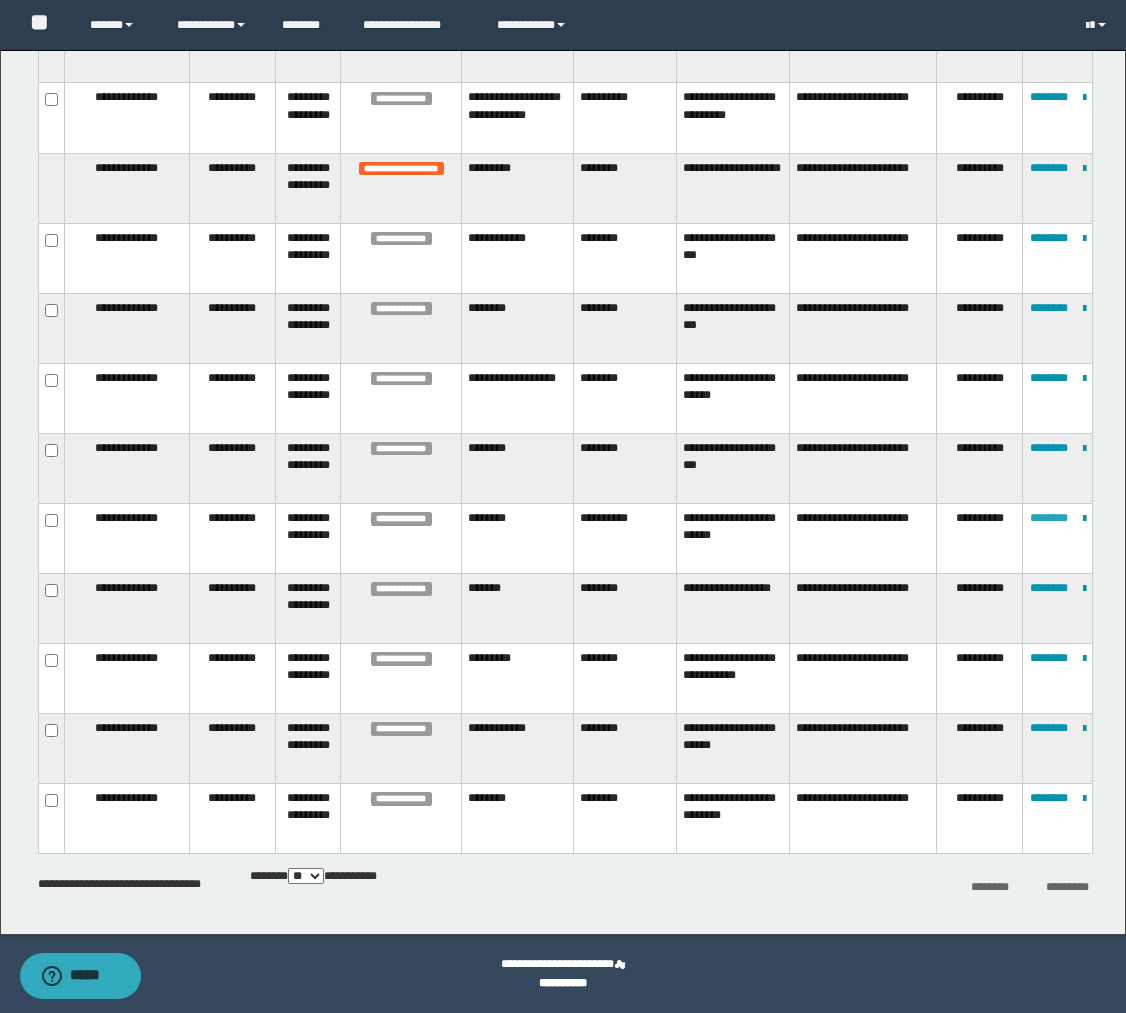 click on "********" at bounding box center (1049, 518) 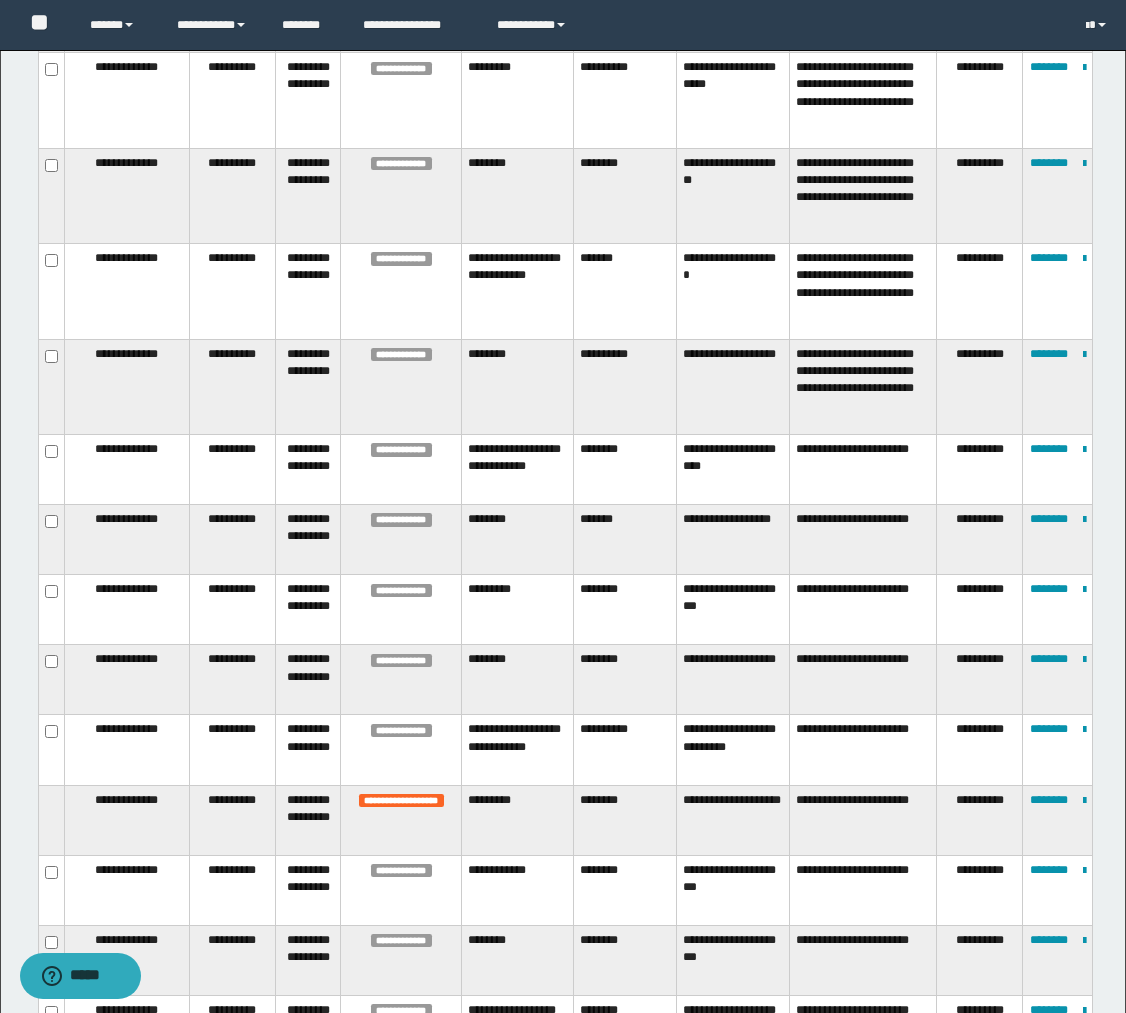 scroll, scrollTop: 2575, scrollLeft: 0, axis: vertical 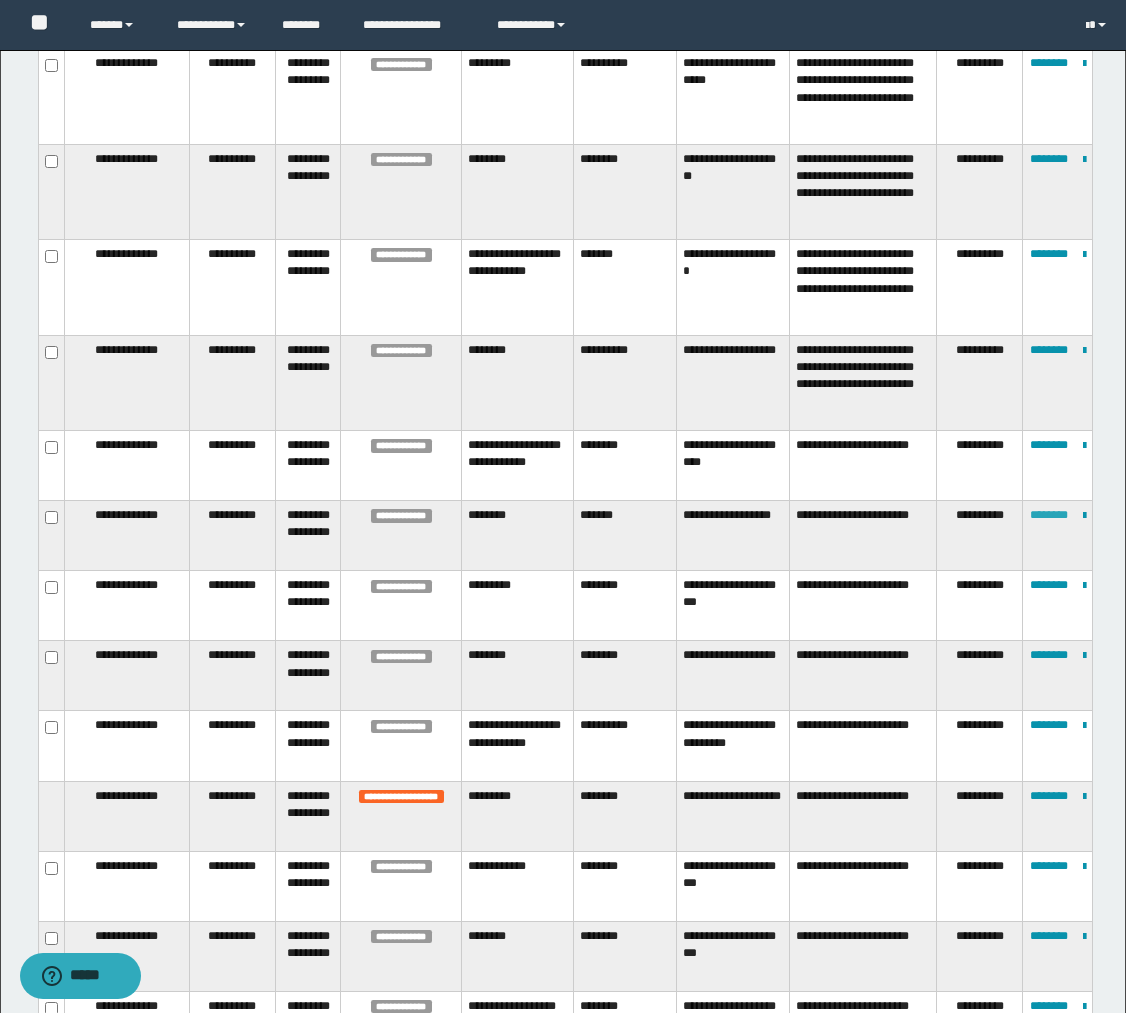 click on "********" at bounding box center [1049, 515] 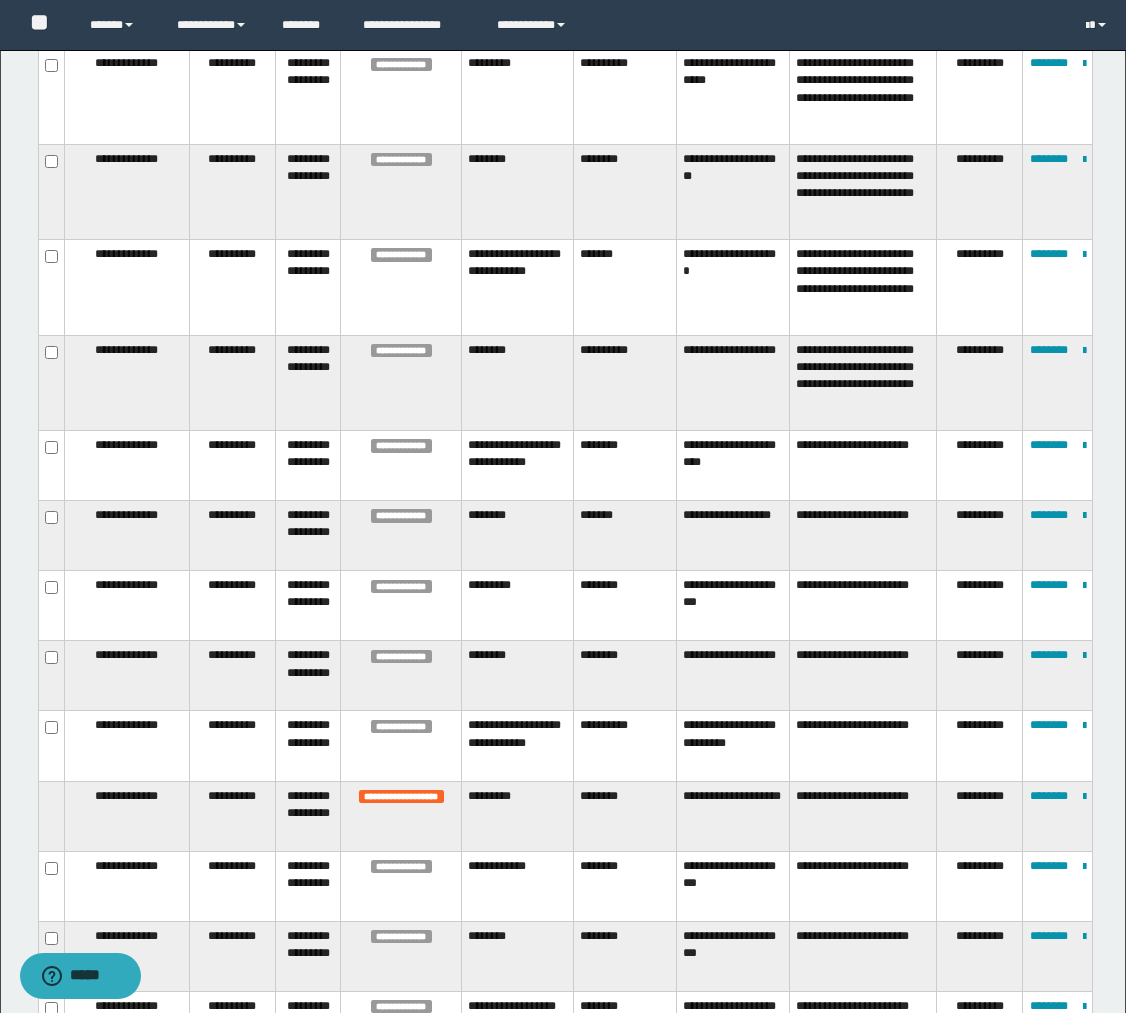 scroll, scrollTop: 291, scrollLeft: 0, axis: vertical 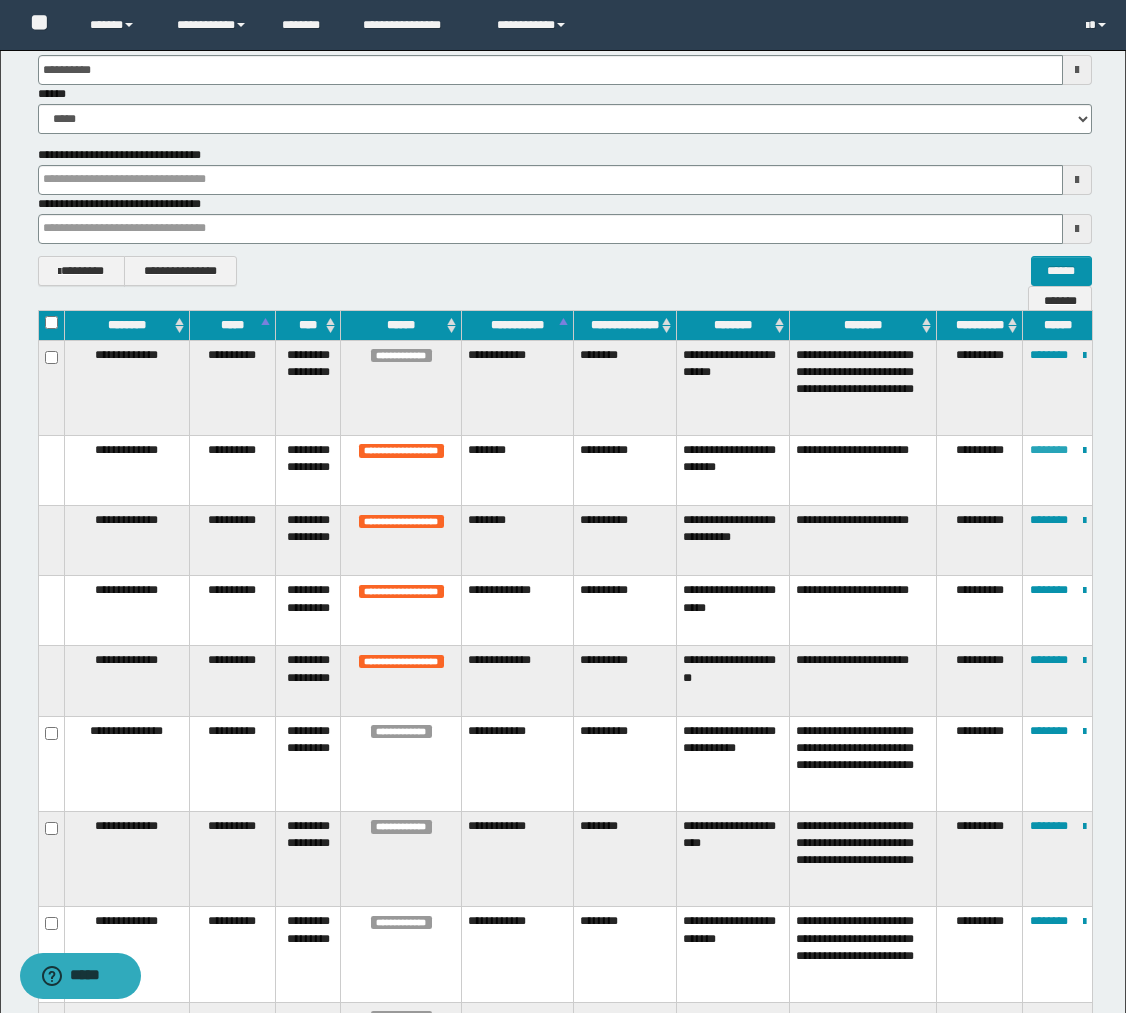 click on "********" at bounding box center (1049, 450) 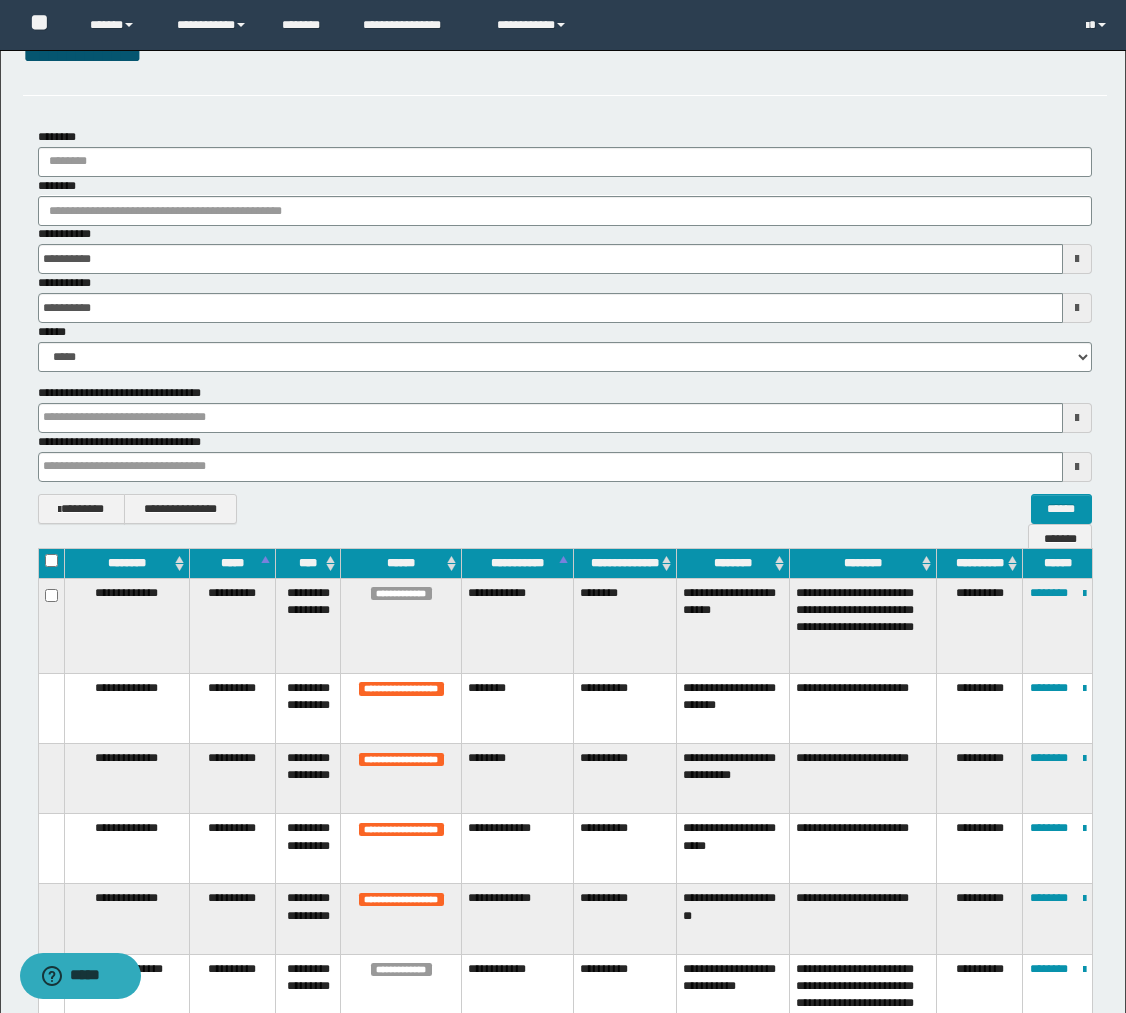 scroll, scrollTop: 0, scrollLeft: 0, axis: both 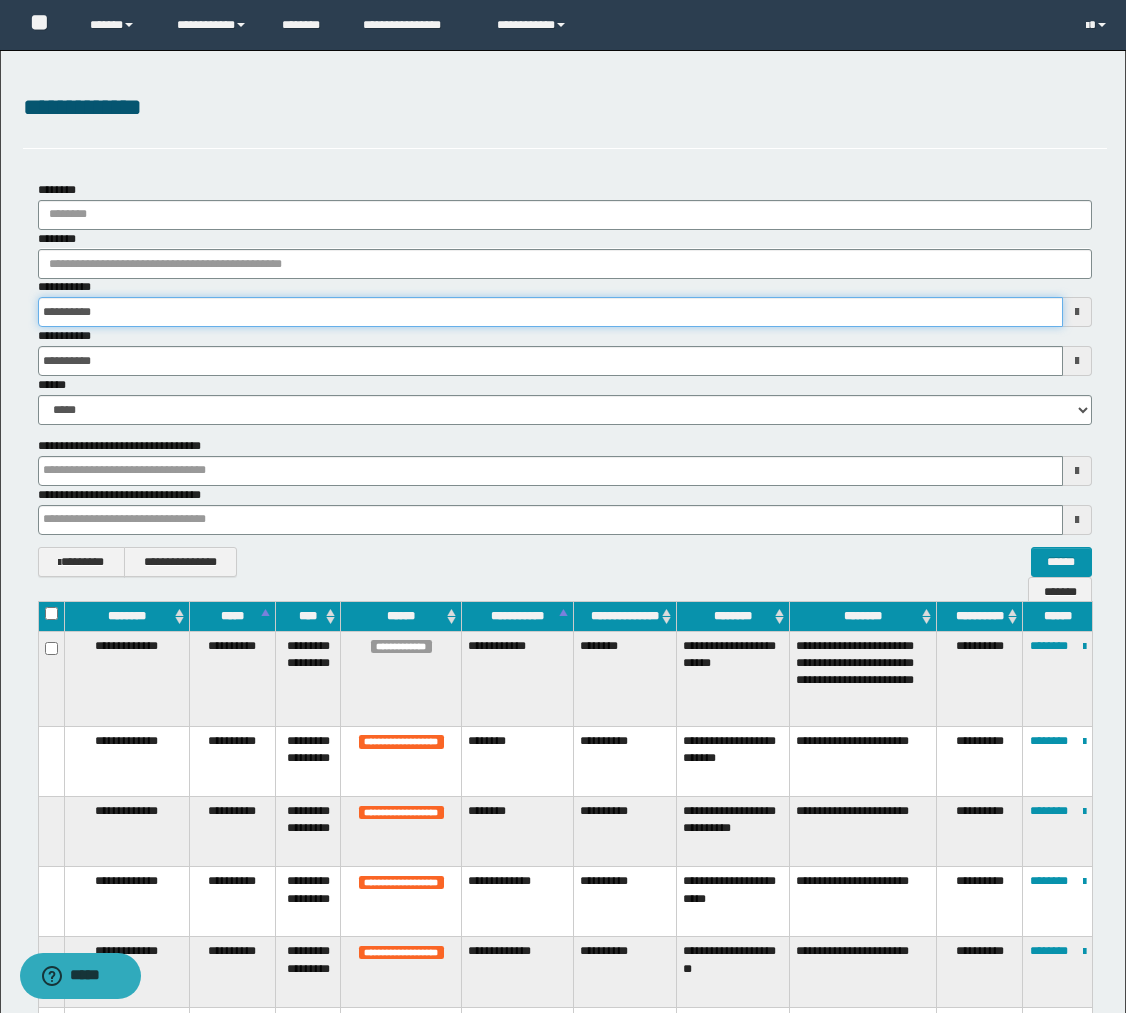 click on "**********" at bounding box center [550, 312] 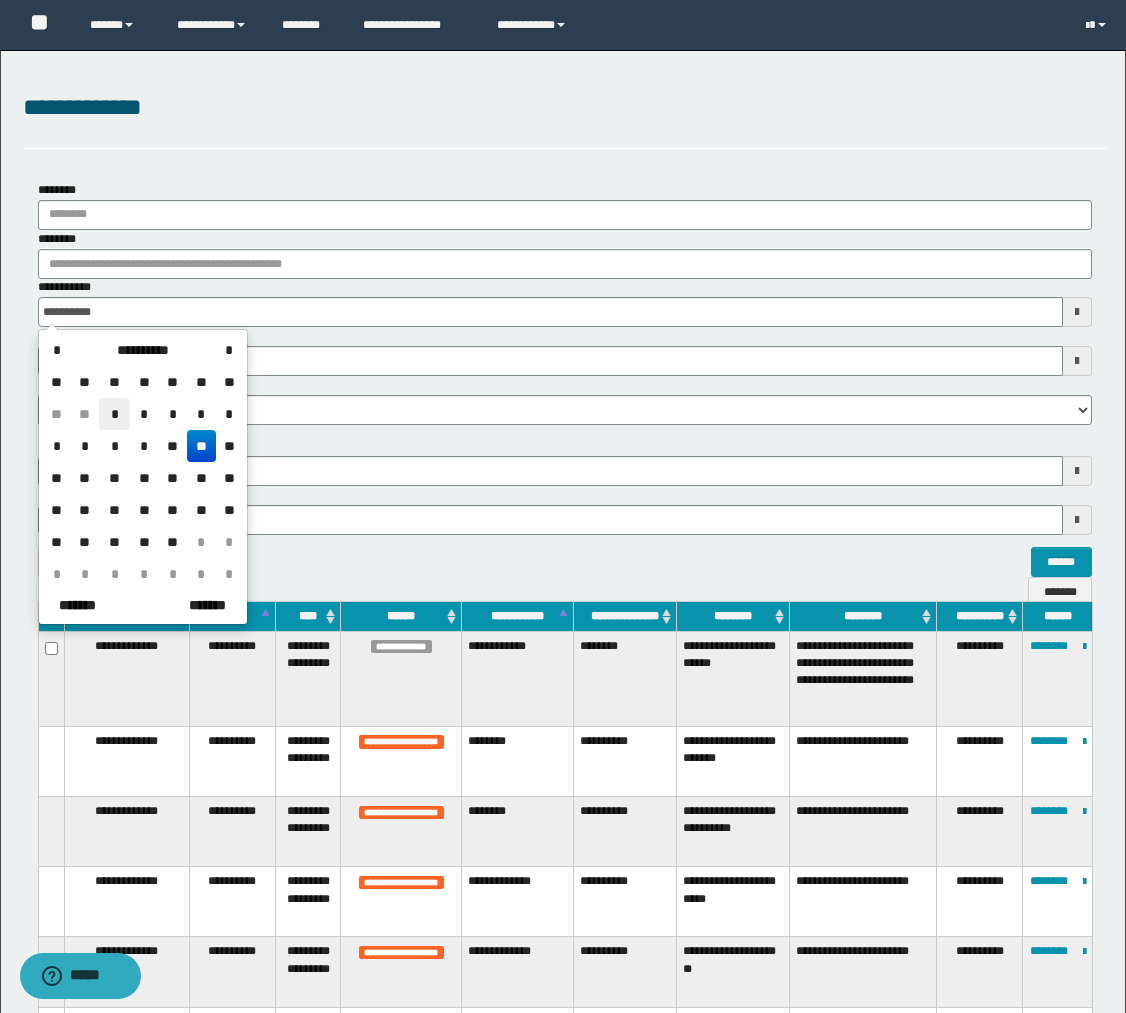 click on "*" at bounding box center [114, 414] 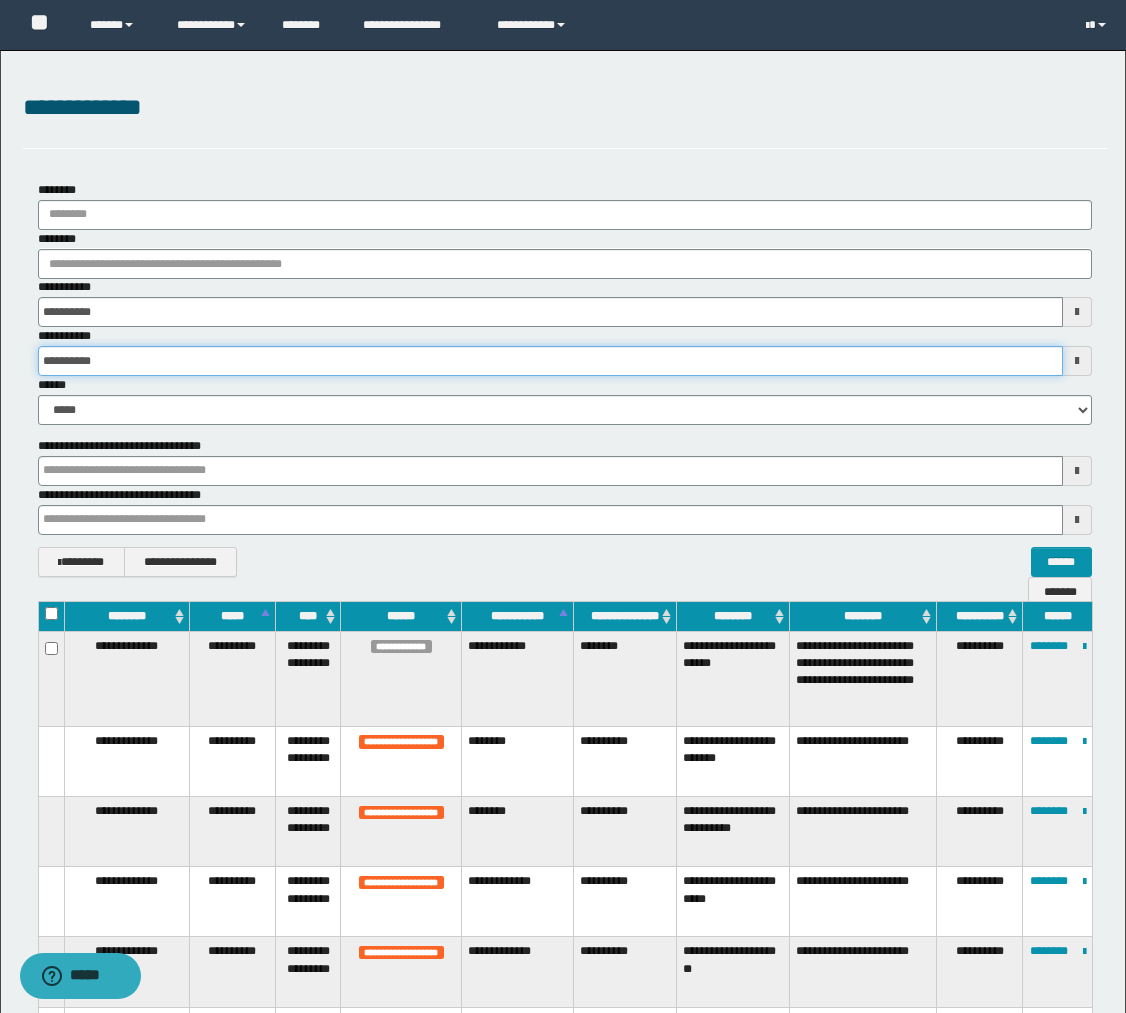 click on "**********" at bounding box center [550, 361] 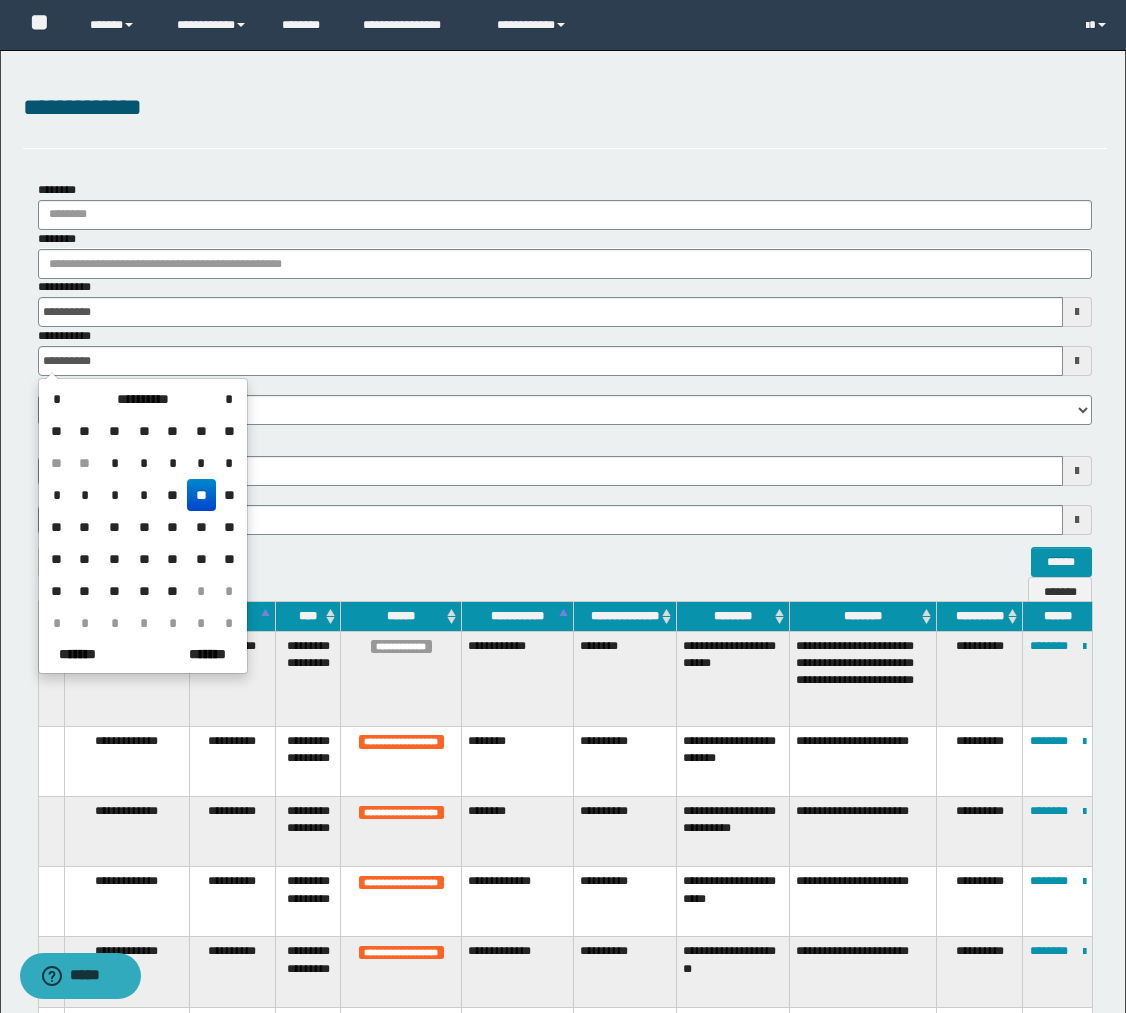 drag, startPoint x: 116, startPoint y: 455, endPoint x: 144, endPoint y: 446, distance: 29.410883 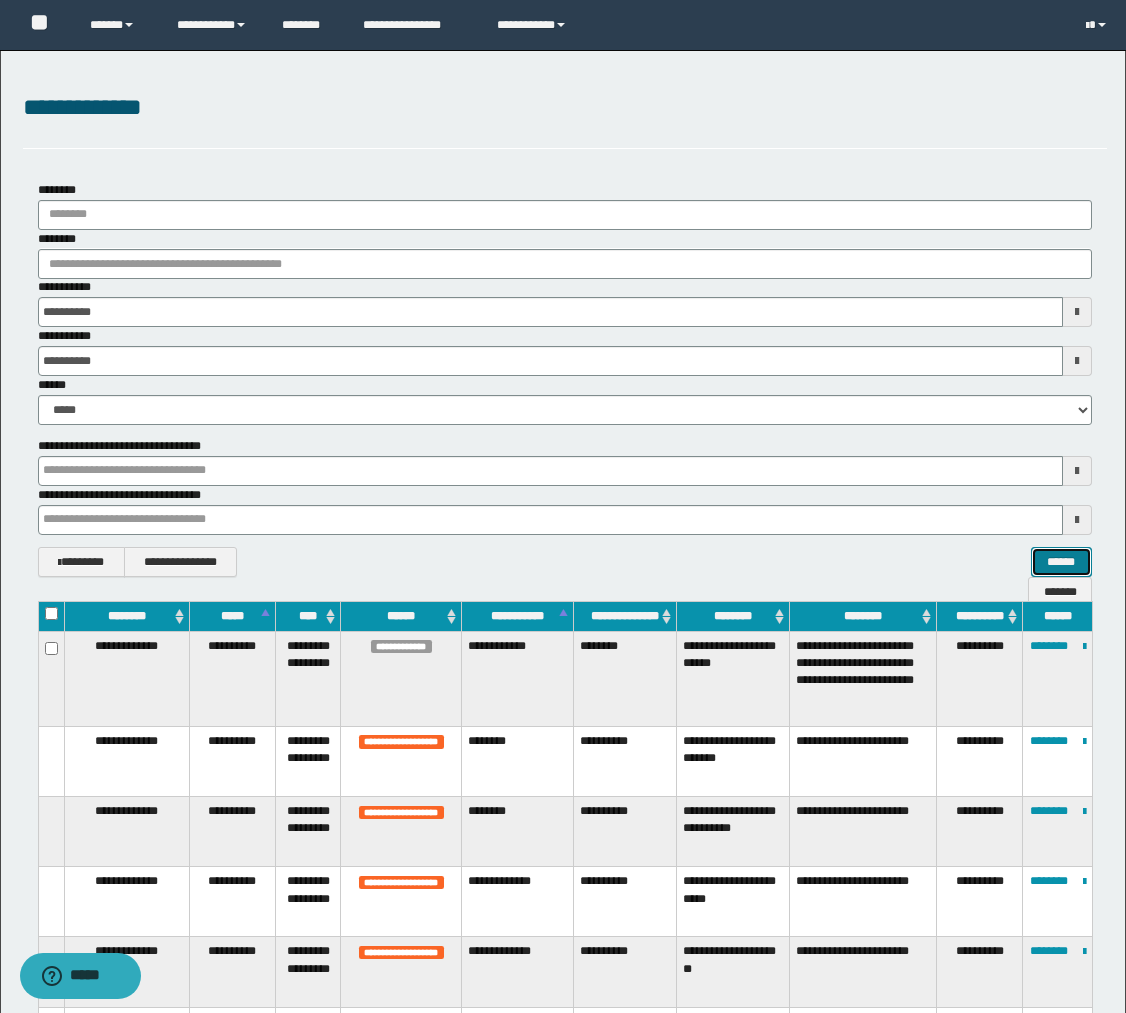 click on "******" at bounding box center (1061, 562) 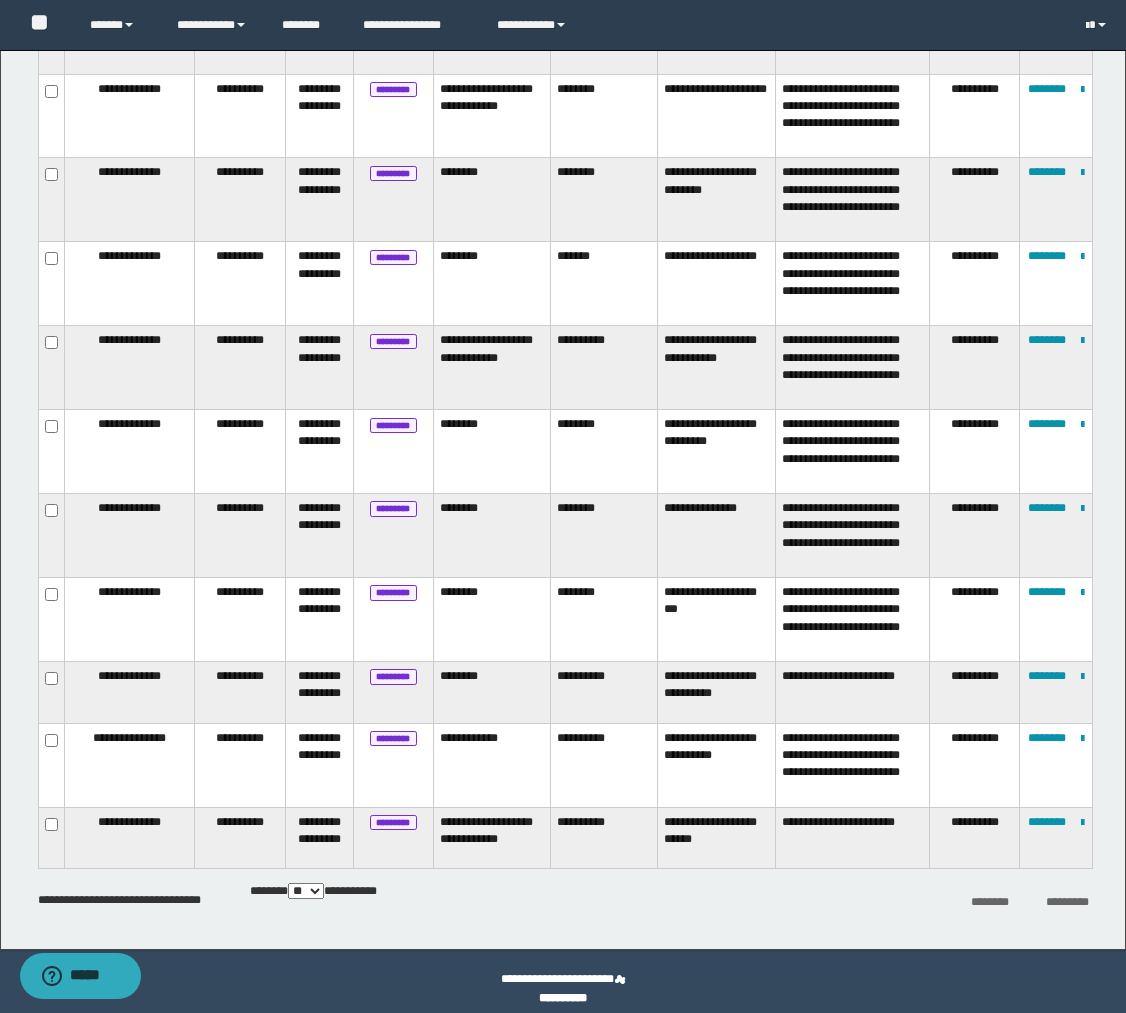 scroll, scrollTop: 1619, scrollLeft: 0, axis: vertical 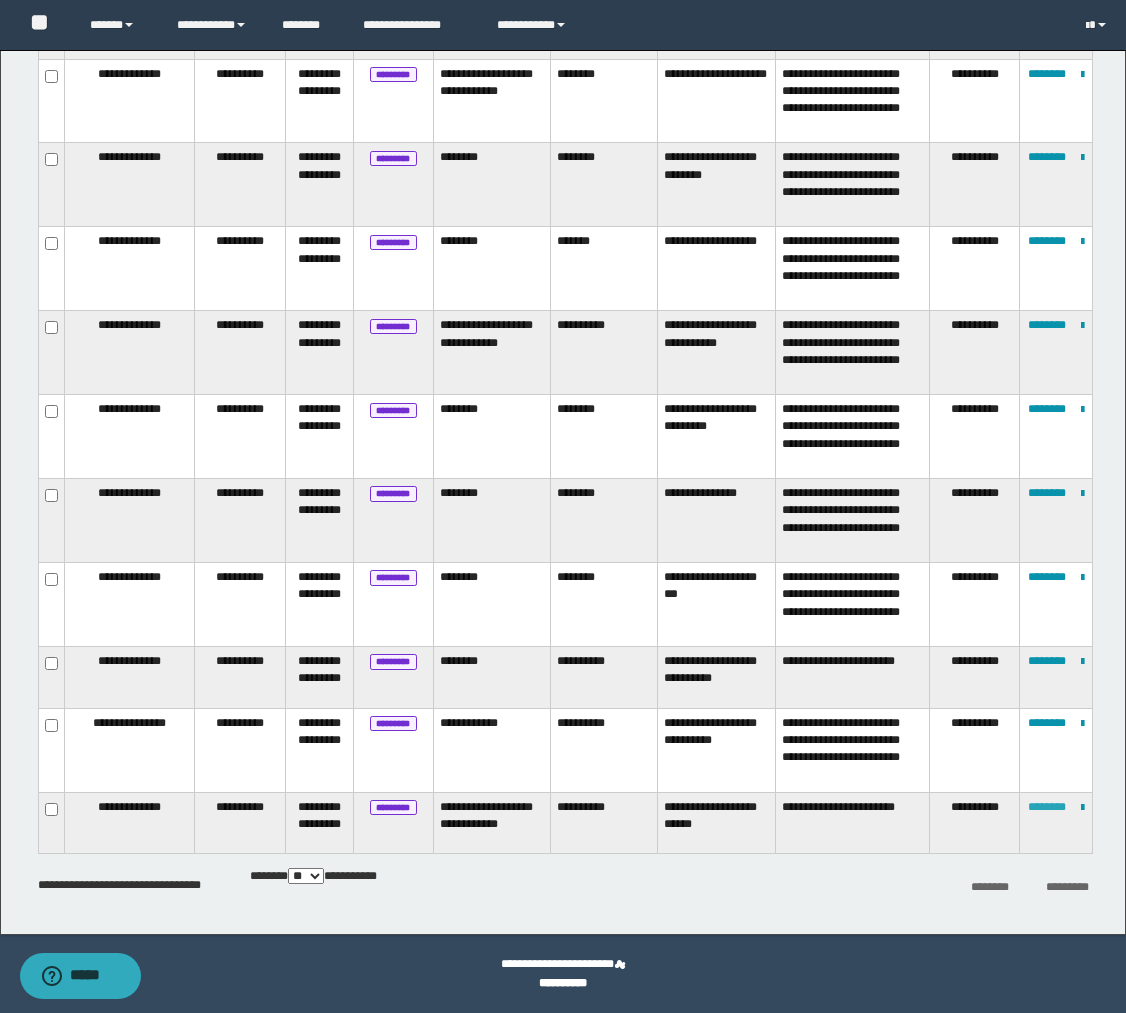 click on "********" at bounding box center [1047, 807] 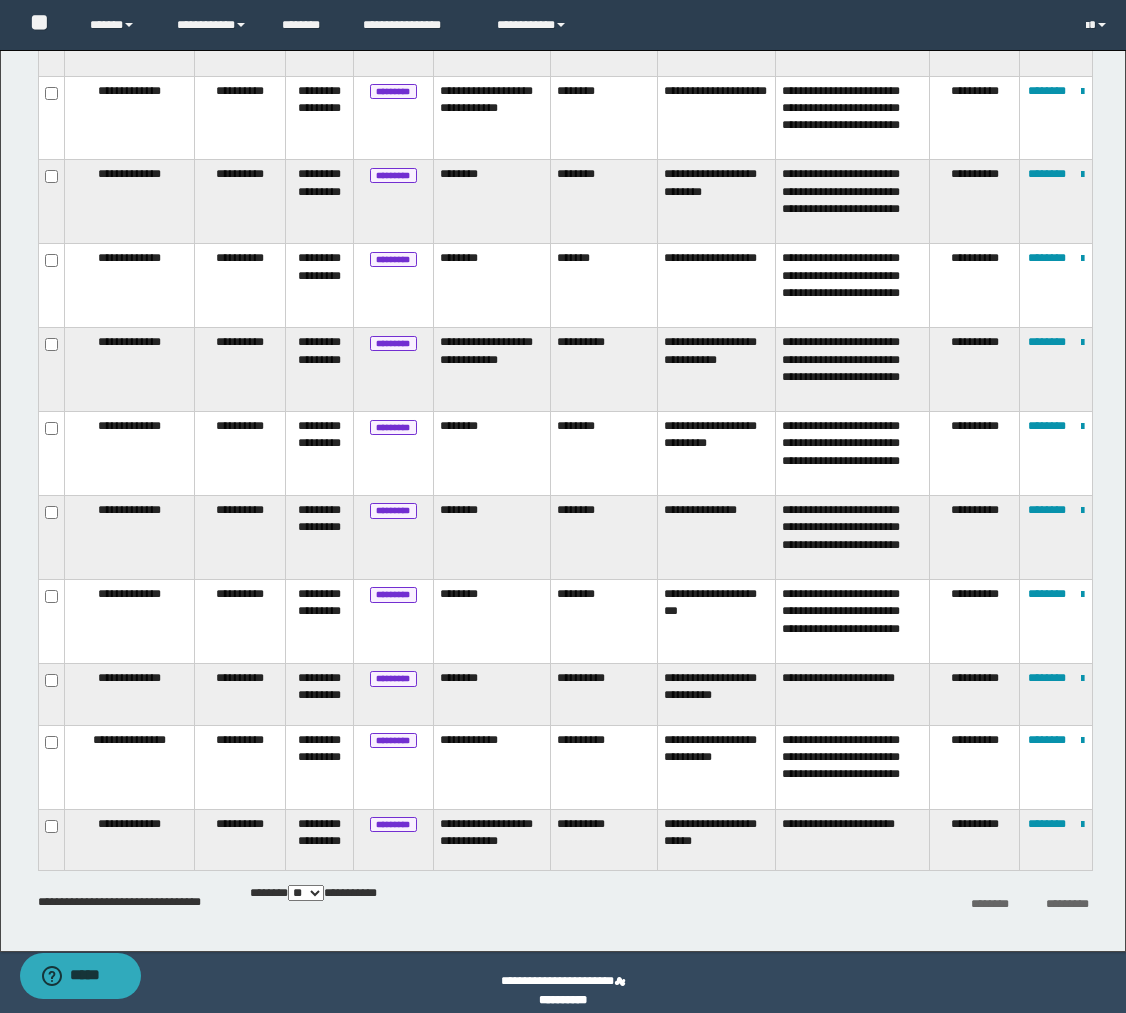 scroll, scrollTop: 1619, scrollLeft: 0, axis: vertical 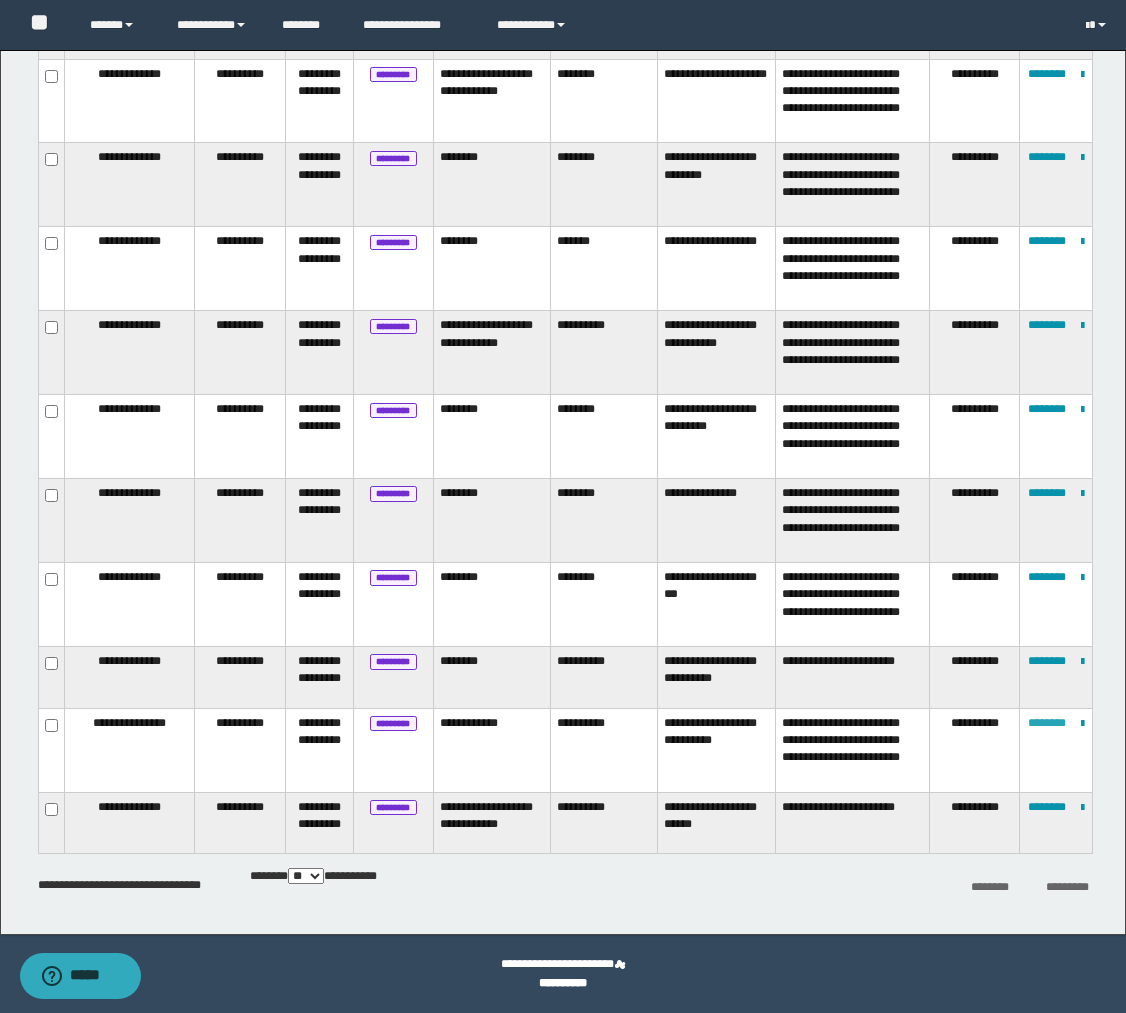 click on "********" at bounding box center [1047, 723] 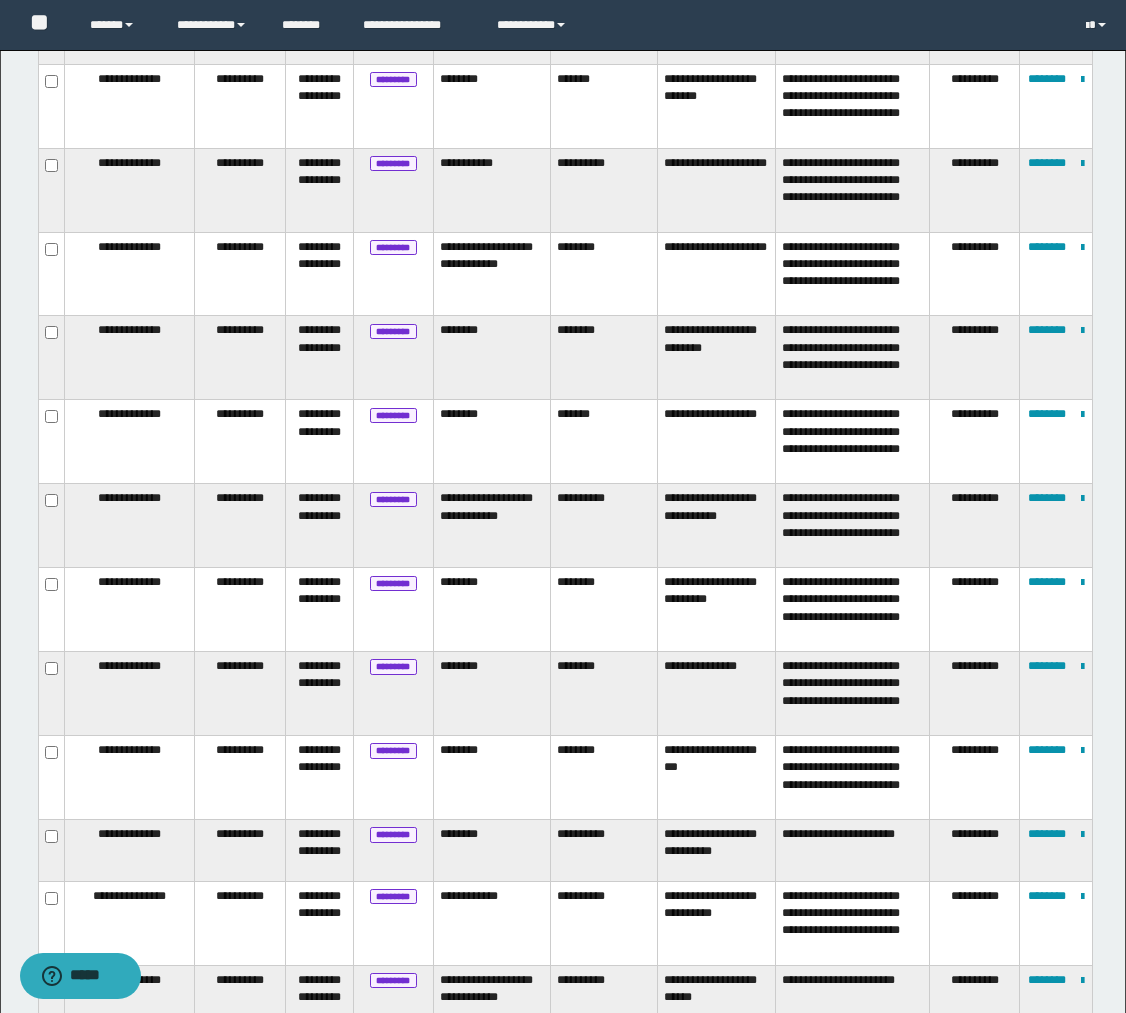 scroll, scrollTop: 1619, scrollLeft: 0, axis: vertical 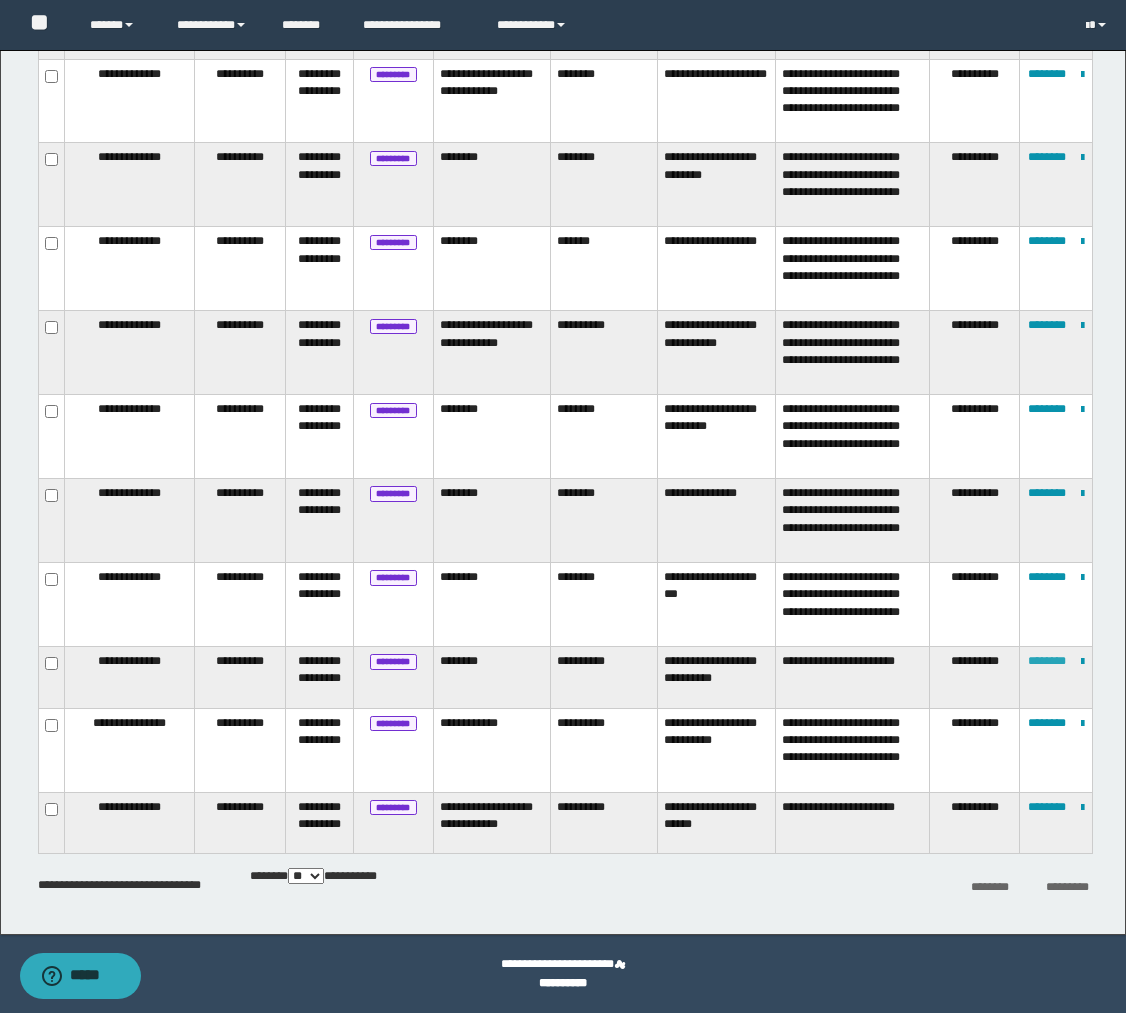 click on "********" at bounding box center [1047, 661] 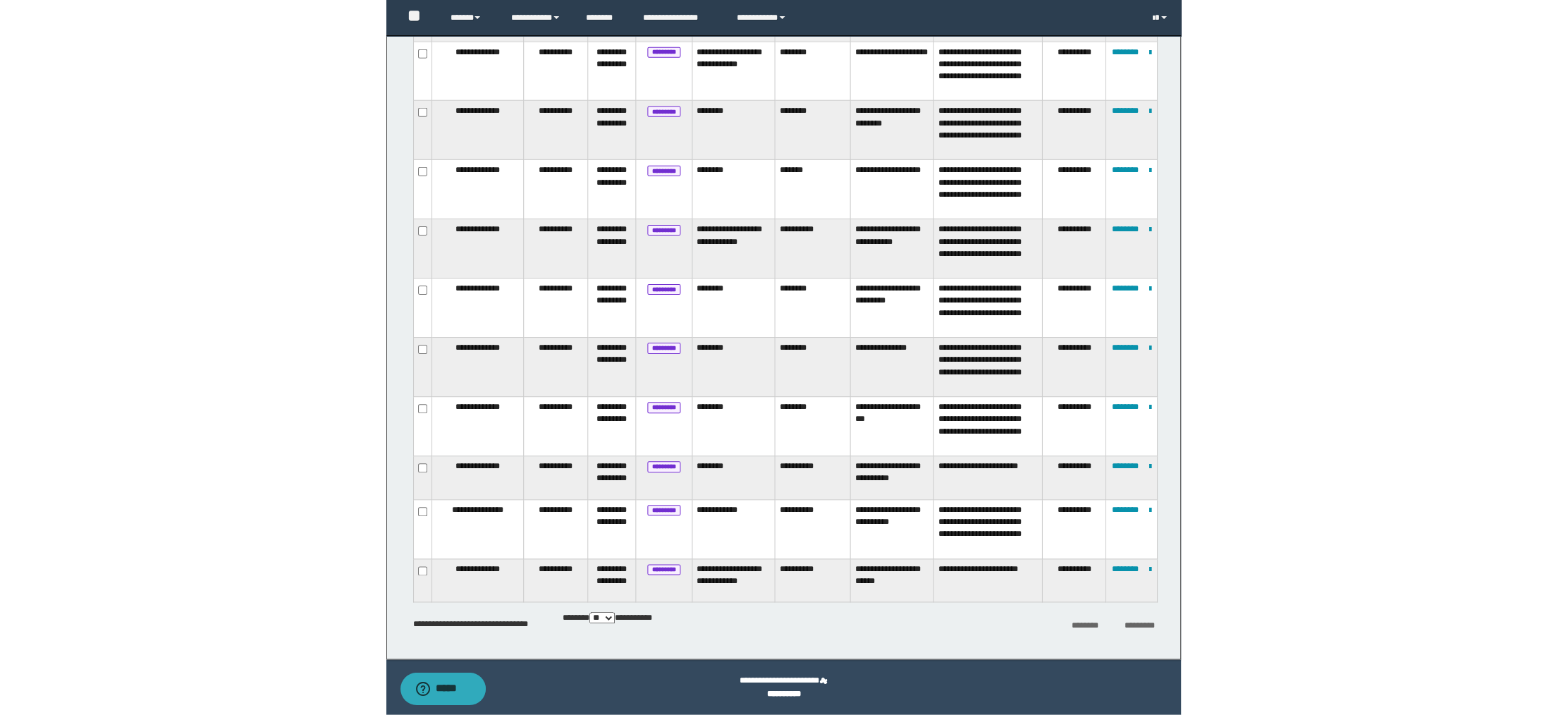 scroll, scrollTop: 16, scrollLeft: 0, axis: vertical 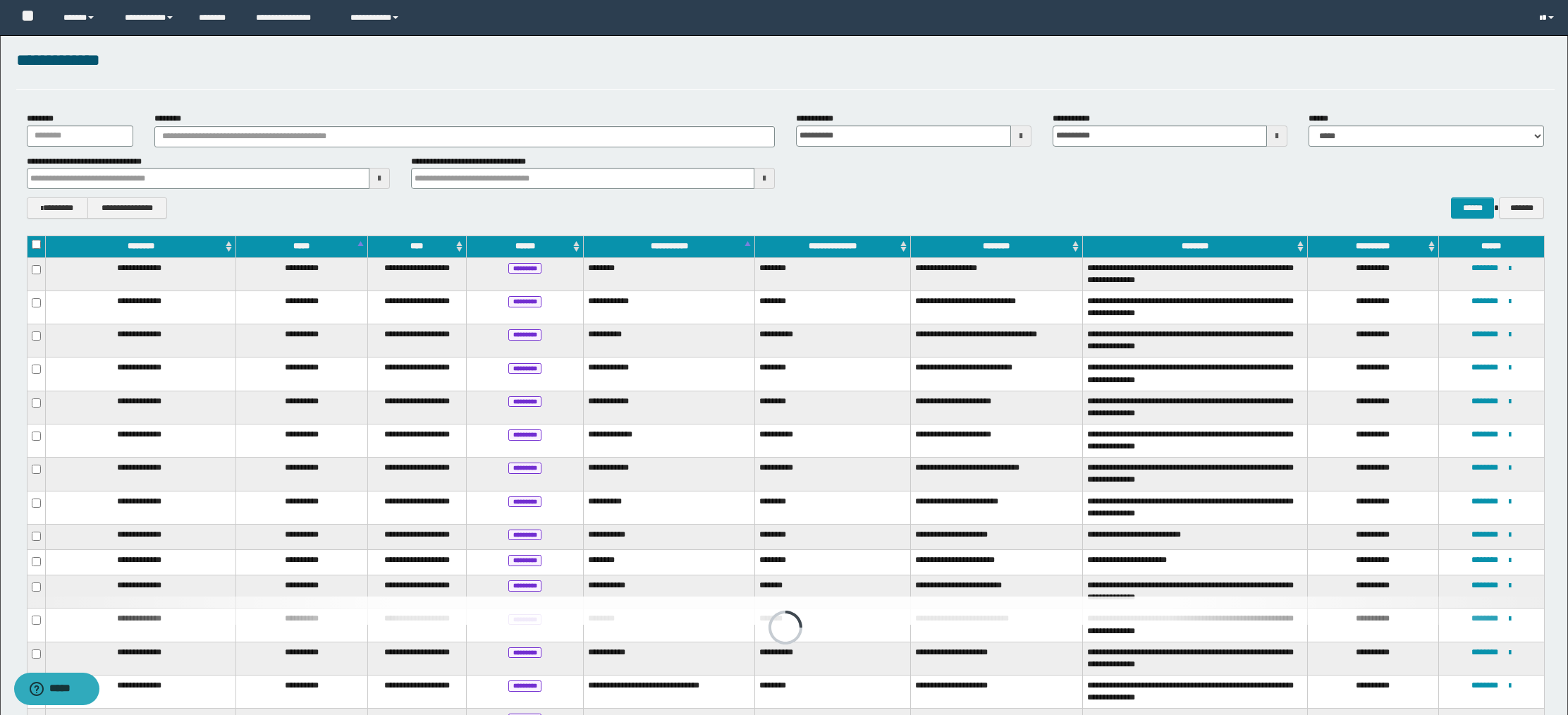click at bounding box center (1548, 18) 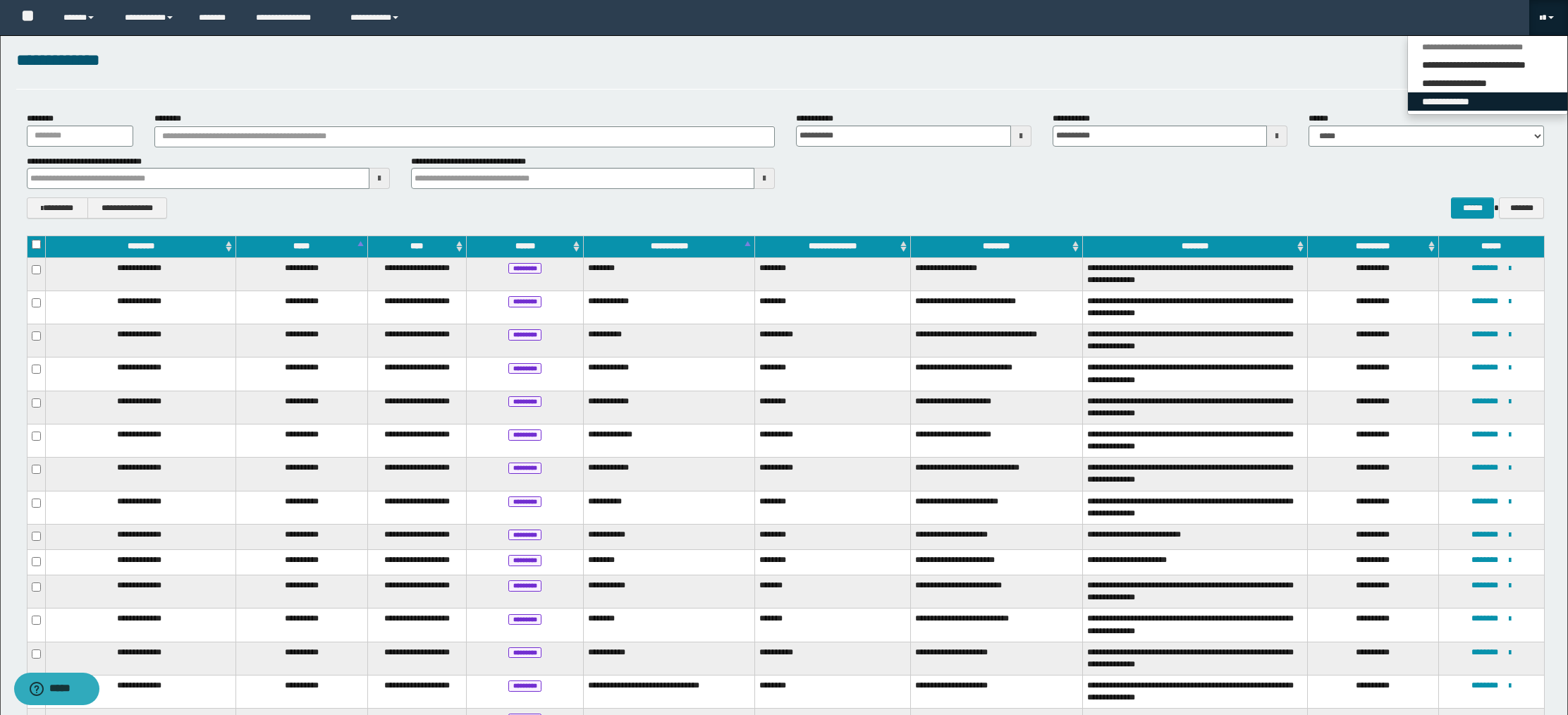 click on "**********" at bounding box center [1488, 102] 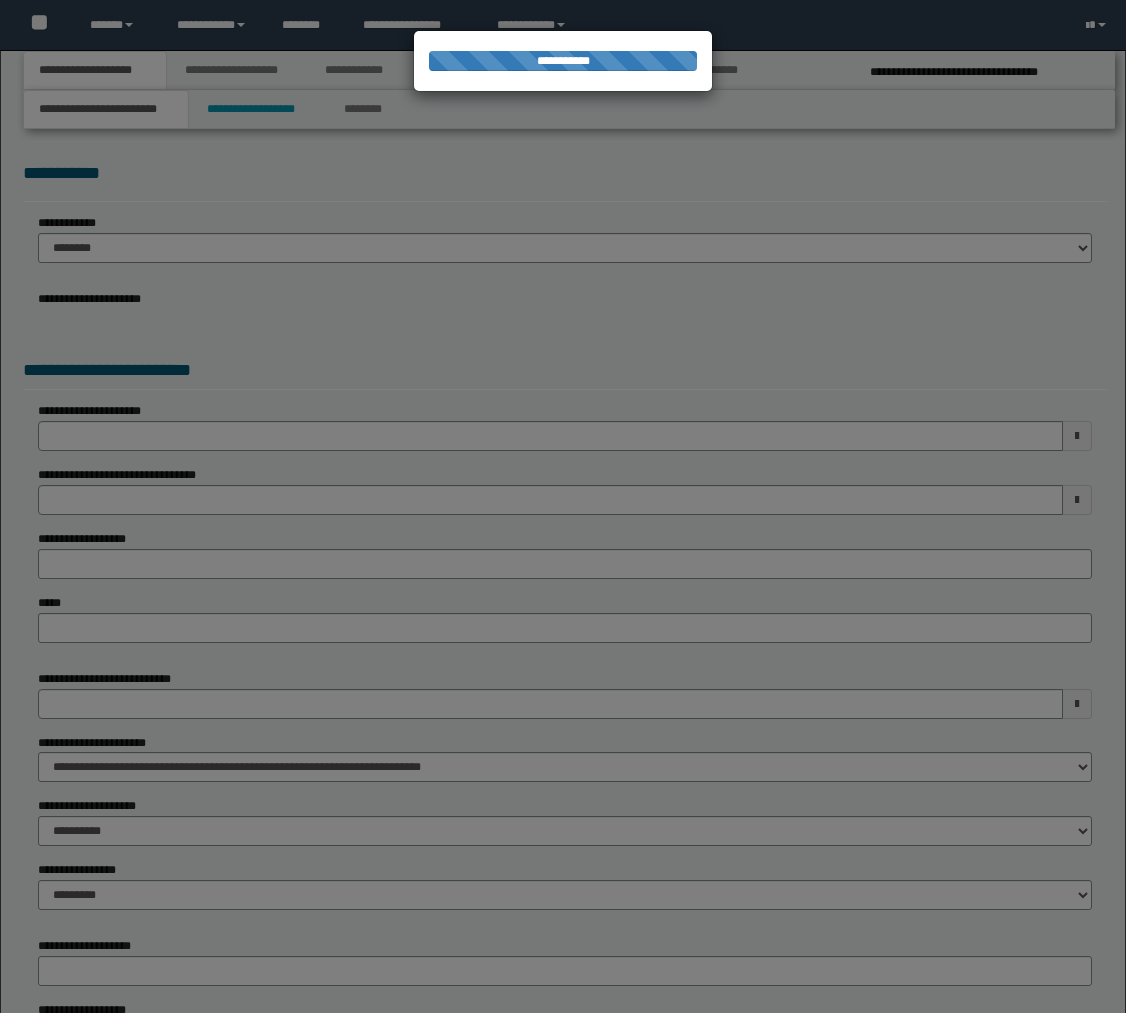 scroll, scrollTop: 0, scrollLeft: 0, axis: both 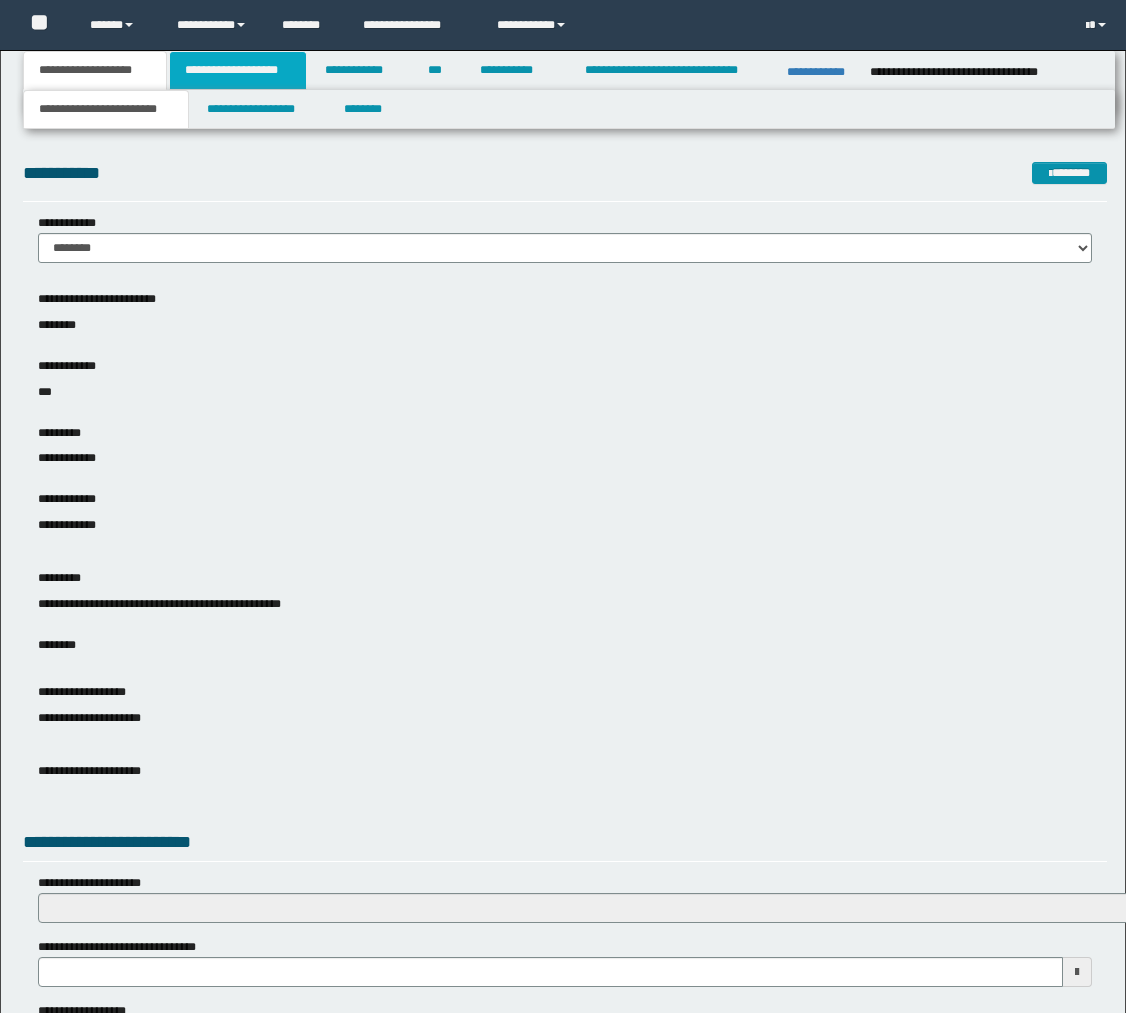 click on "**********" at bounding box center (238, 70) 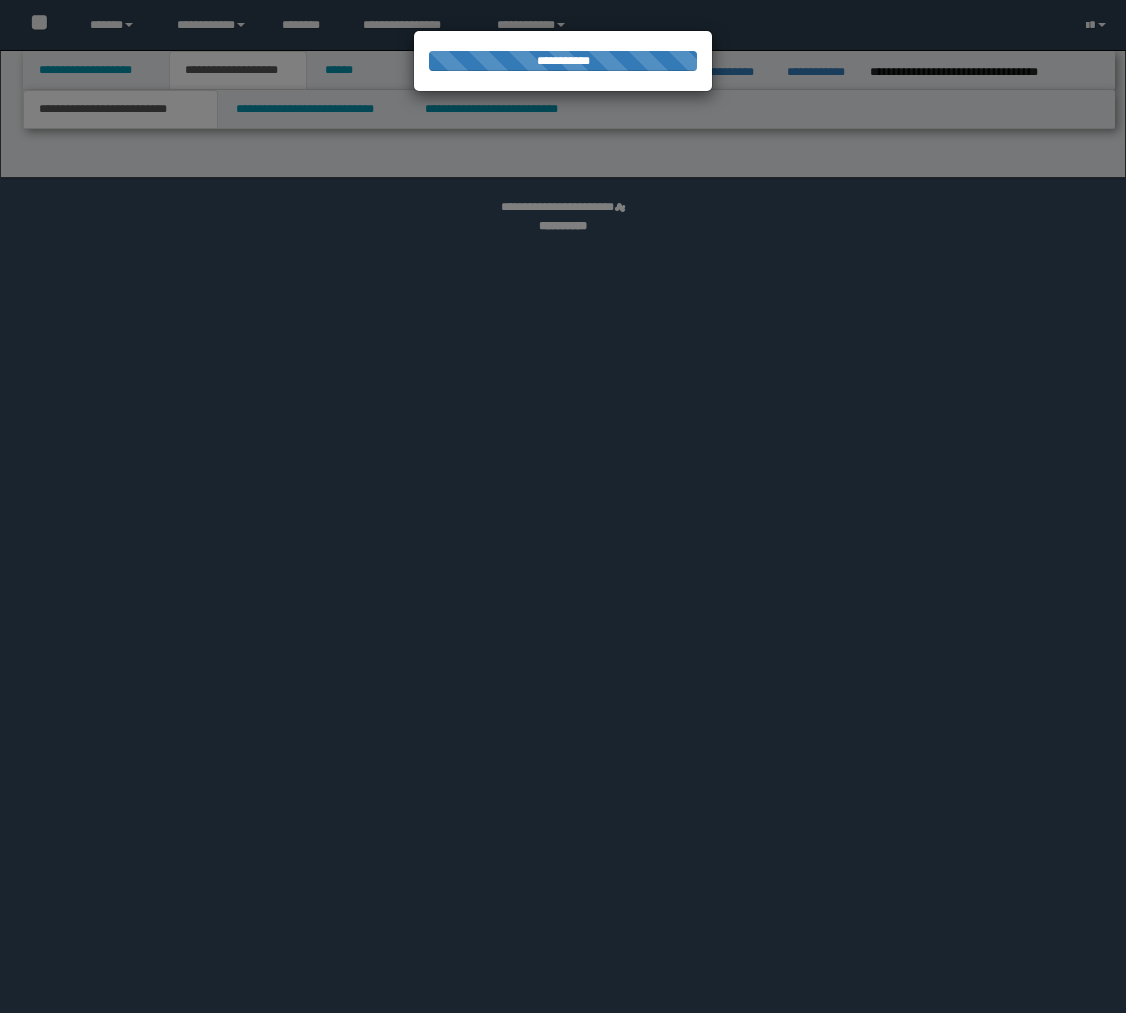 scroll, scrollTop: 0, scrollLeft: 0, axis: both 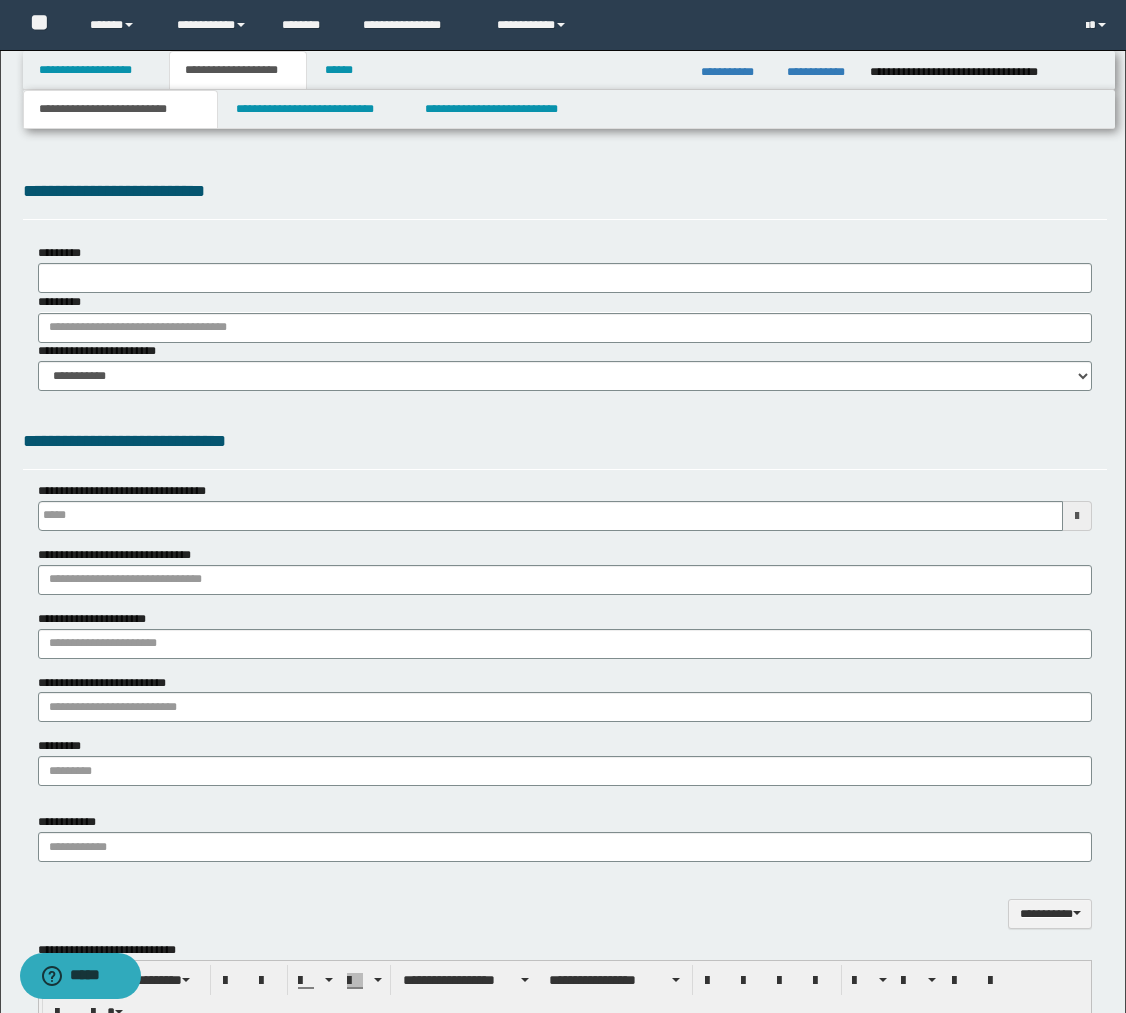 type 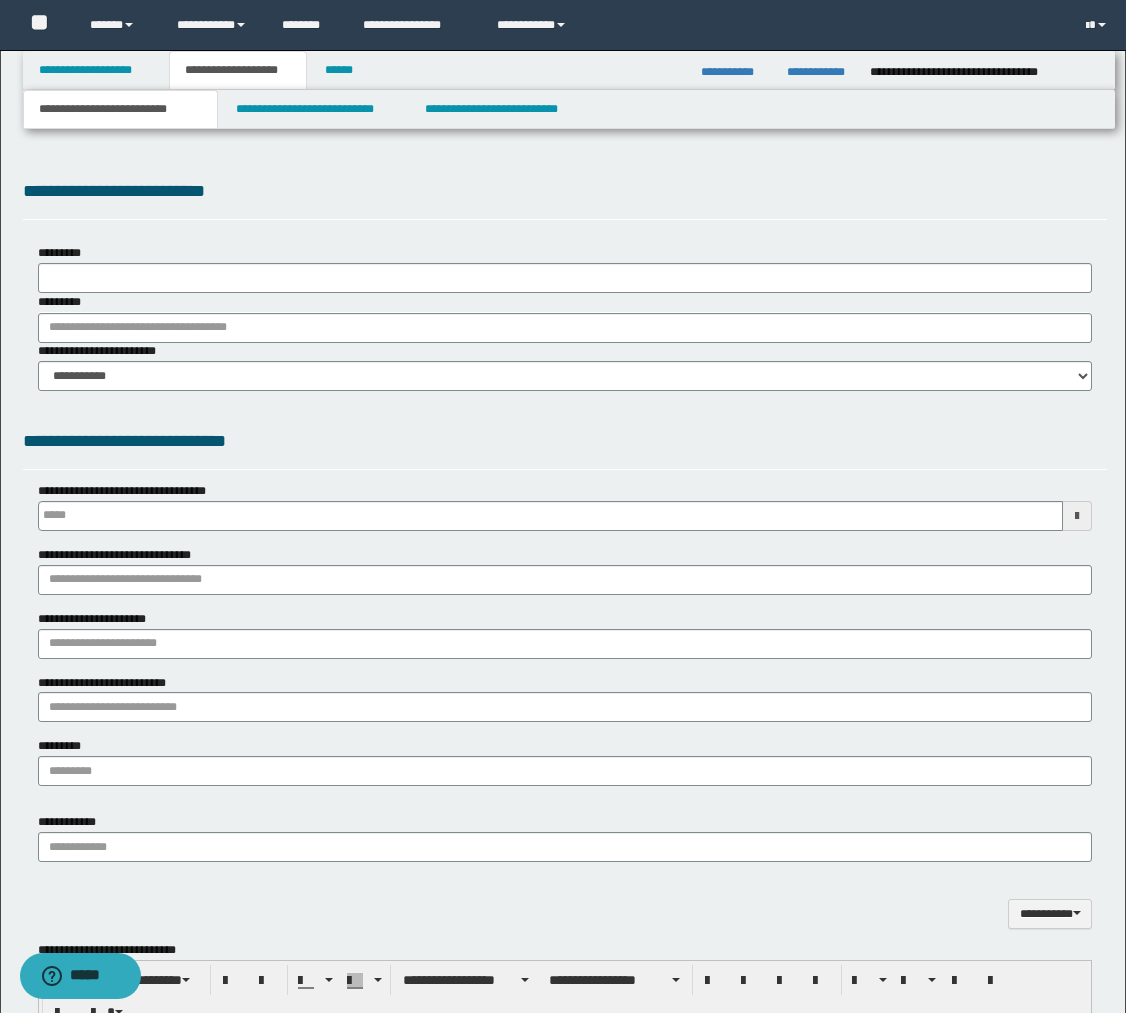 scroll, scrollTop: 0, scrollLeft: 0, axis: both 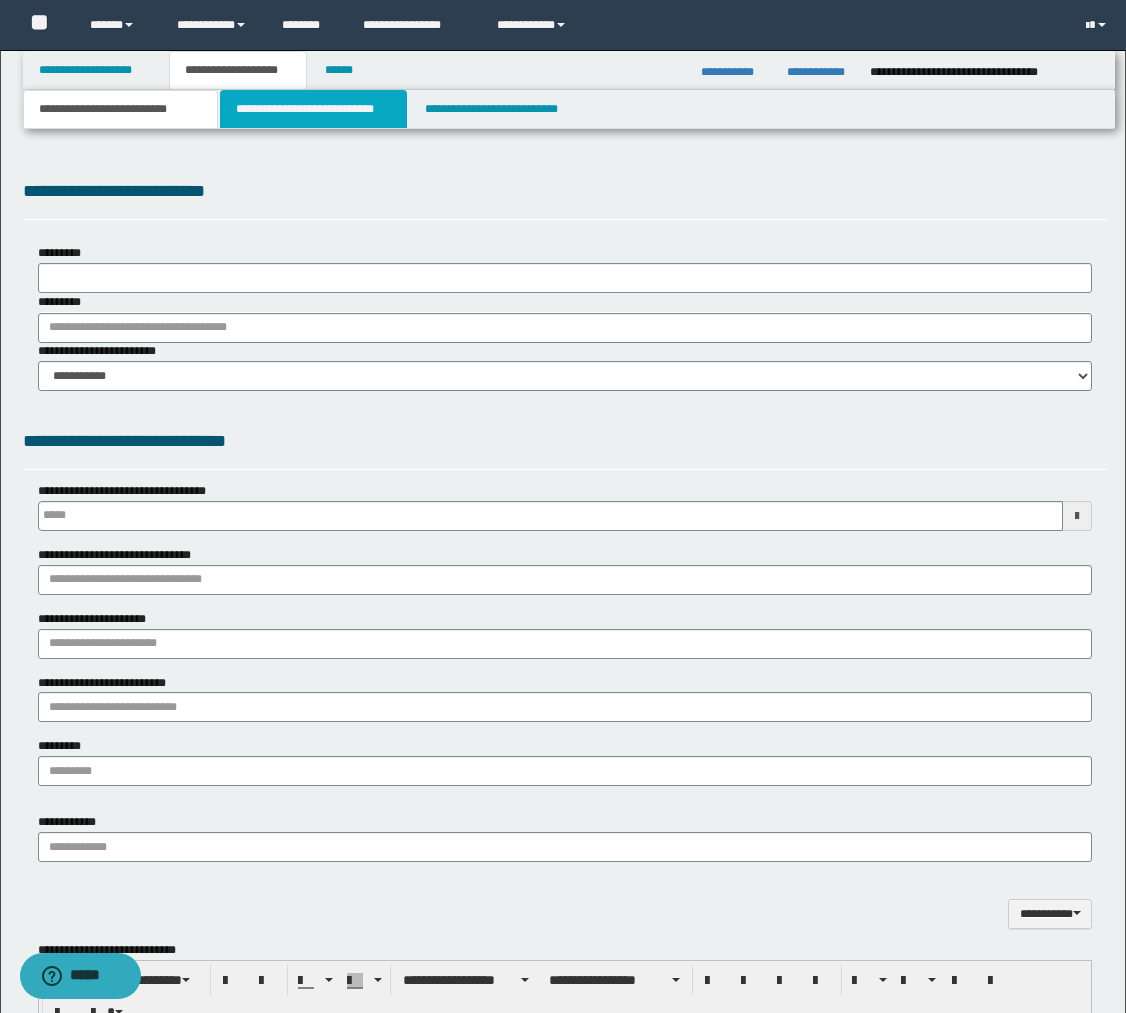 type on "**********" 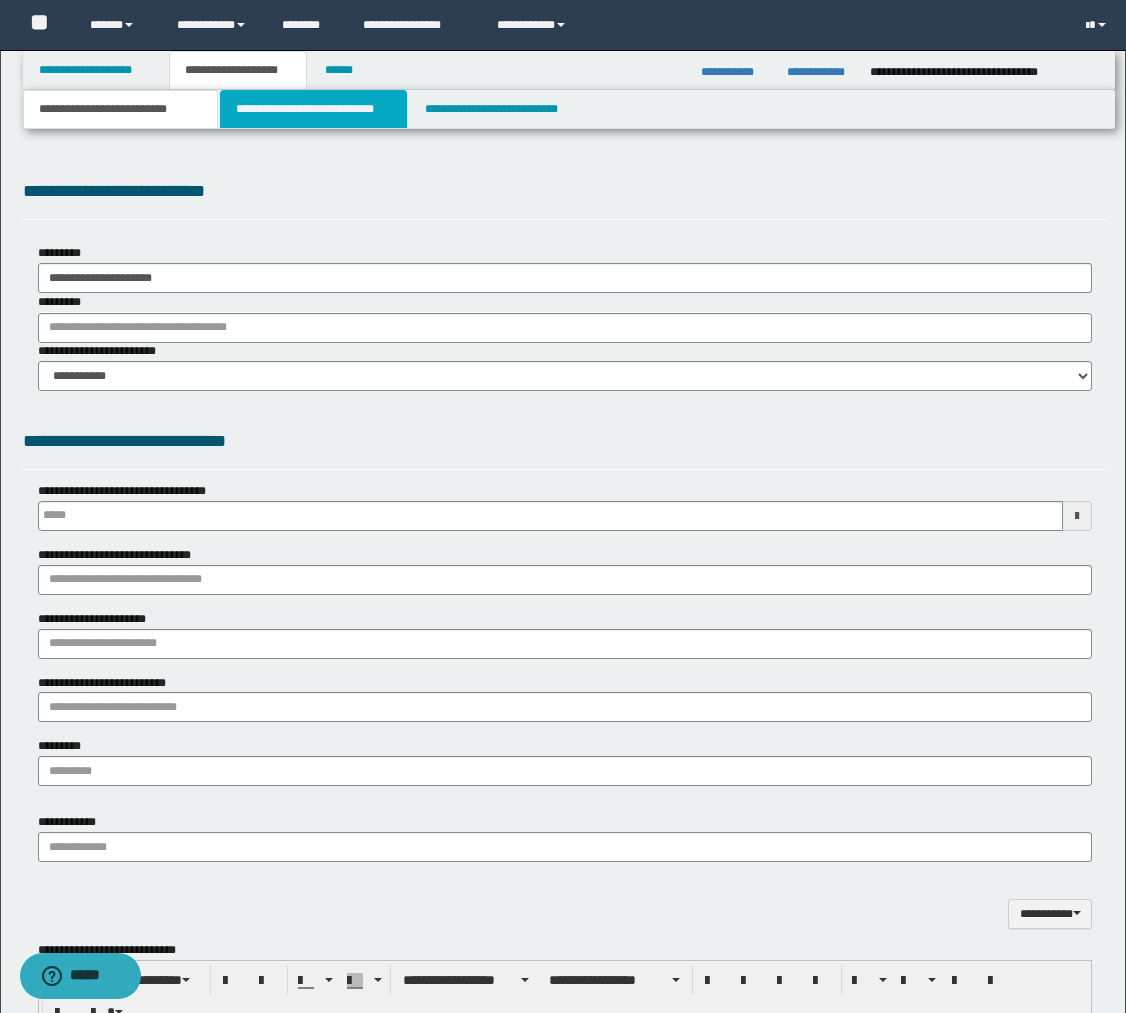 select on "*" 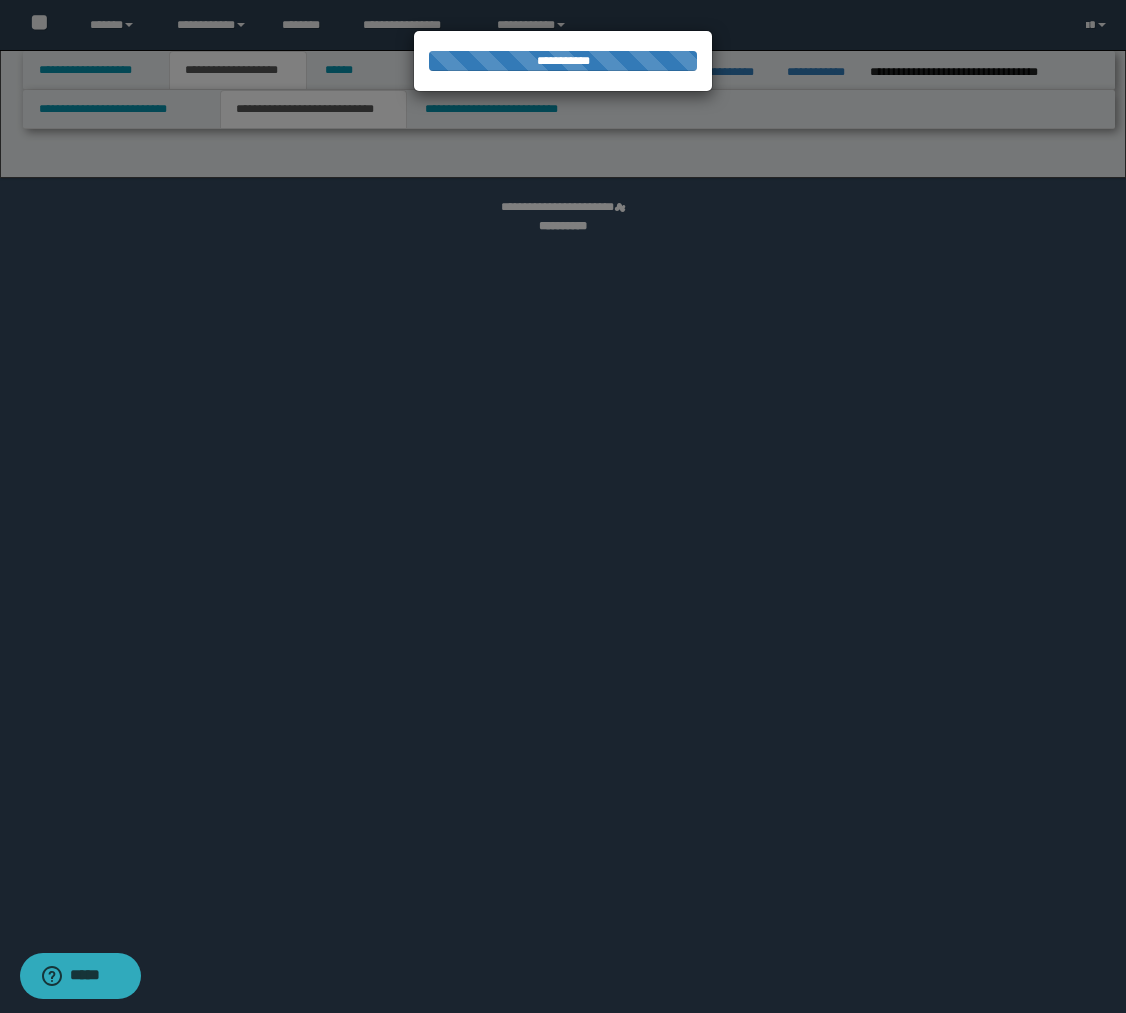 select on "*" 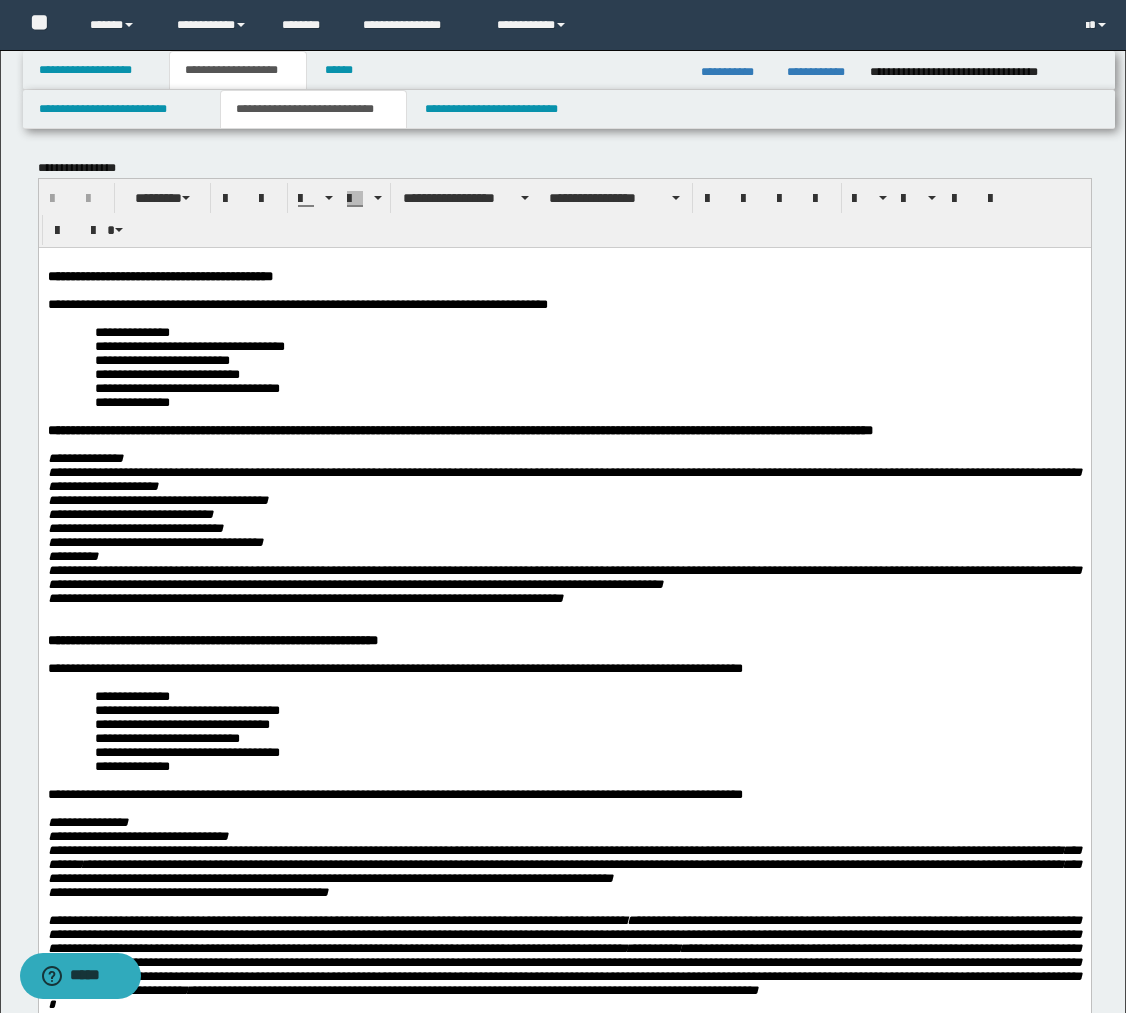 scroll, scrollTop: 0, scrollLeft: 0, axis: both 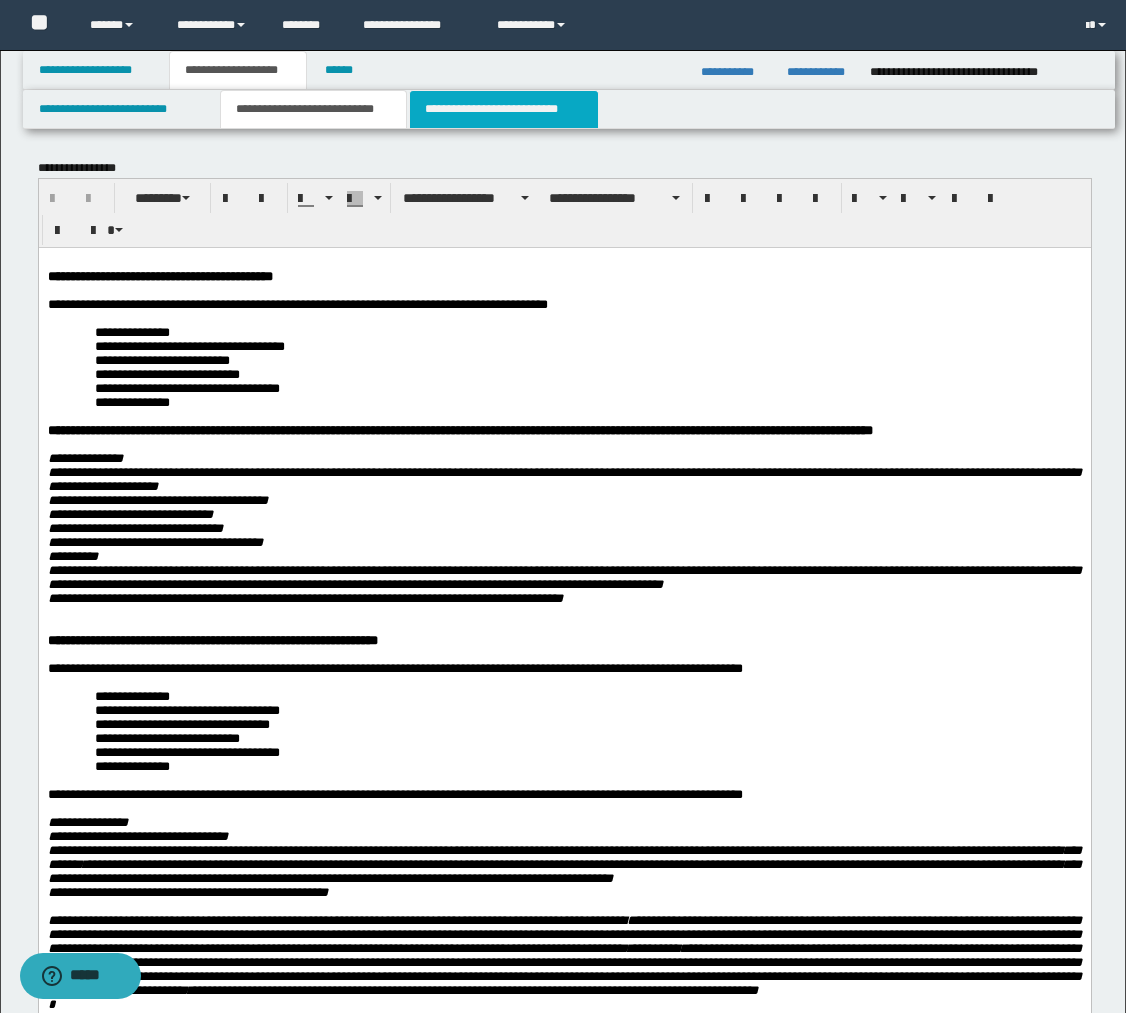 click on "**********" at bounding box center [504, 109] 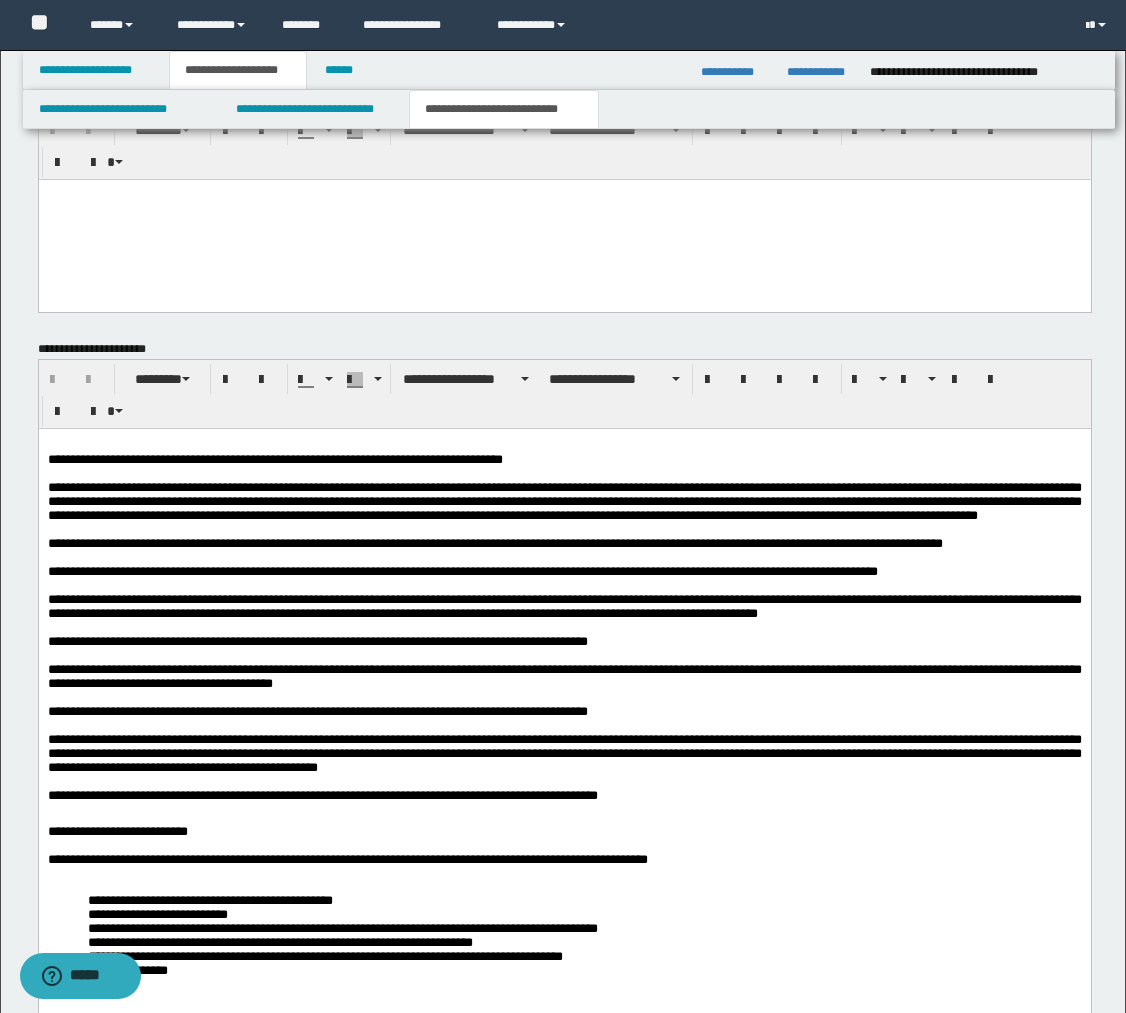 scroll, scrollTop: 3684, scrollLeft: 0, axis: vertical 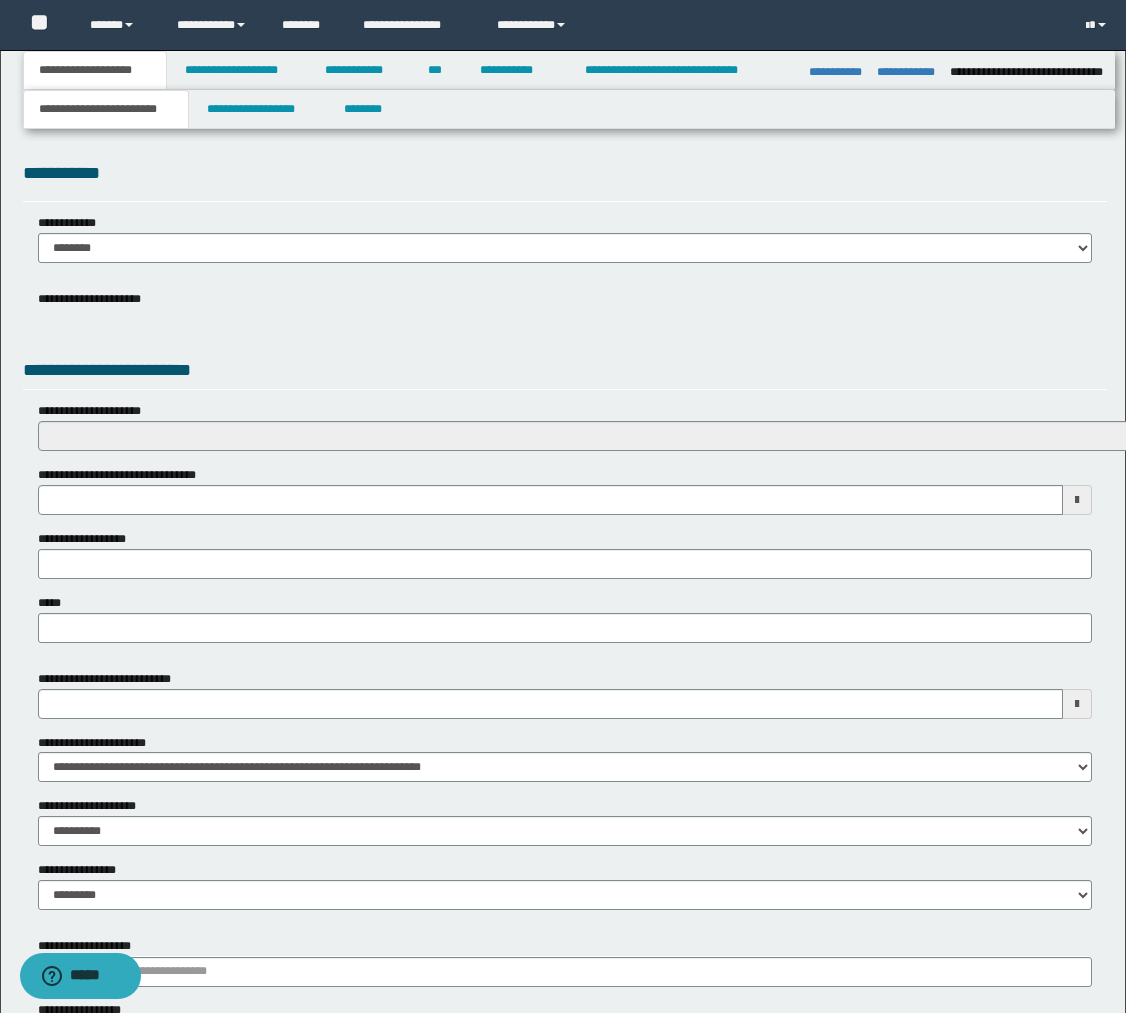select on "*" 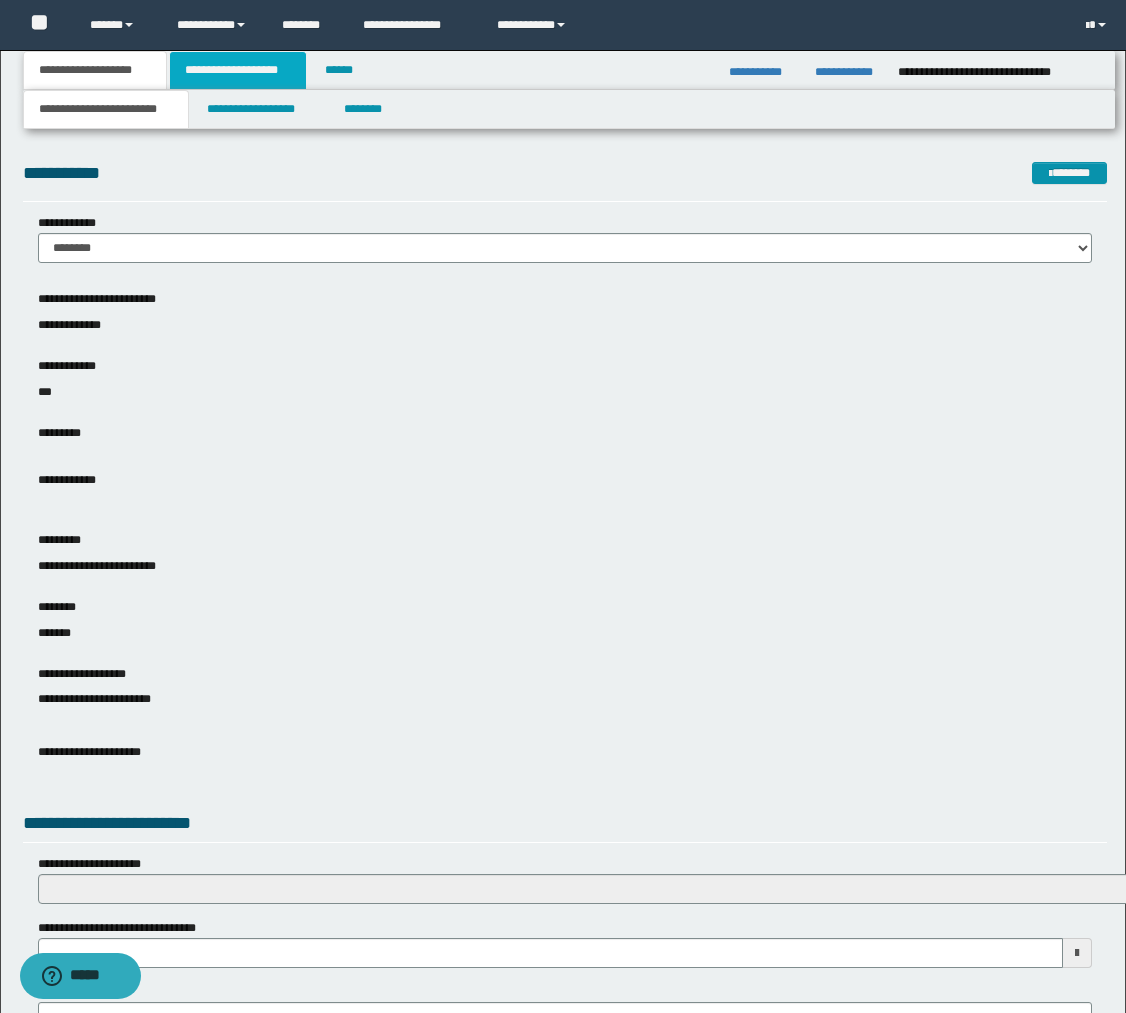 click on "**********" at bounding box center (238, 70) 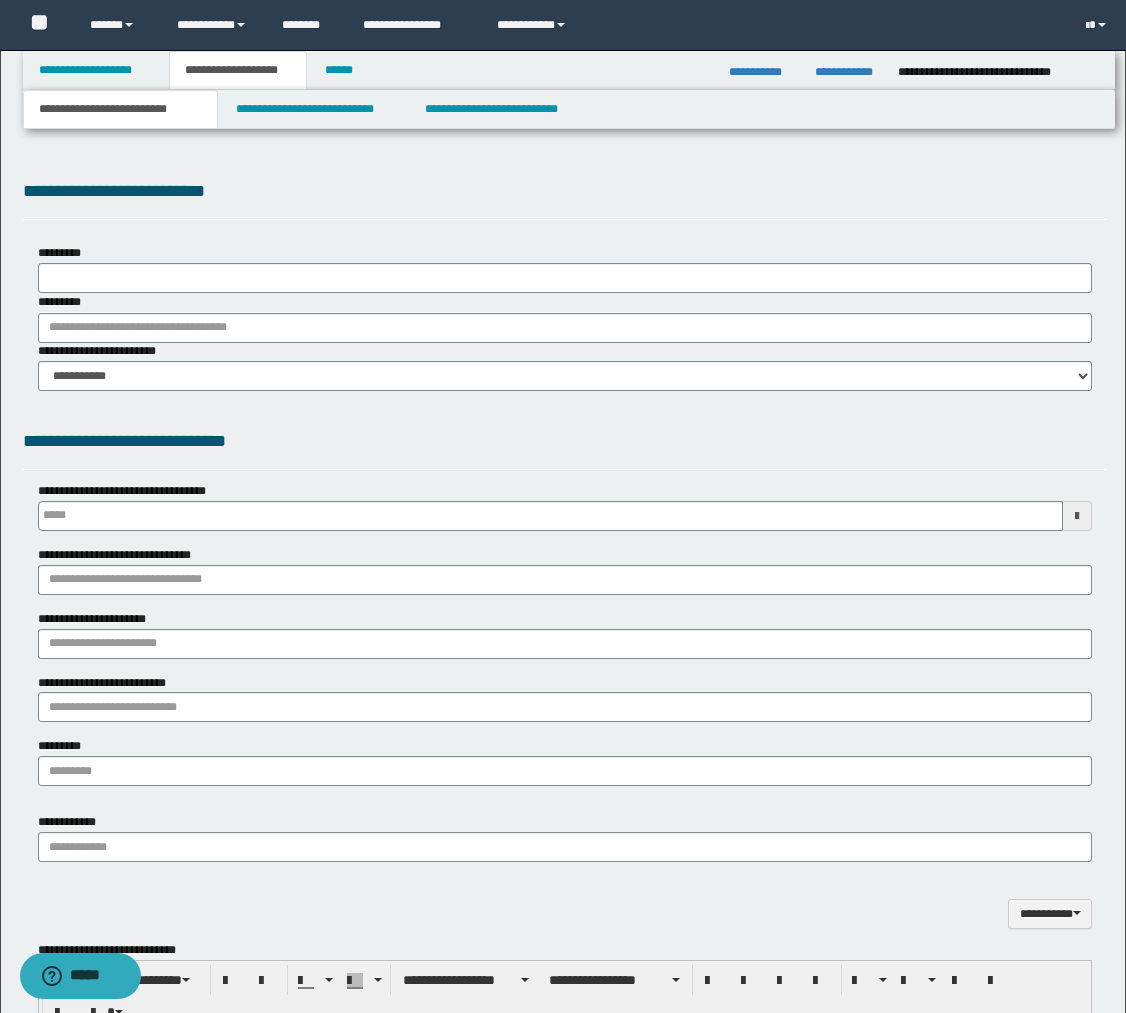 type 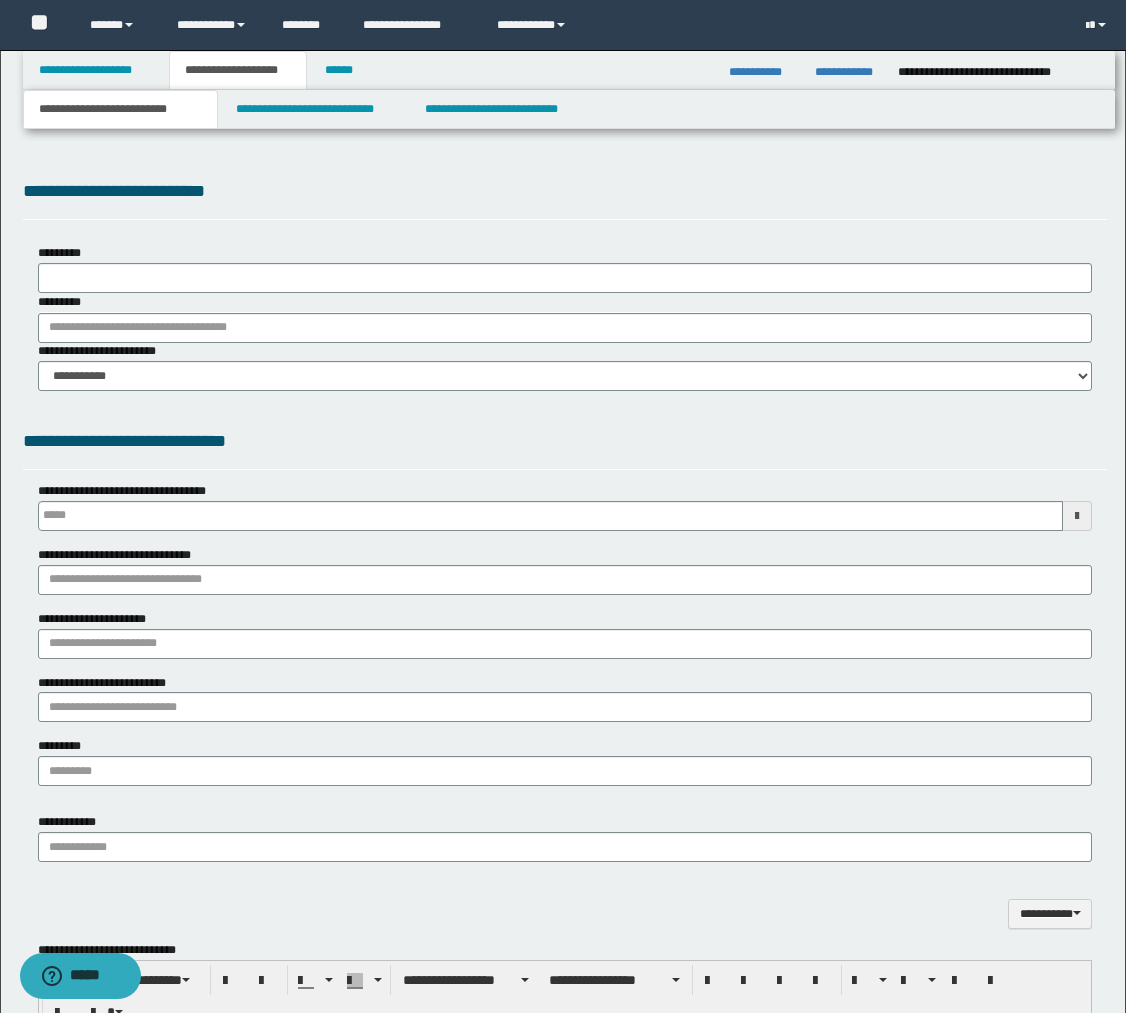 scroll, scrollTop: 0, scrollLeft: 0, axis: both 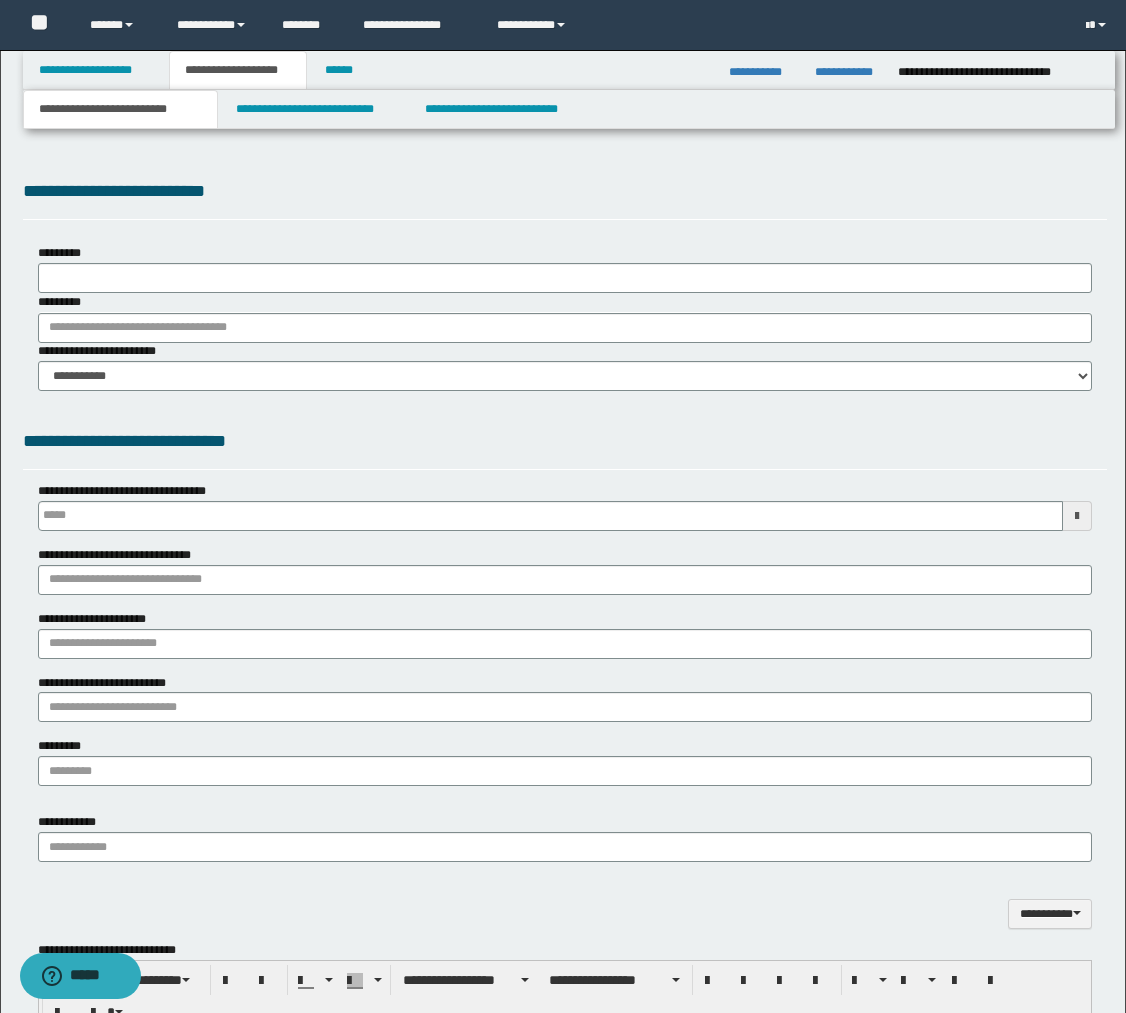 type on "**********" 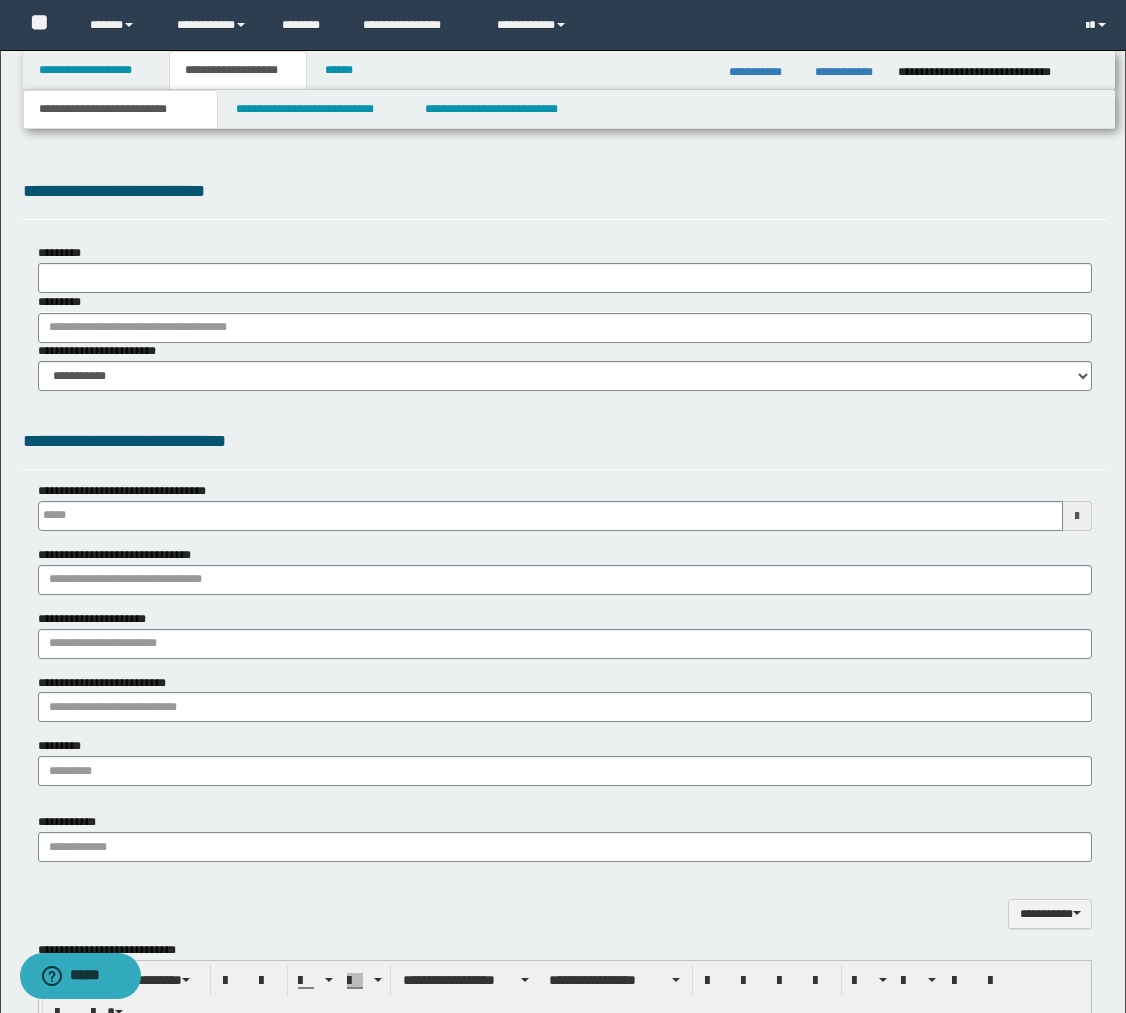 select on "*" 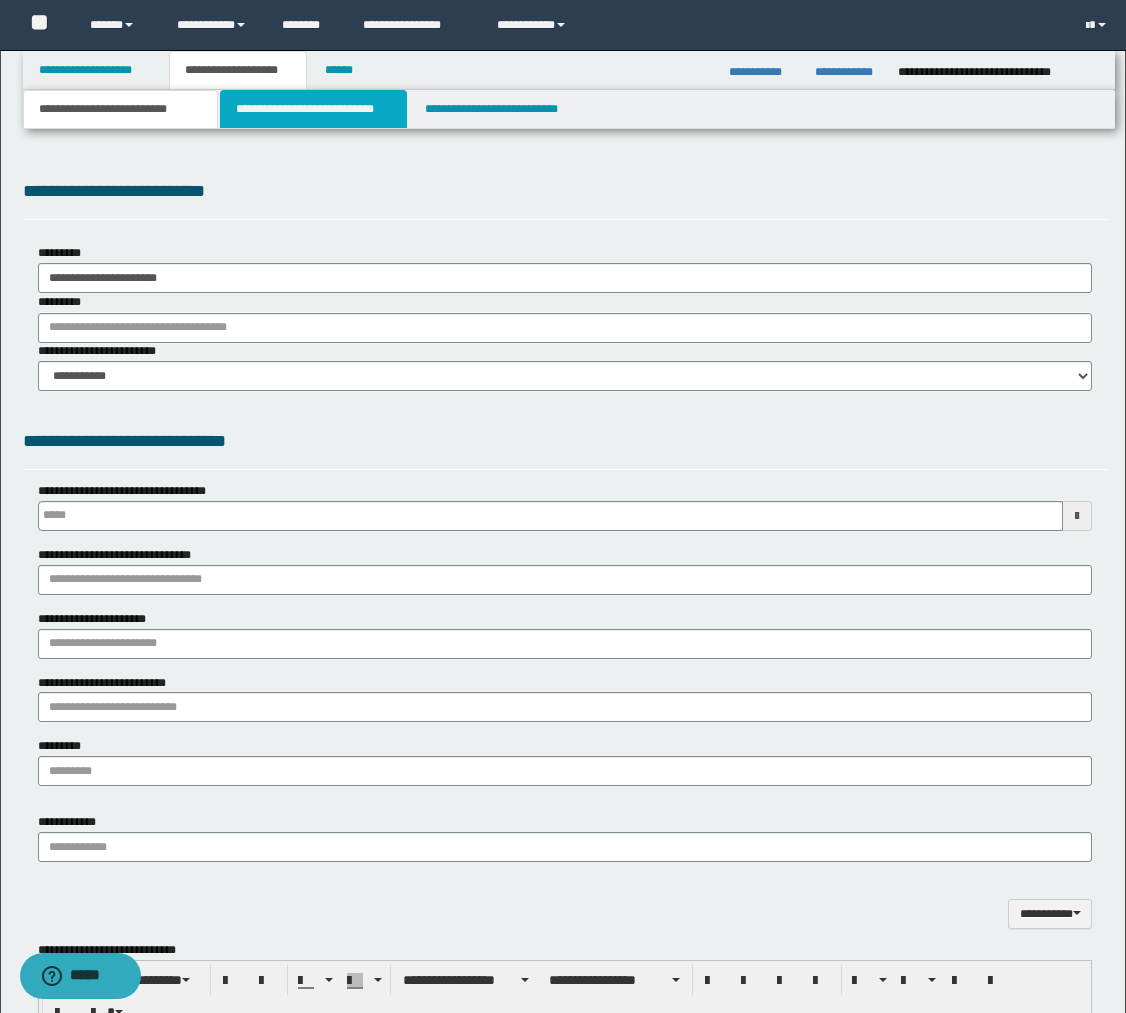 click on "**********" at bounding box center [314, 109] 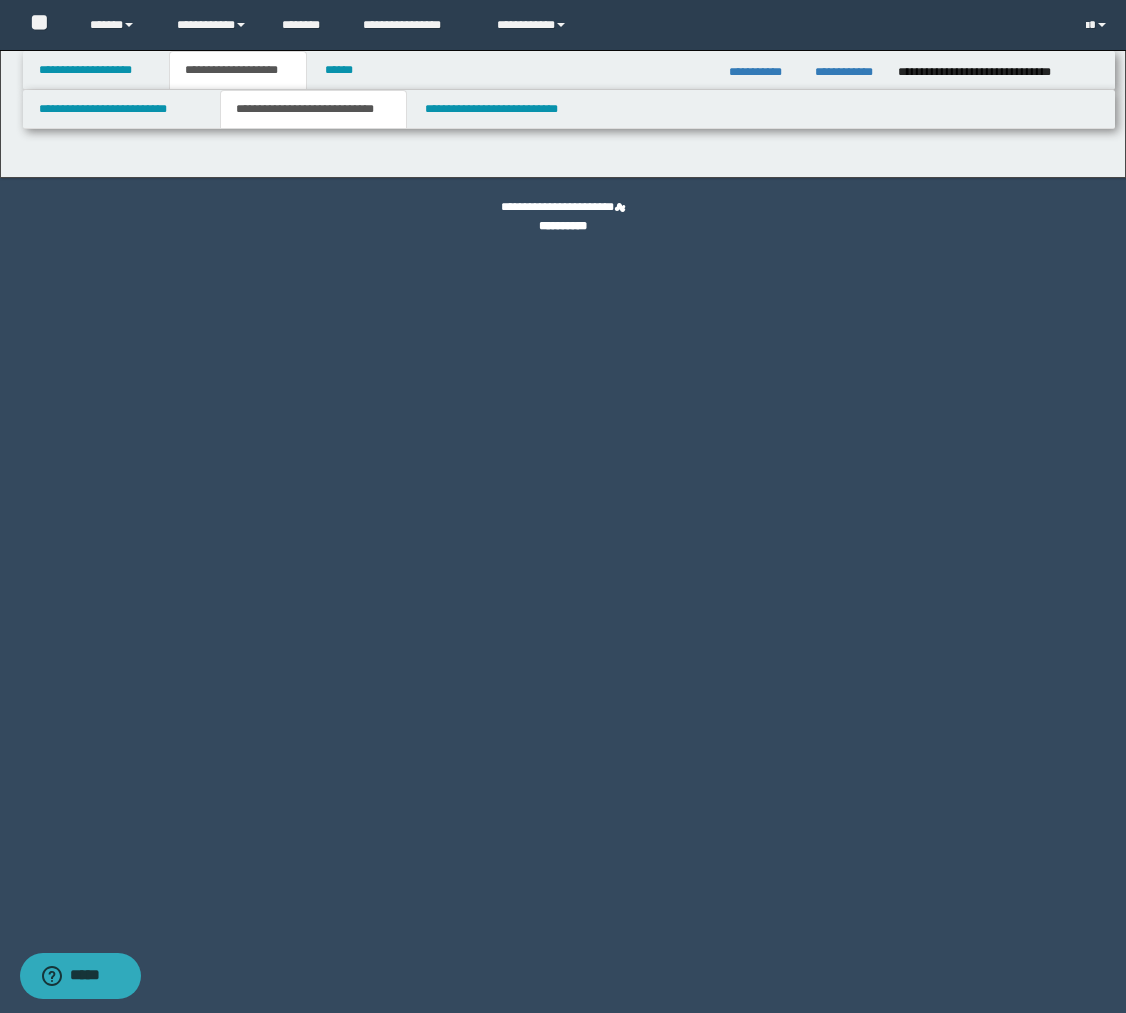 select on "*" 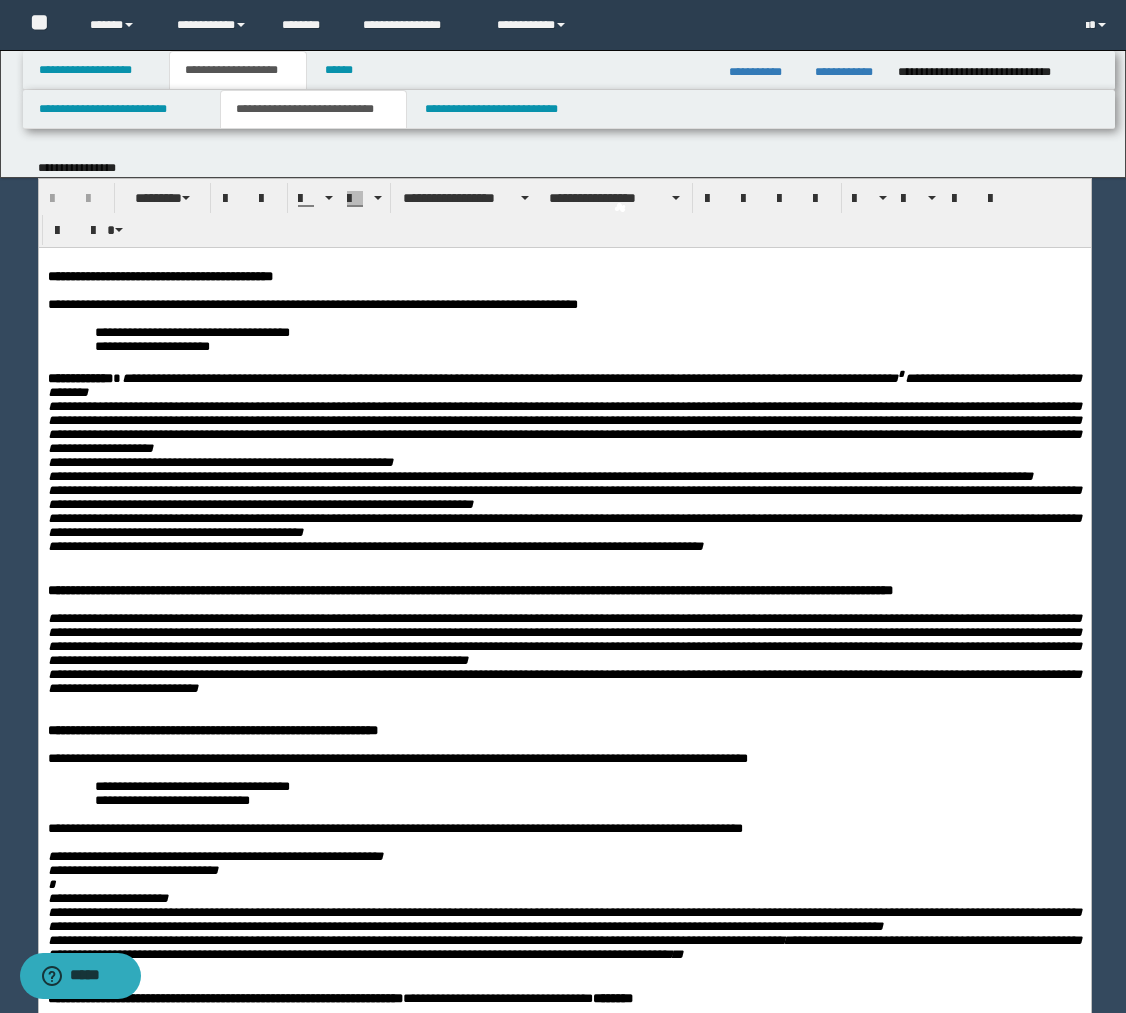 scroll, scrollTop: 0, scrollLeft: 0, axis: both 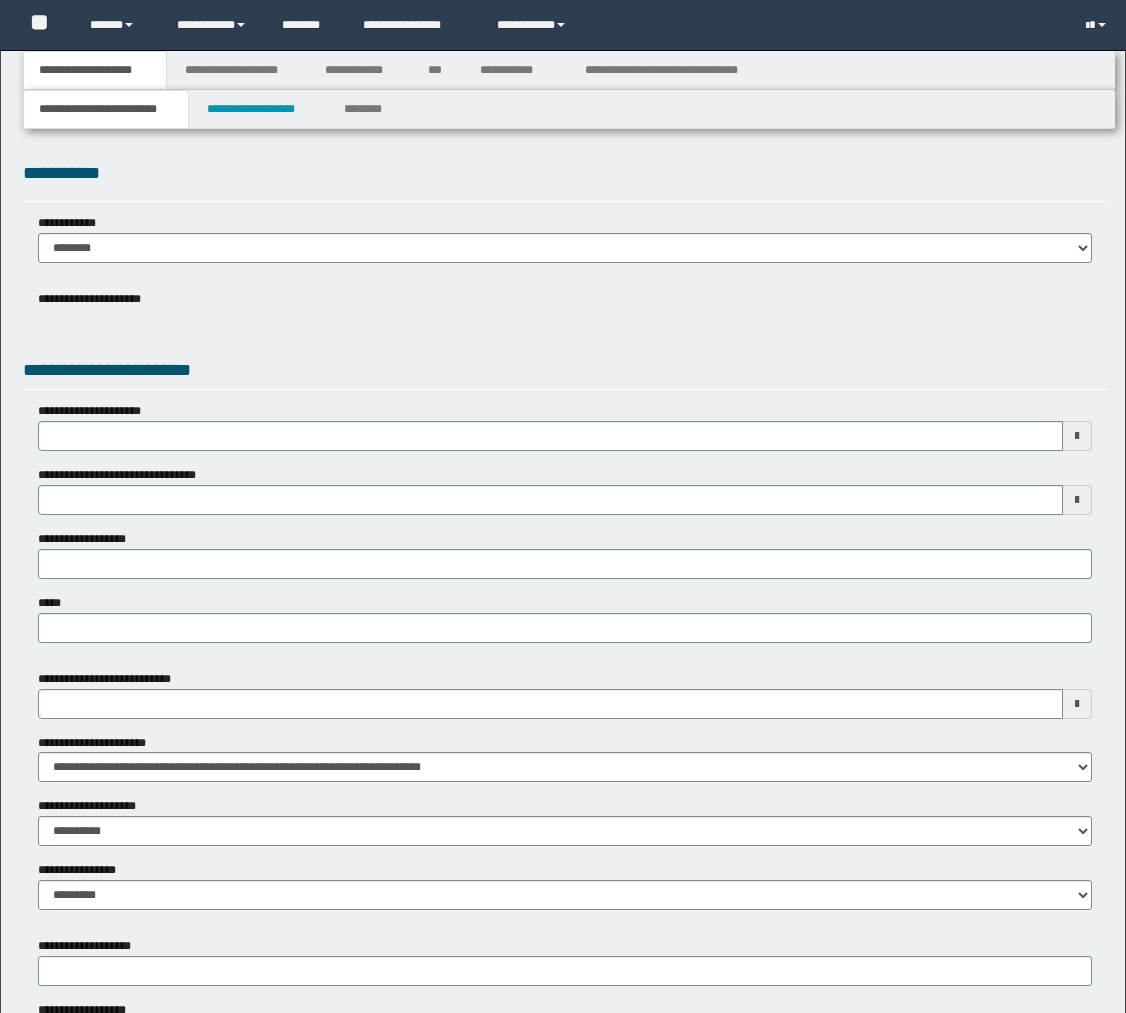 select on "*" 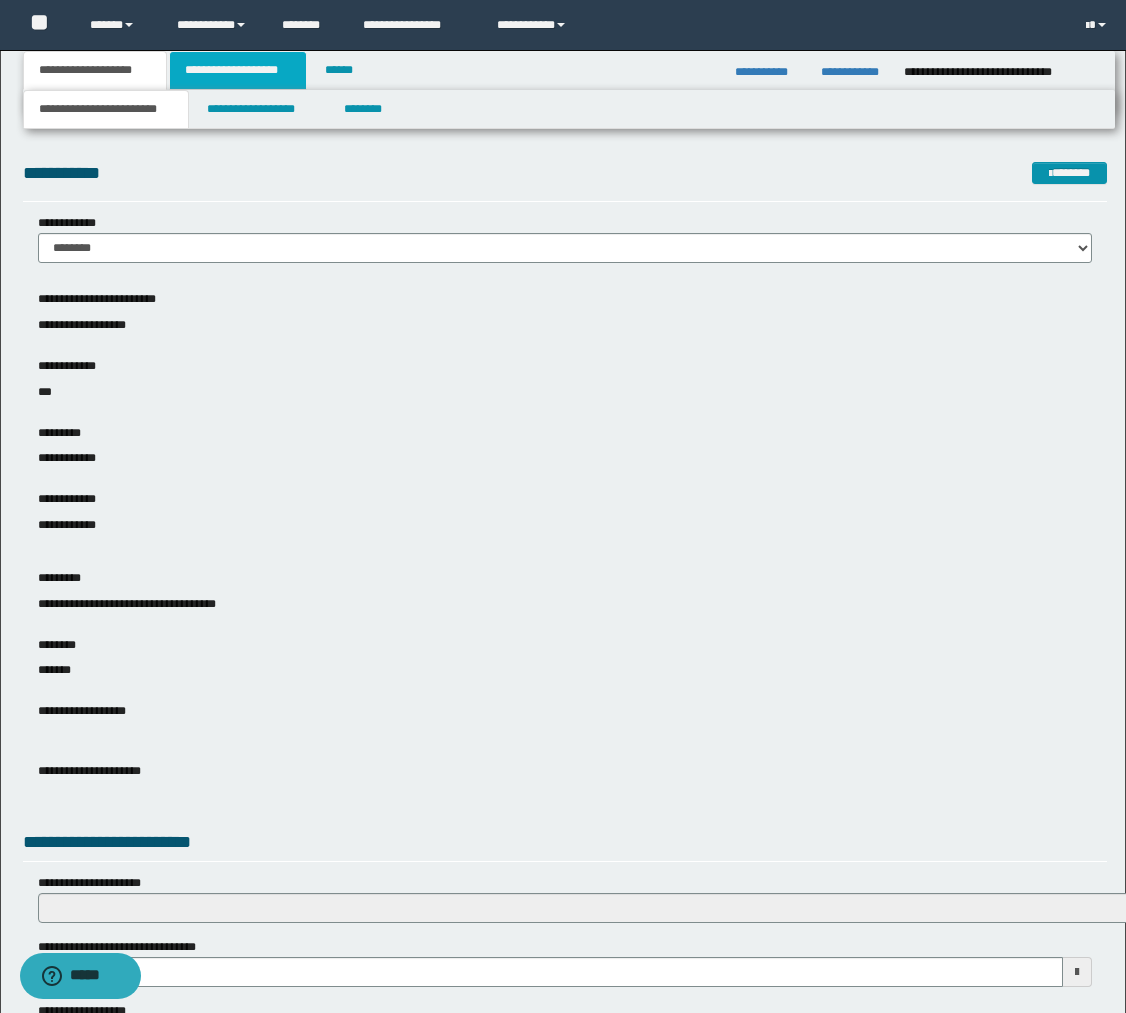 drag, startPoint x: 231, startPoint y: 63, endPoint x: 226, endPoint y: 83, distance: 20.615528 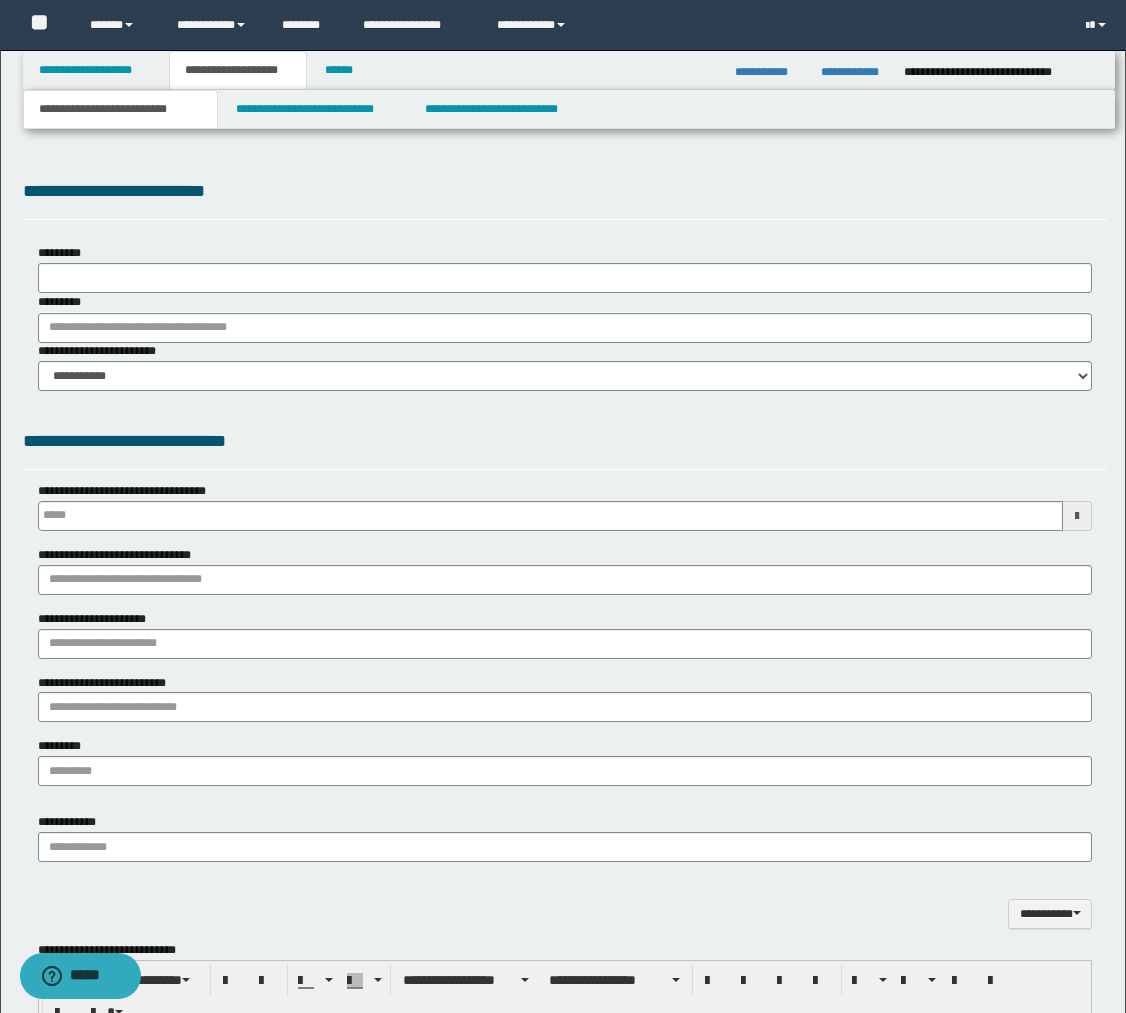 scroll, scrollTop: 0, scrollLeft: 0, axis: both 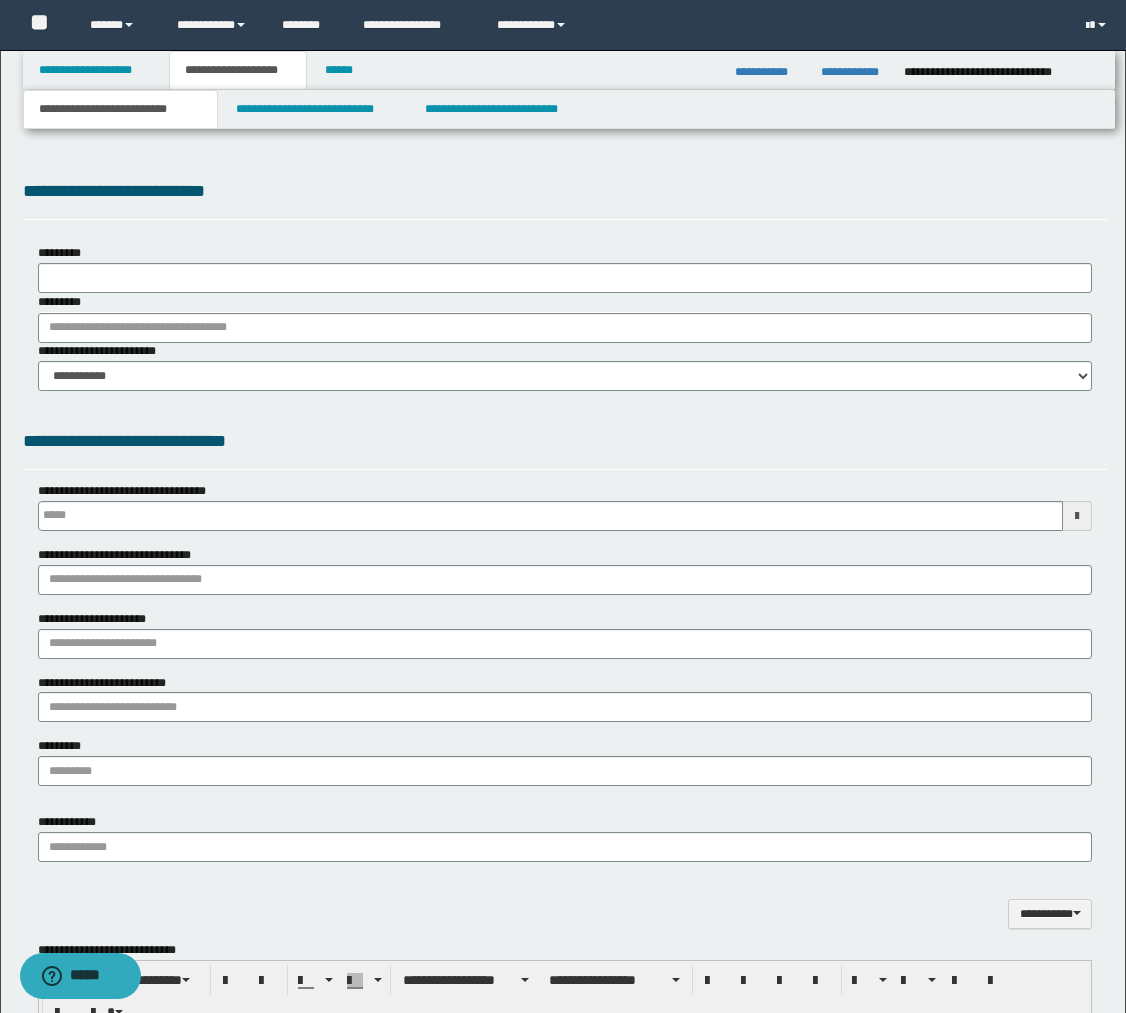 type on "**********" 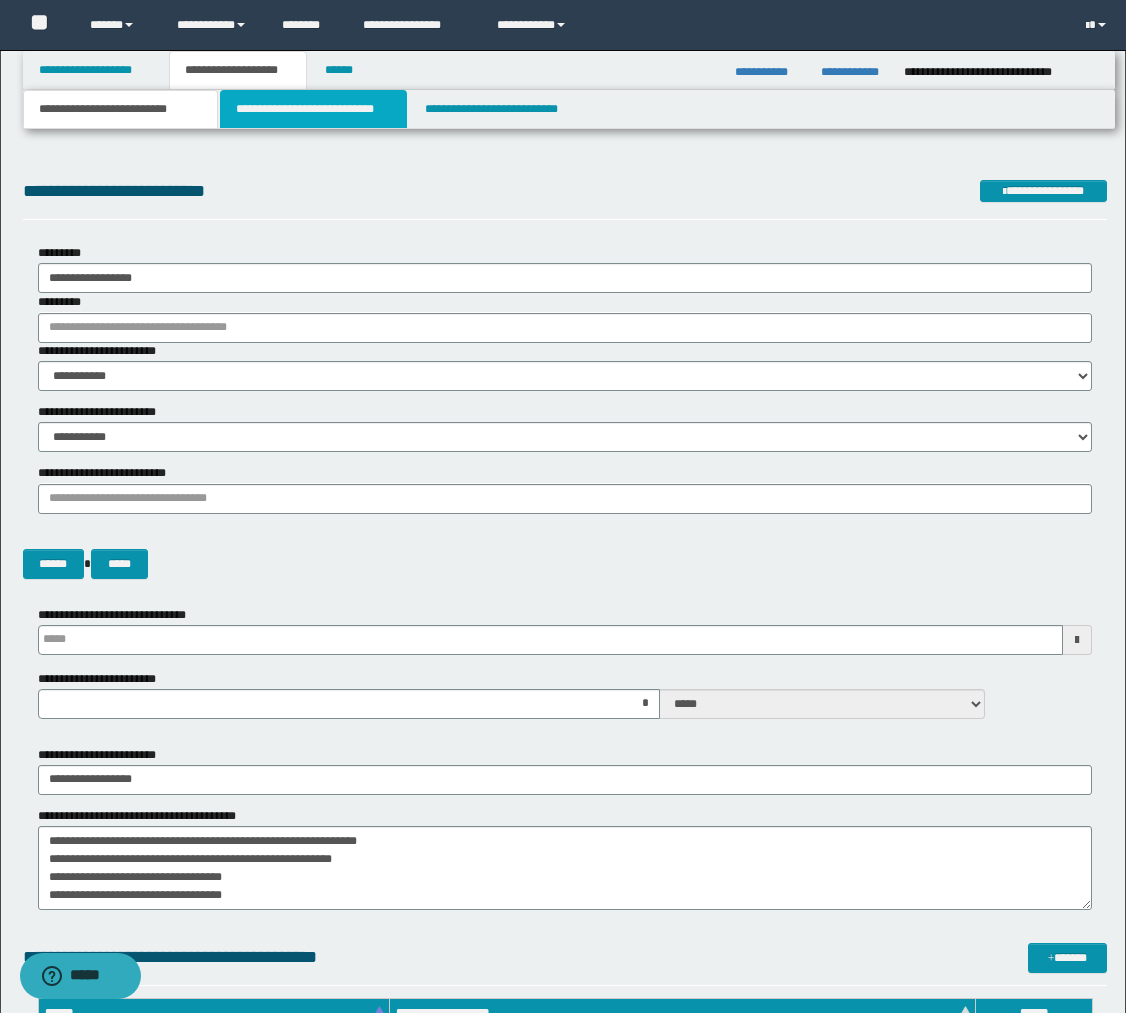 click on "**********" at bounding box center (314, 109) 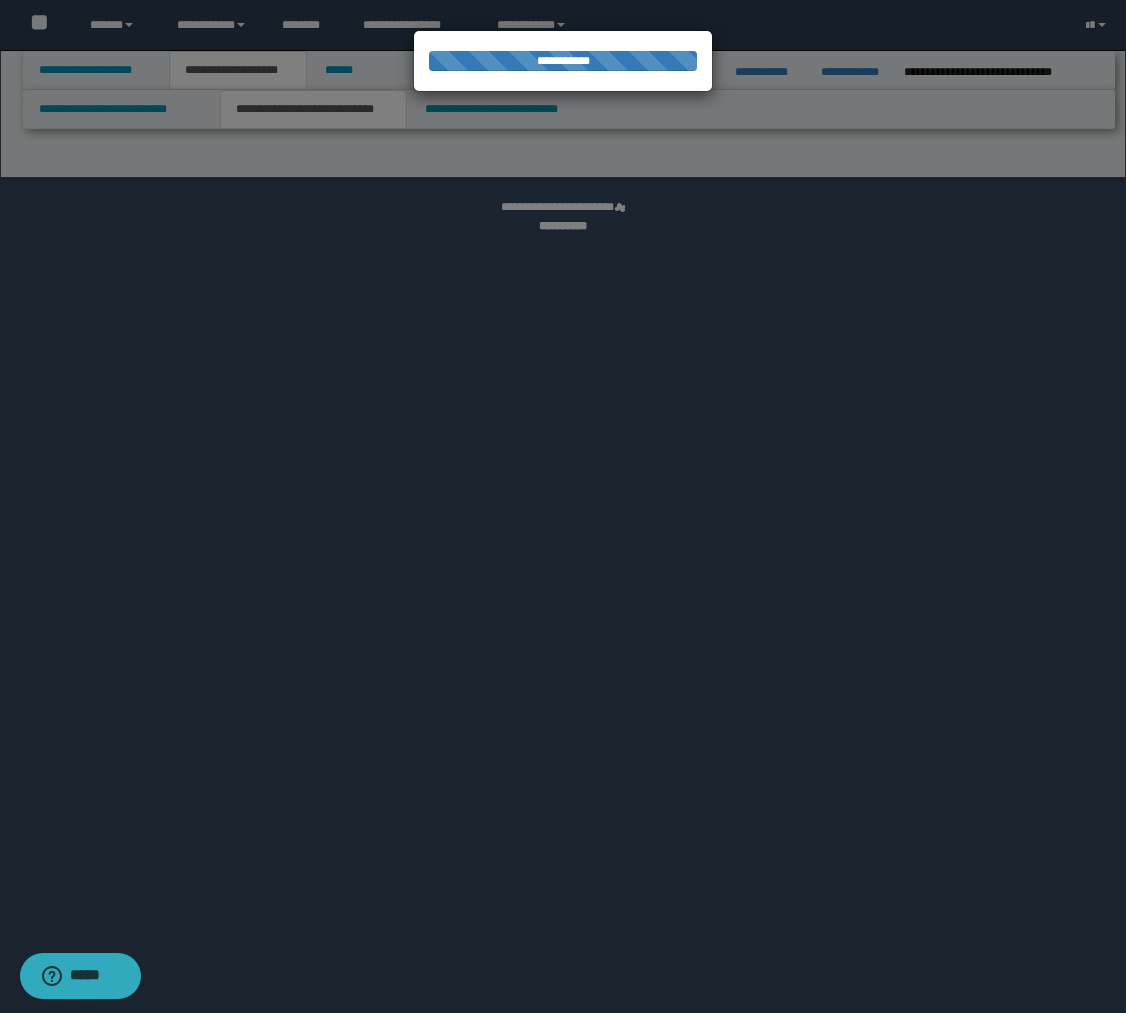 select on "*" 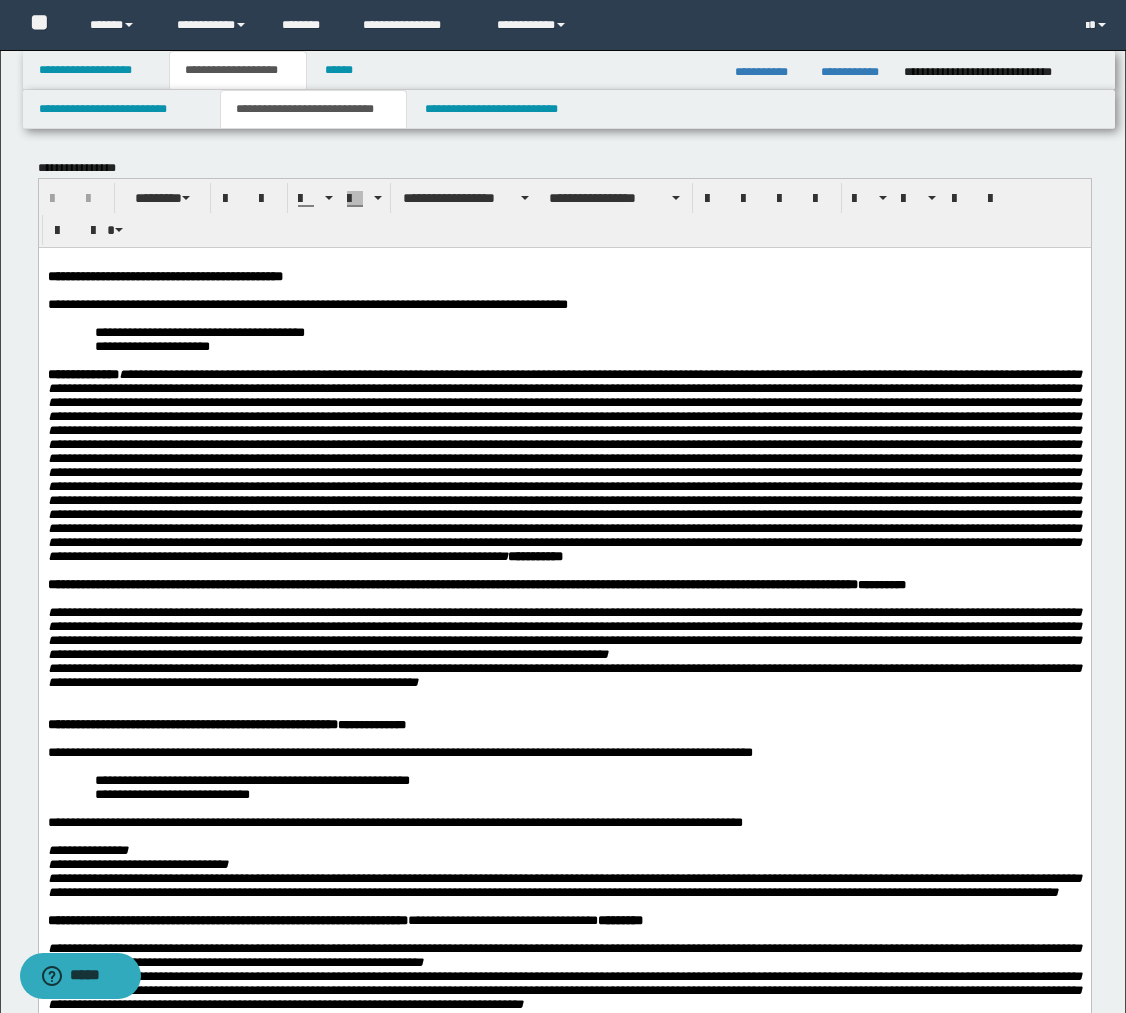 scroll, scrollTop: 0, scrollLeft: 0, axis: both 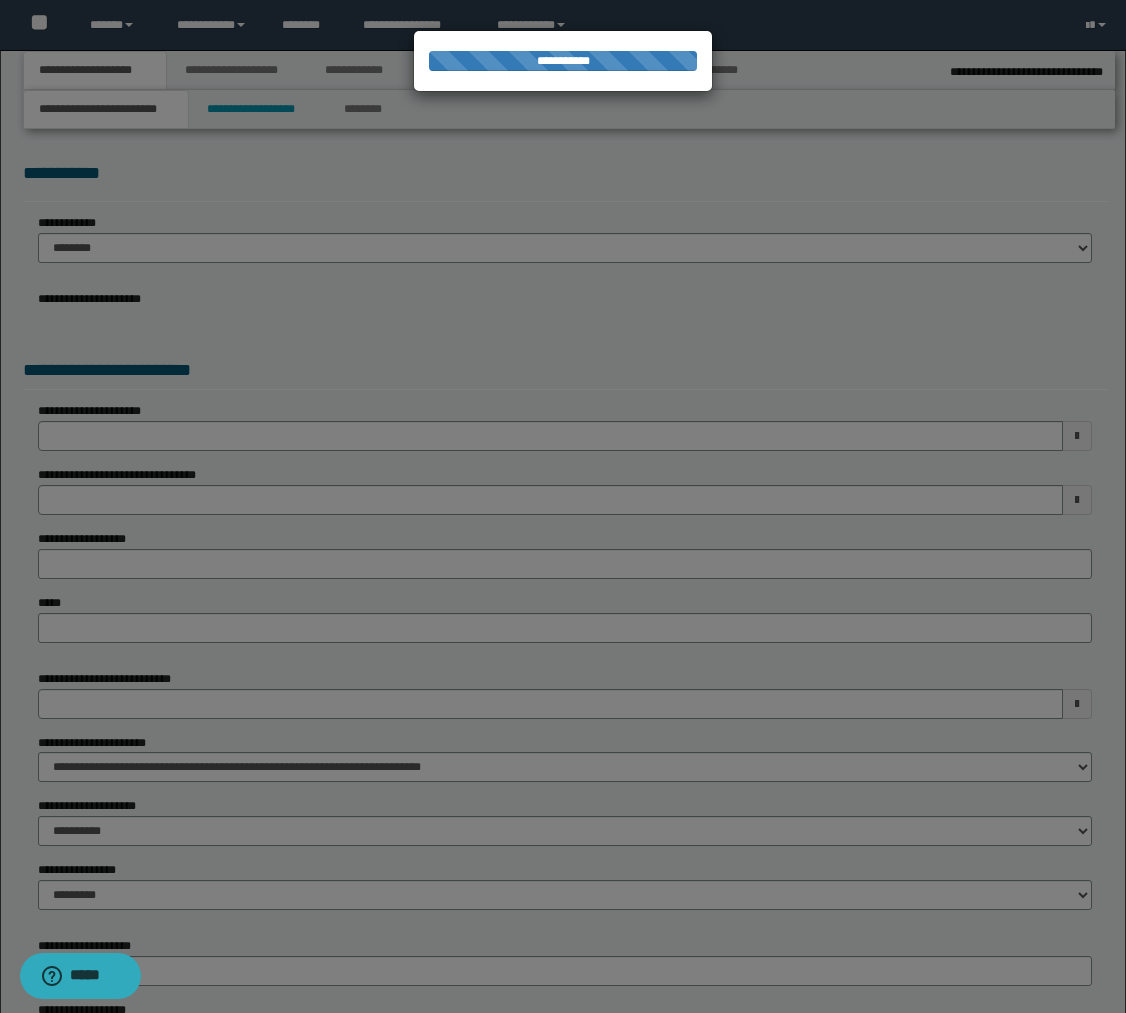 select on "*" 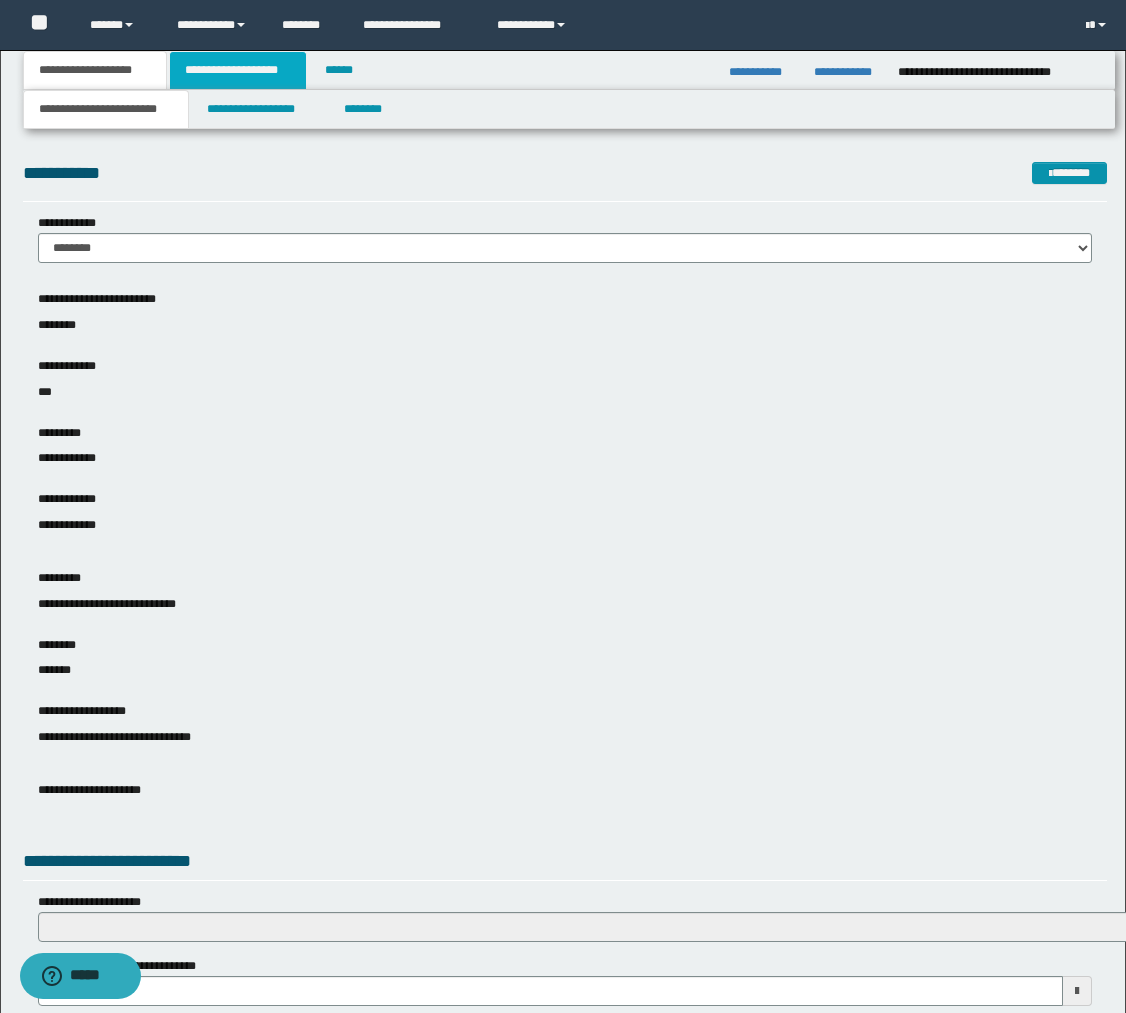 click on "**********" at bounding box center (238, 70) 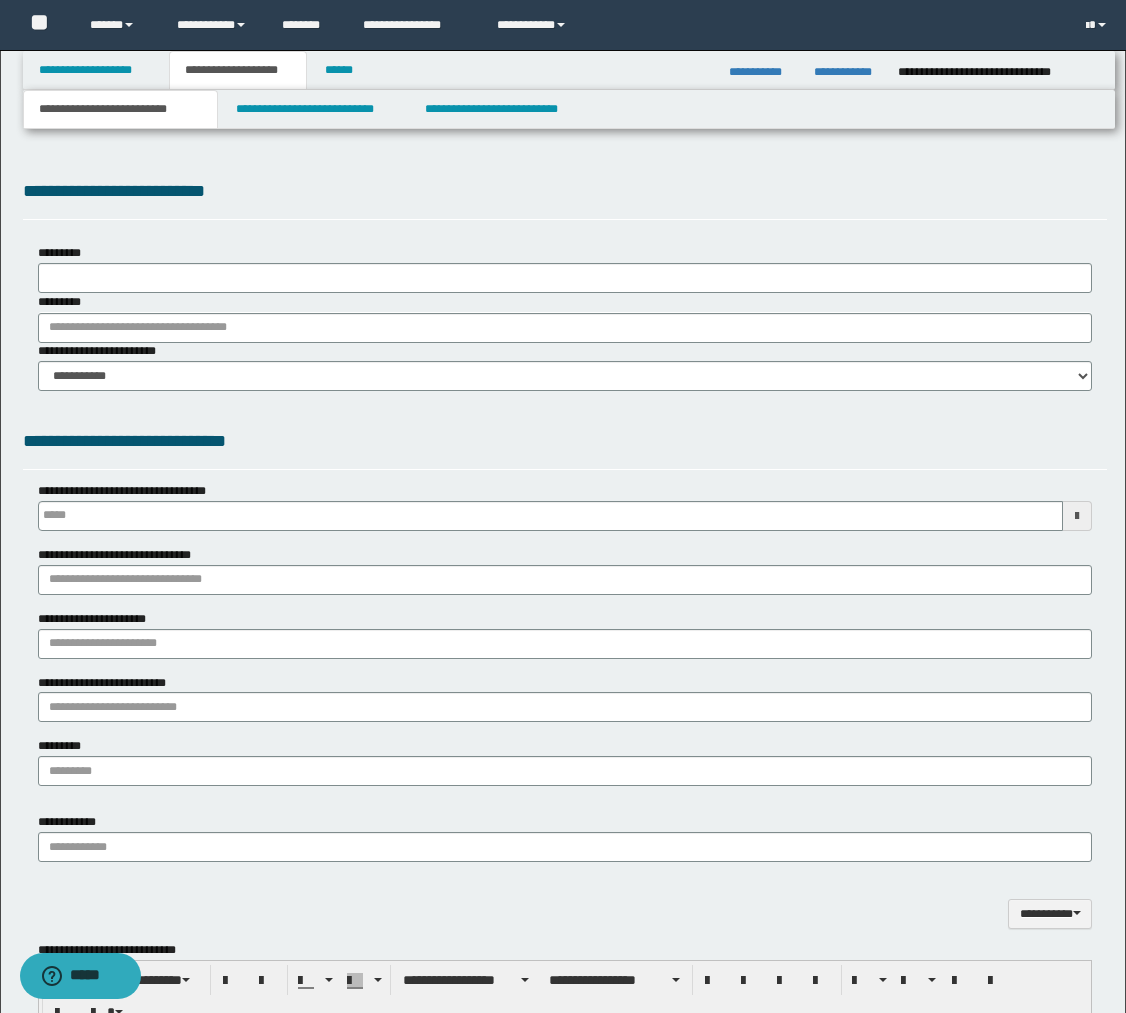 scroll, scrollTop: 0, scrollLeft: 0, axis: both 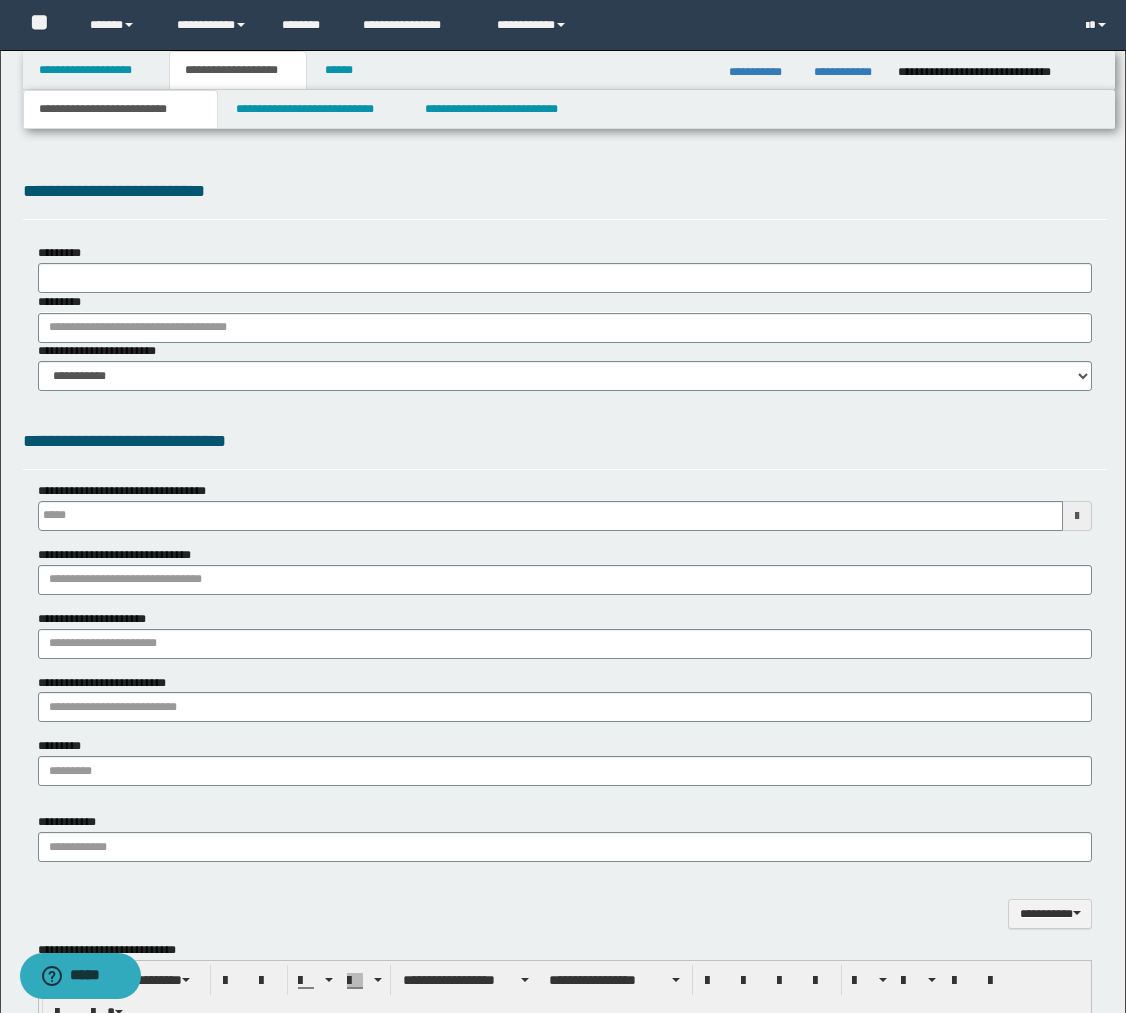 type 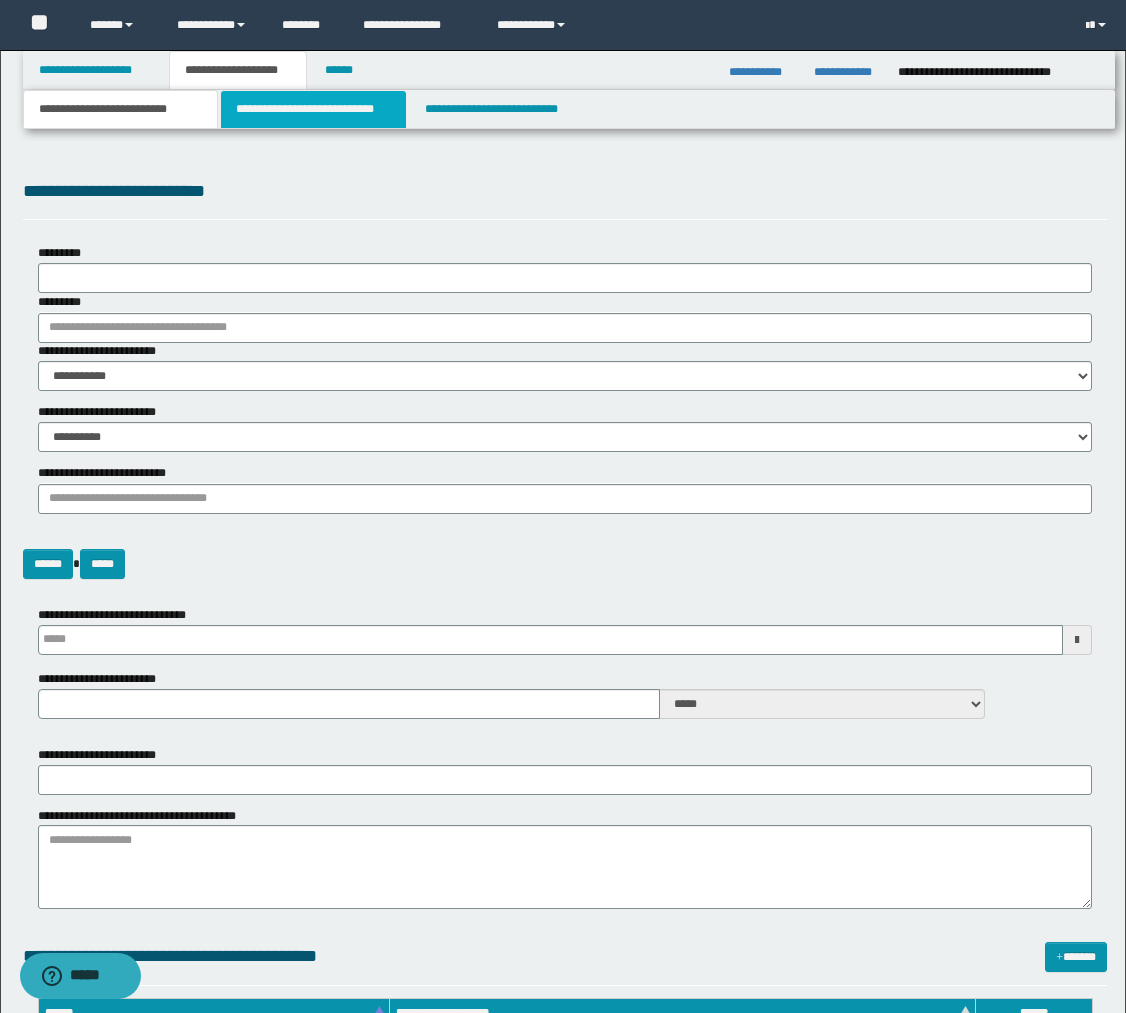 click on "**********" at bounding box center (314, 109) 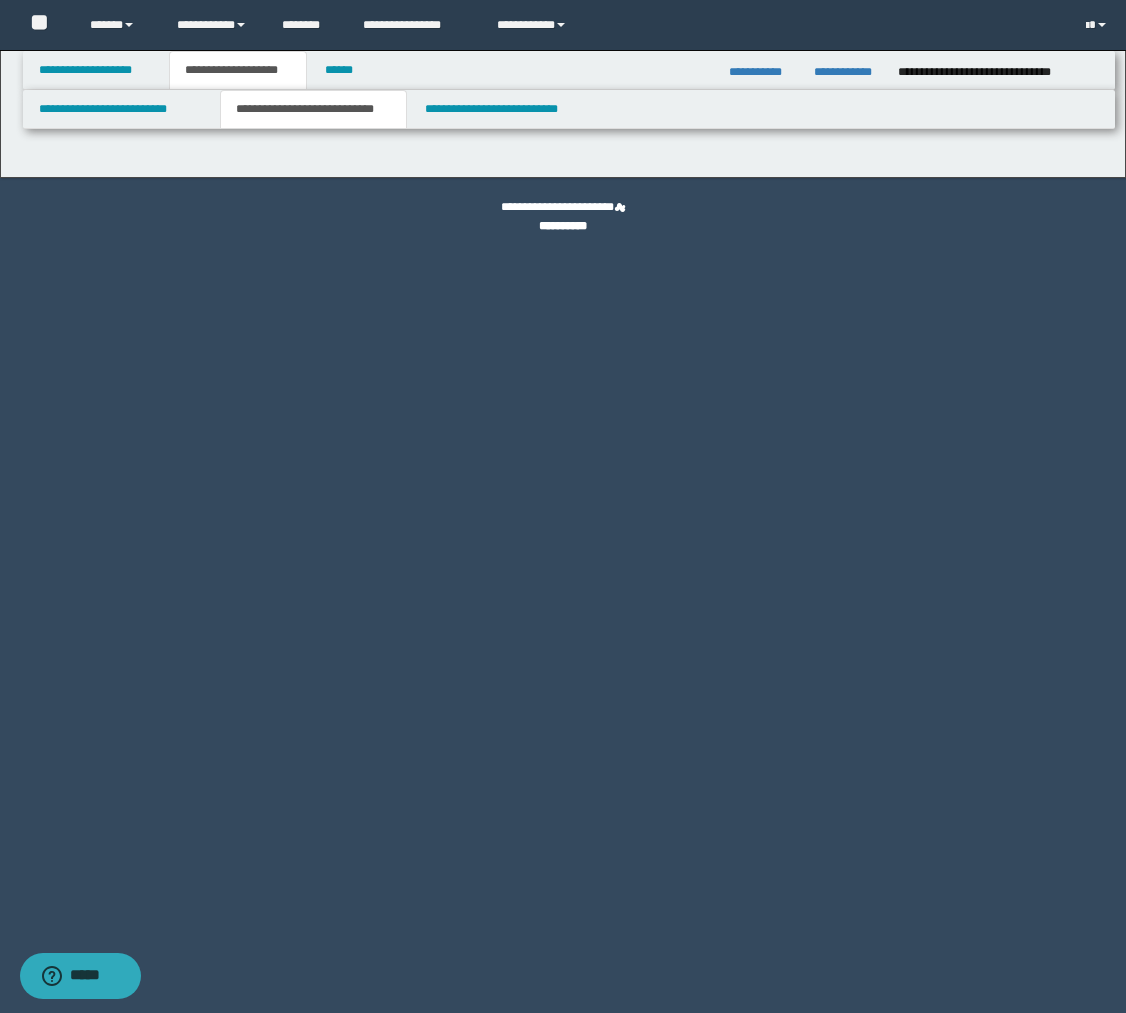 select on "*" 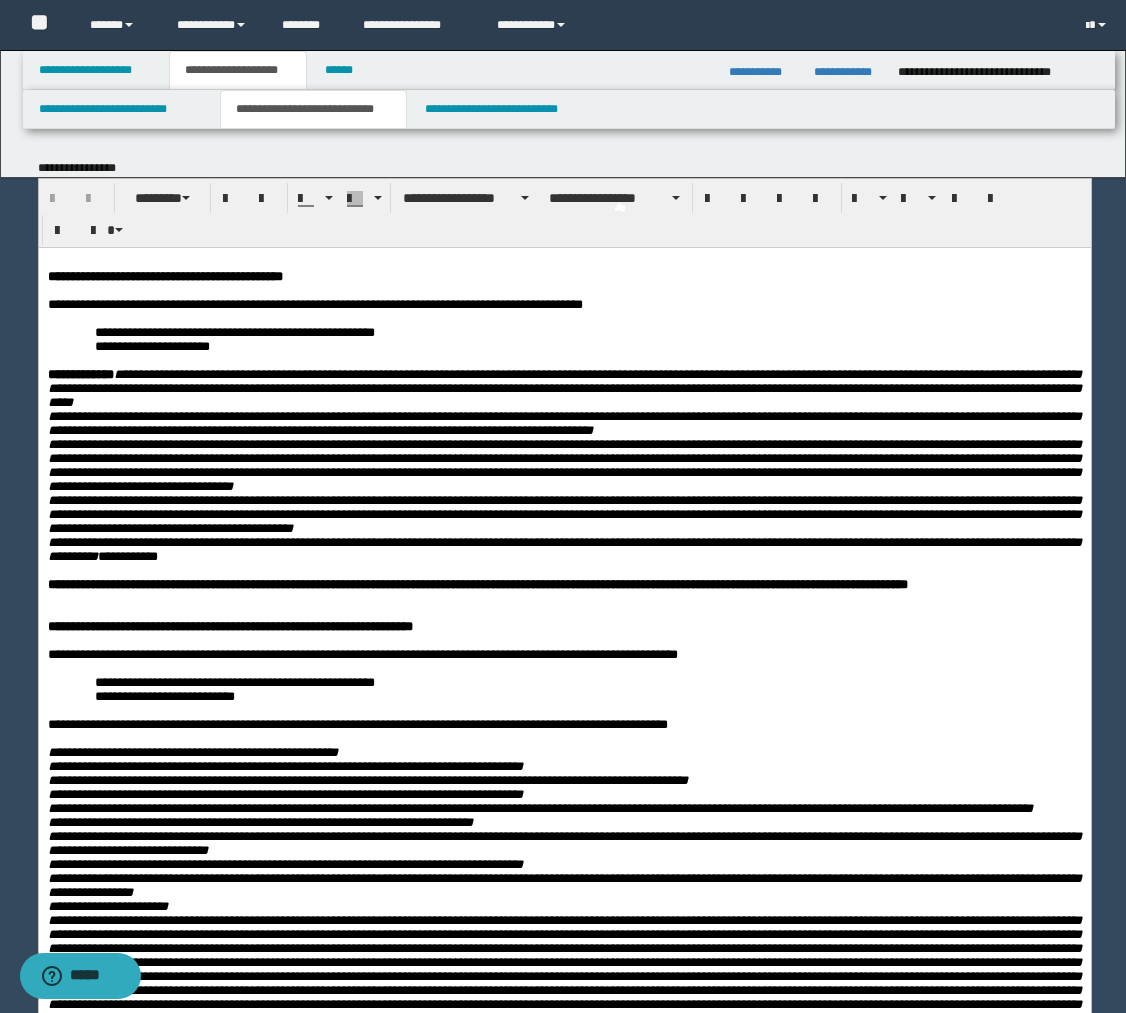 scroll, scrollTop: 0, scrollLeft: 0, axis: both 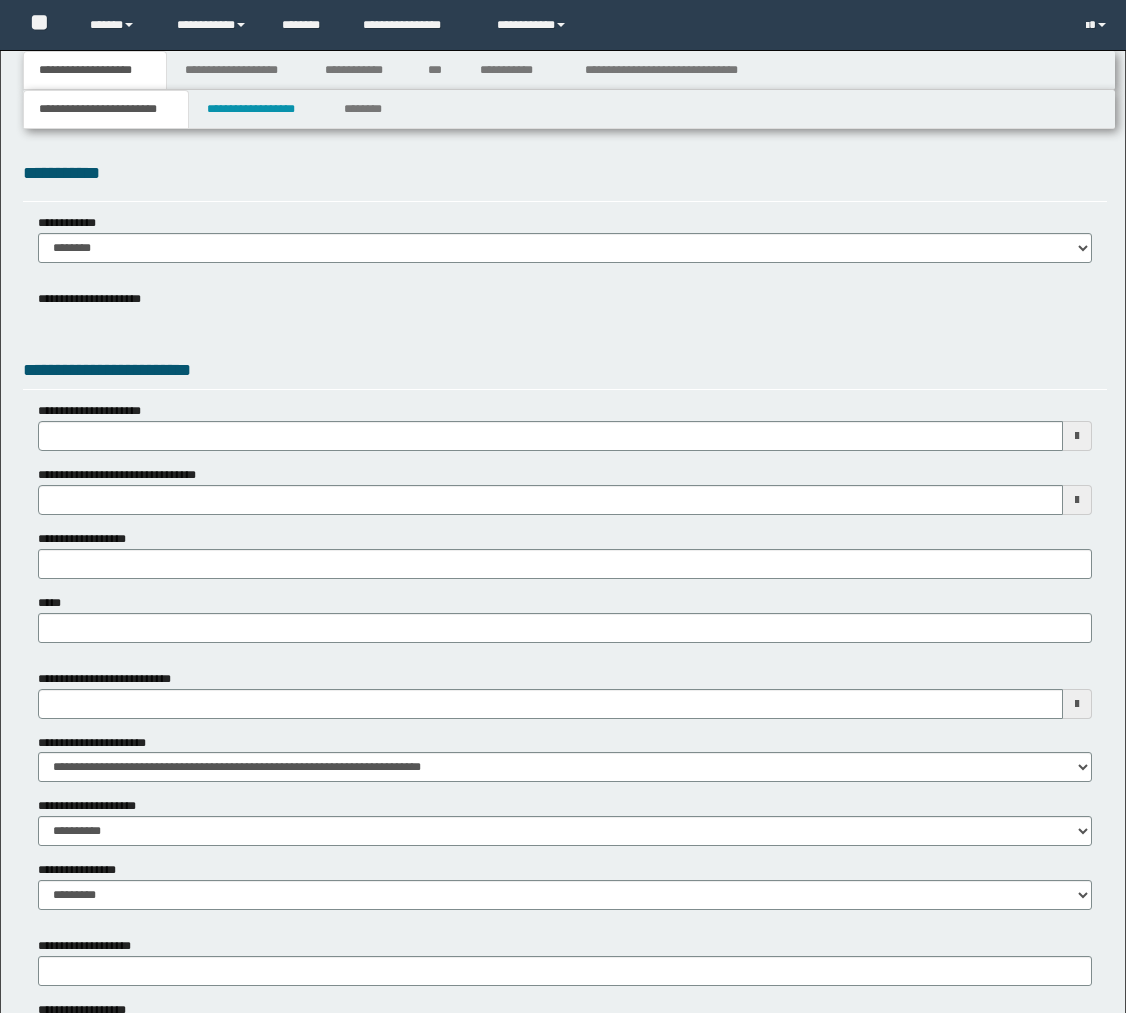 select on "*" 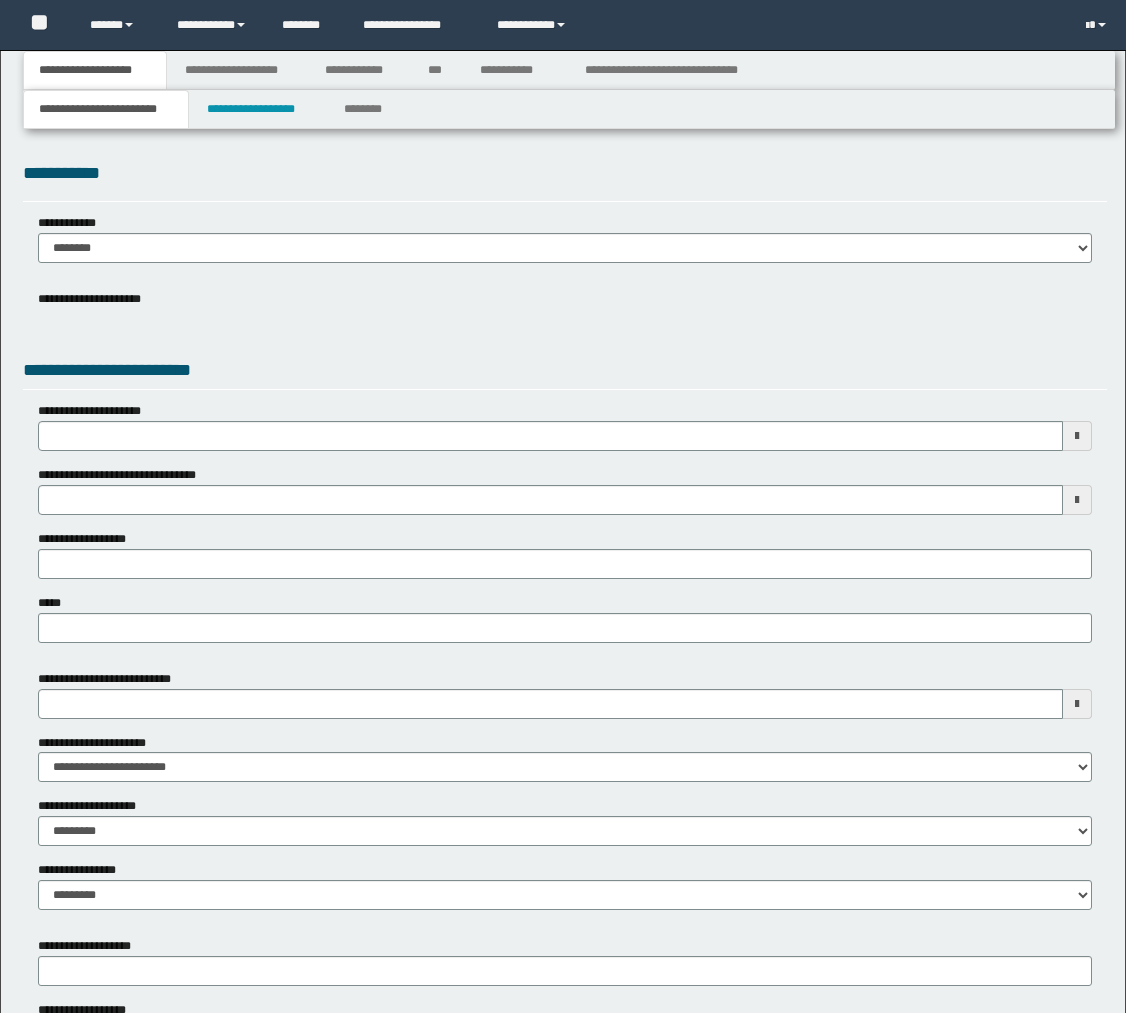 type on "********" 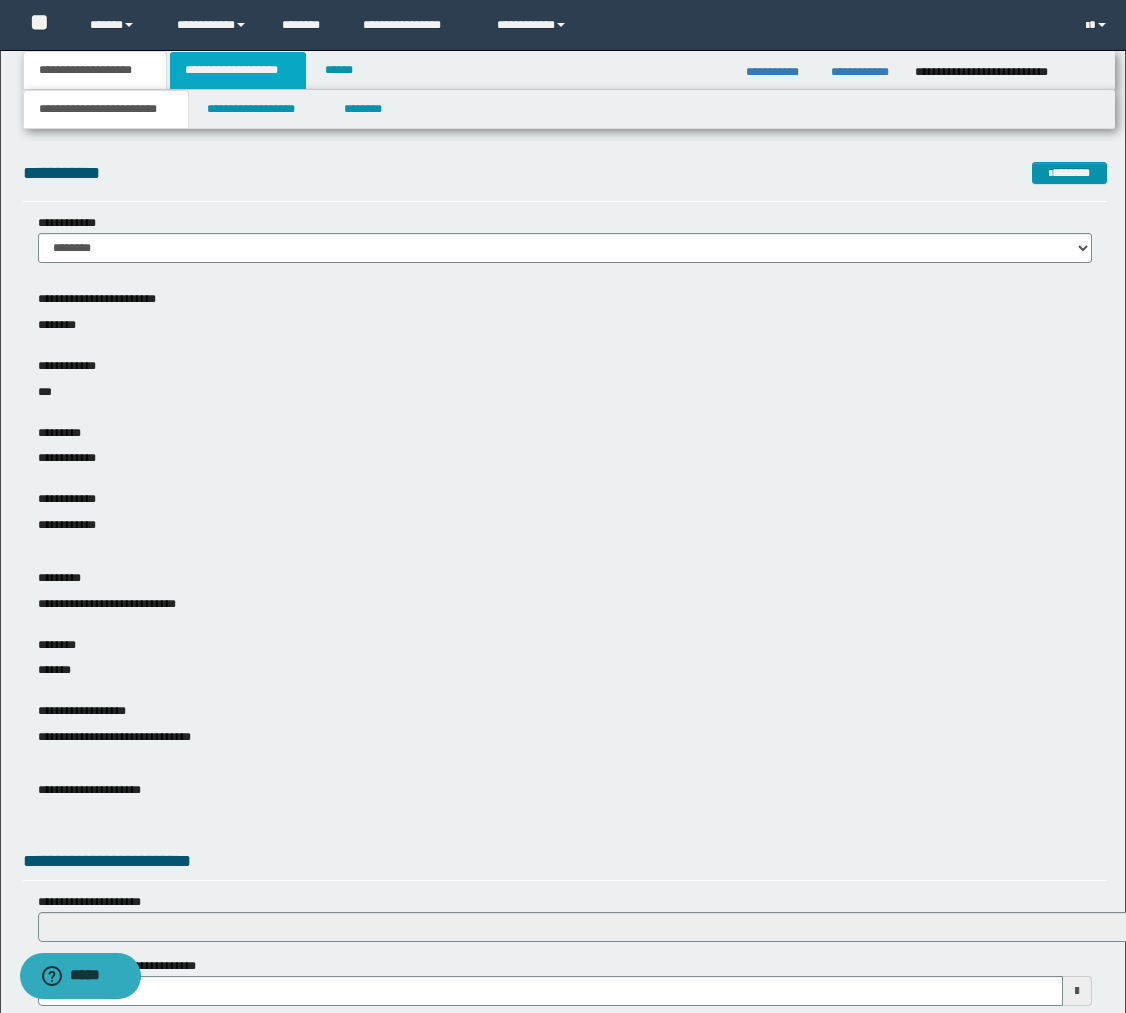 click on "**********" at bounding box center [238, 70] 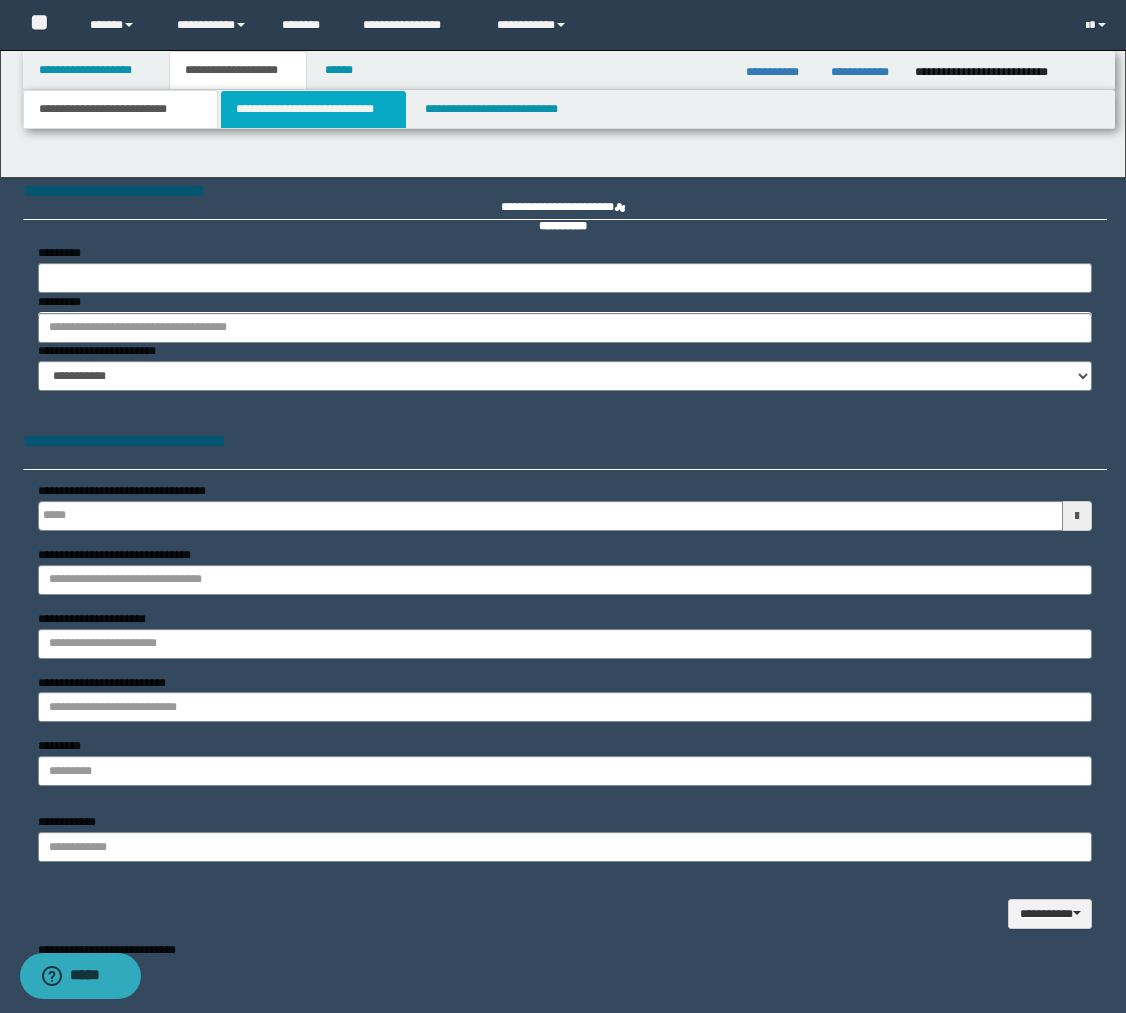 type 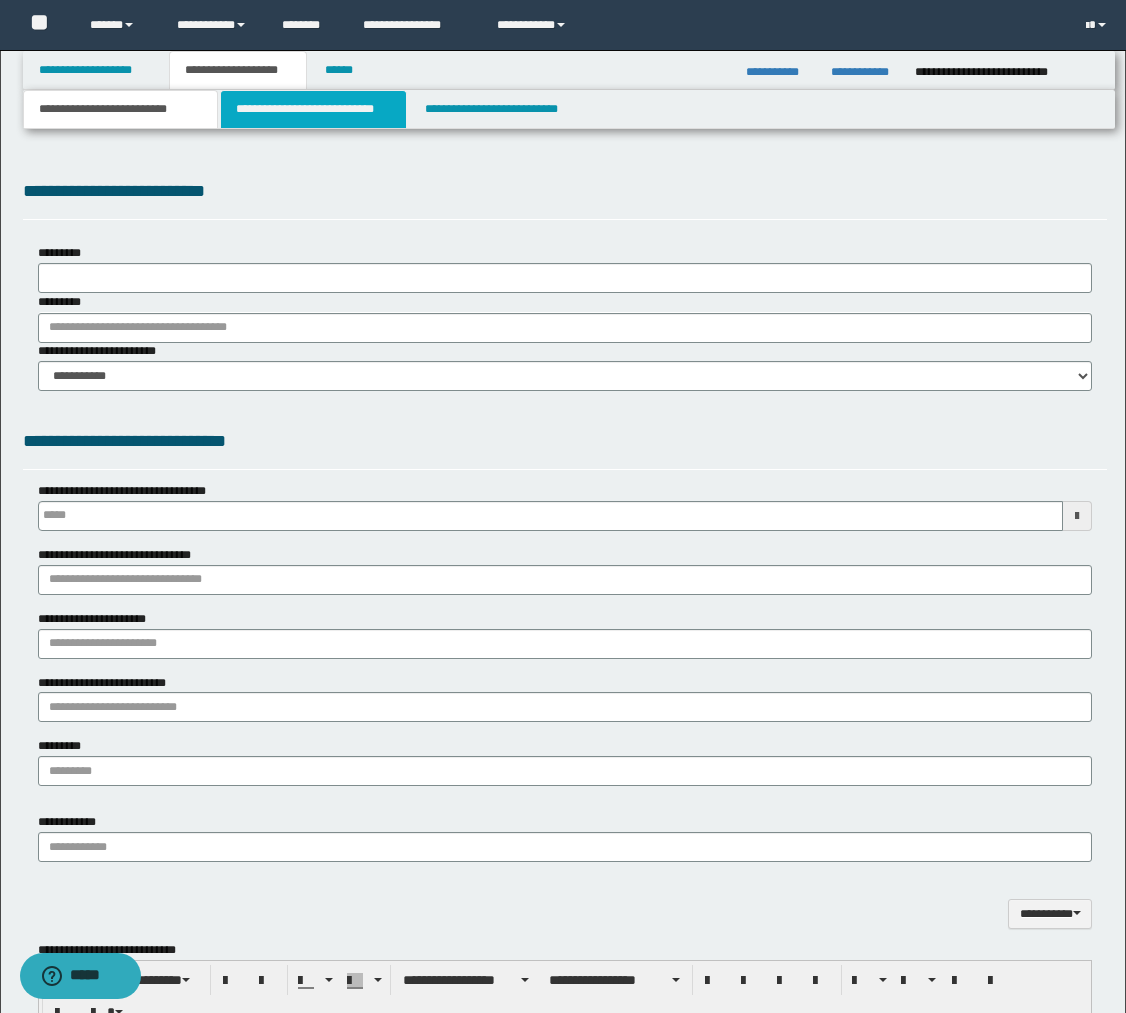 type on "**********" 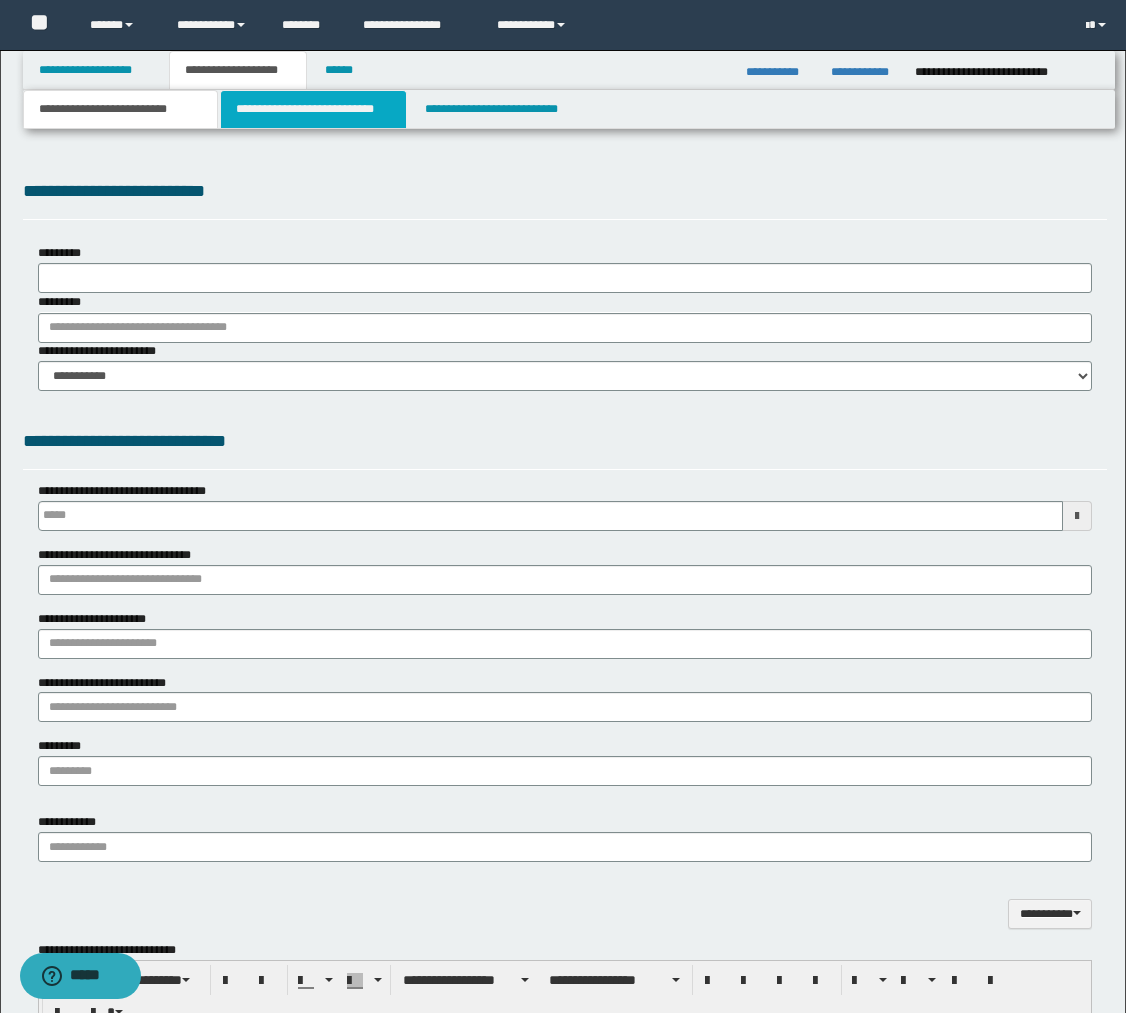 select on "*" 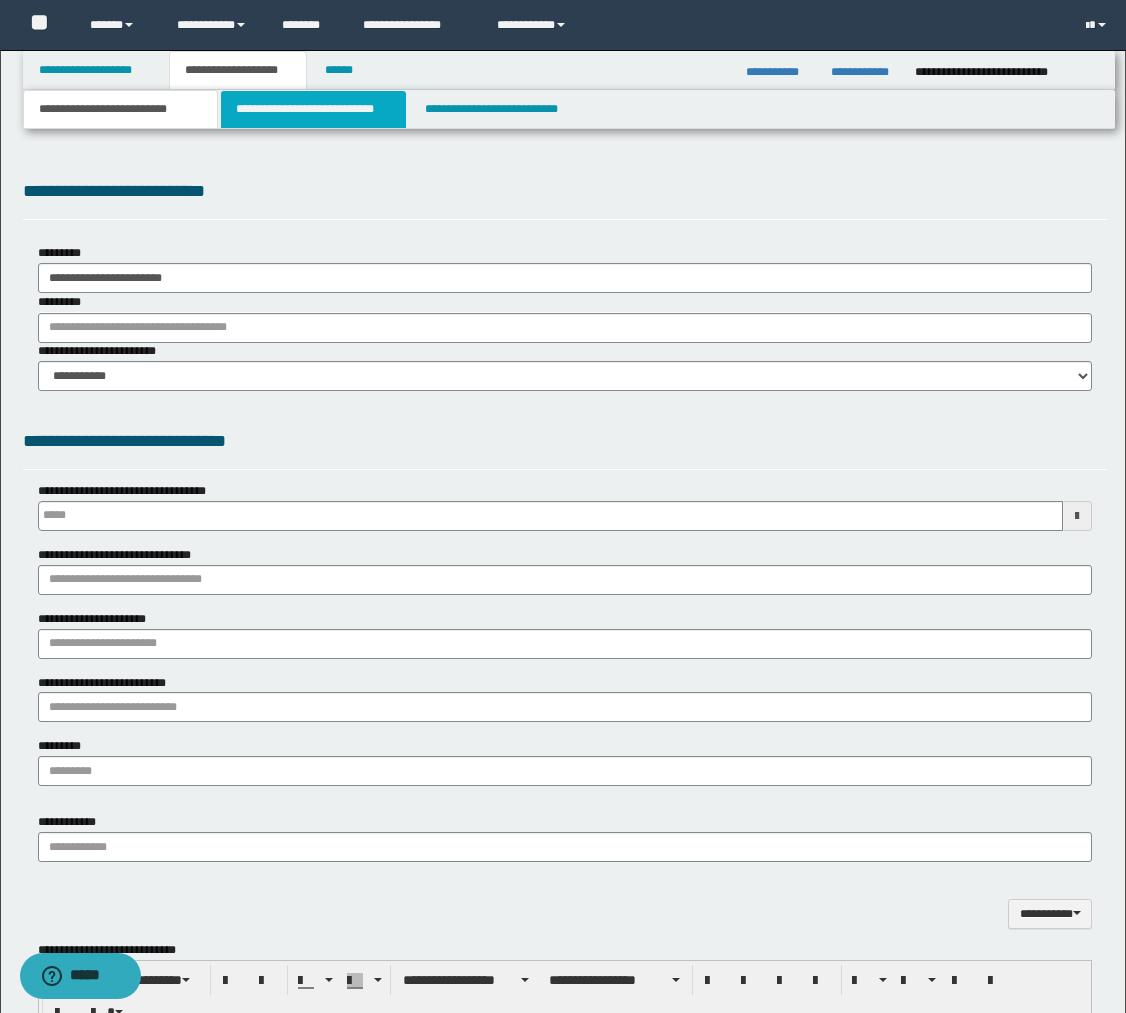 scroll, scrollTop: 0, scrollLeft: 0, axis: both 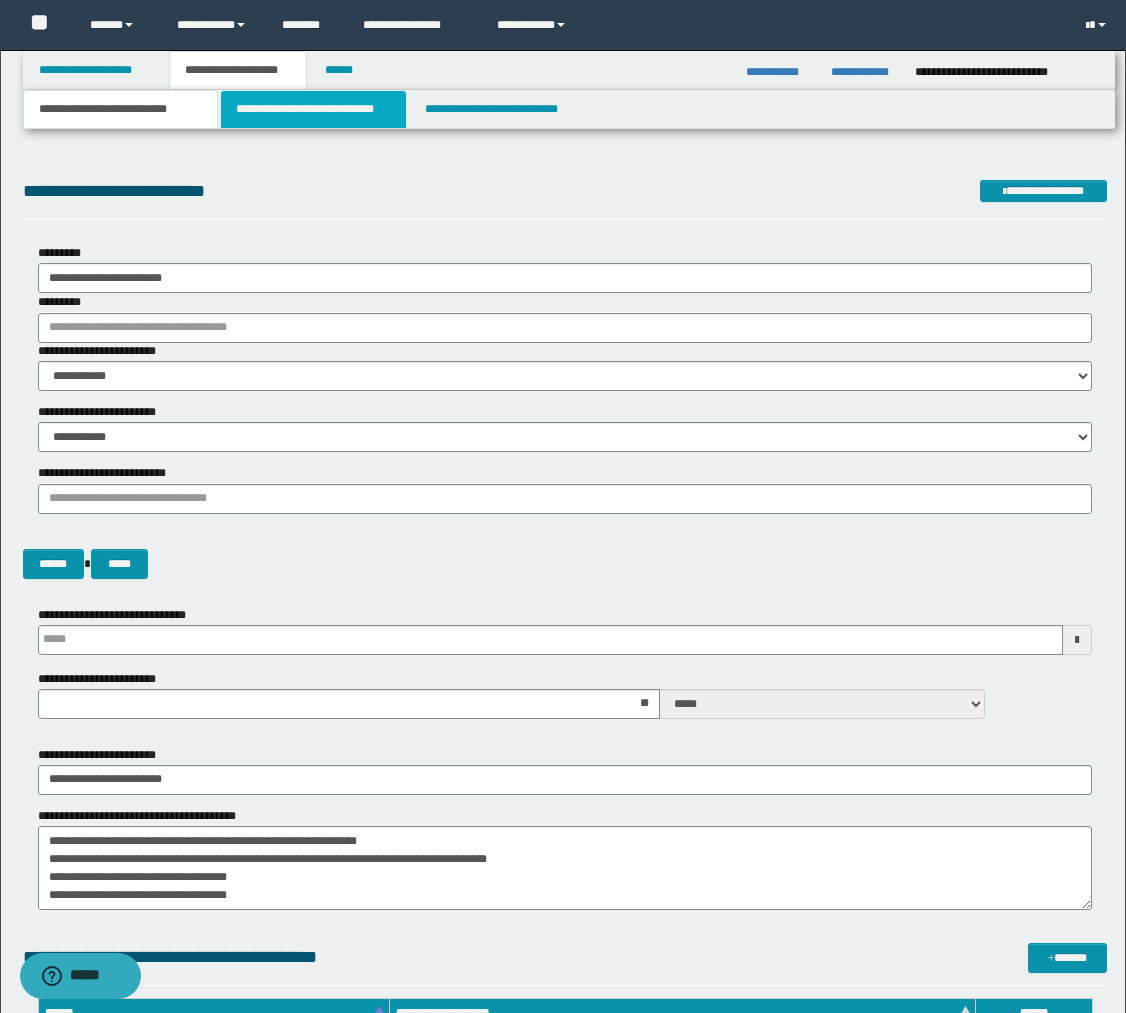 click on "**********" at bounding box center [314, 109] 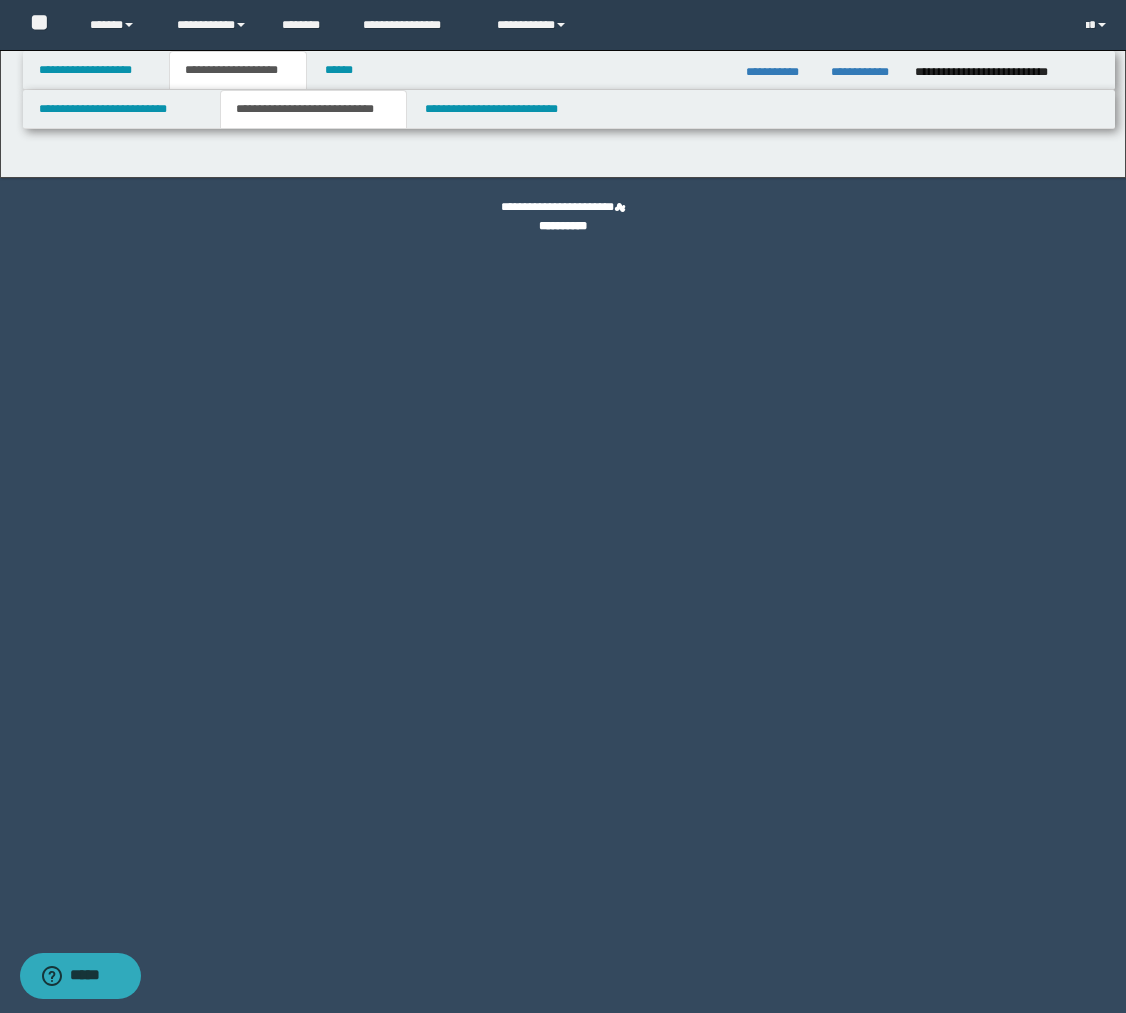 select on "*" 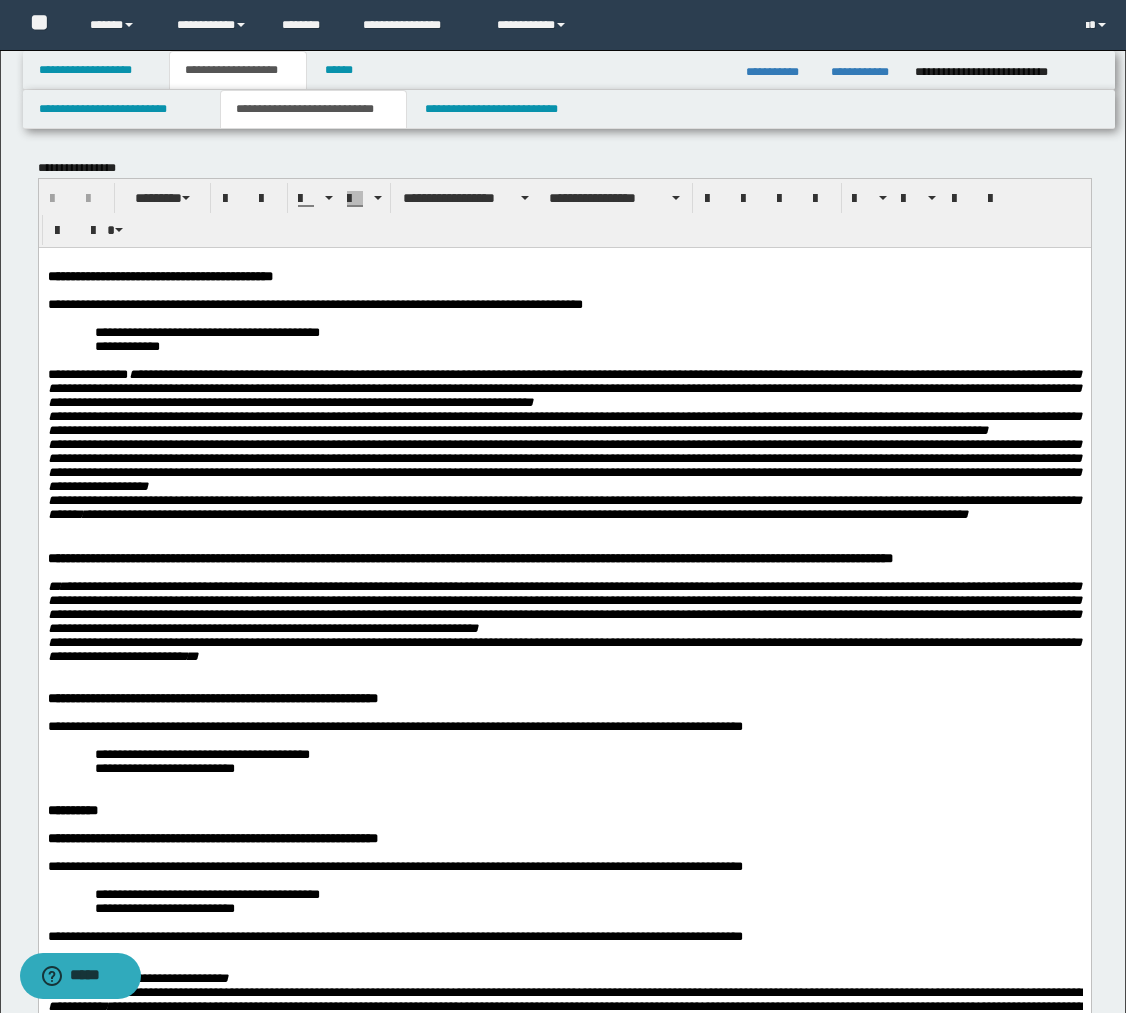 scroll, scrollTop: 0, scrollLeft: 0, axis: both 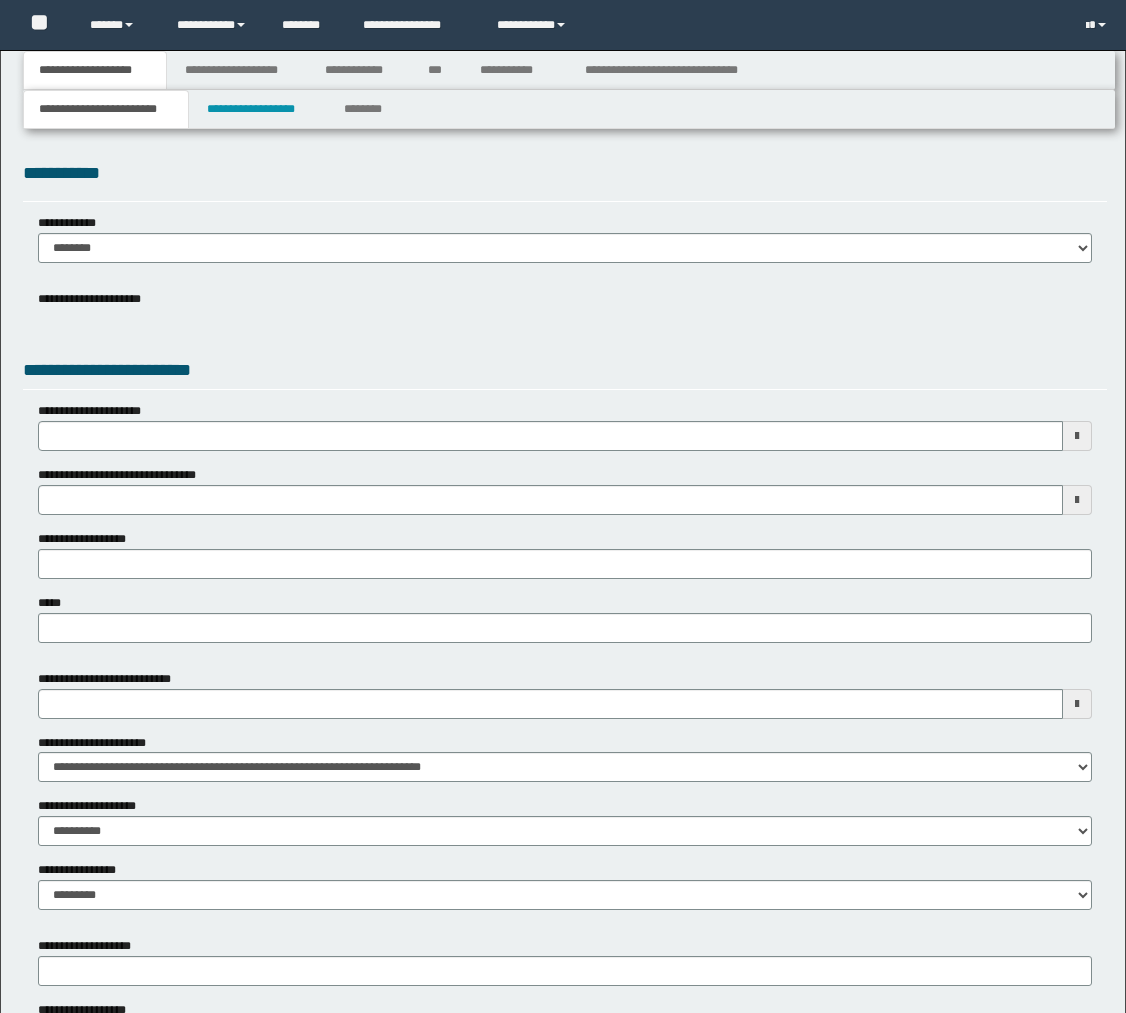 select on "*" 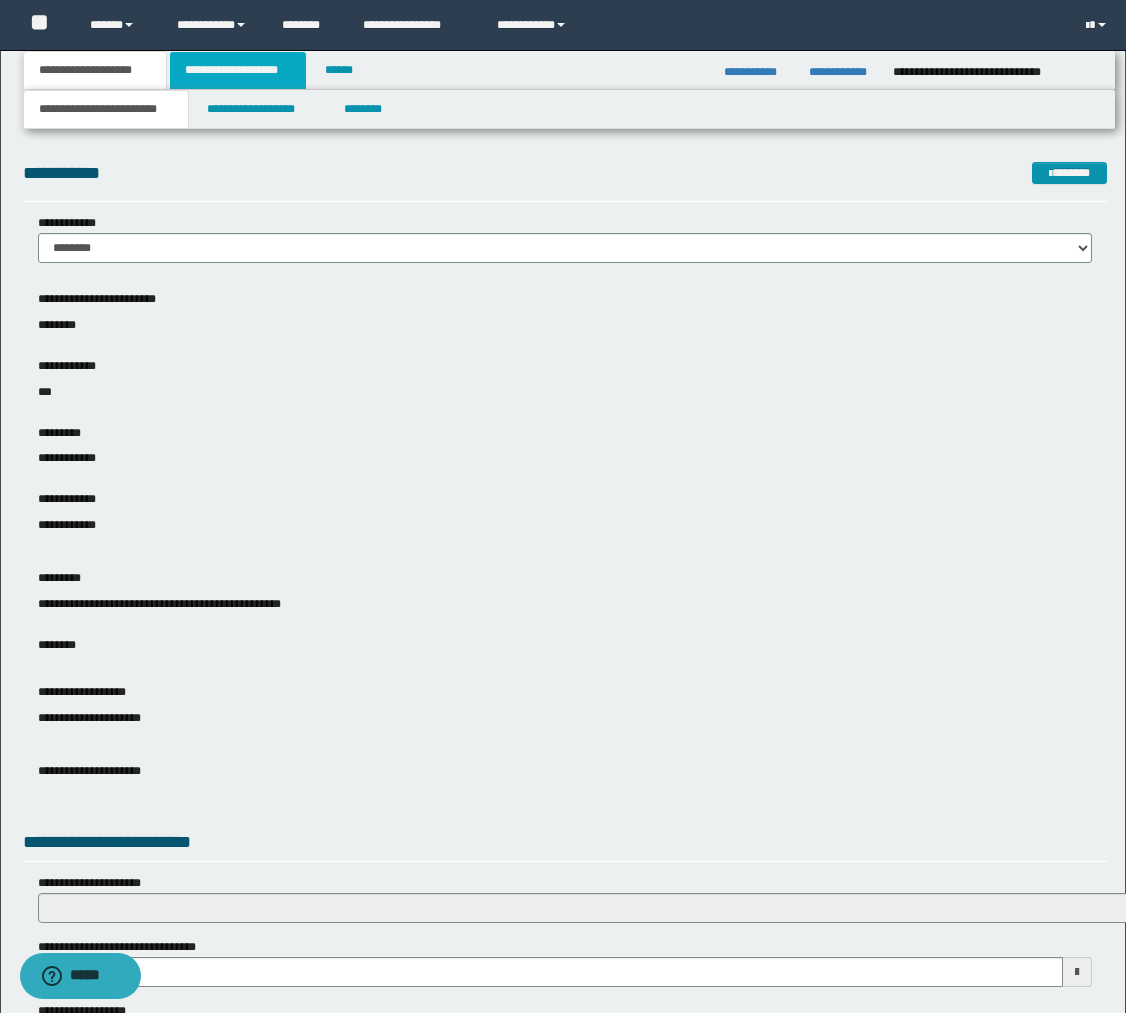 drag, startPoint x: 239, startPoint y: 71, endPoint x: 251, endPoint y: 88, distance: 20.808653 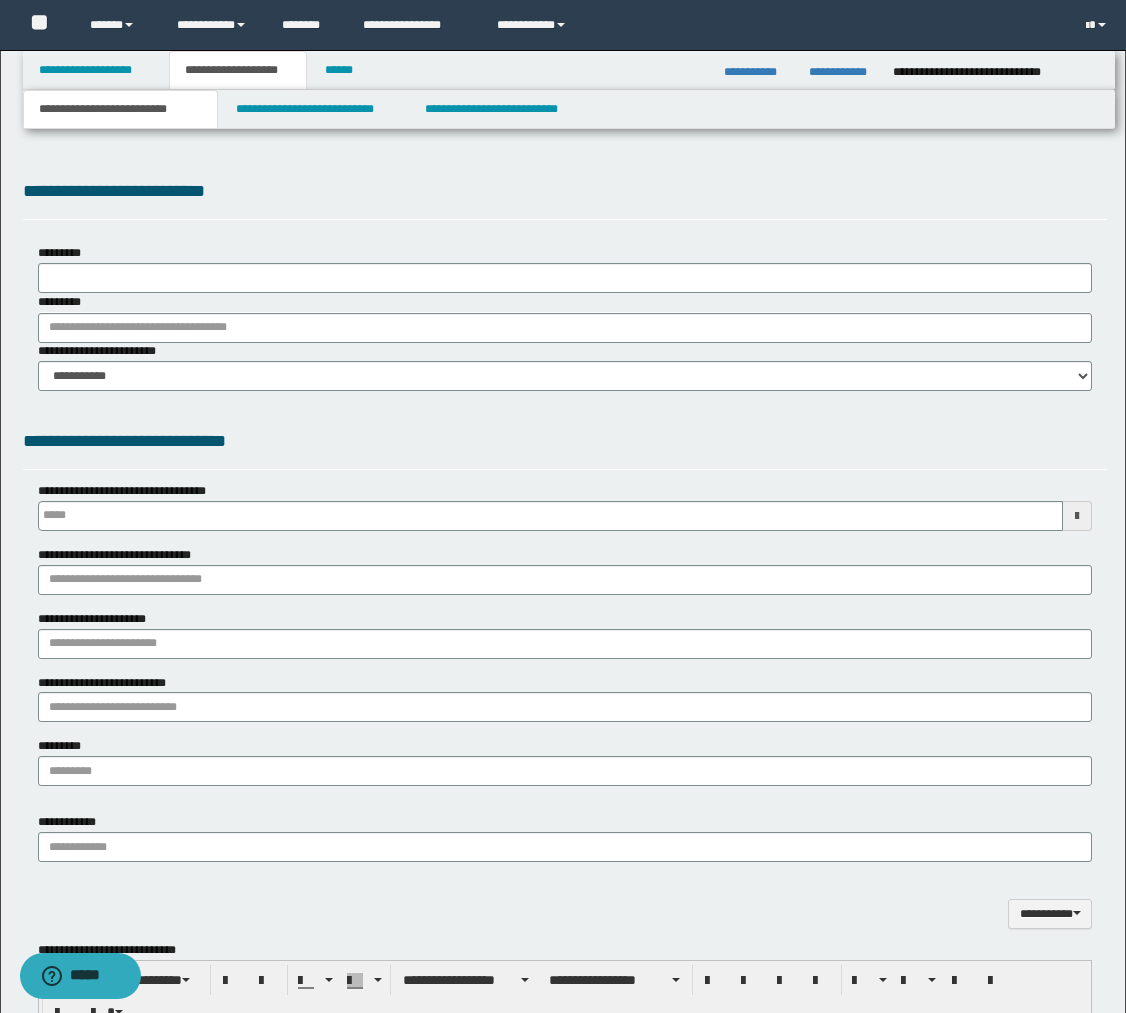 scroll, scrollTop: 0, scrollLeft: 0, axis: both 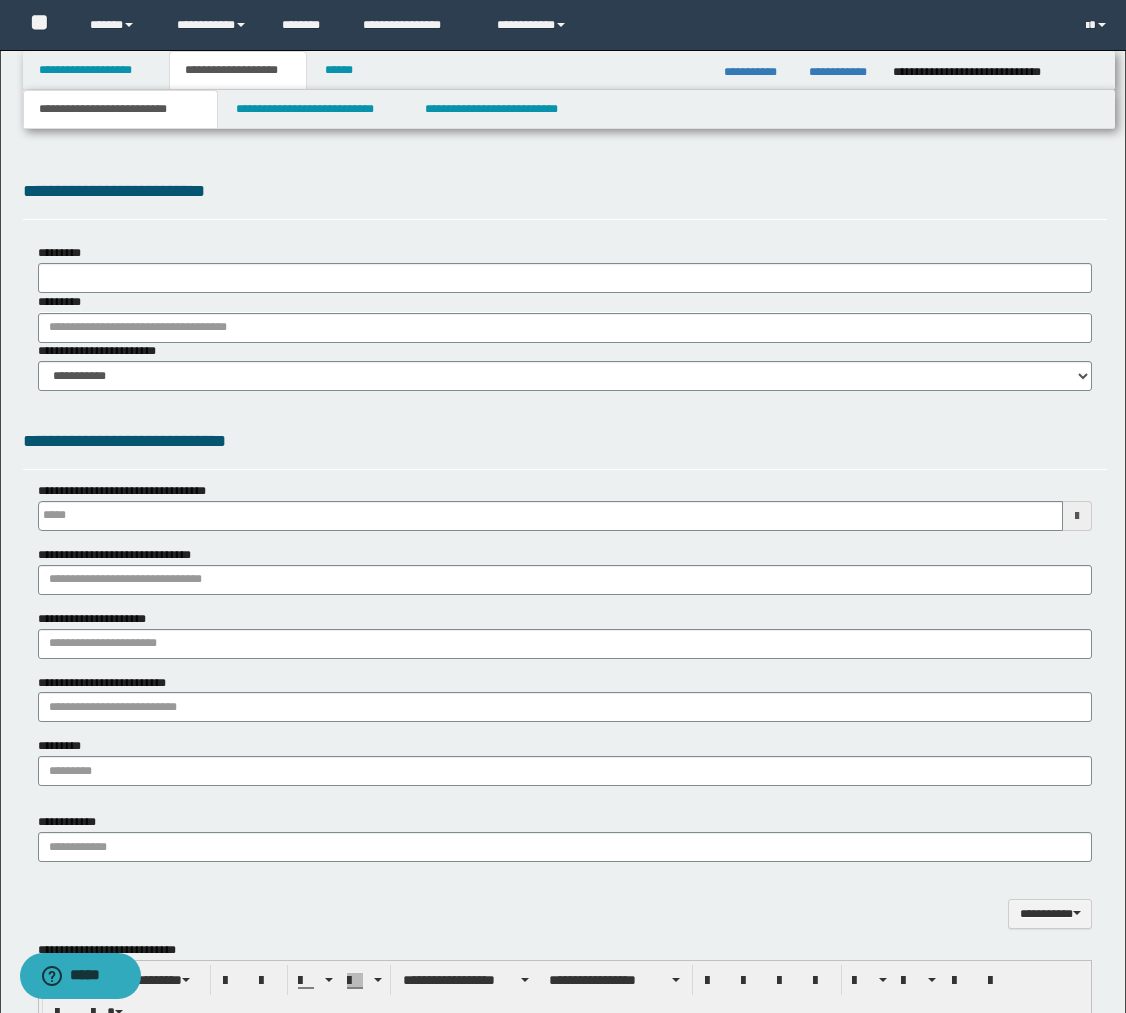 type 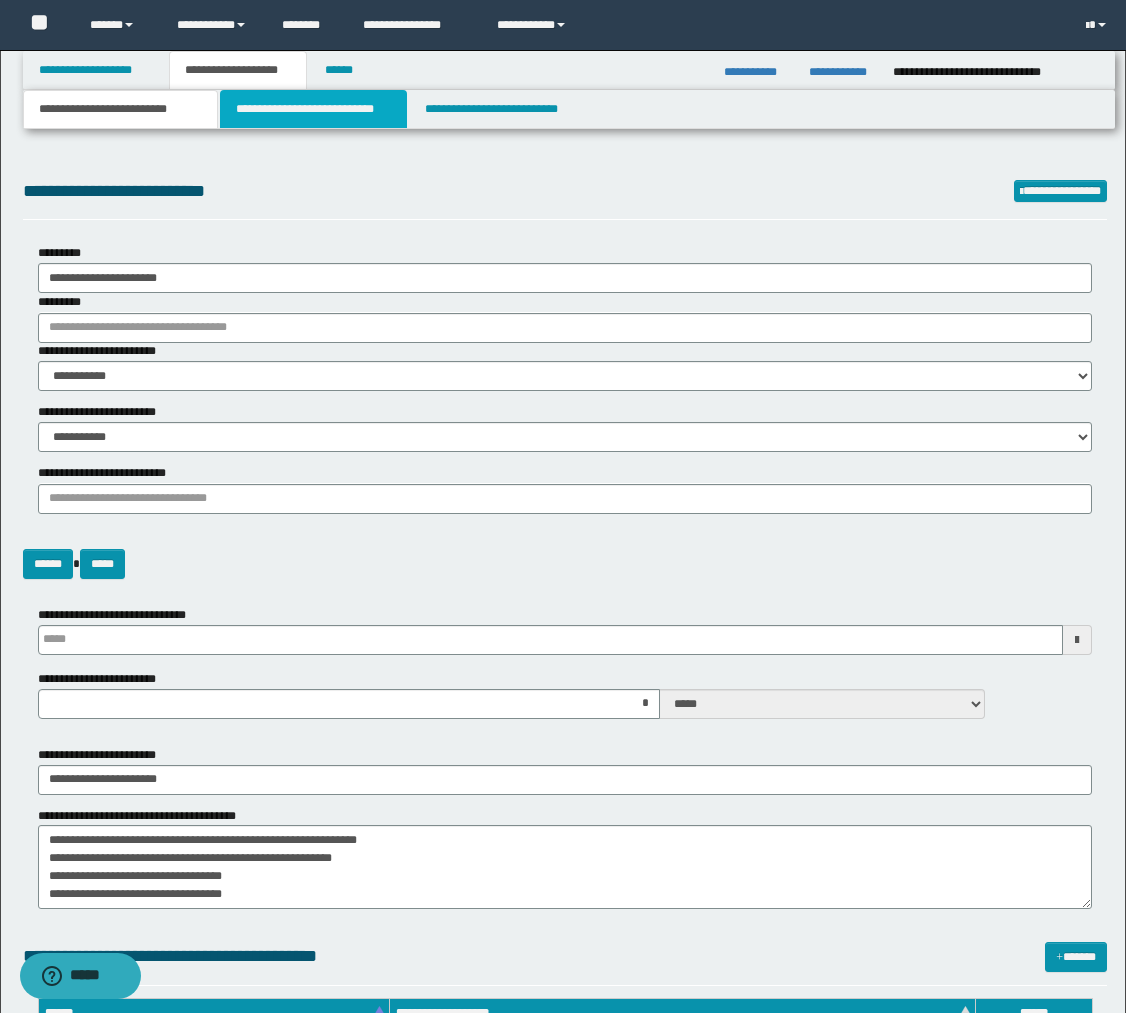 click on "**********" at bounding box center [314, 109] 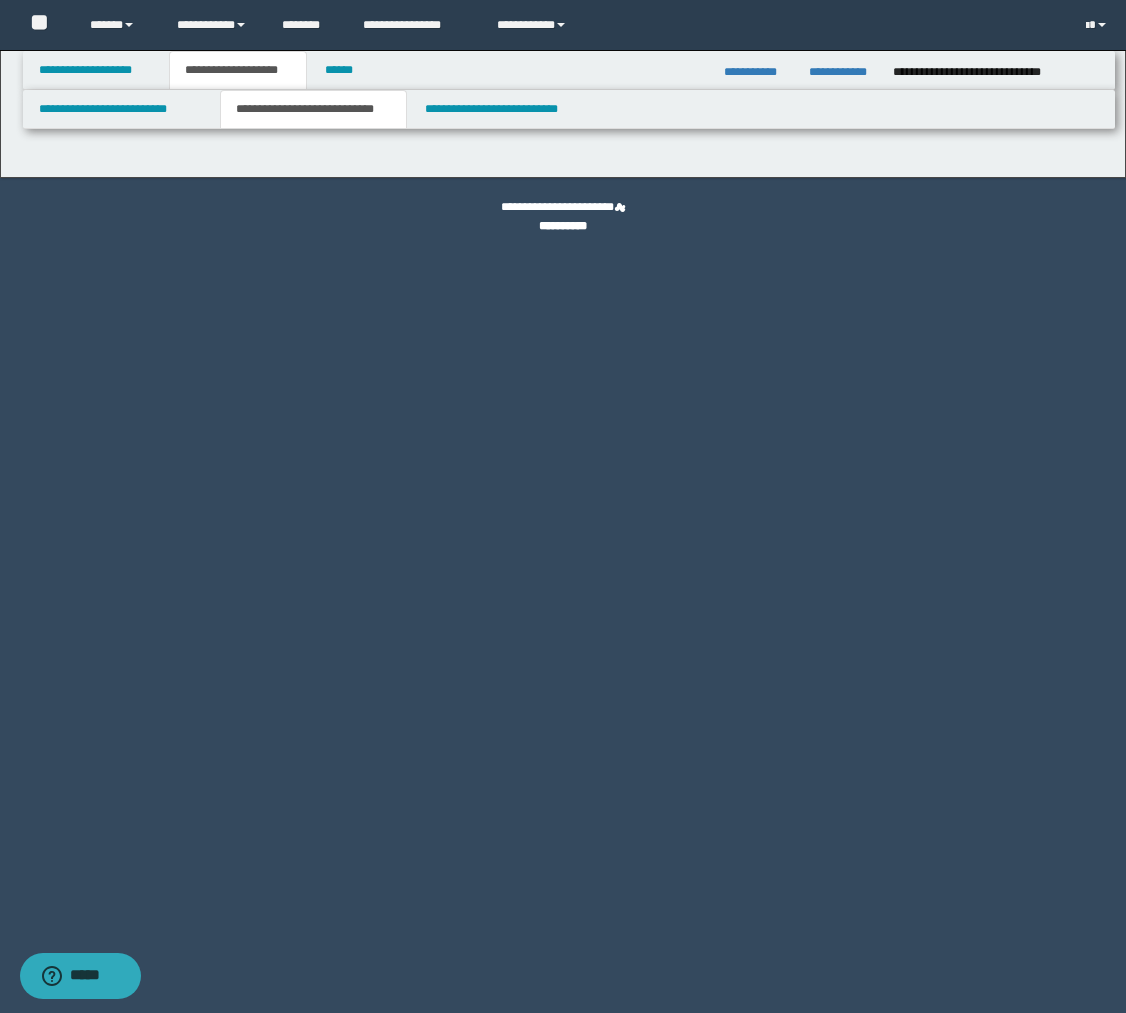 select on "*" 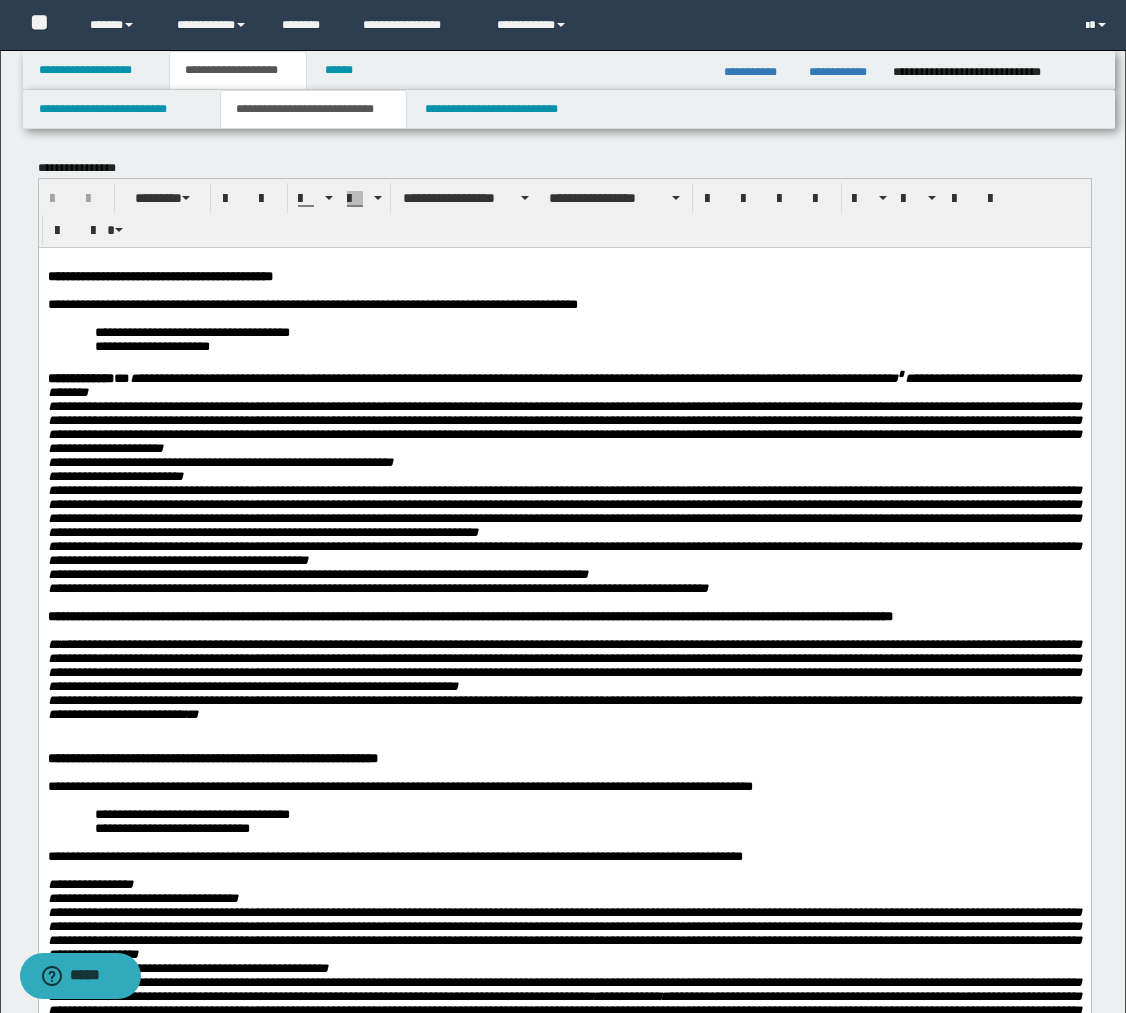 scroll, scrollTop: 0, scrollLeft: 0, axis: both 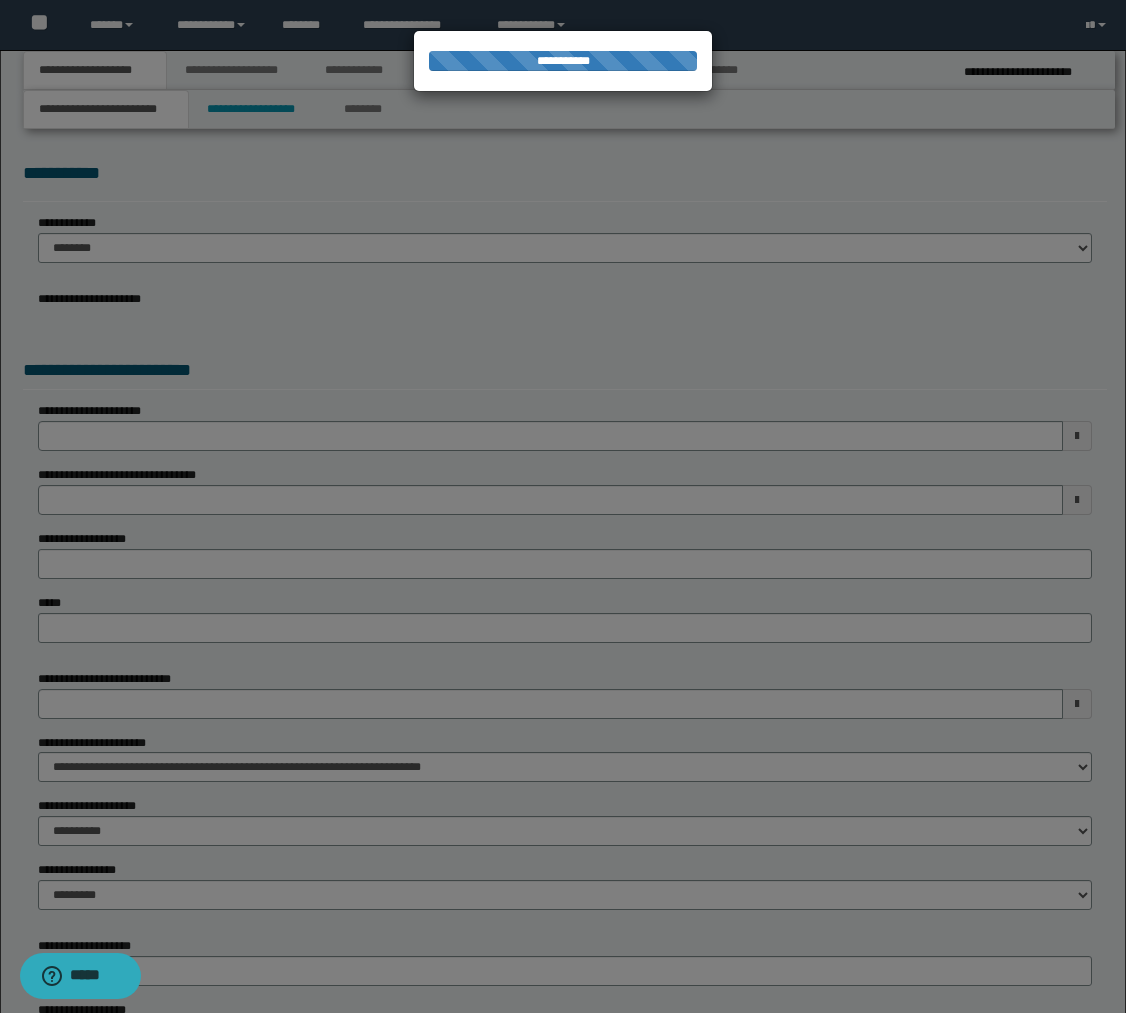 select on "*" 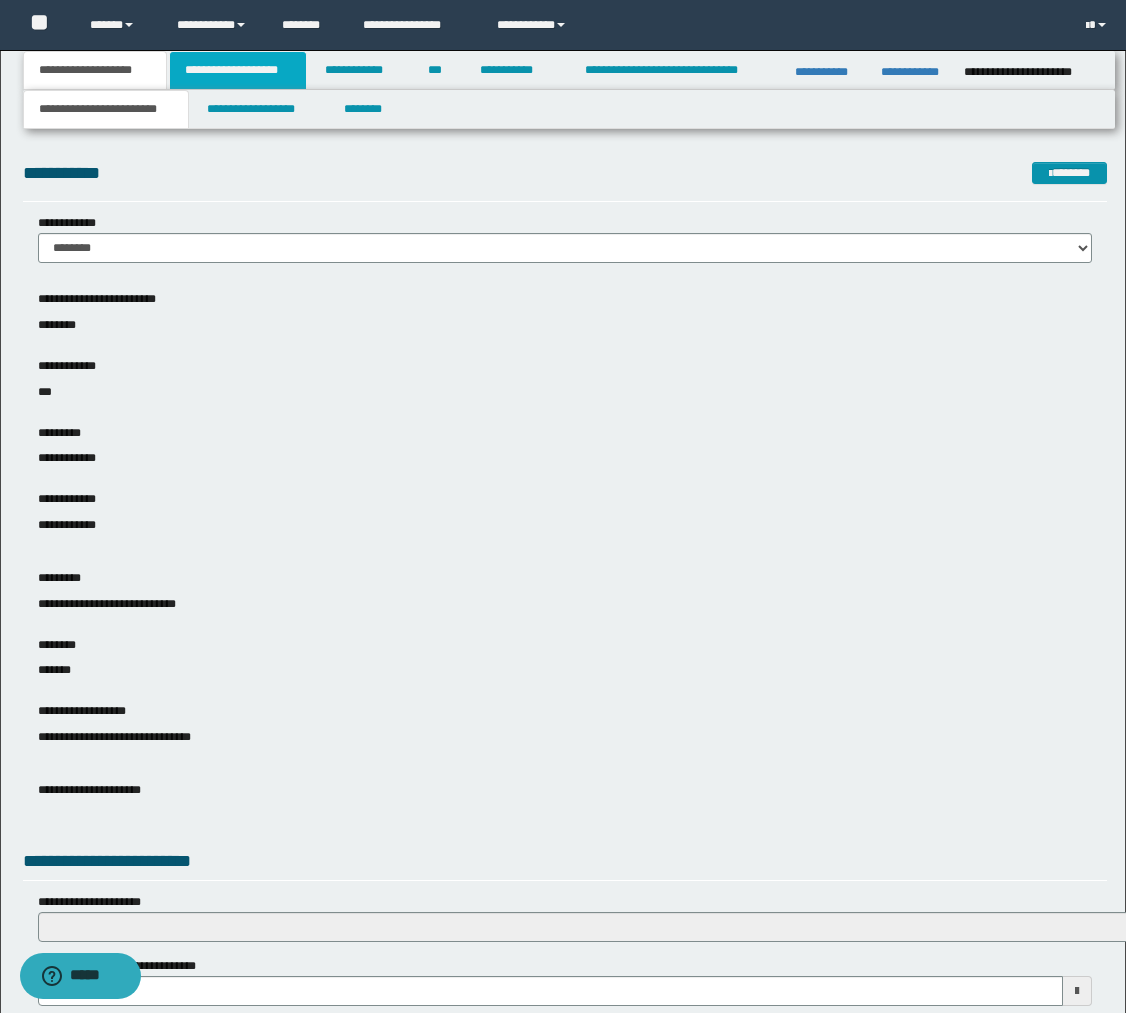 click on "**********" at bounding box center (238, 70) 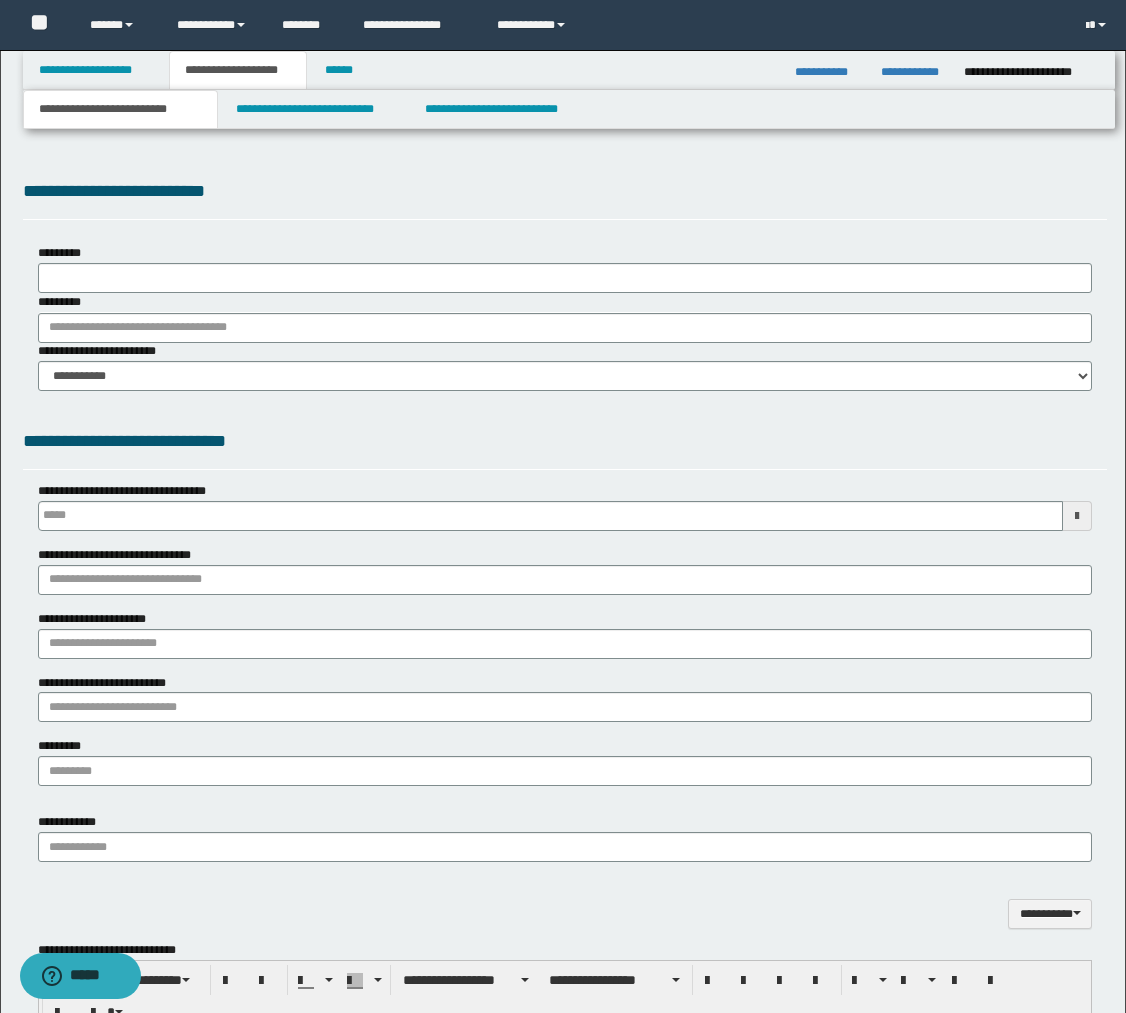 type on "*********" 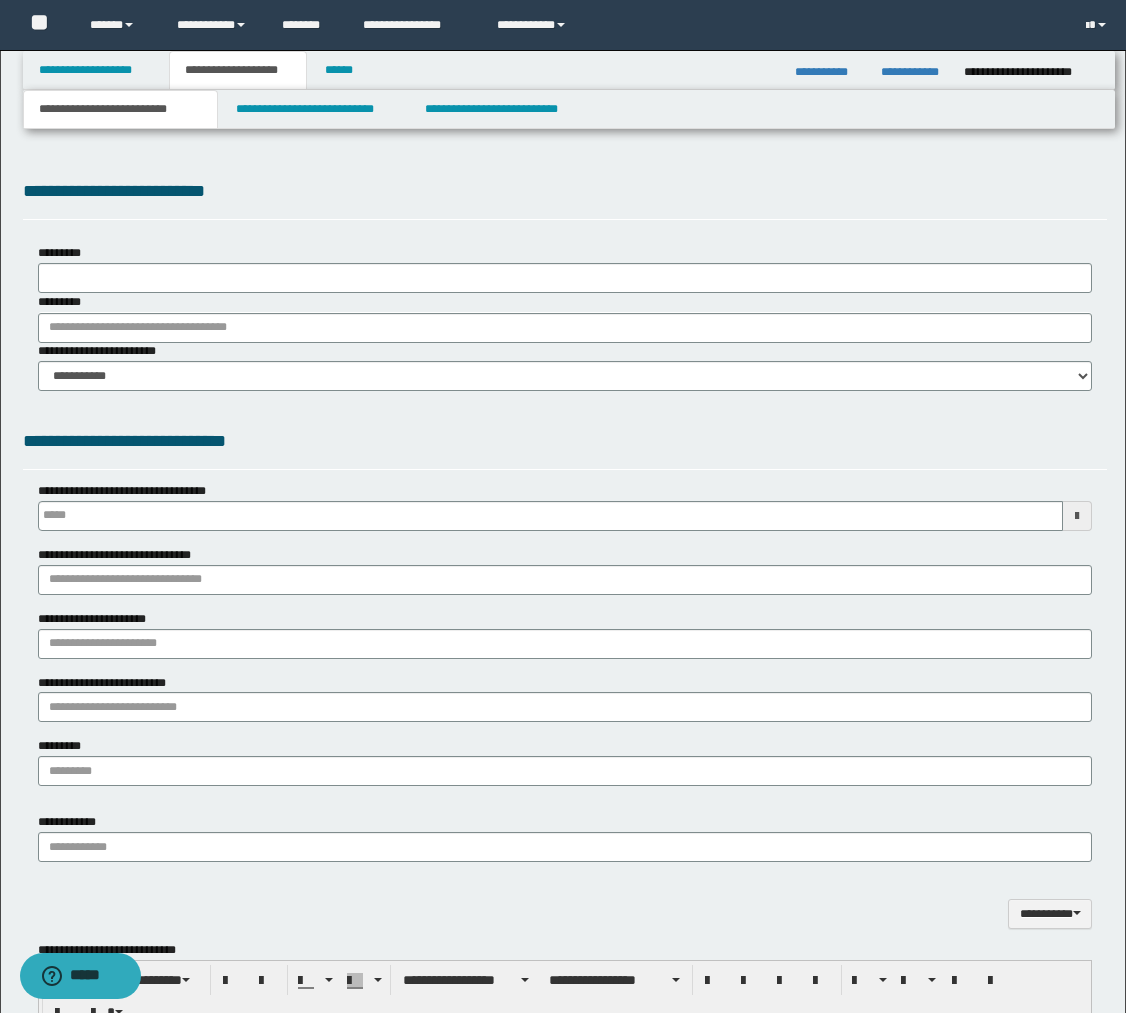 select on "*" 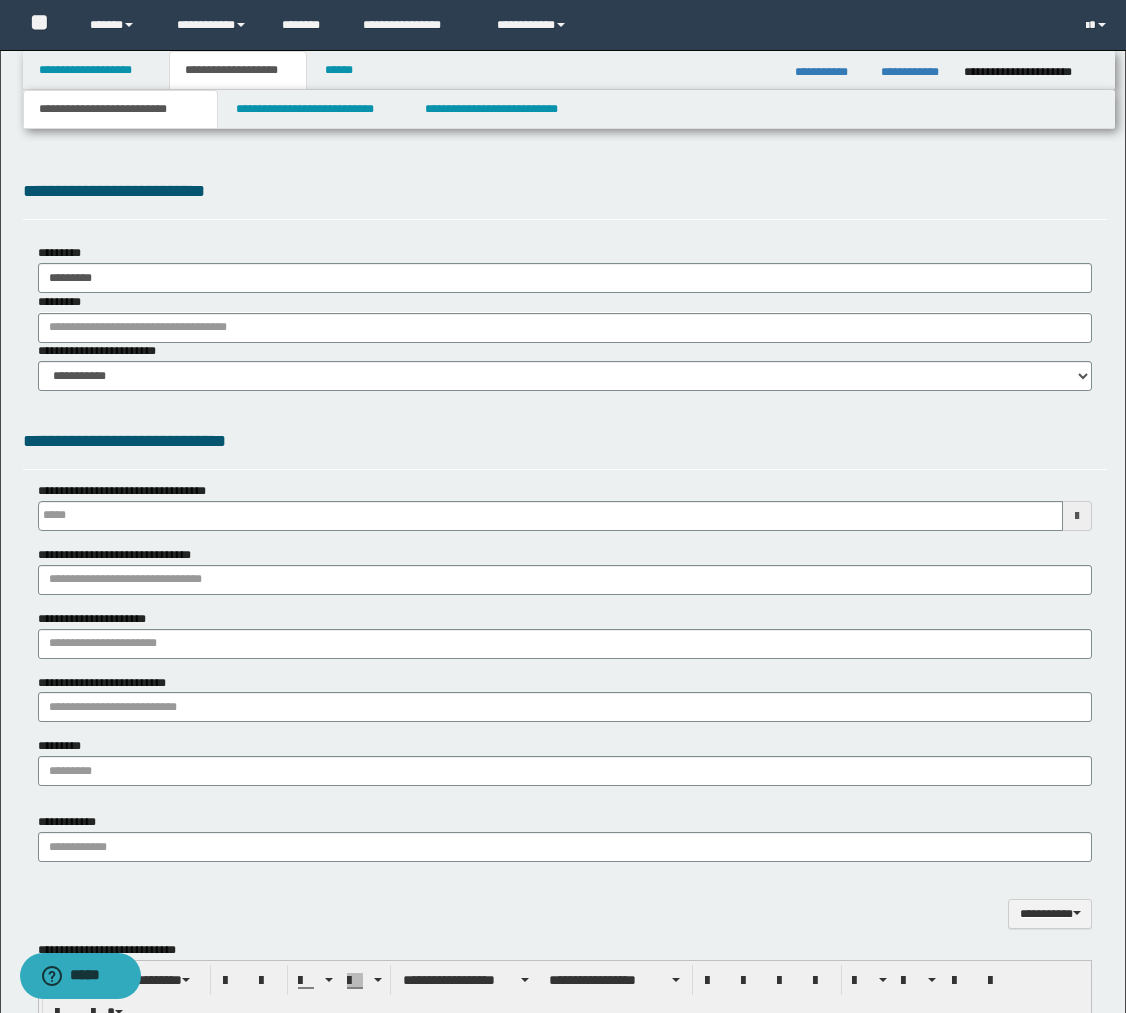 scroll, scrollTop: 0, scrollLeft: 0, axis: both 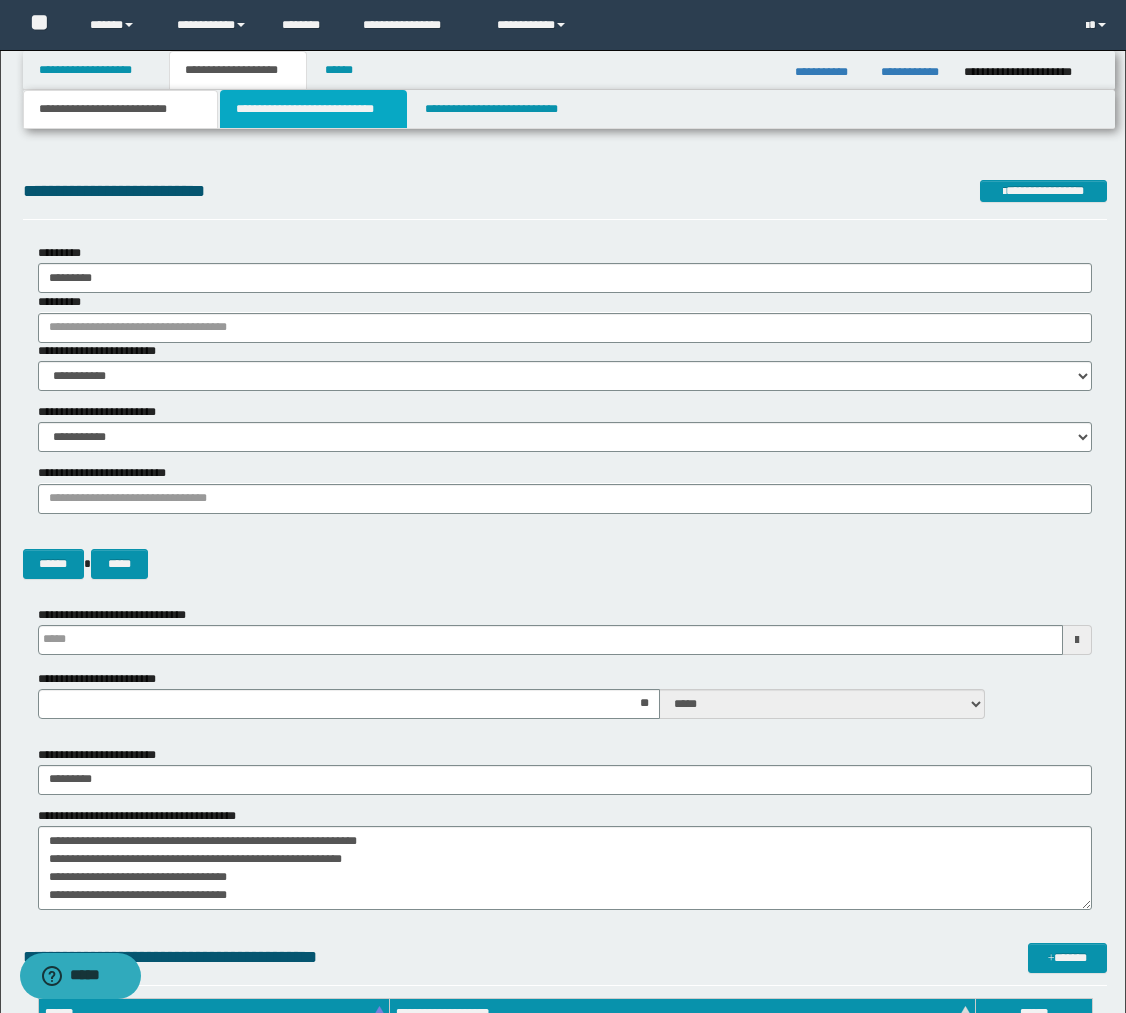 click on "**********" at bounding box center [314, 109] 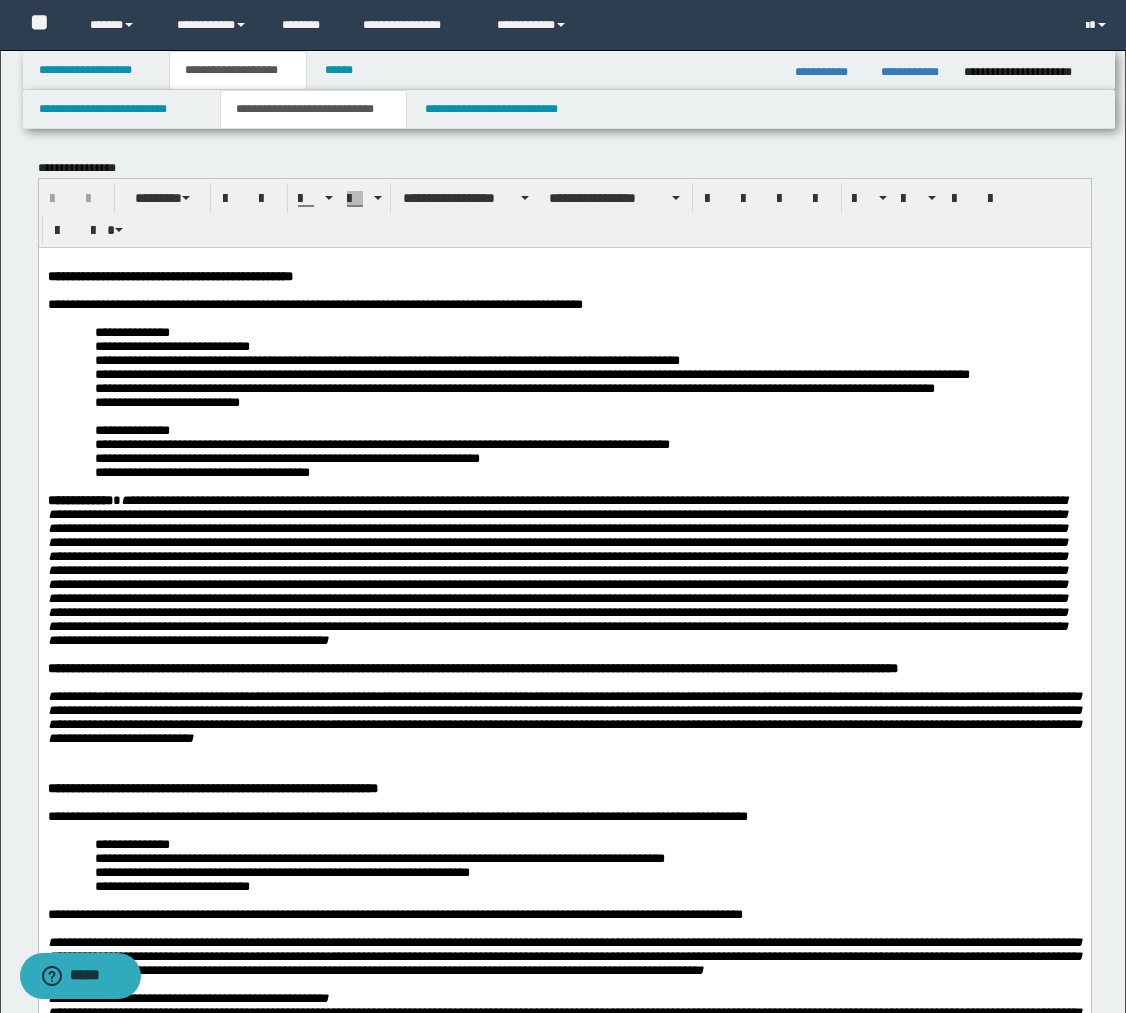 scroll, scrollTop: 0, scrollLeft: 0, axis: both 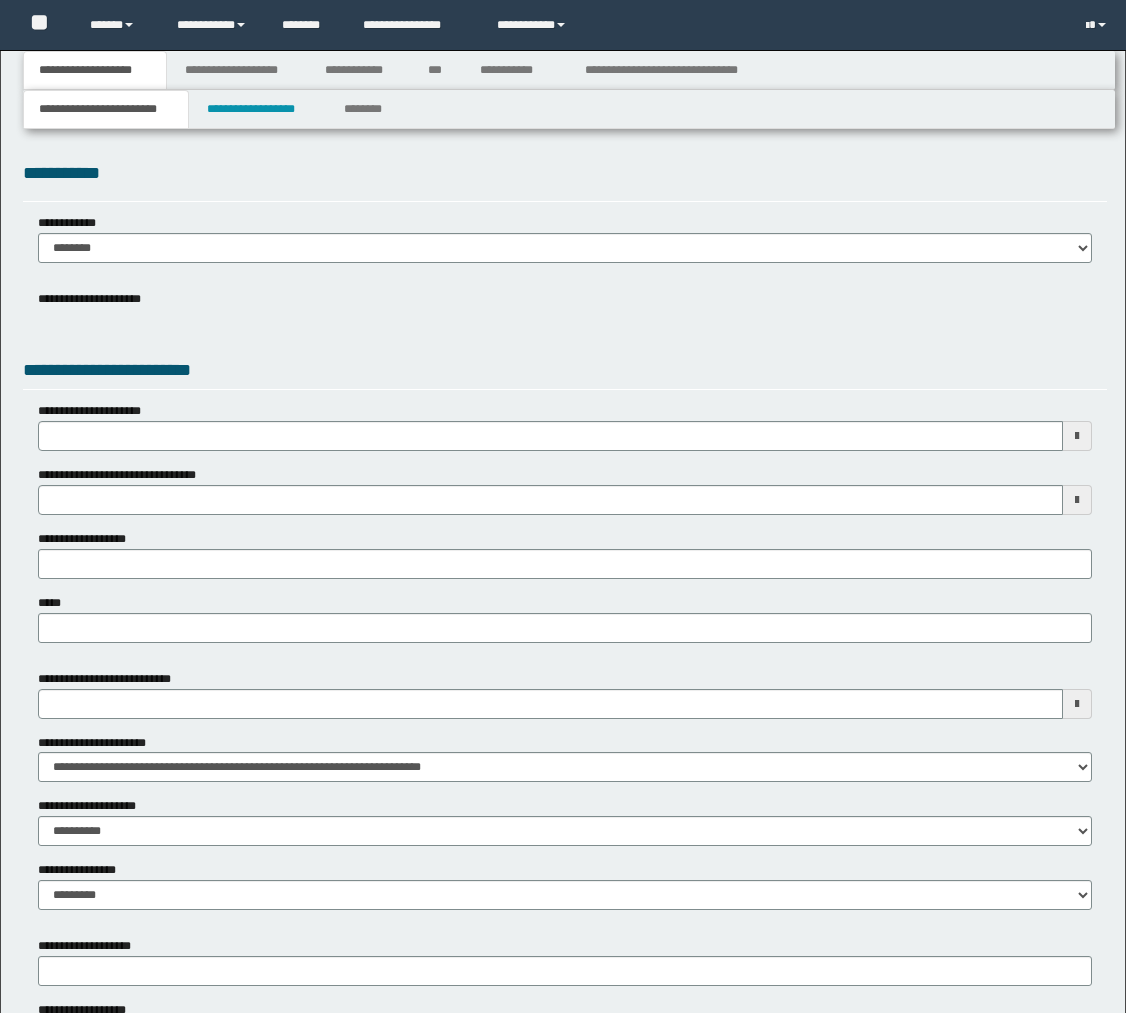 select on "*" 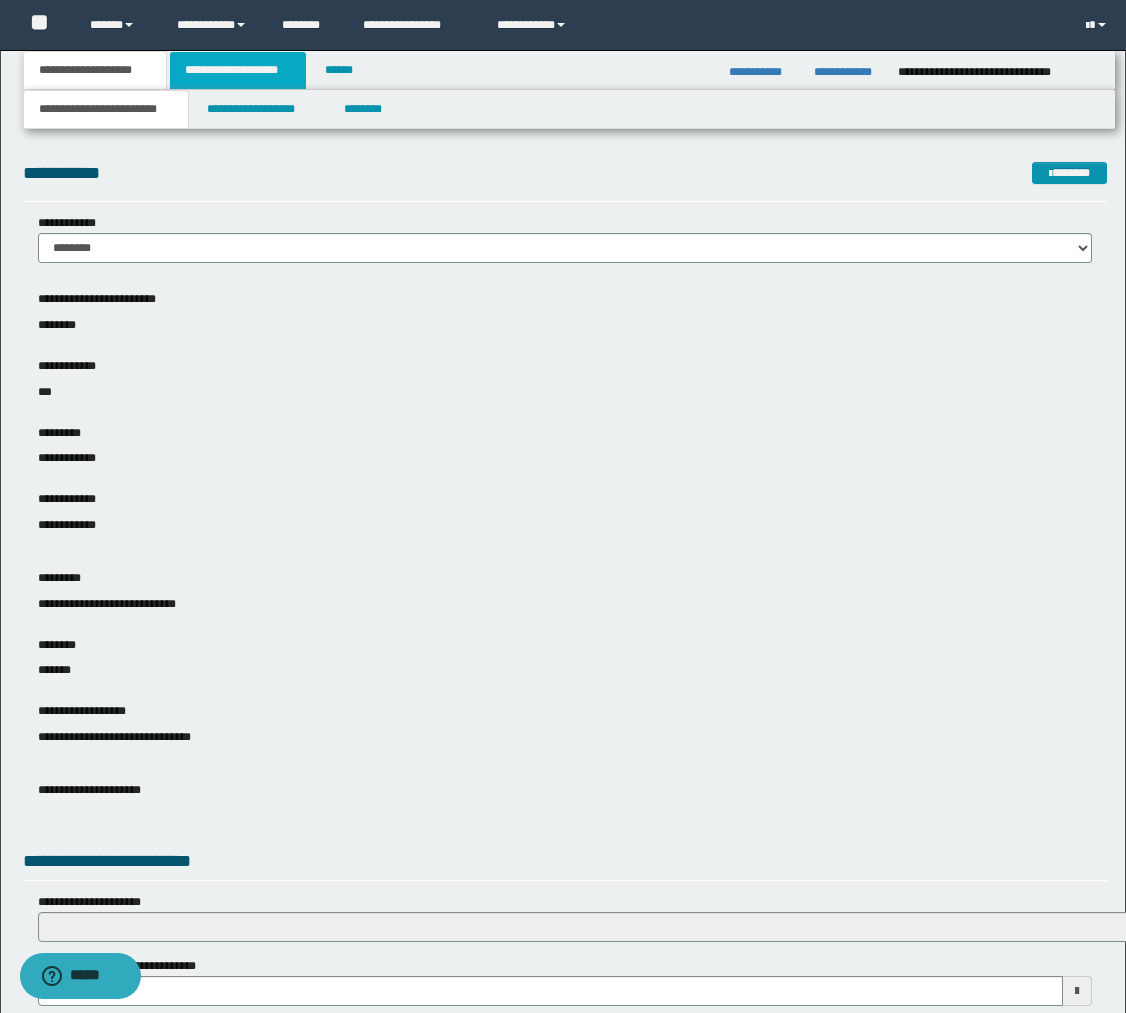 click on "**********" at bounding box center [238, 70] 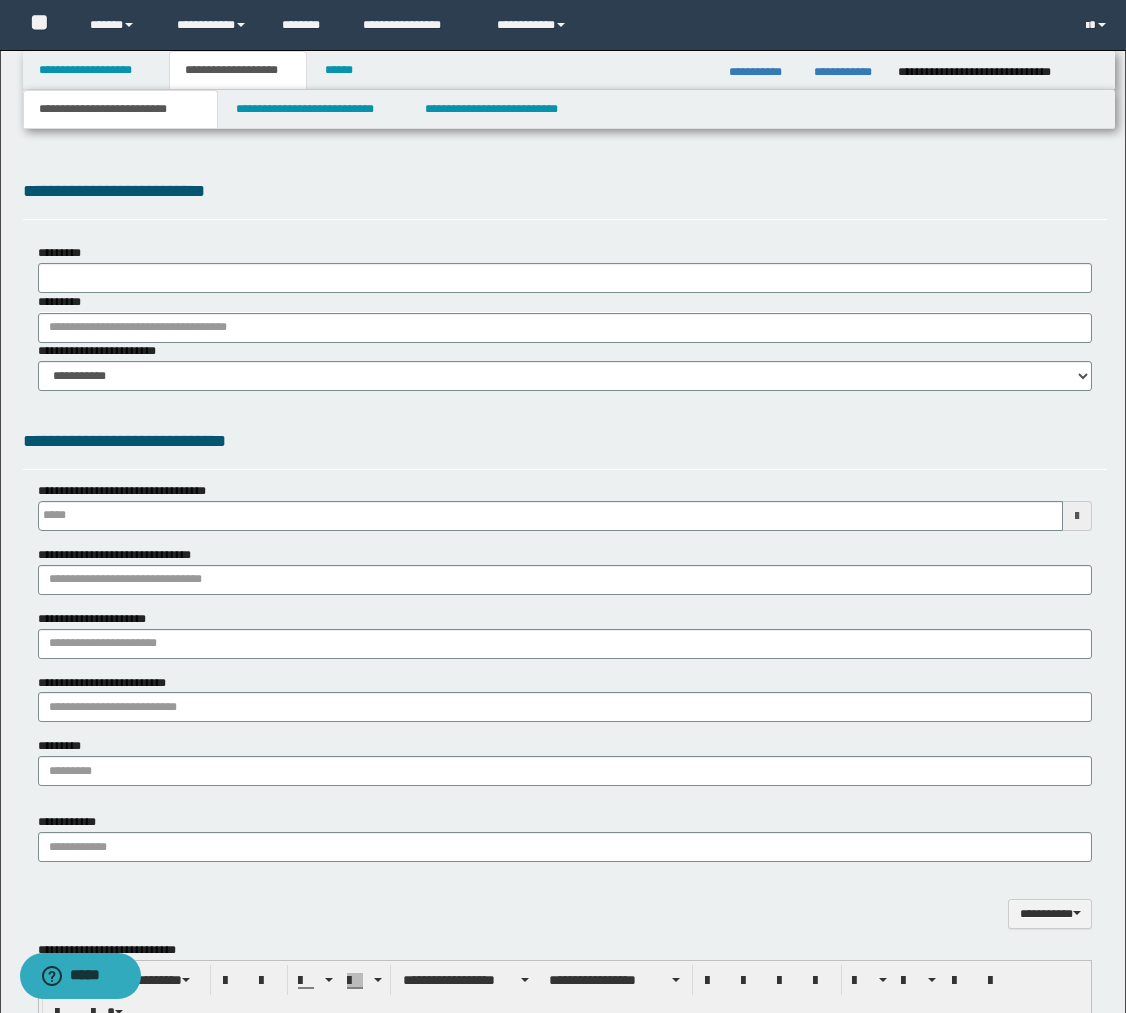 type 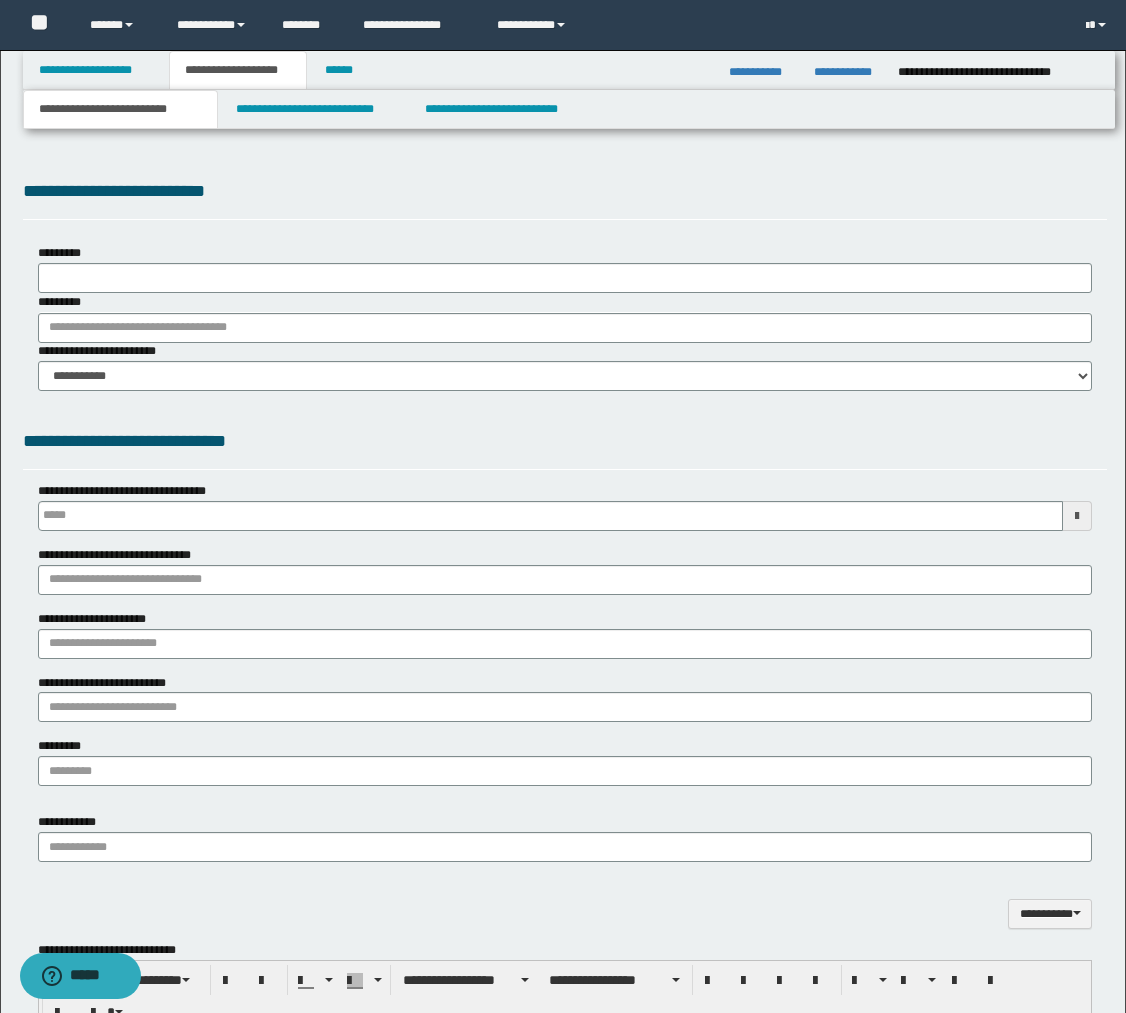 scroll, scrollTop: 0, scrollLeft: 0, axis: both 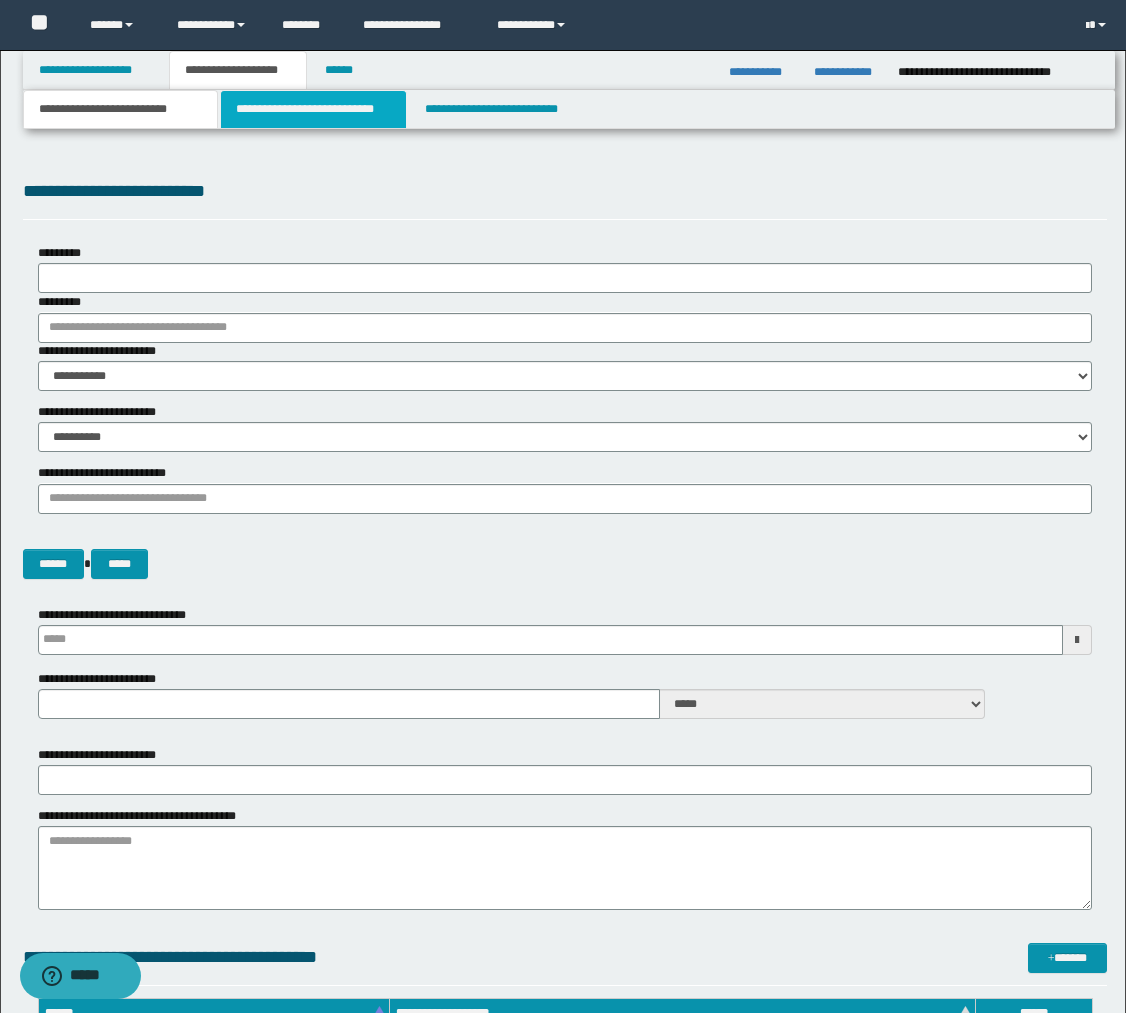 click on "**********" at bounding box center (314, 109) 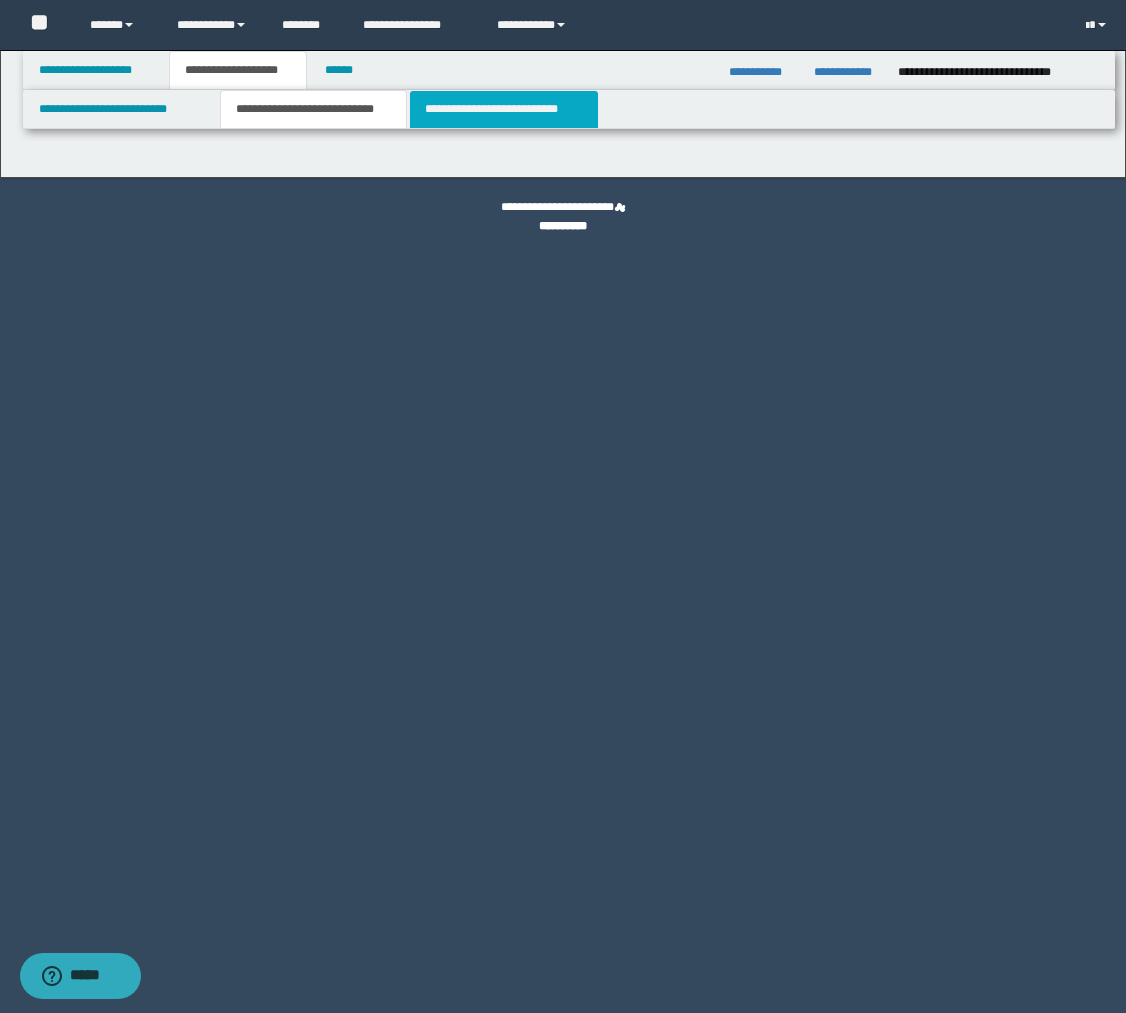 select on "*" 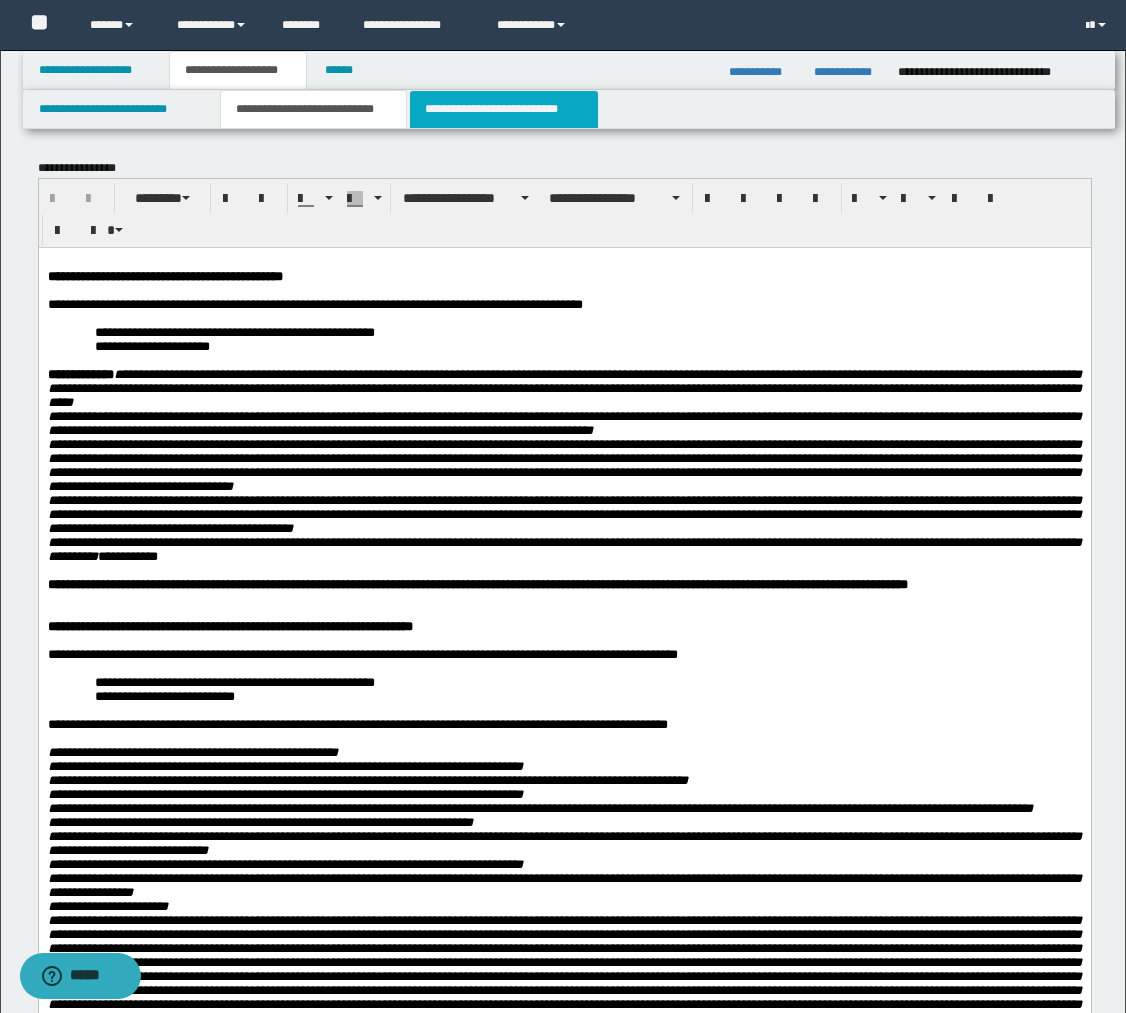 scroll, scrollTop: 0, scrollLeft: 0, axis: both 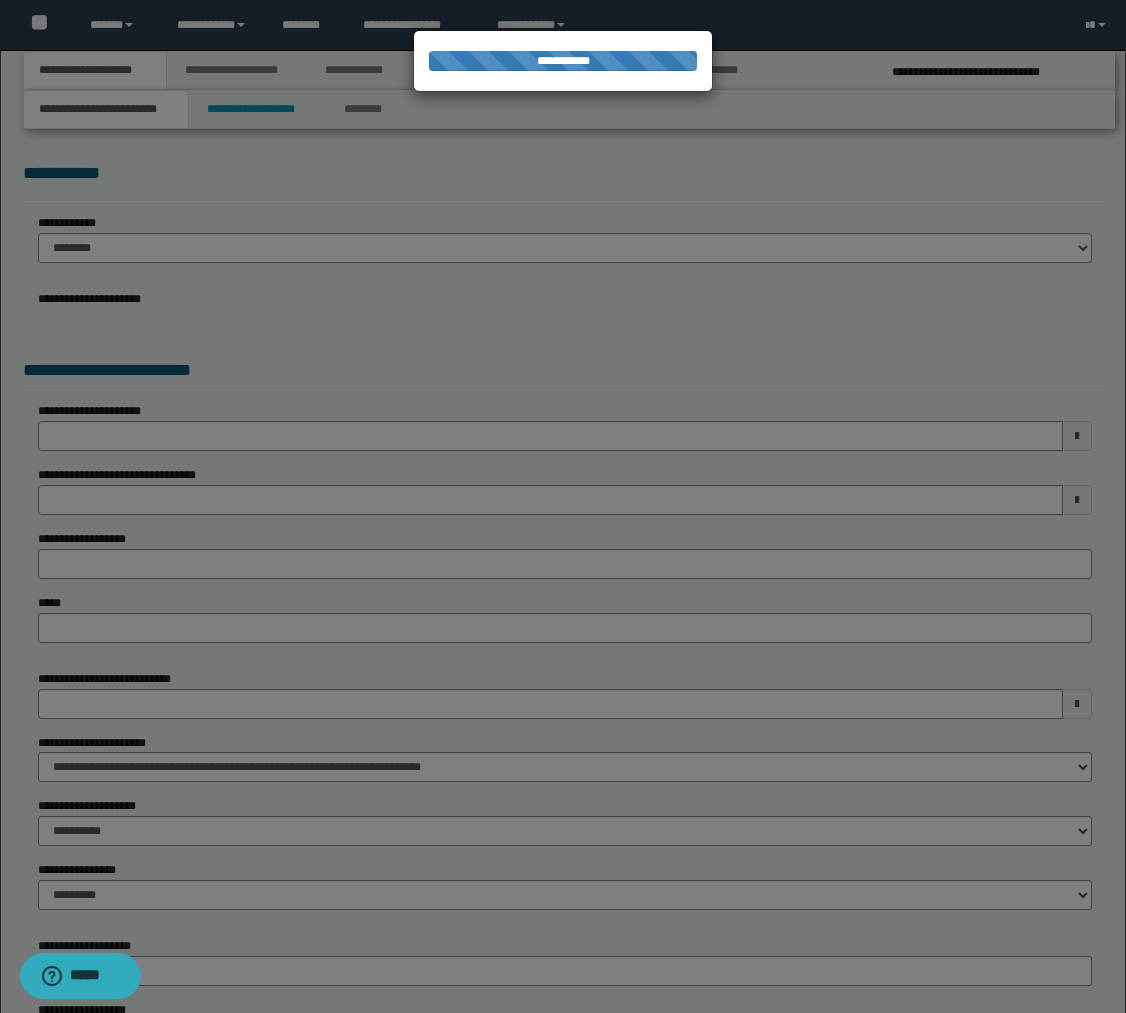 select on "*" 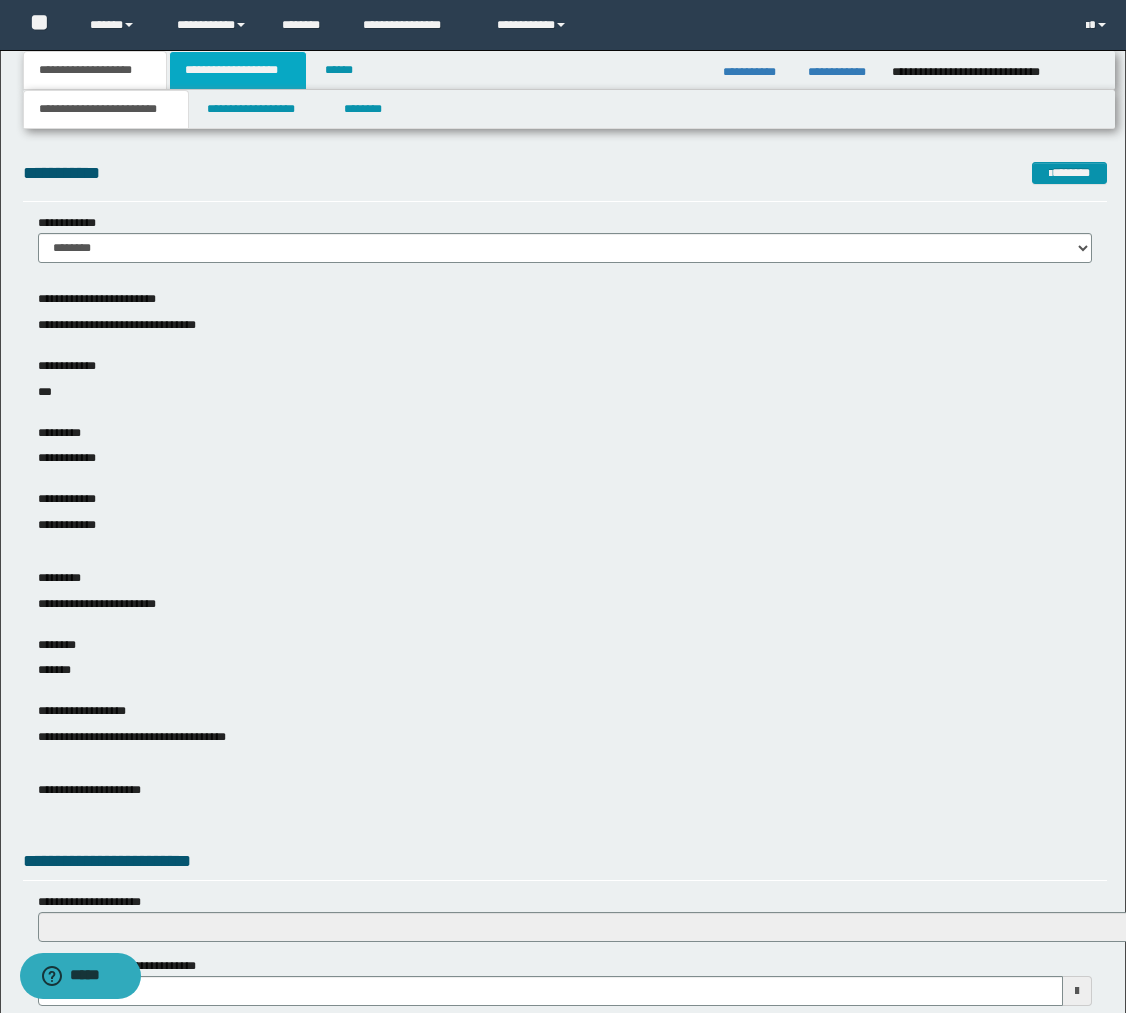 click on "**********" at bounding box center (238, 70) 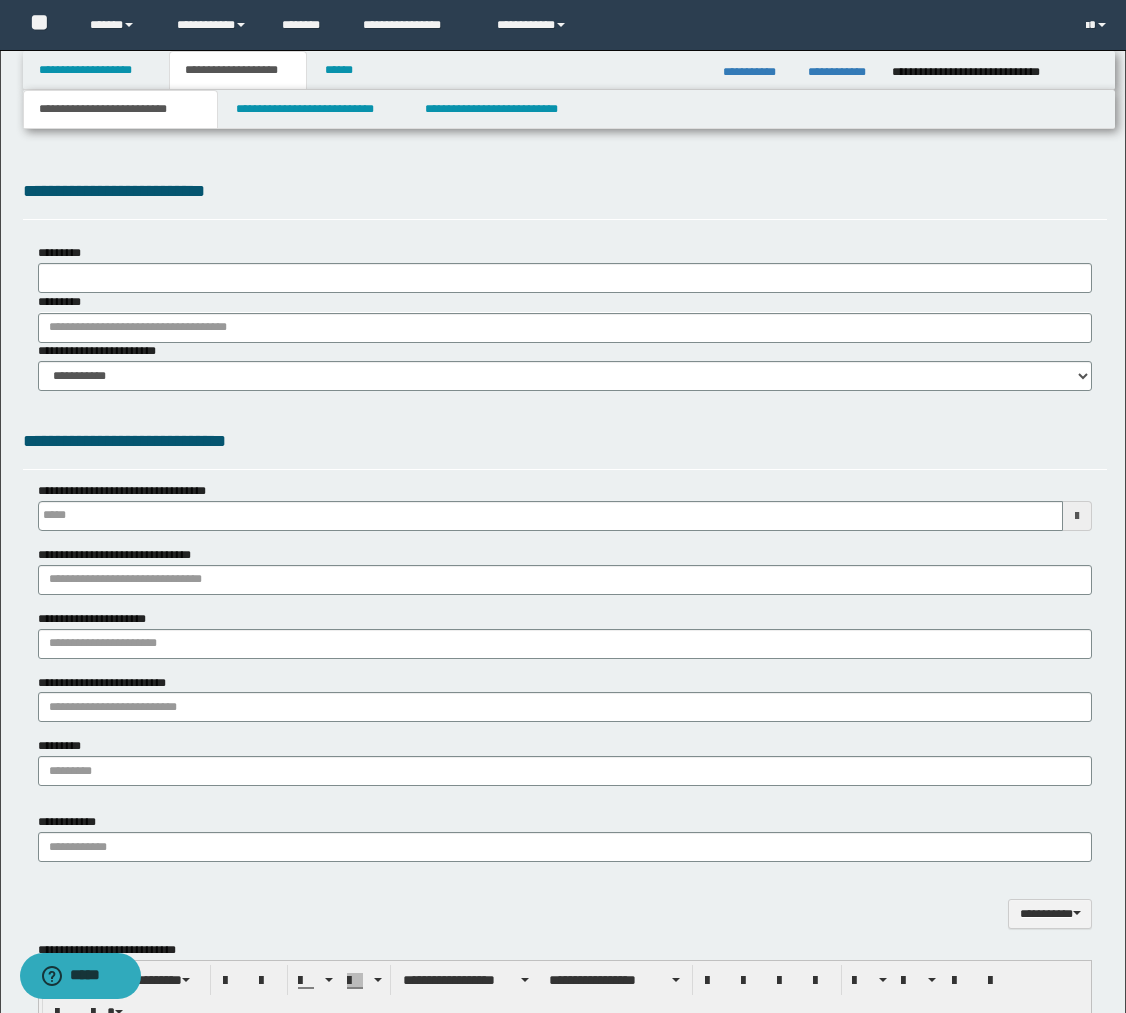 type 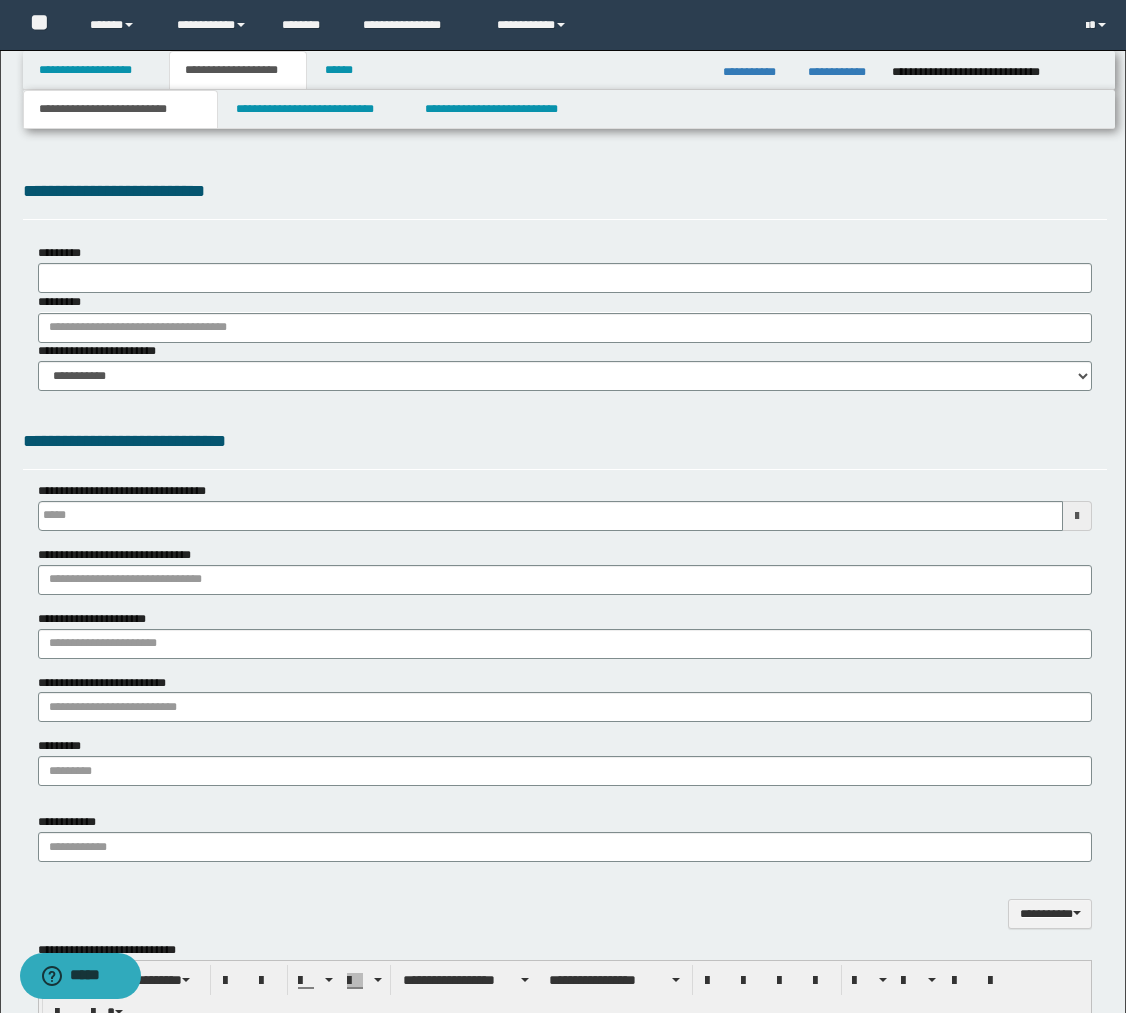 scroll, scrollTop: 0, scrollLeft: 0, axis: both 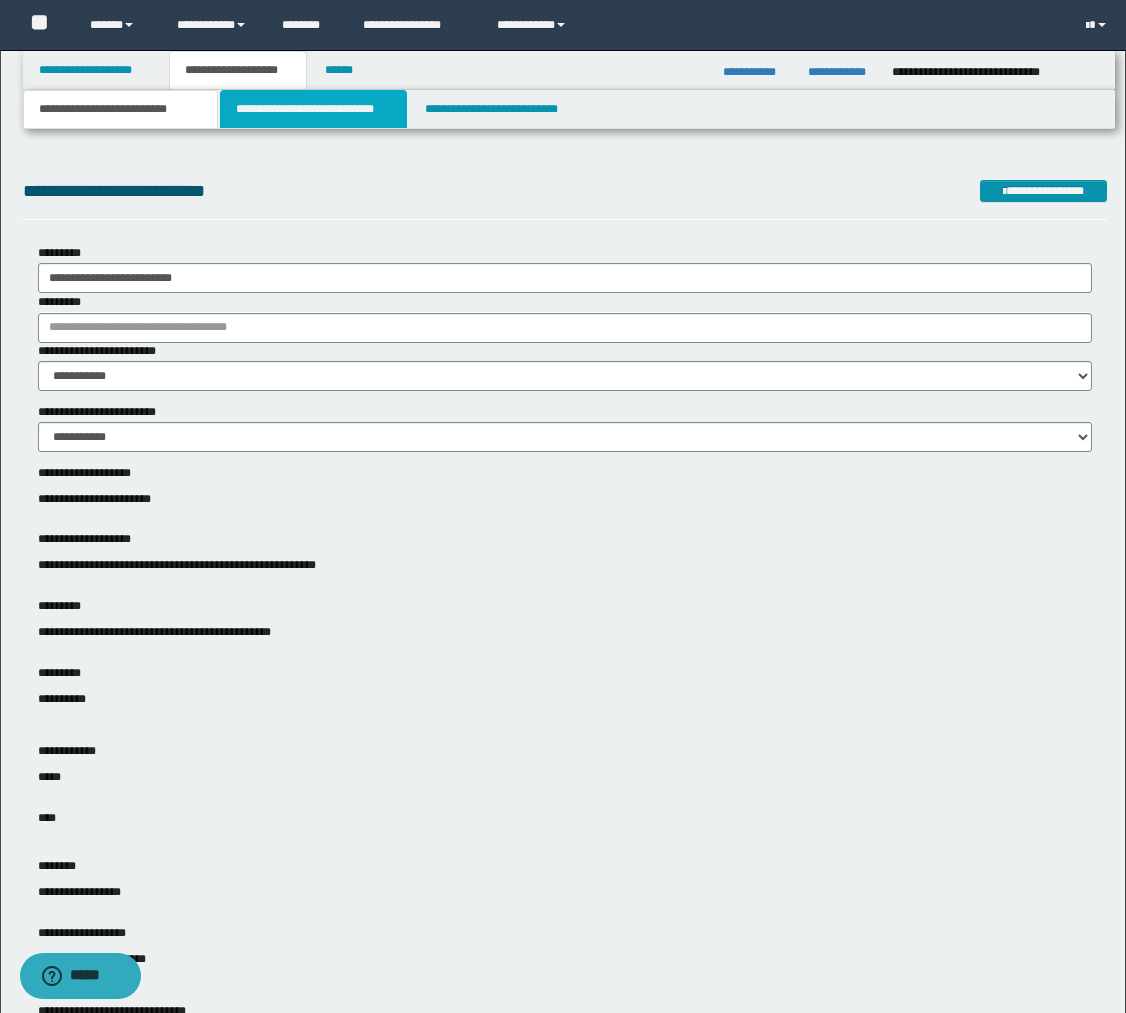 click on "**********" at bounding box center [314, 109] 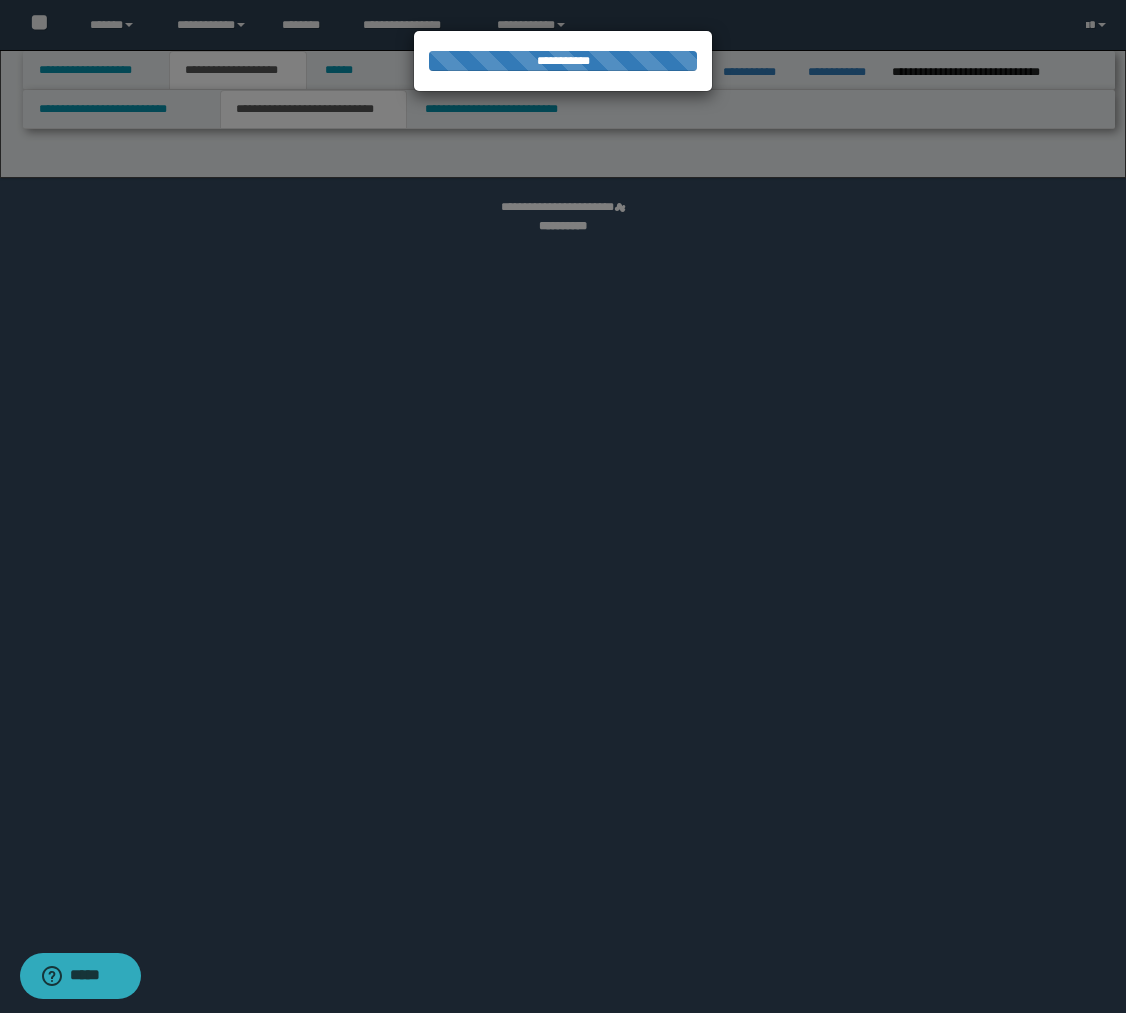 select on "*" 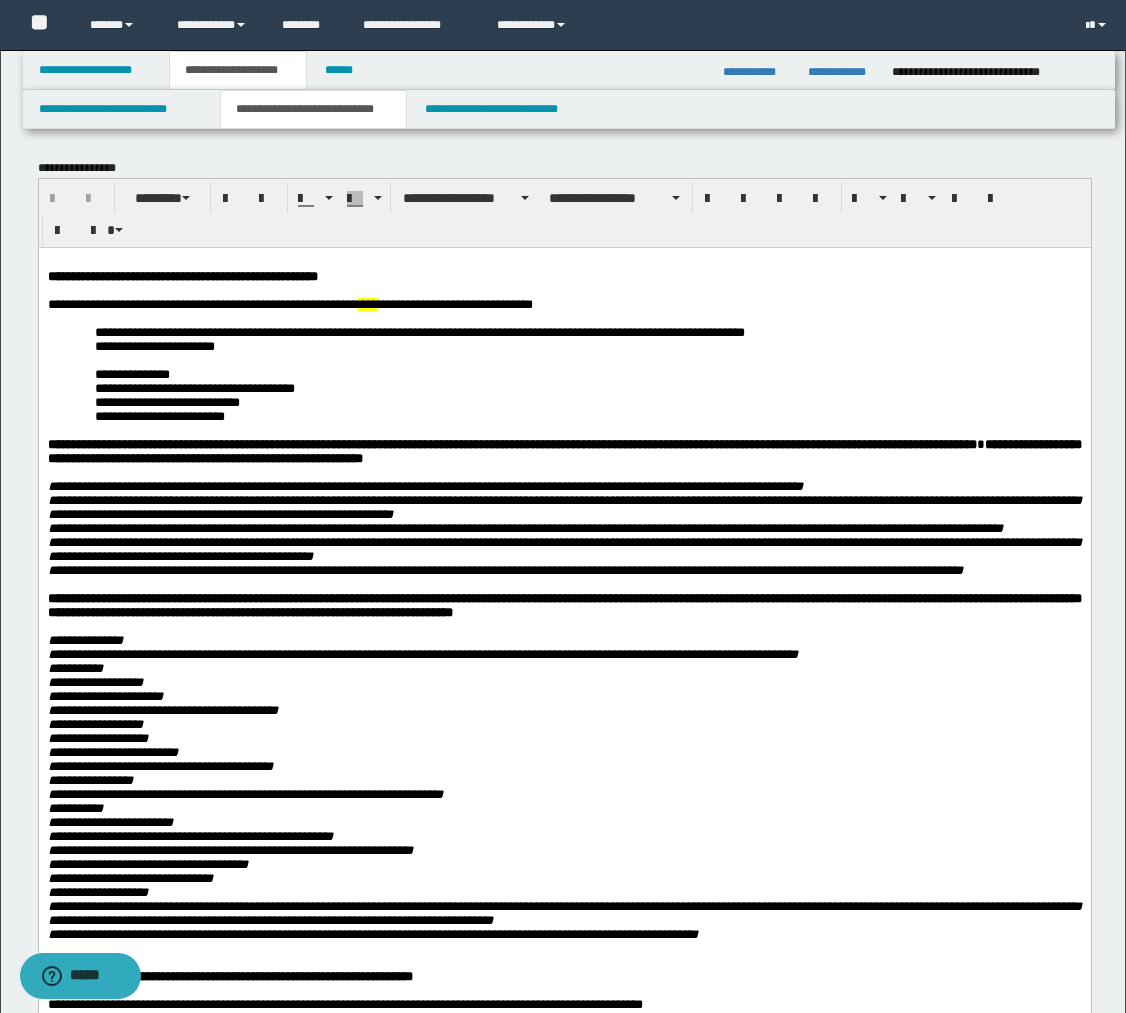 scroll, scrollTop: 0, scrollLeft: 0, axis: both 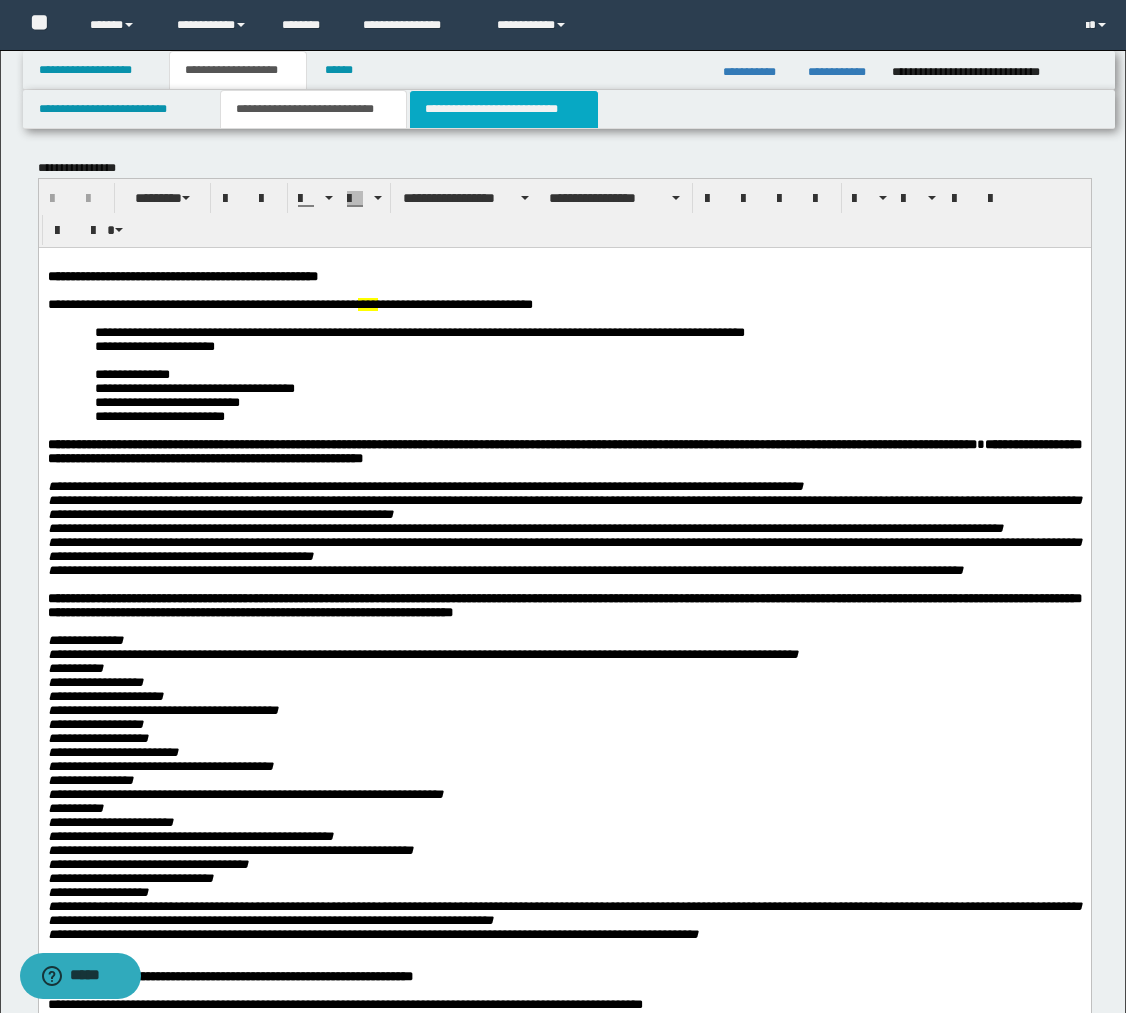 click on "**********" at bounding box center [504, 109] 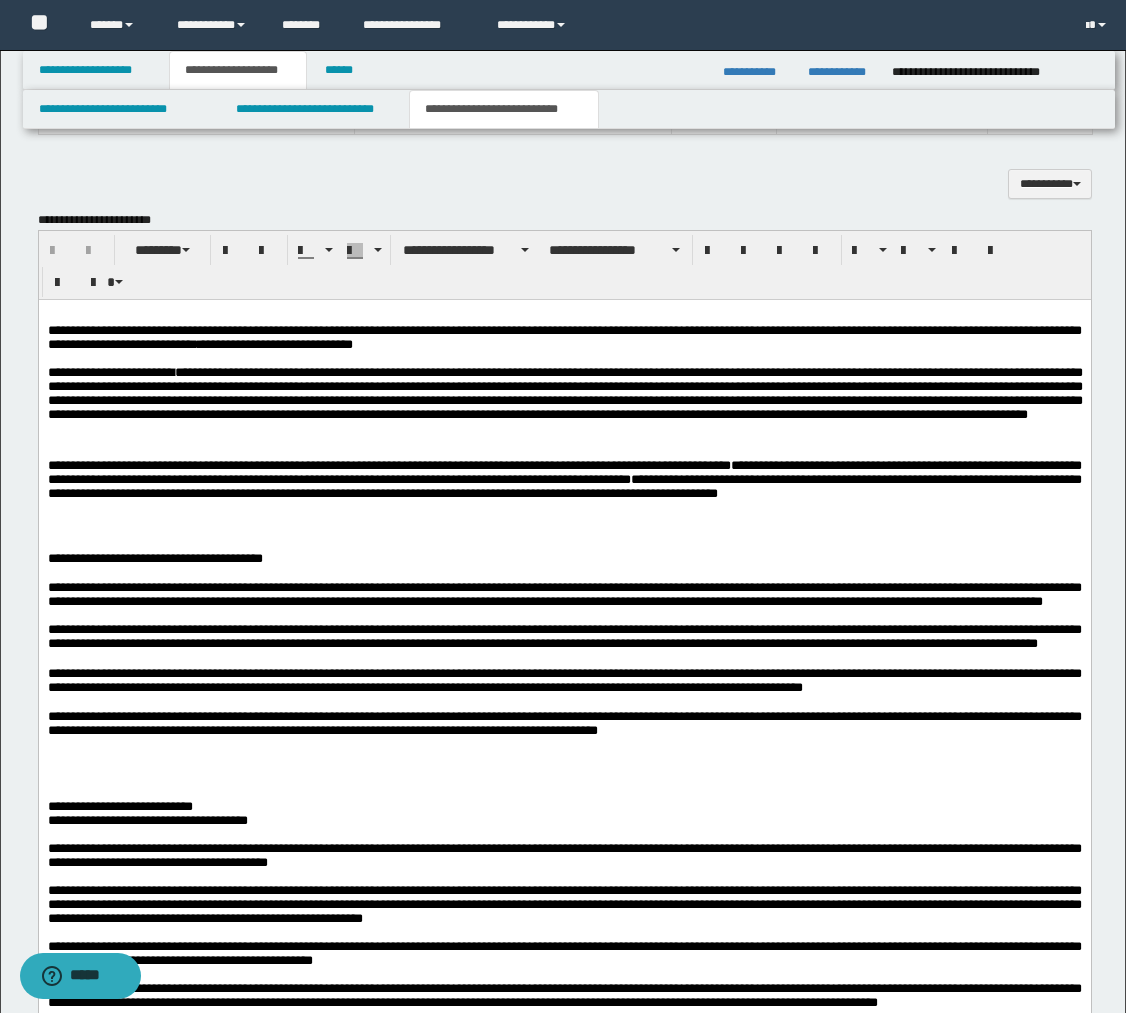 scroll, scrollTop: 1374, scrollLeft: 0, axis: vertical 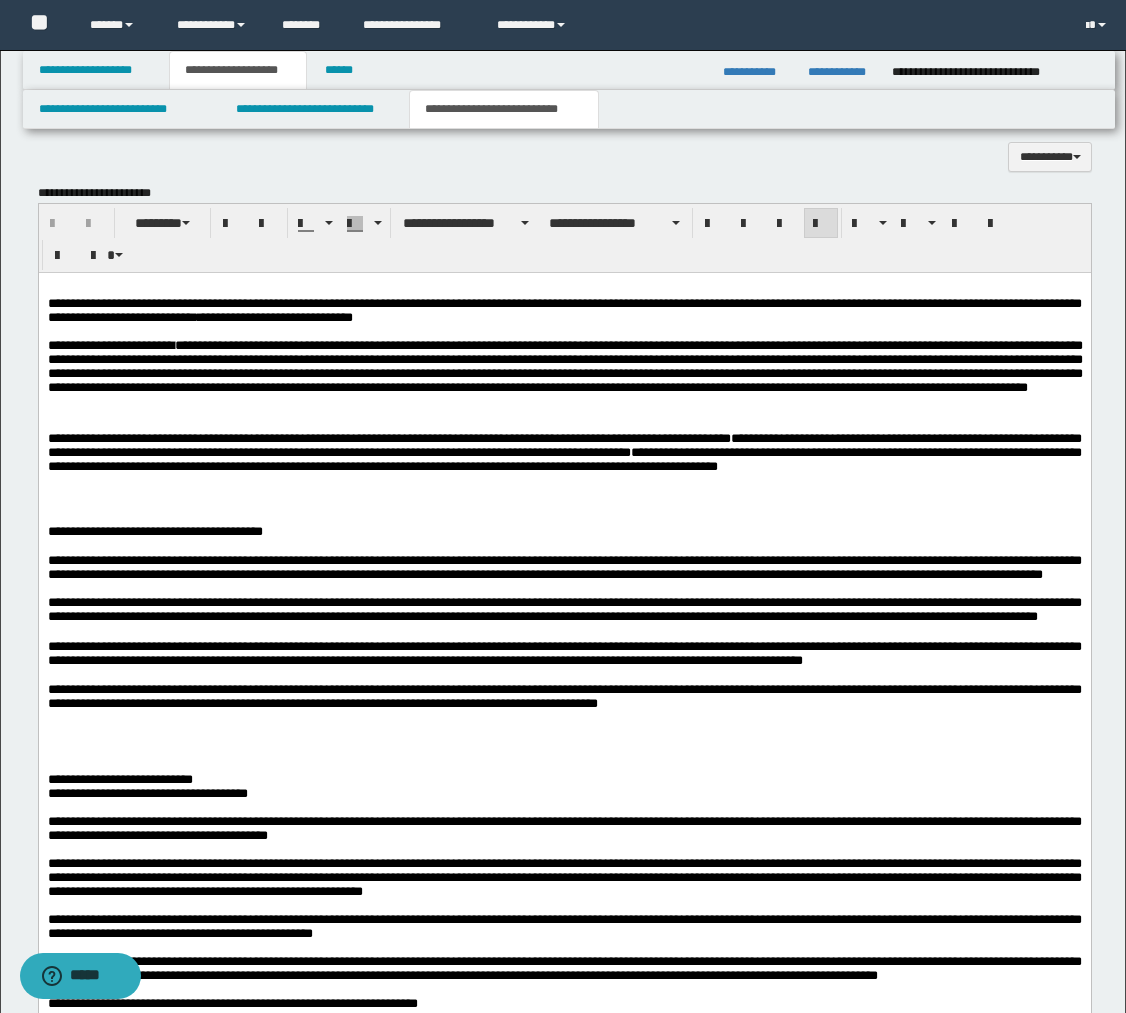 click at bounding box center [564, 485] 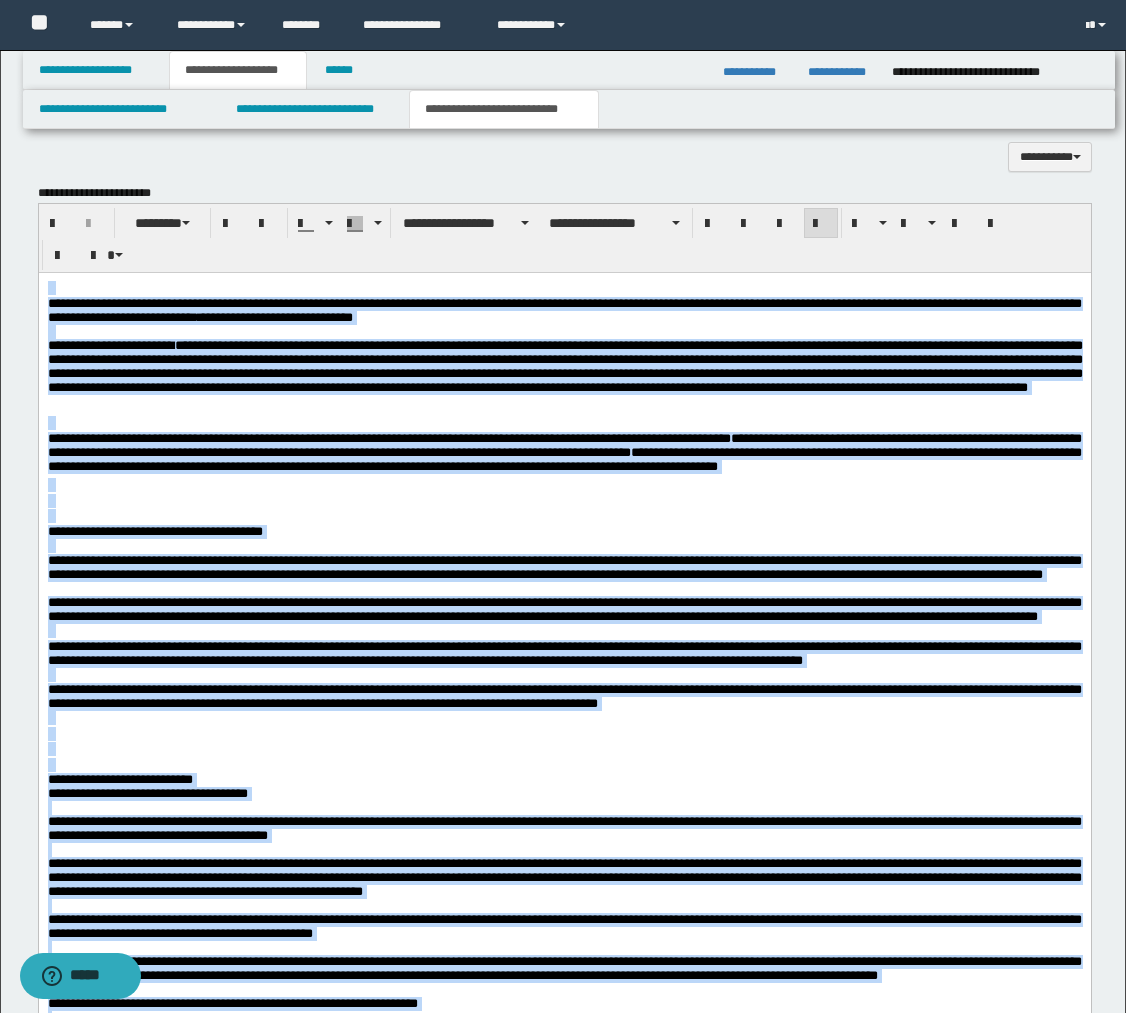copy on "**********" 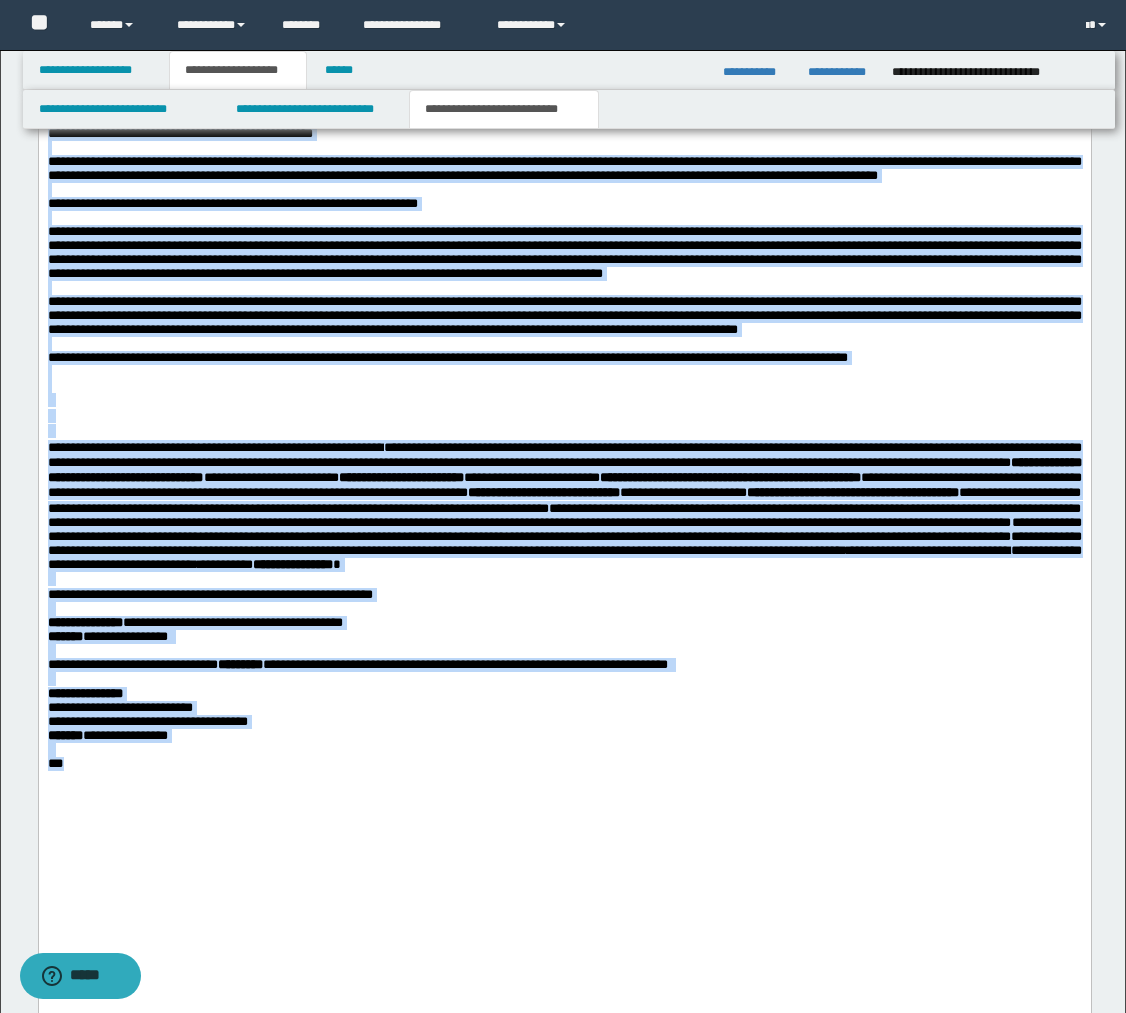 scroll, scrollTop: 2122, scrollLeft: 0, axis: vertical 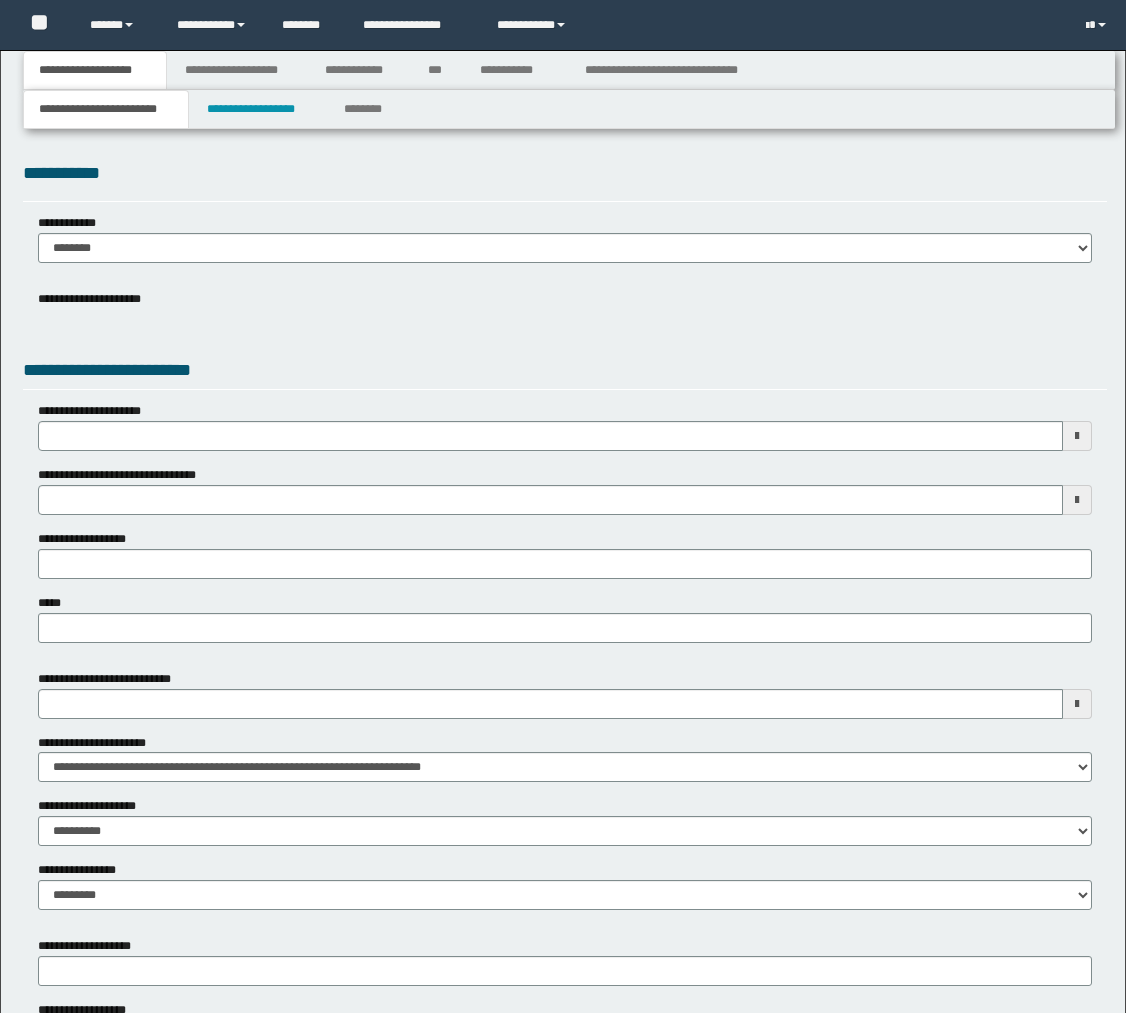 select on "*" 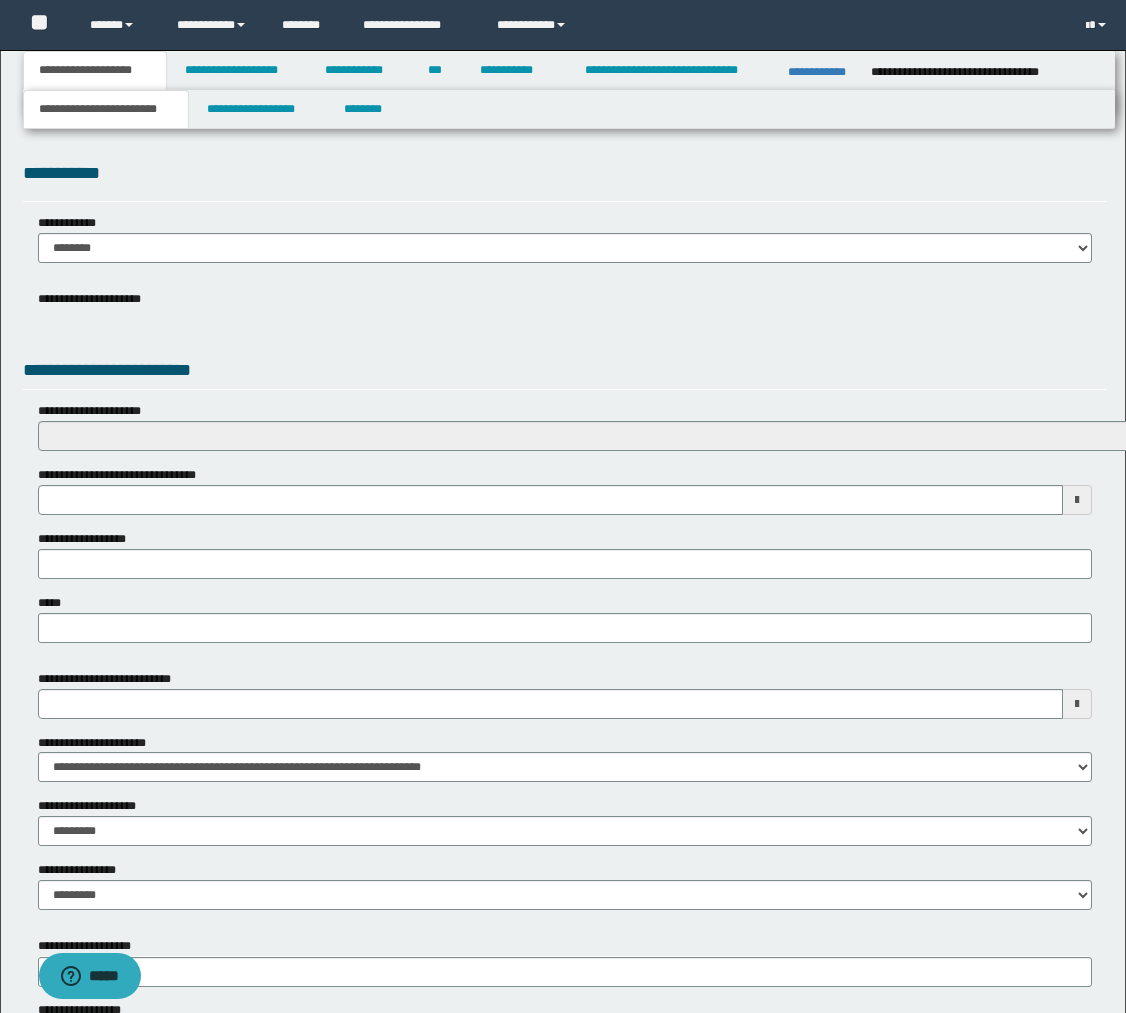 scroll, scrollTop: 0, scrollLeft: 0, axis: both 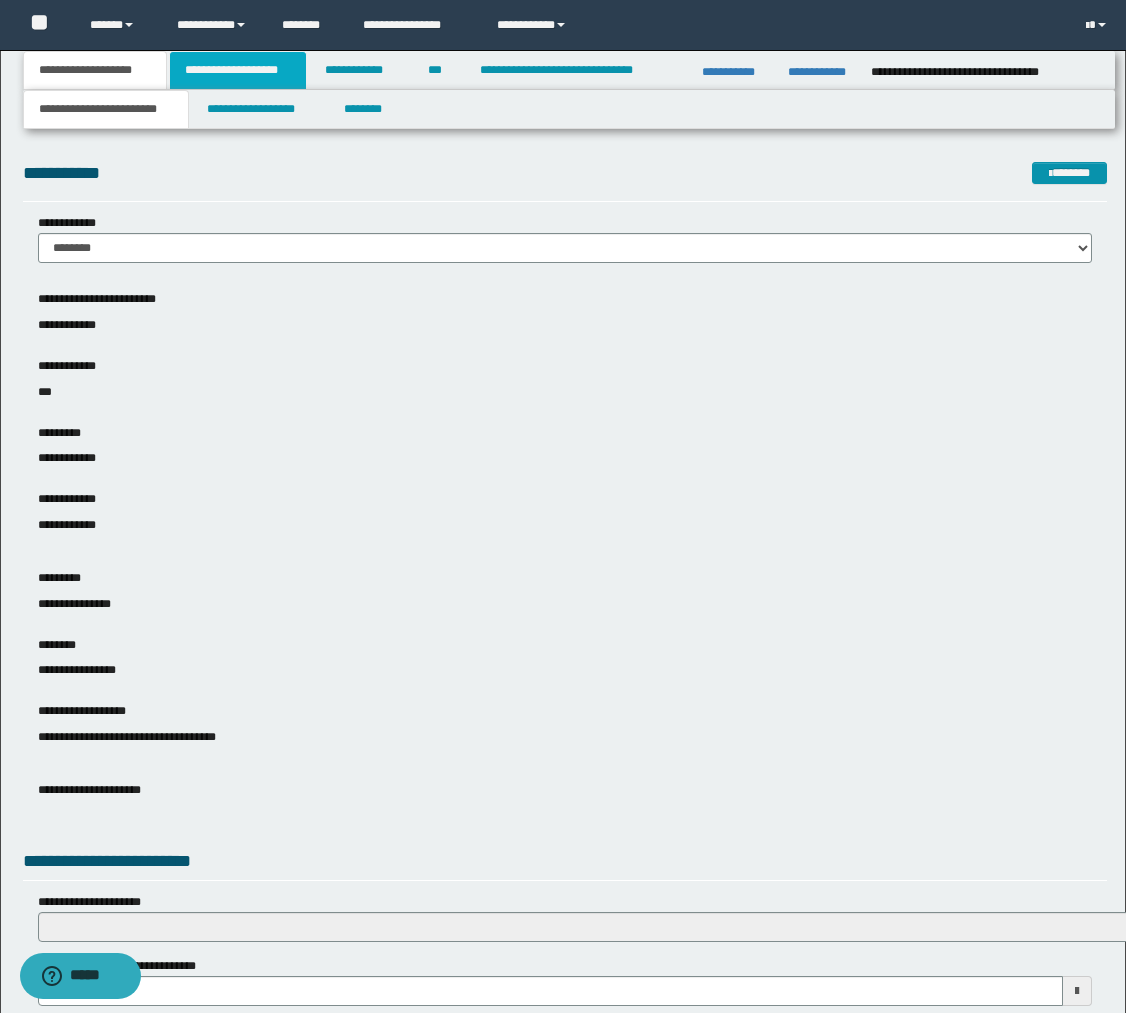 click on "**********" at bounding box center [238, 70] 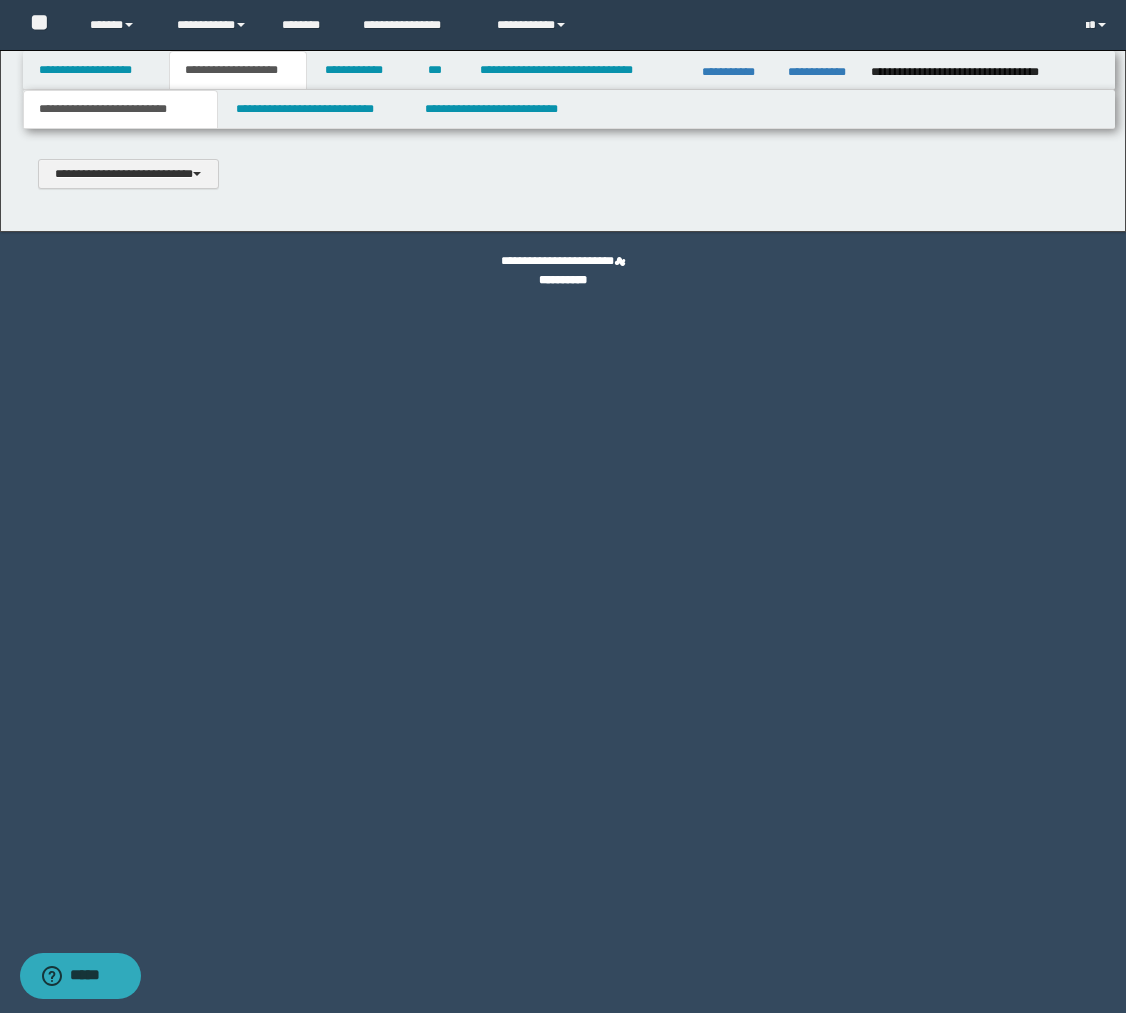 type 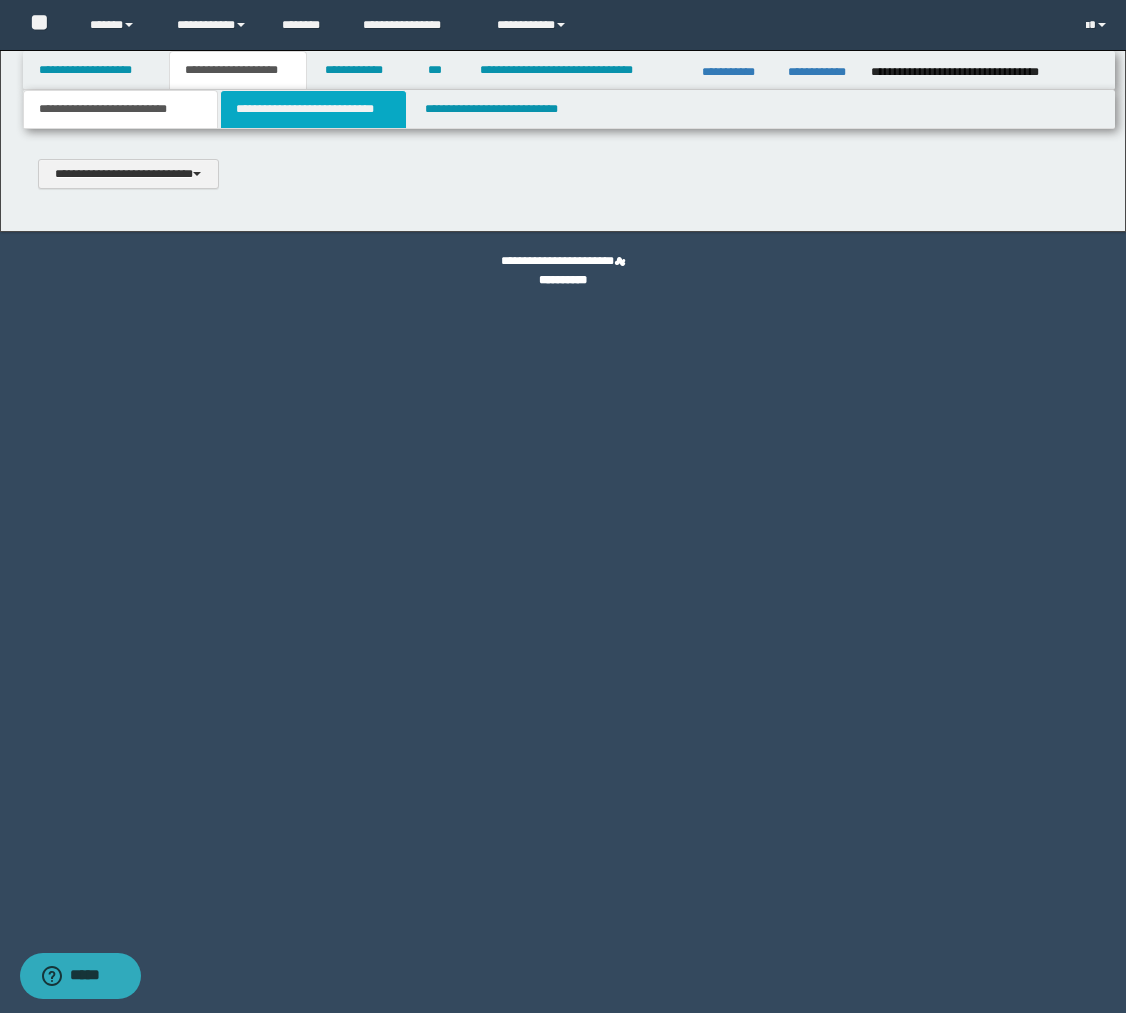 type on "**********" 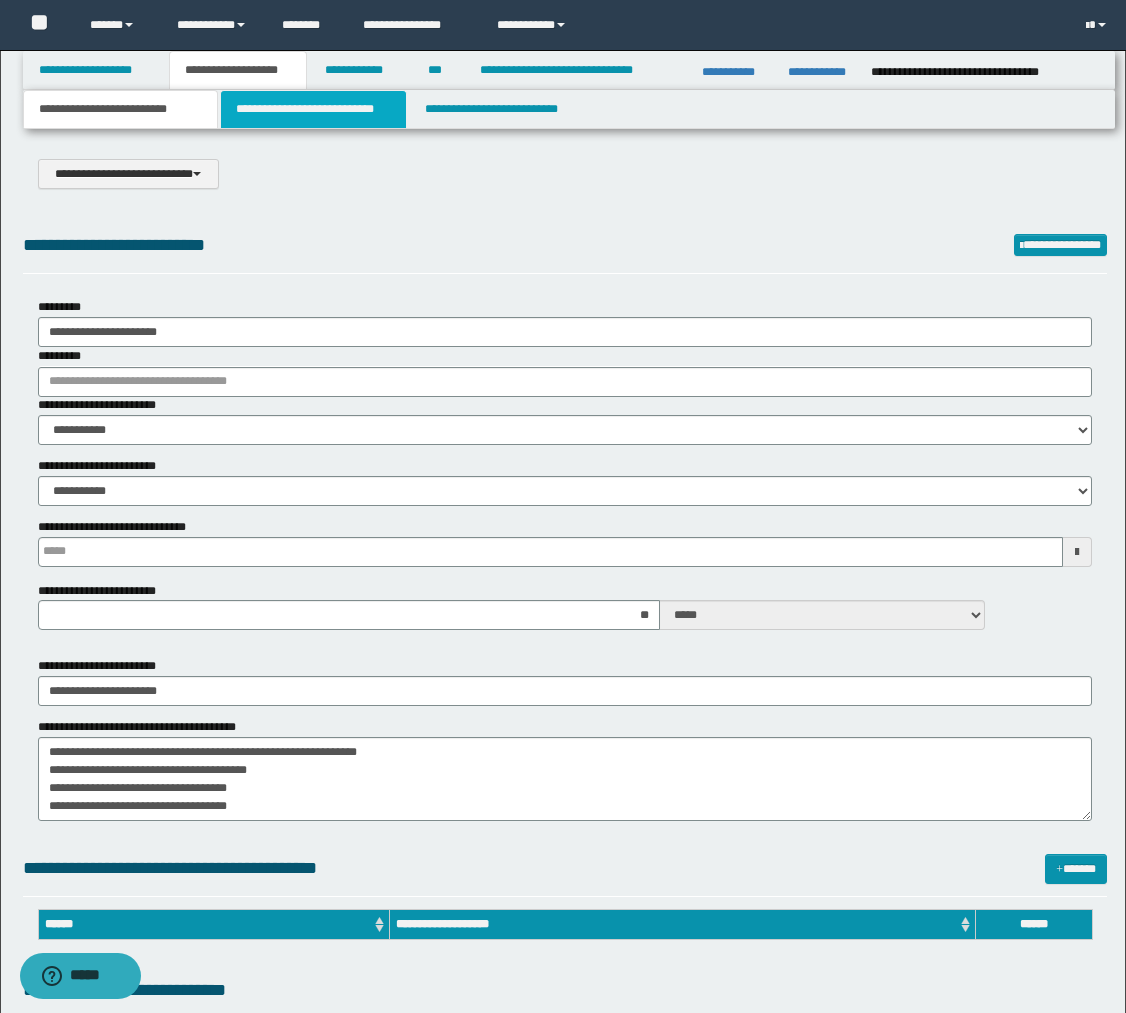 click on "**********" at bounding box center (314, 109) 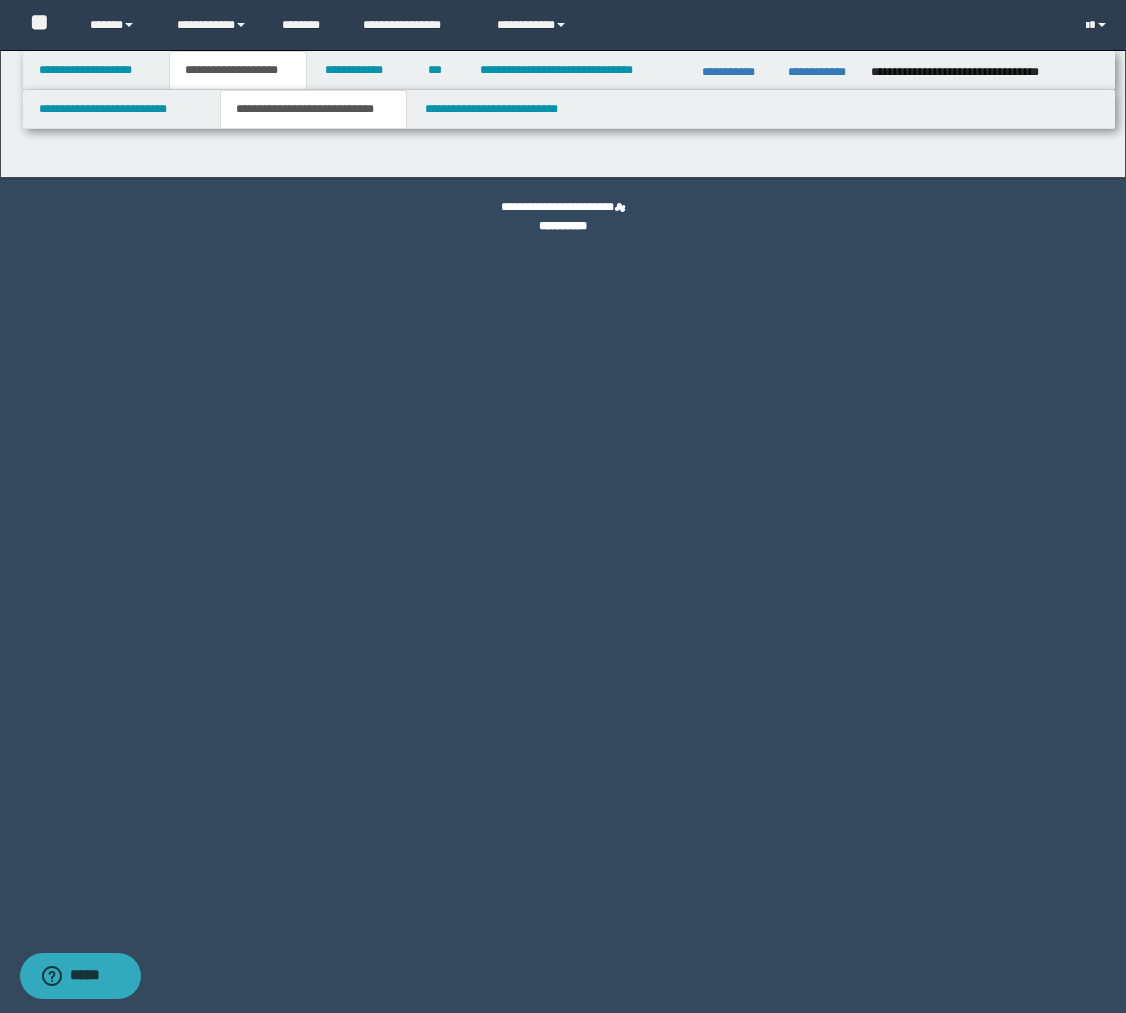 select on "*" 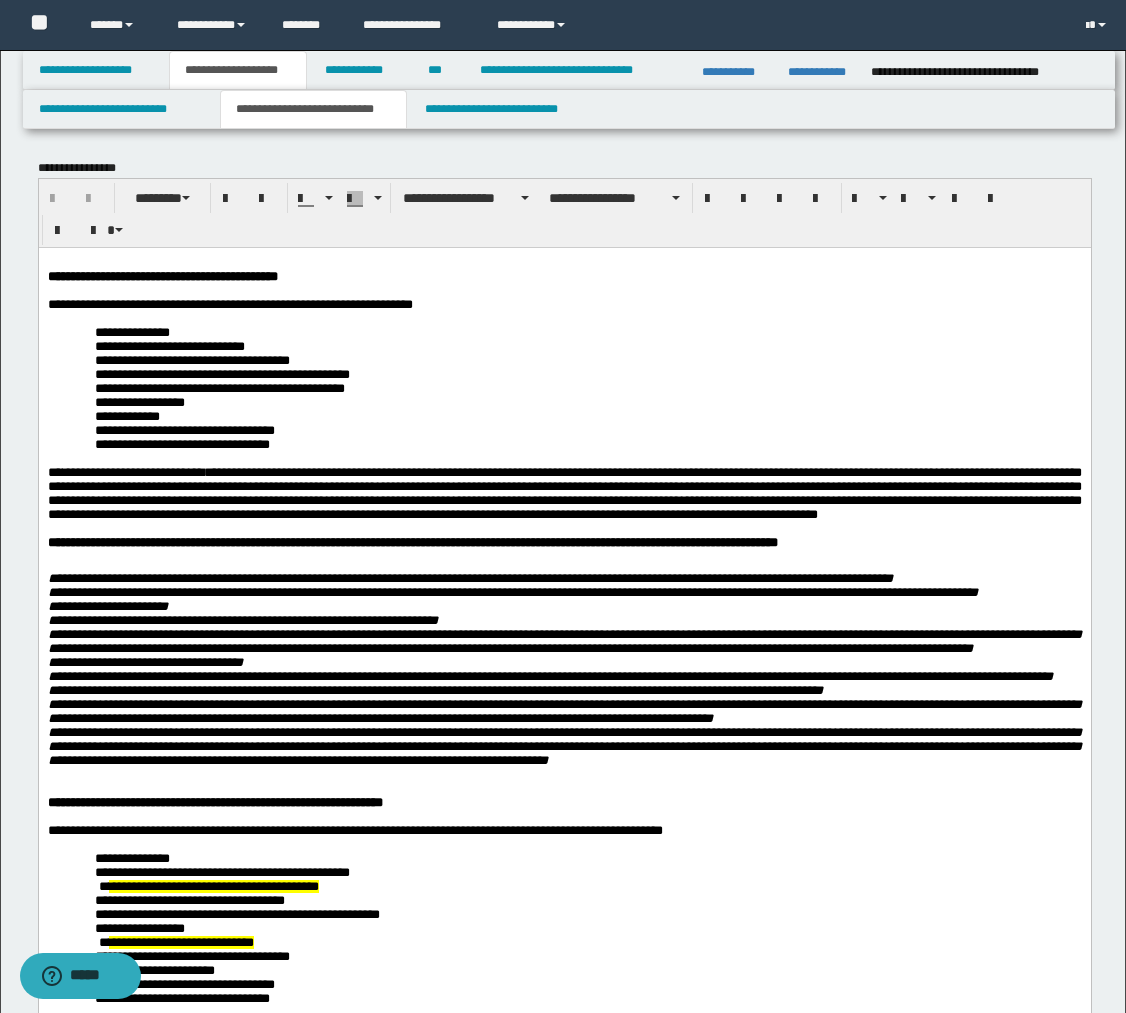 scroll, scrollTop: 0, scrollLeft: 0, axis: both 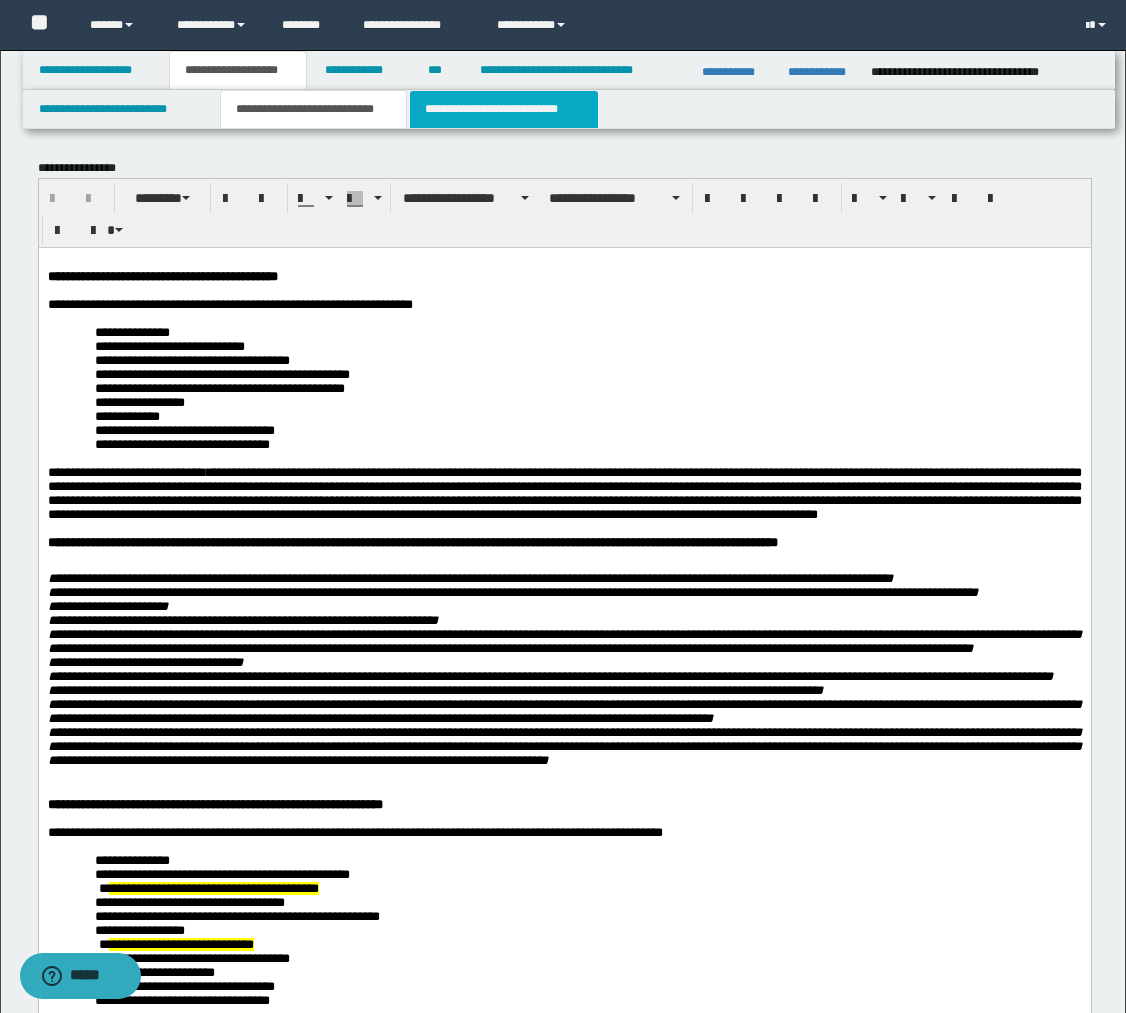 click on "**********" at bounding box center (504, 109) 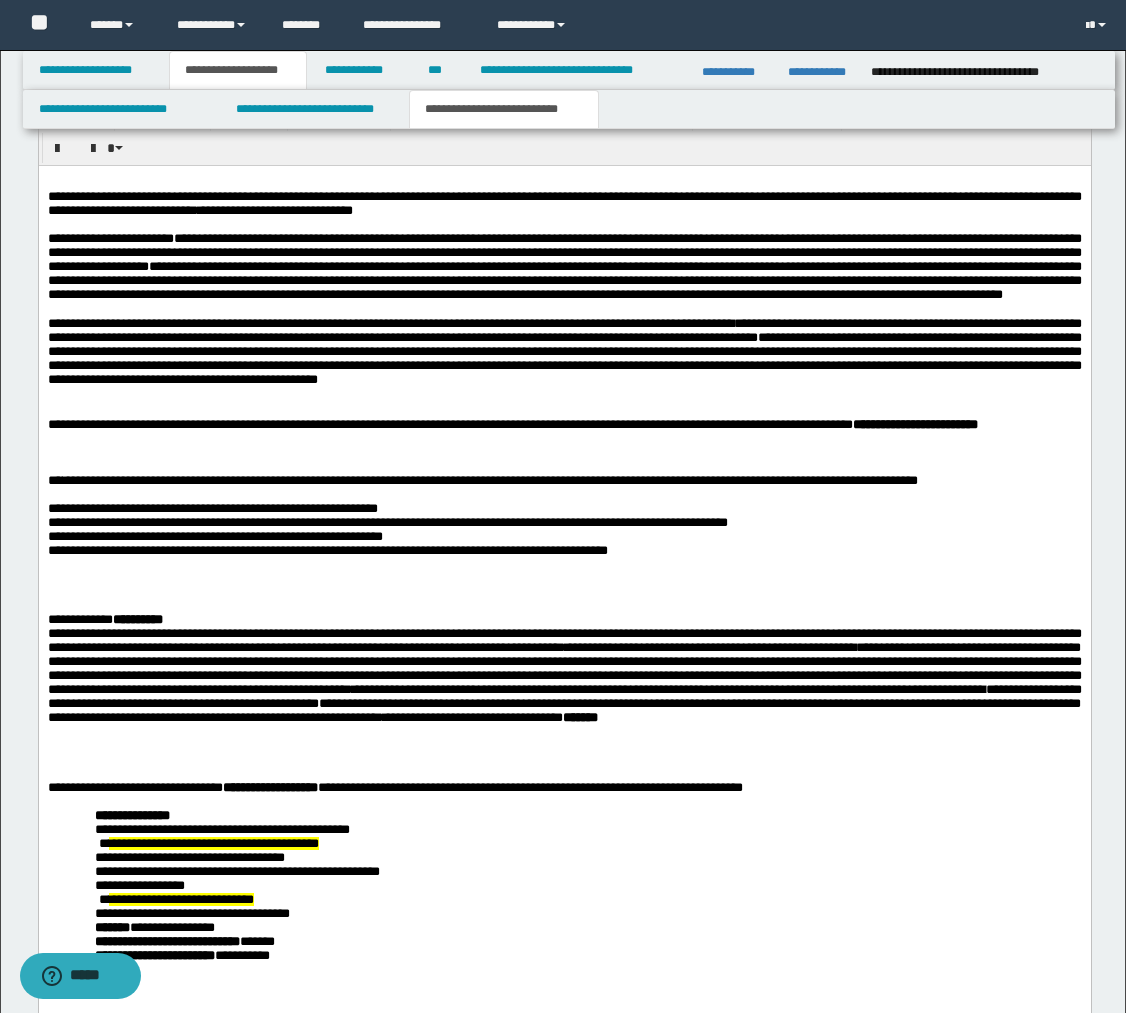 scroll, scrollTop: 1837, scrollLeft: 0, axis: vertical 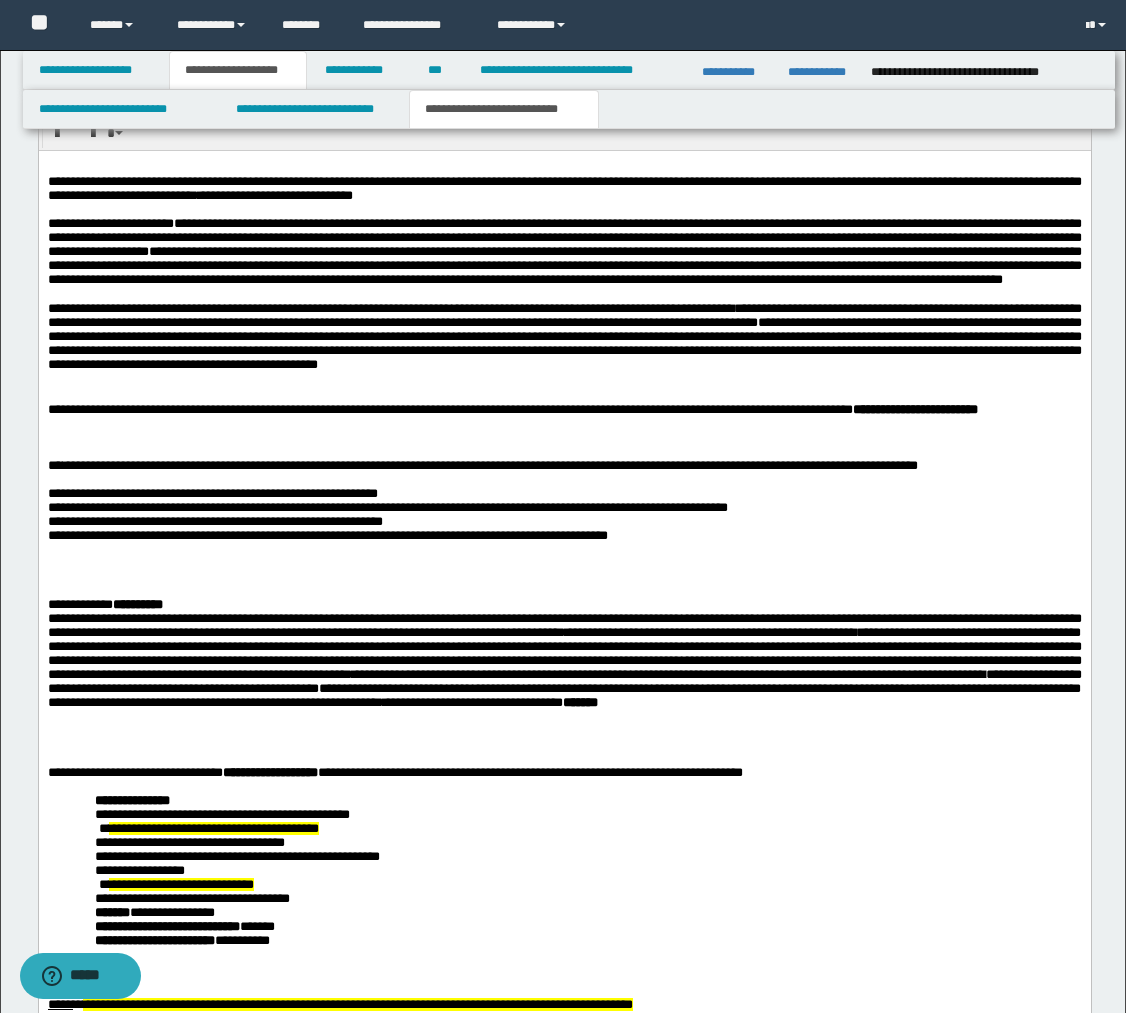 click at bounding box center (564, 395) 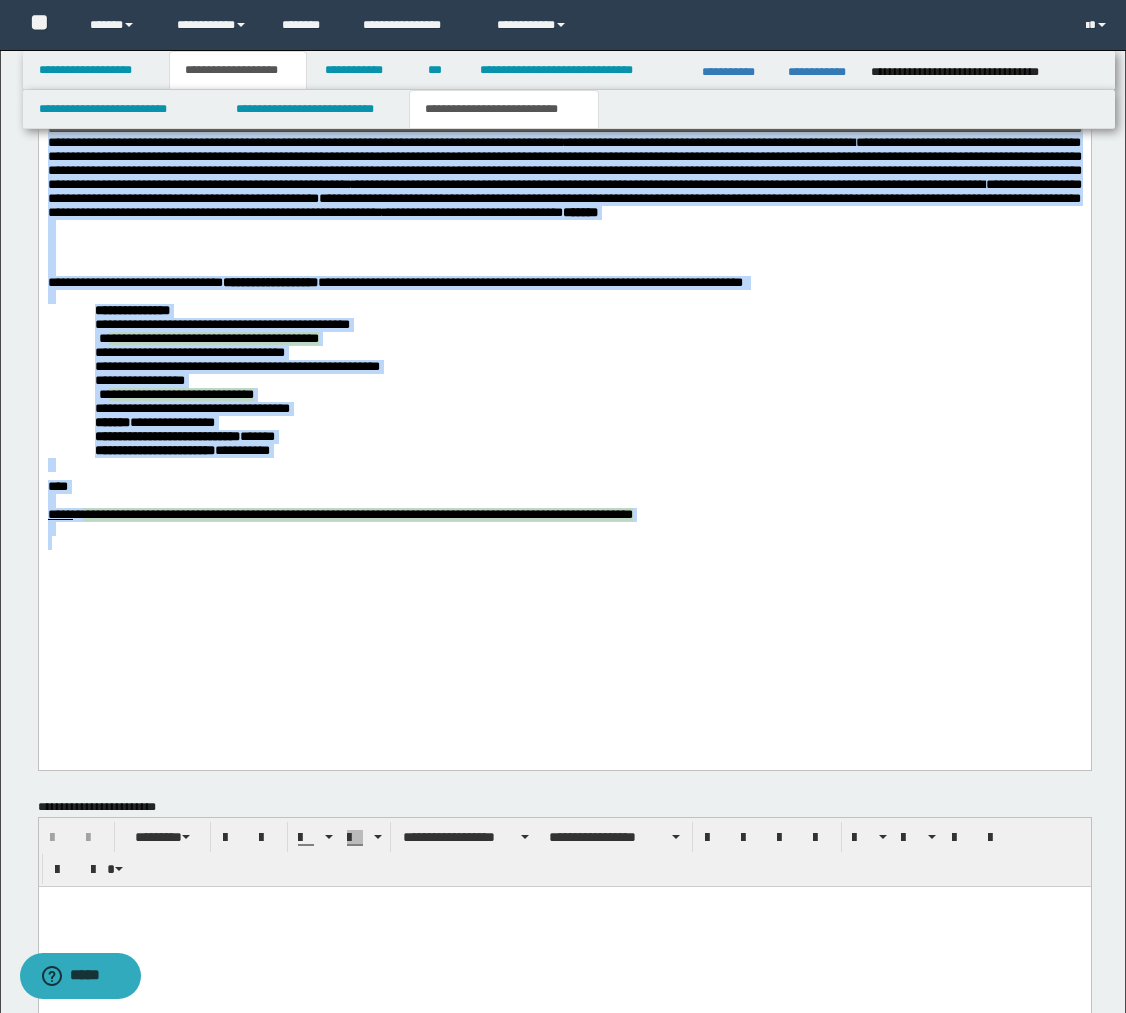 scroll, scrollTop: 2328, scrollLeft: 0, axis: vertical 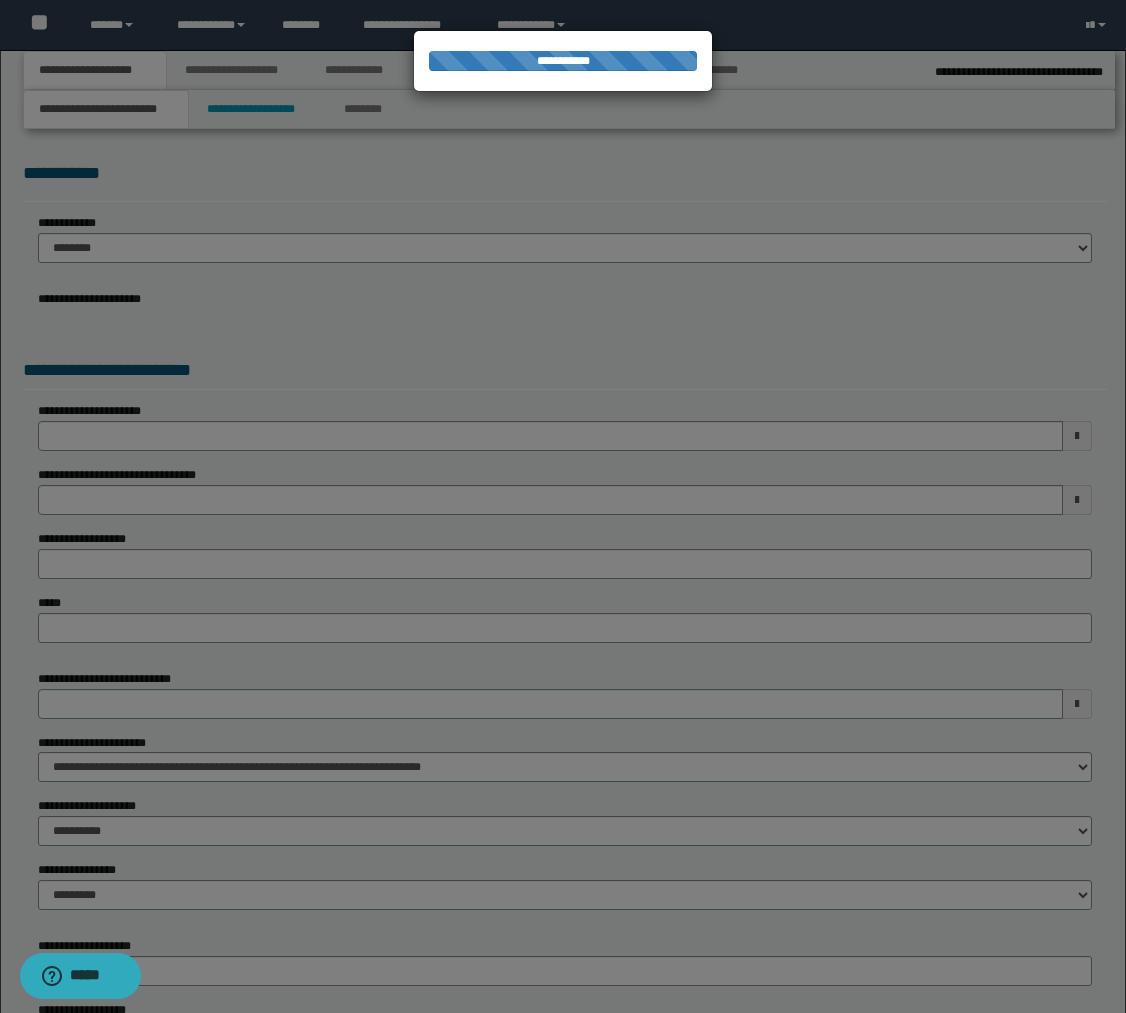 select on "*" 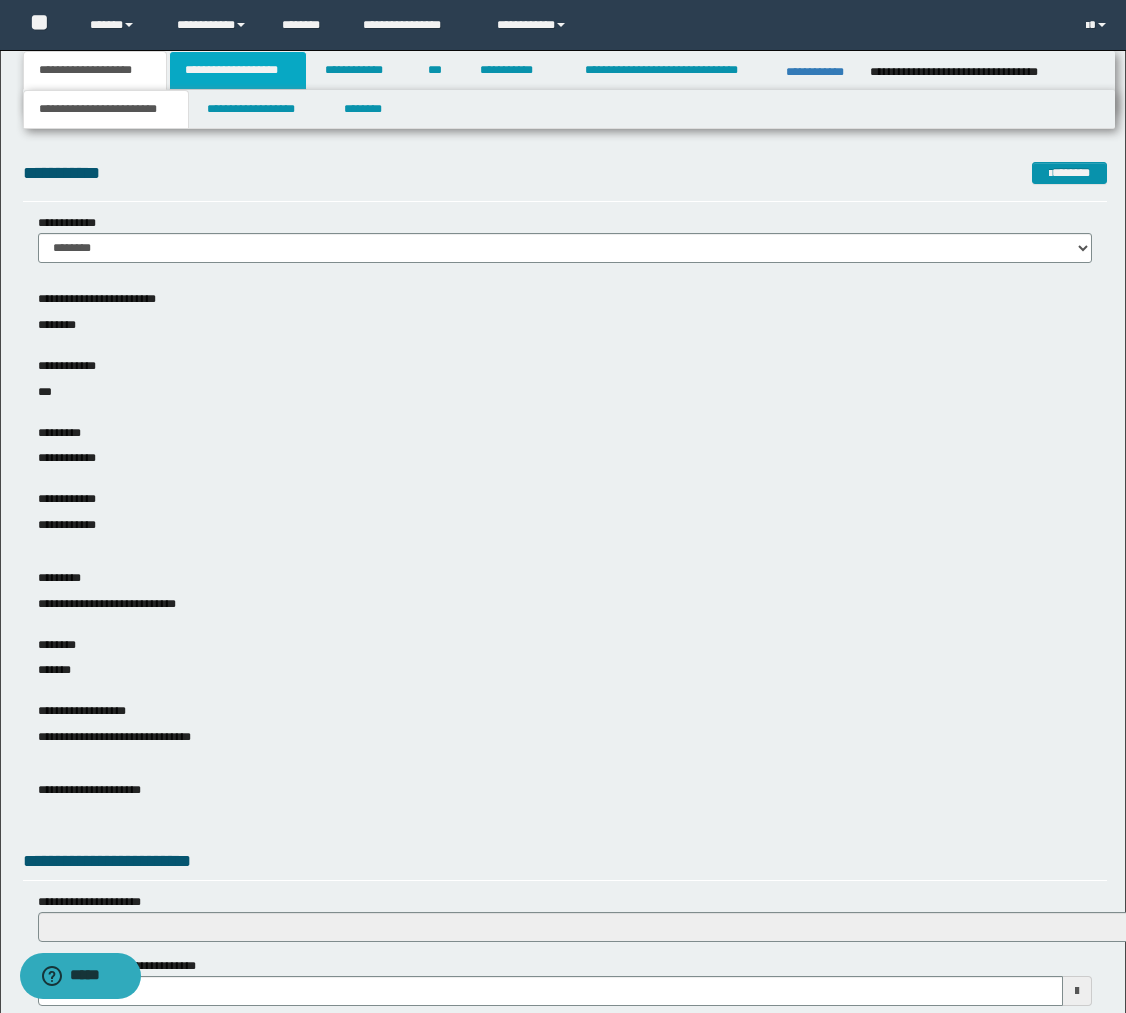 click on "**********" at bounding box center [238, 70] 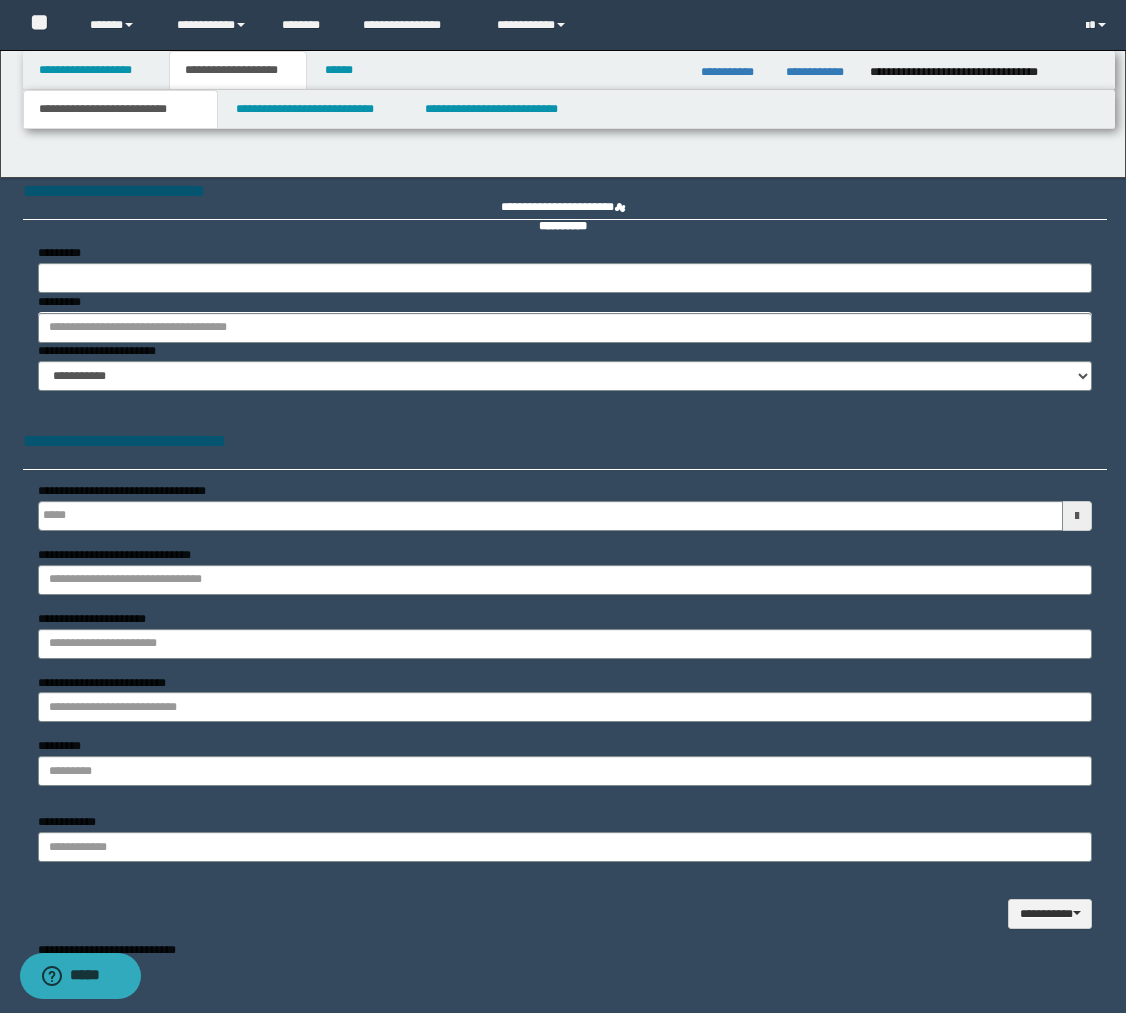 type 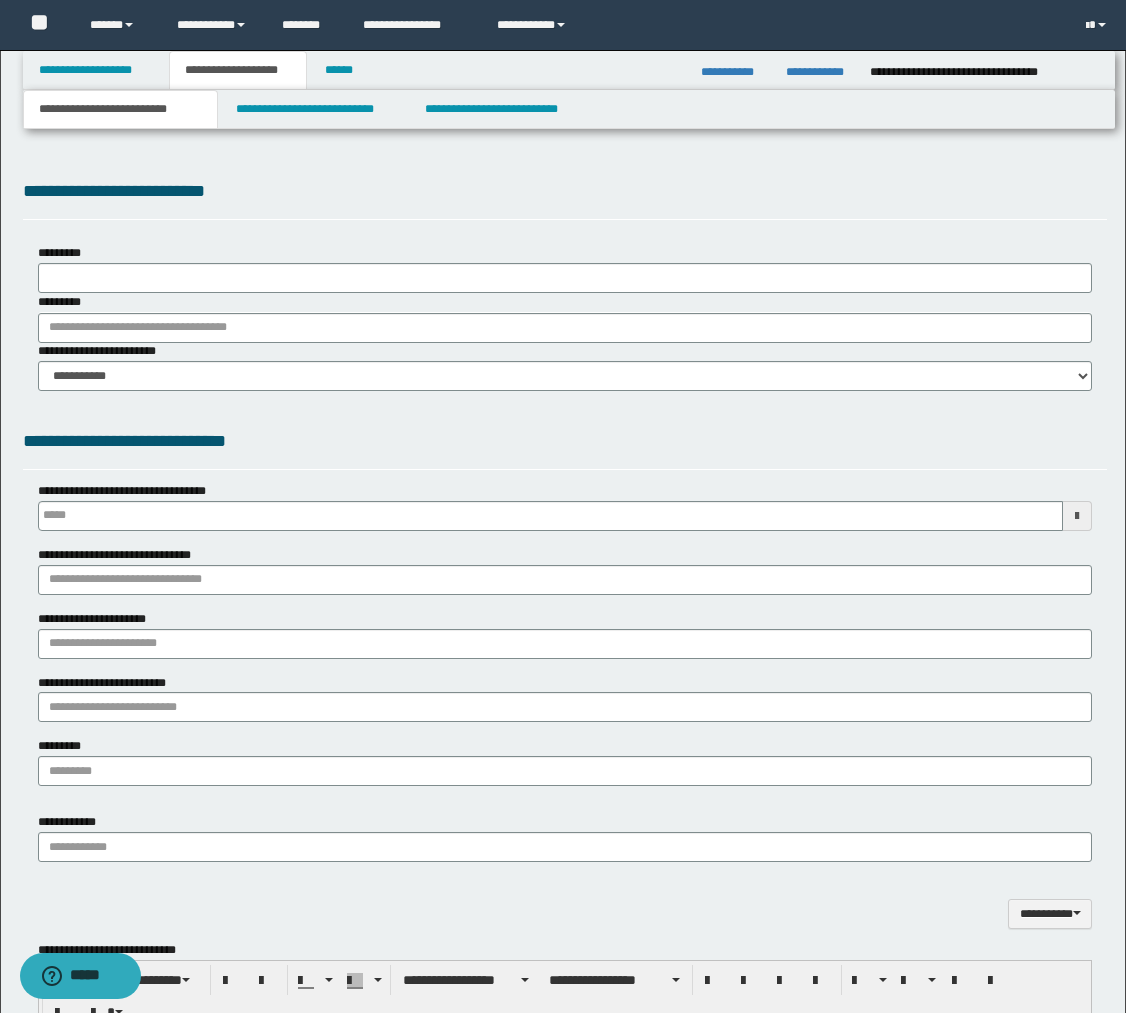 type on "**********" 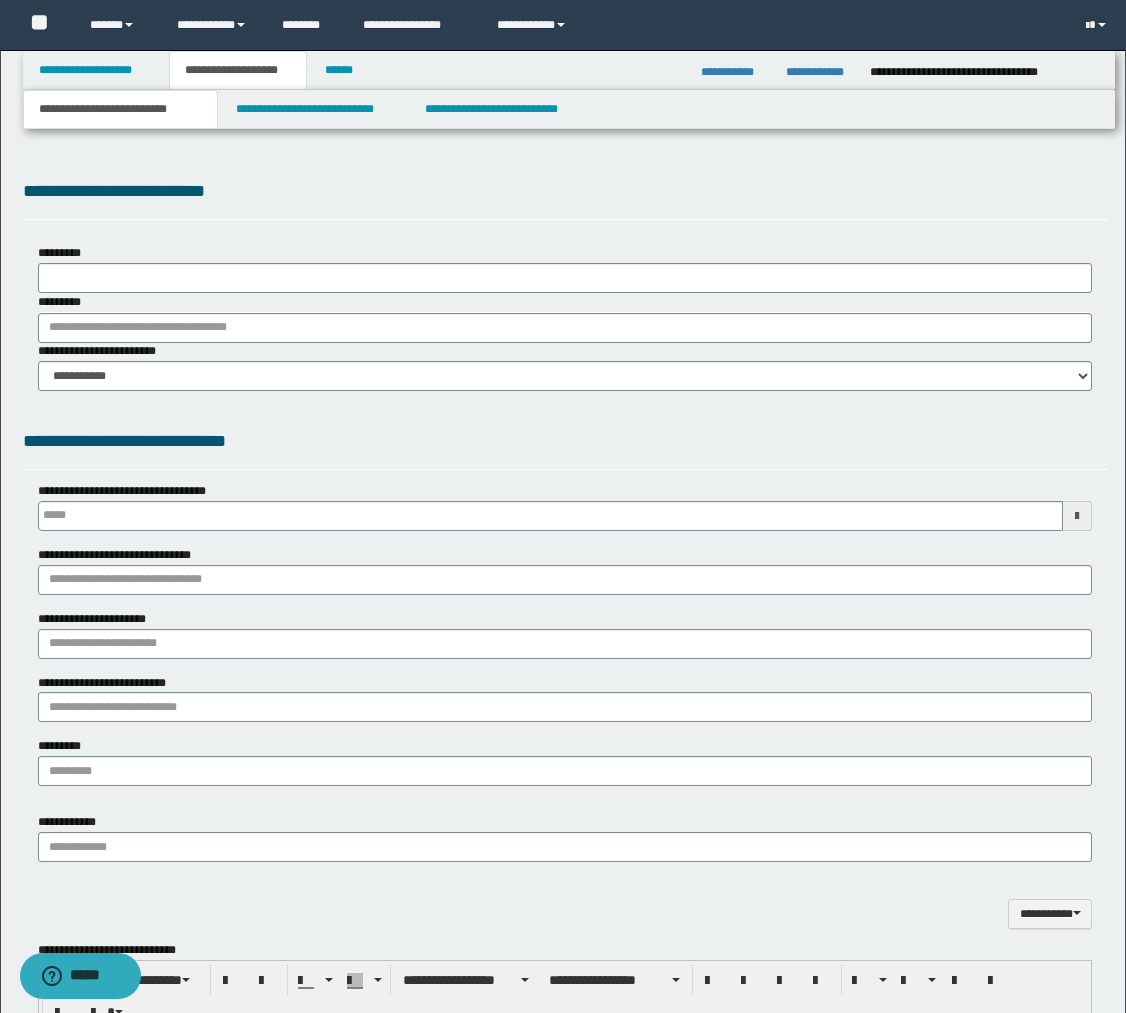 select on "*" 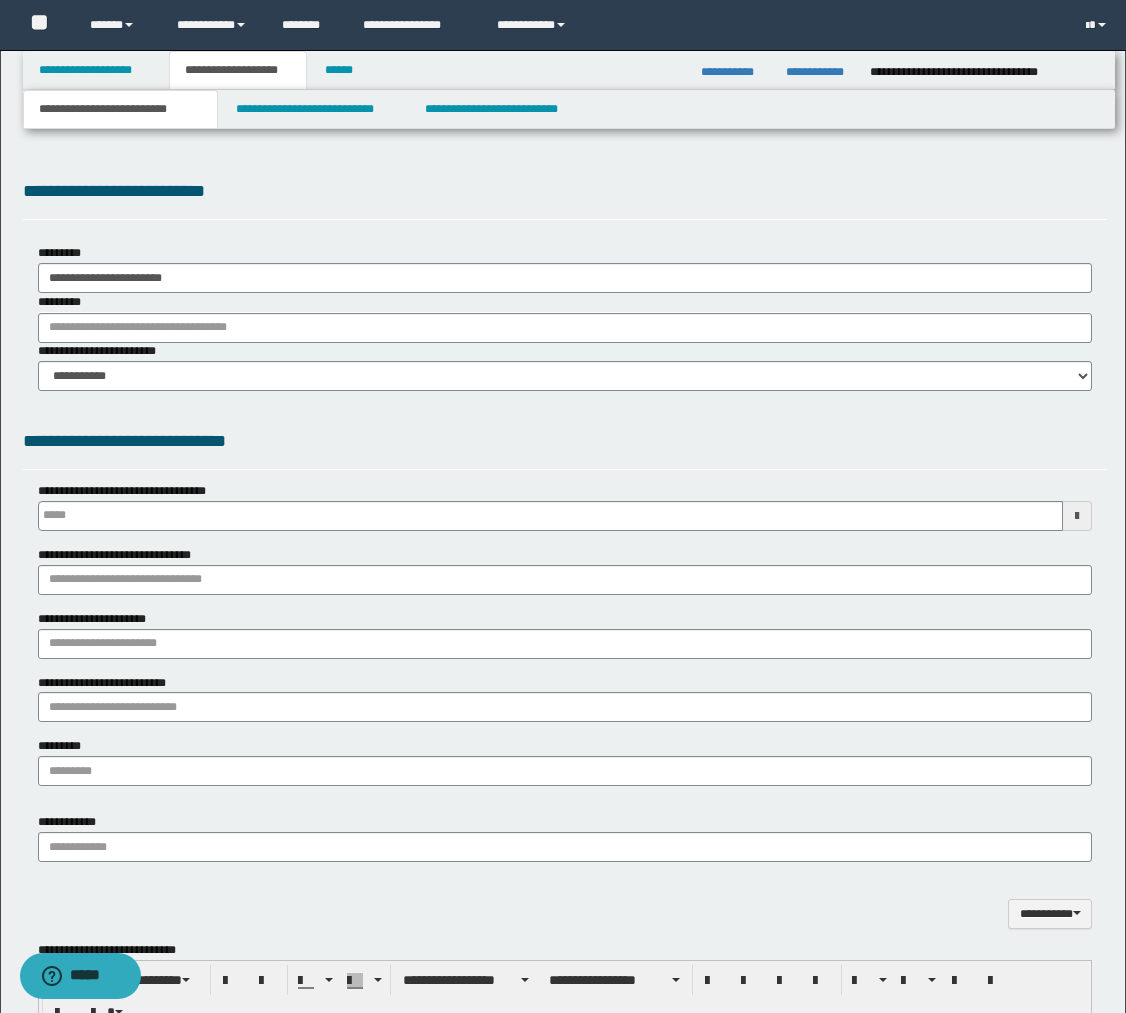 type 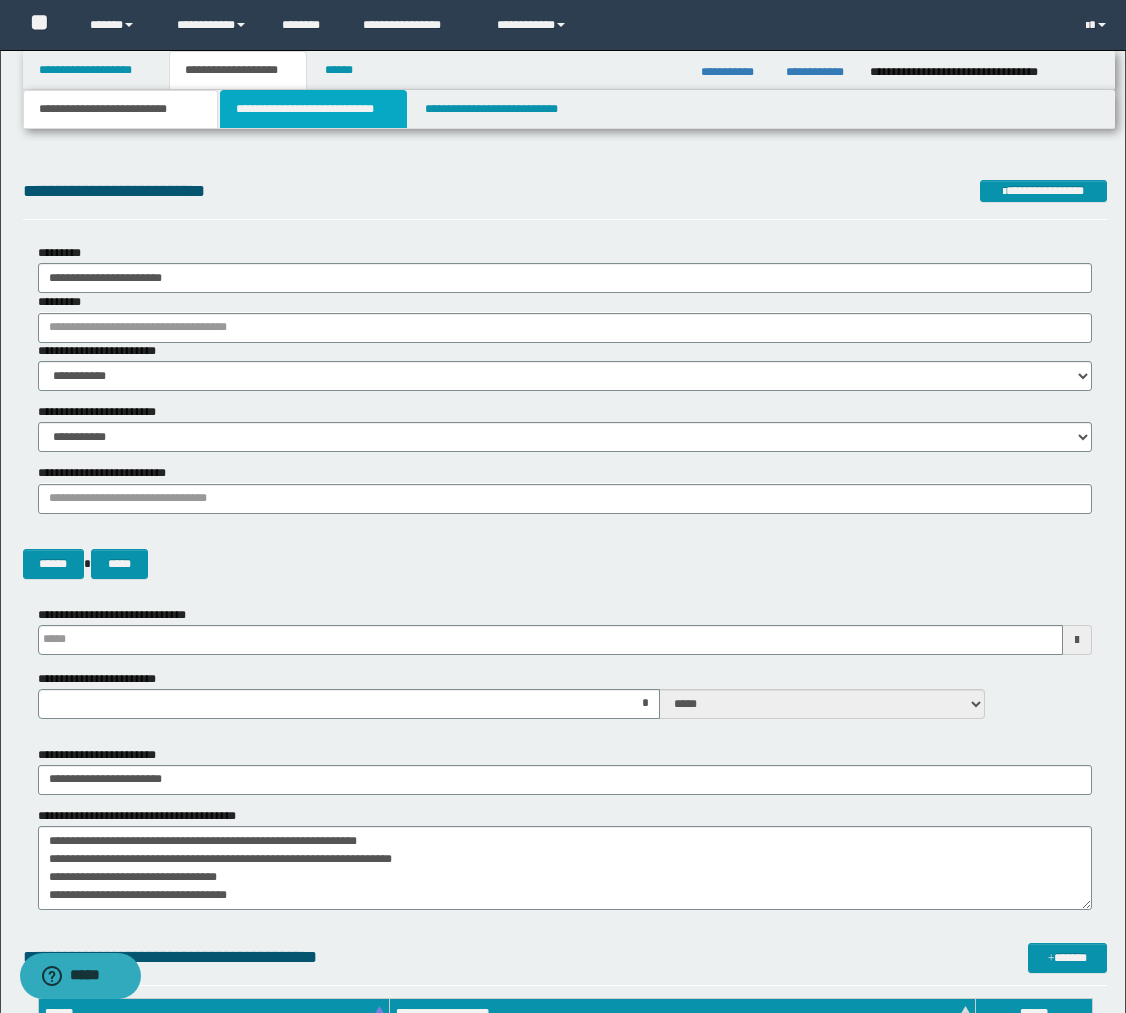 drag, startPoint x: 280, startPoint y: 110, endPoint x: 320, endPoint y: 280, distance: 174.64249 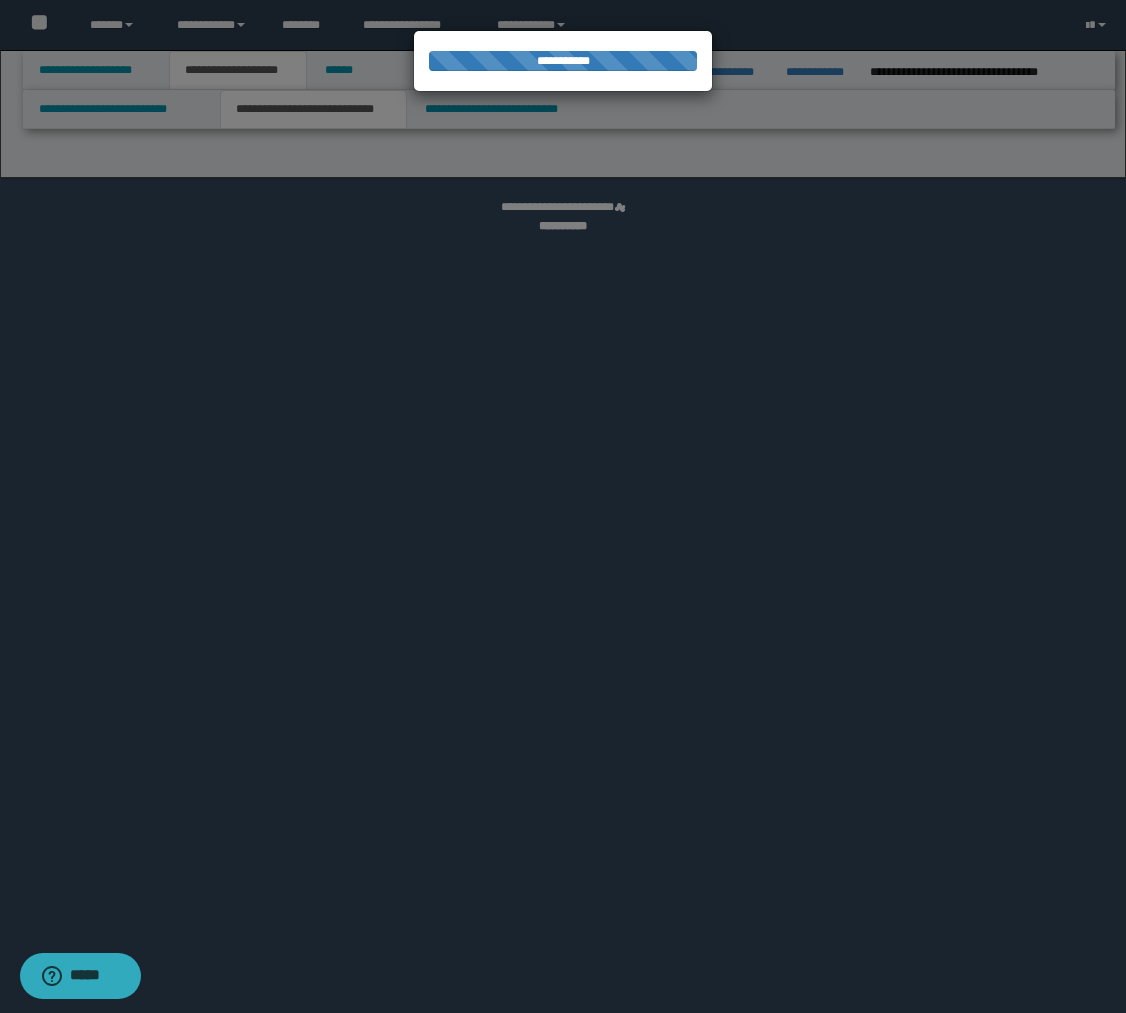 select on "*" 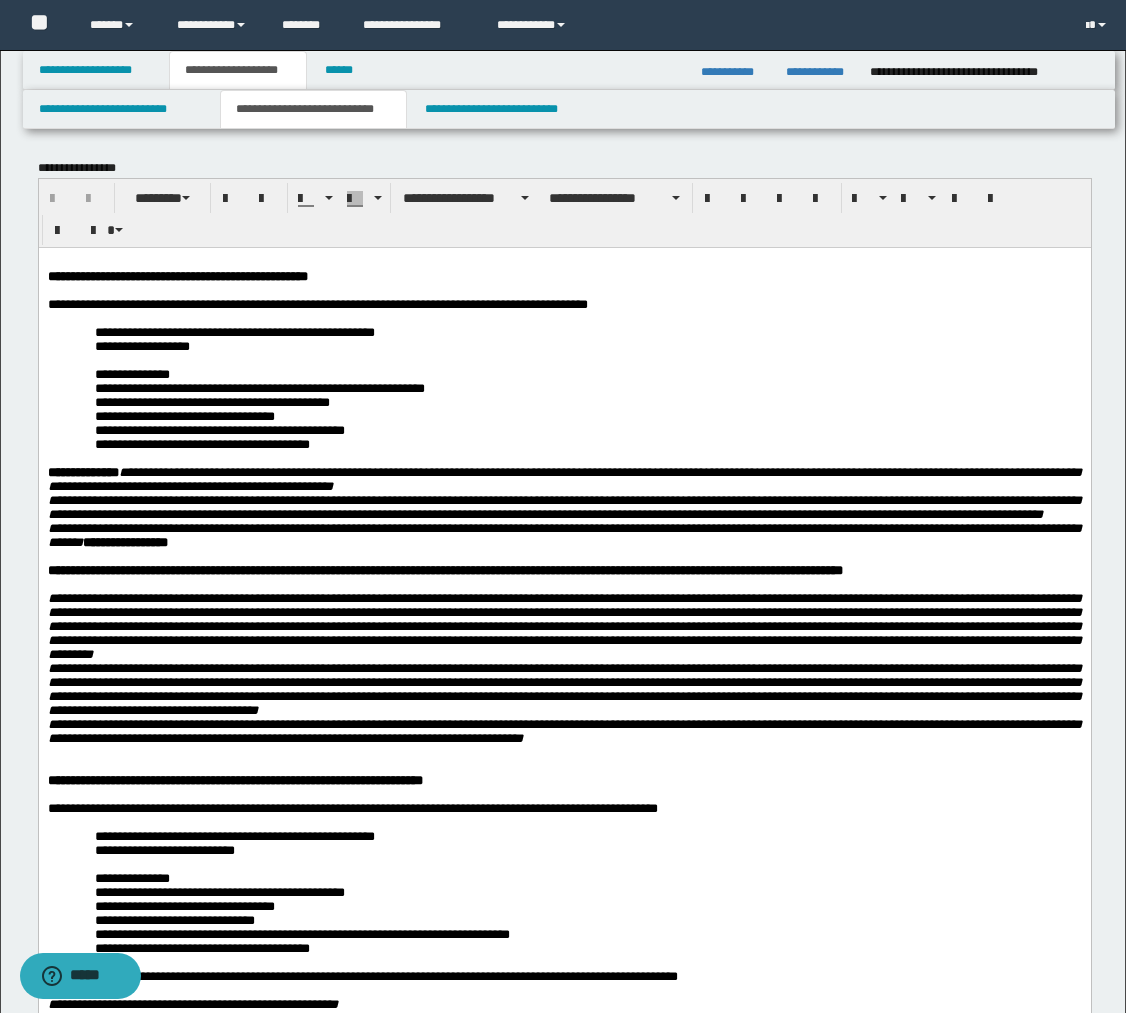 scroll, scrollTop: 0, scrollLeft: 0, axis: both 